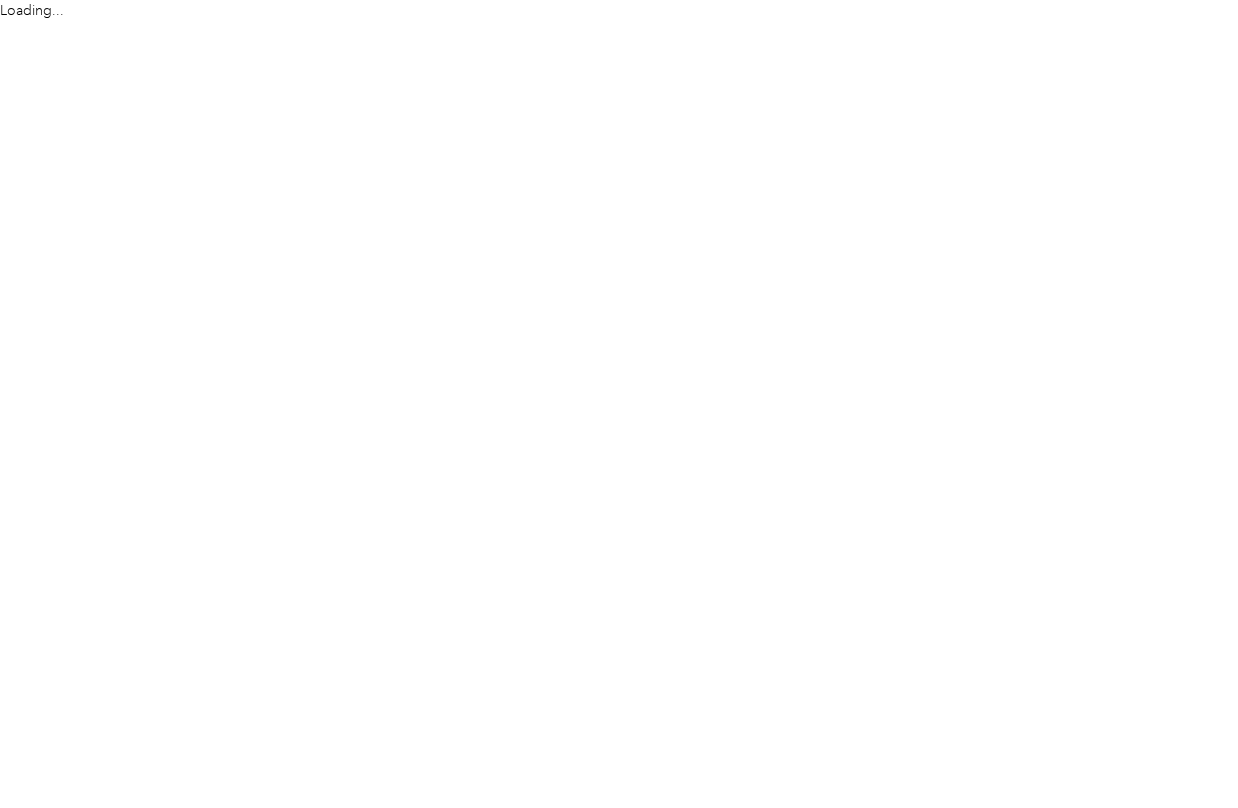 scroll, scrollTop: 0, scrollLeft: 0, axis: both 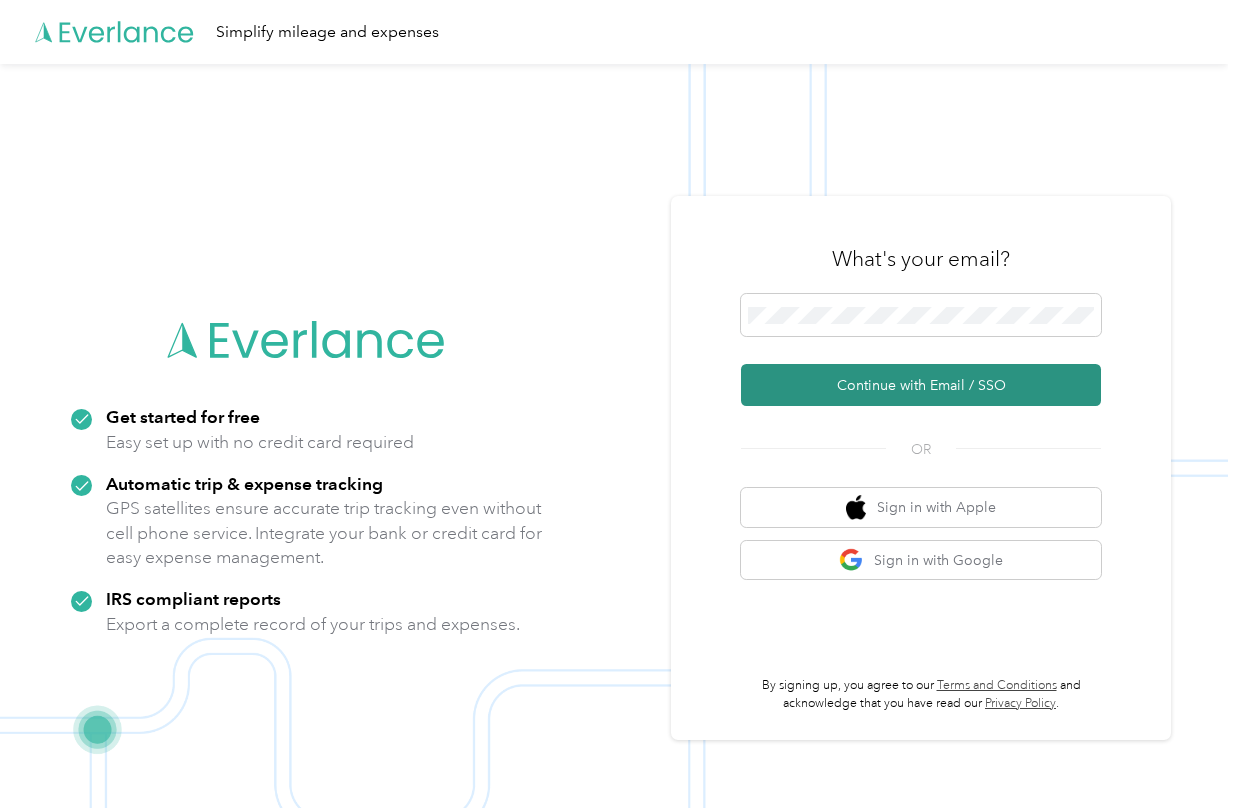 click on "Continue with Email / SSO" at bounding box center [921, 385] 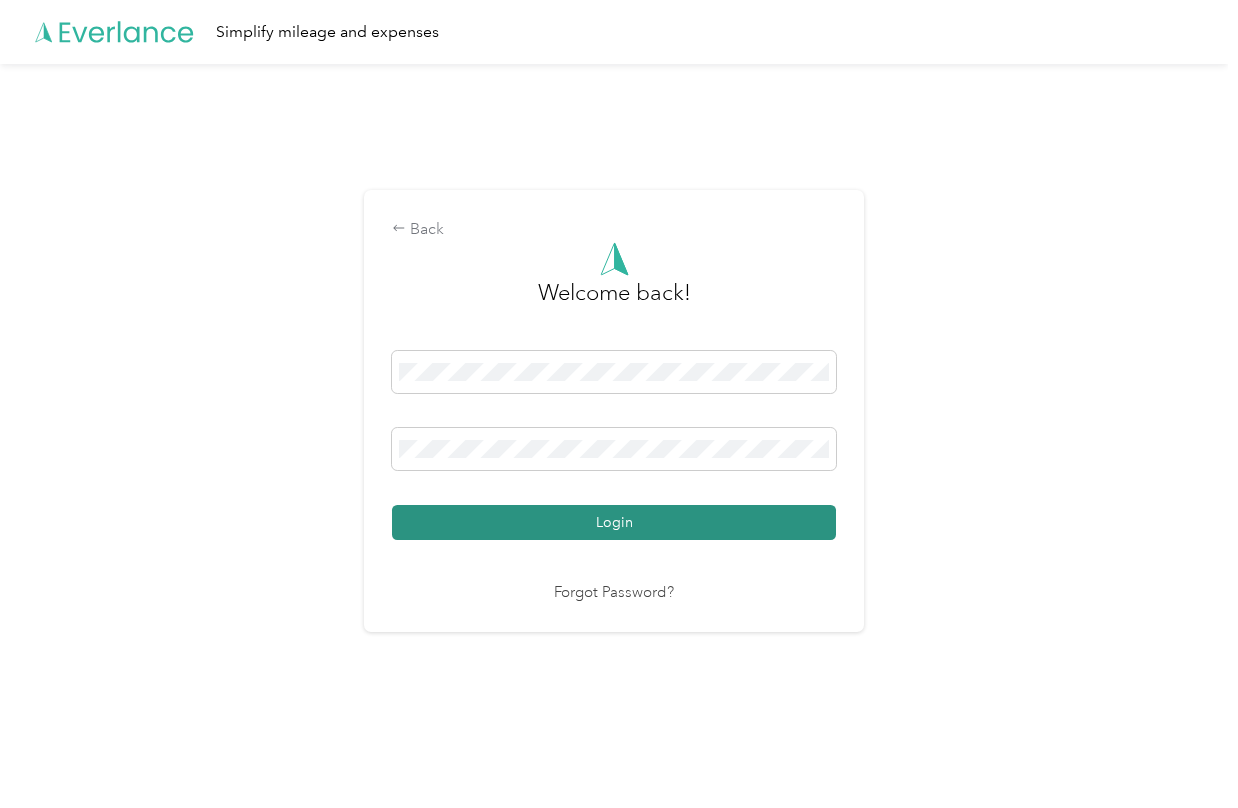 click on "Login" at bounding box center [614, 522] 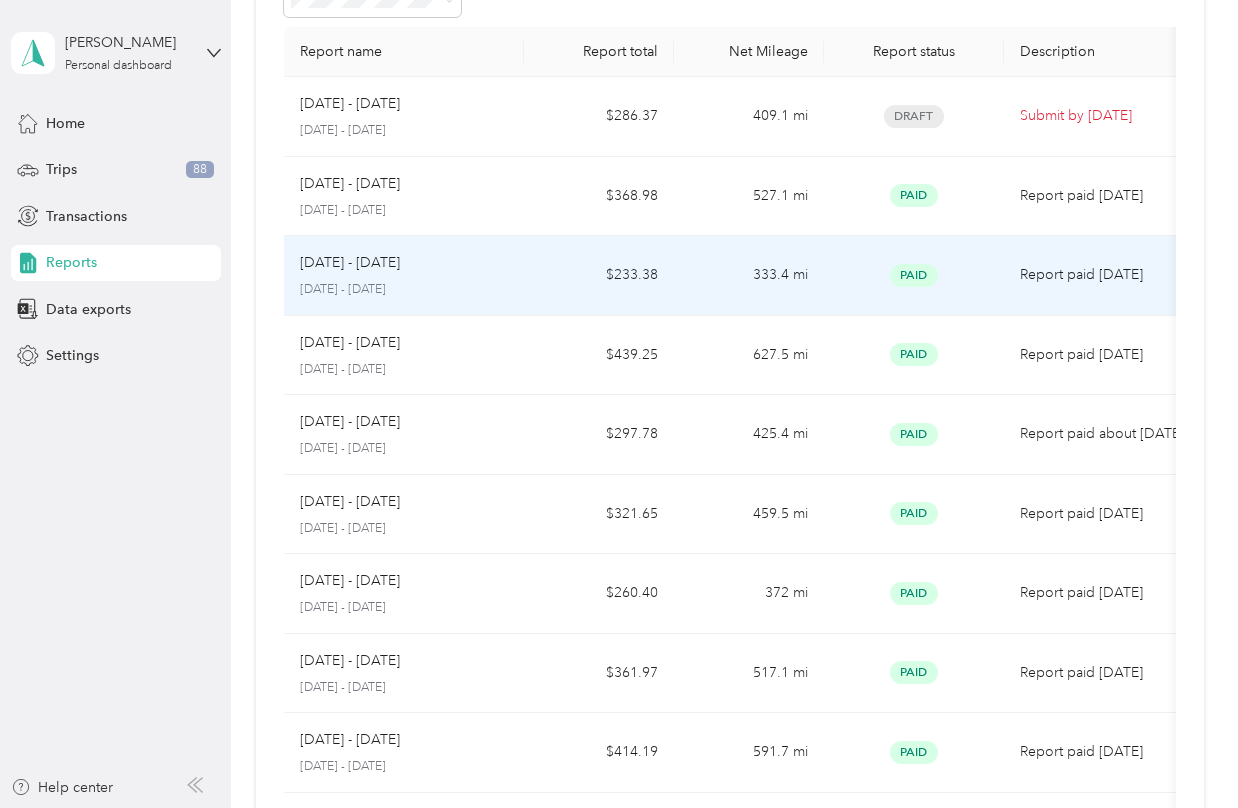 scroll, scrollTop: 0, scrollLeft: 0, axis: both 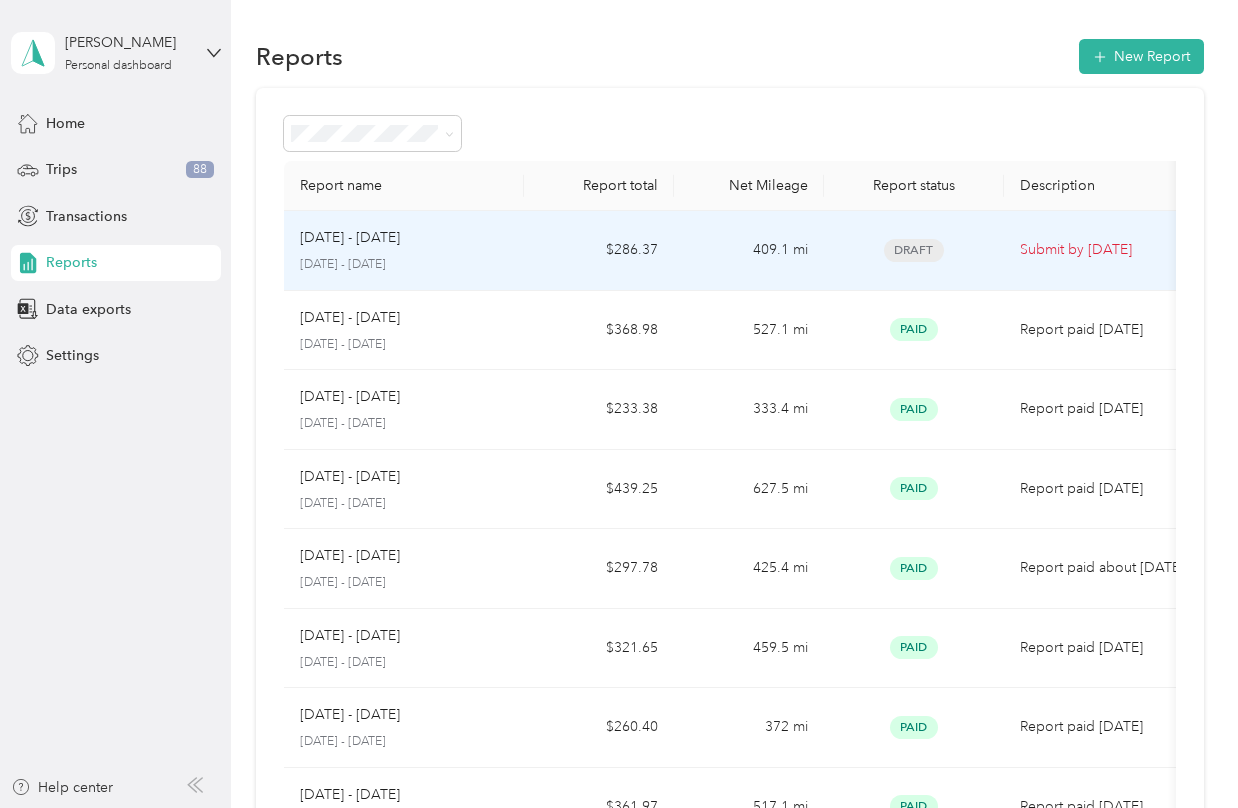 click on "409.1 mi" at bounding box center (749, 251) 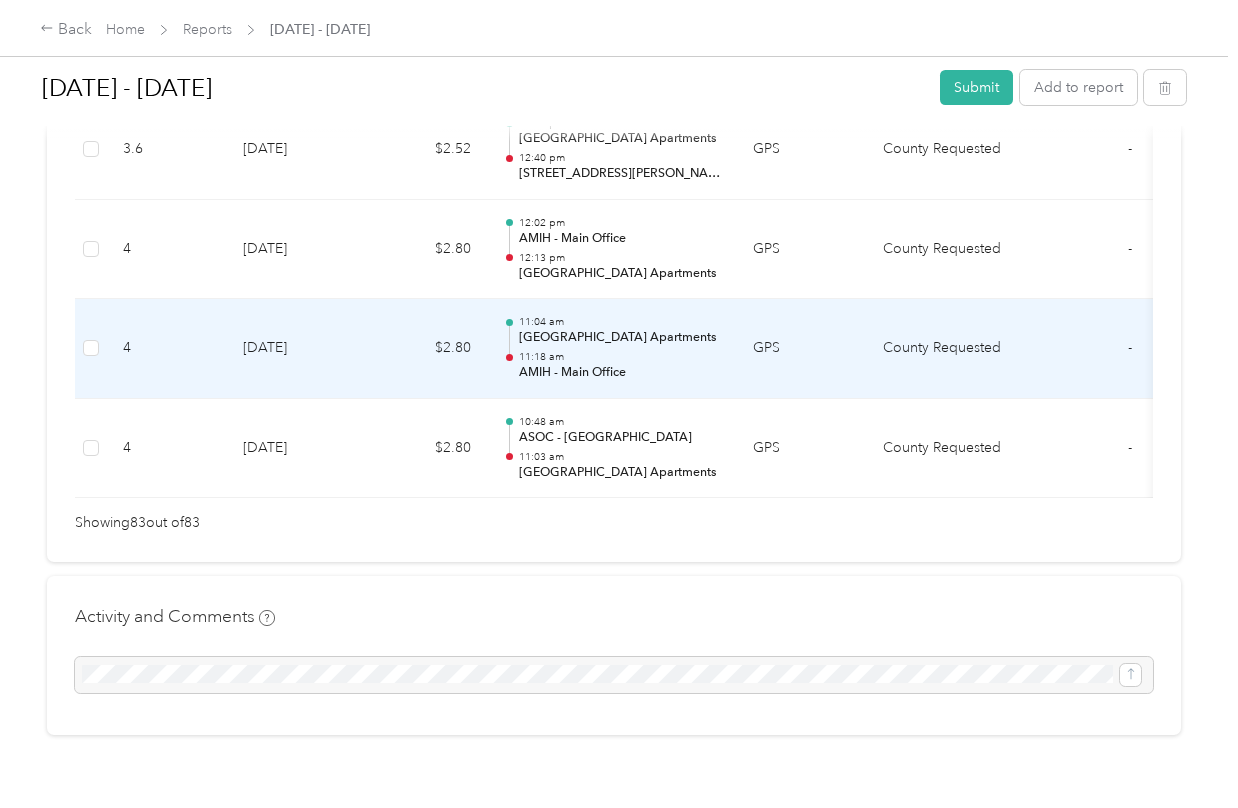 scroll, scrollTop: 8281, scrollLeft: 0, axis: vertical 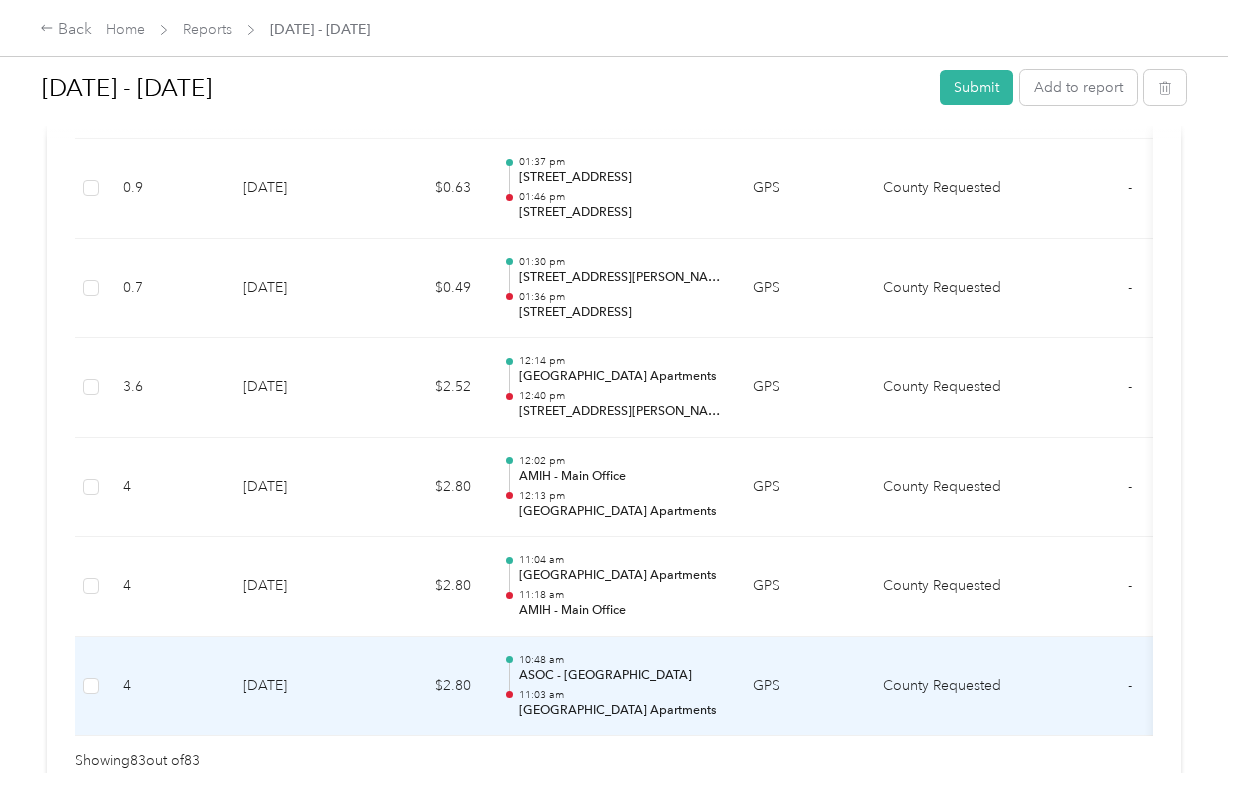 click on "11:03 am" at bounding box center (620, 695) 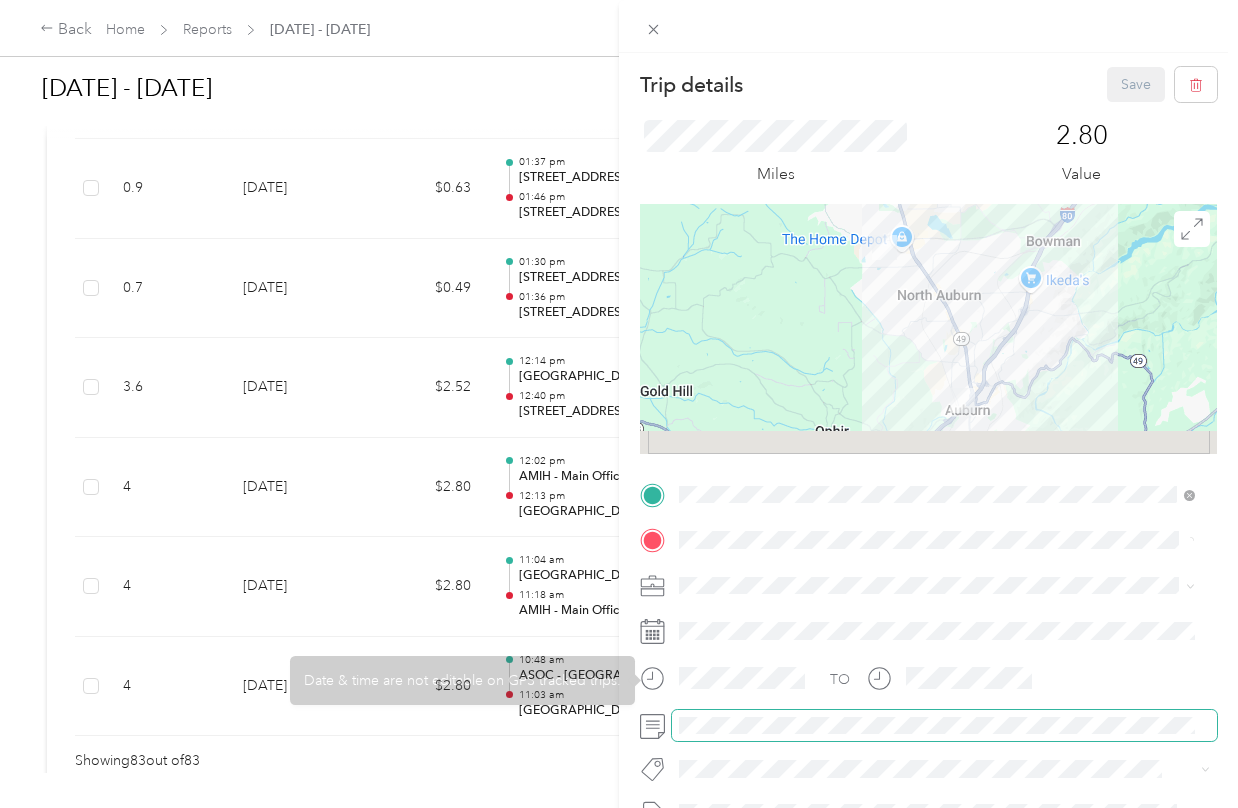 click at bounding box center [944, 726] 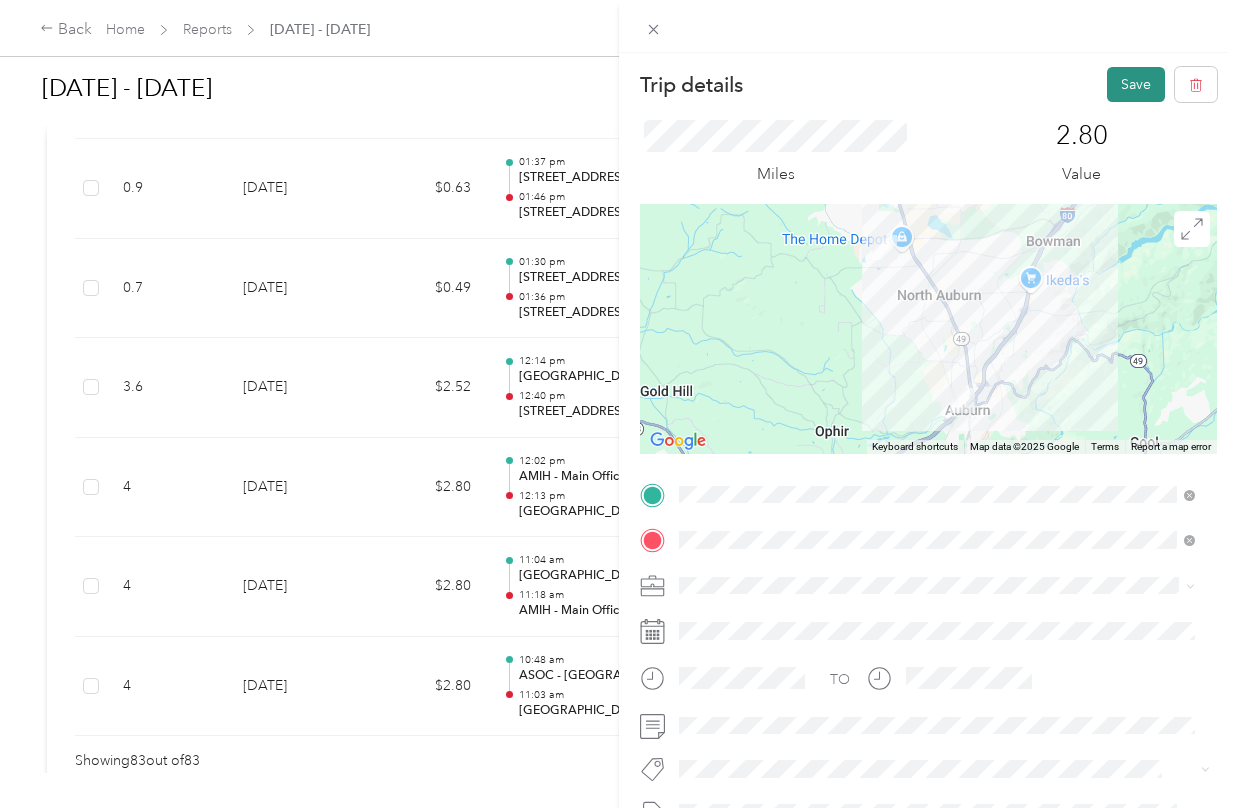 click on "Save" at bounding box center [1136, 84] 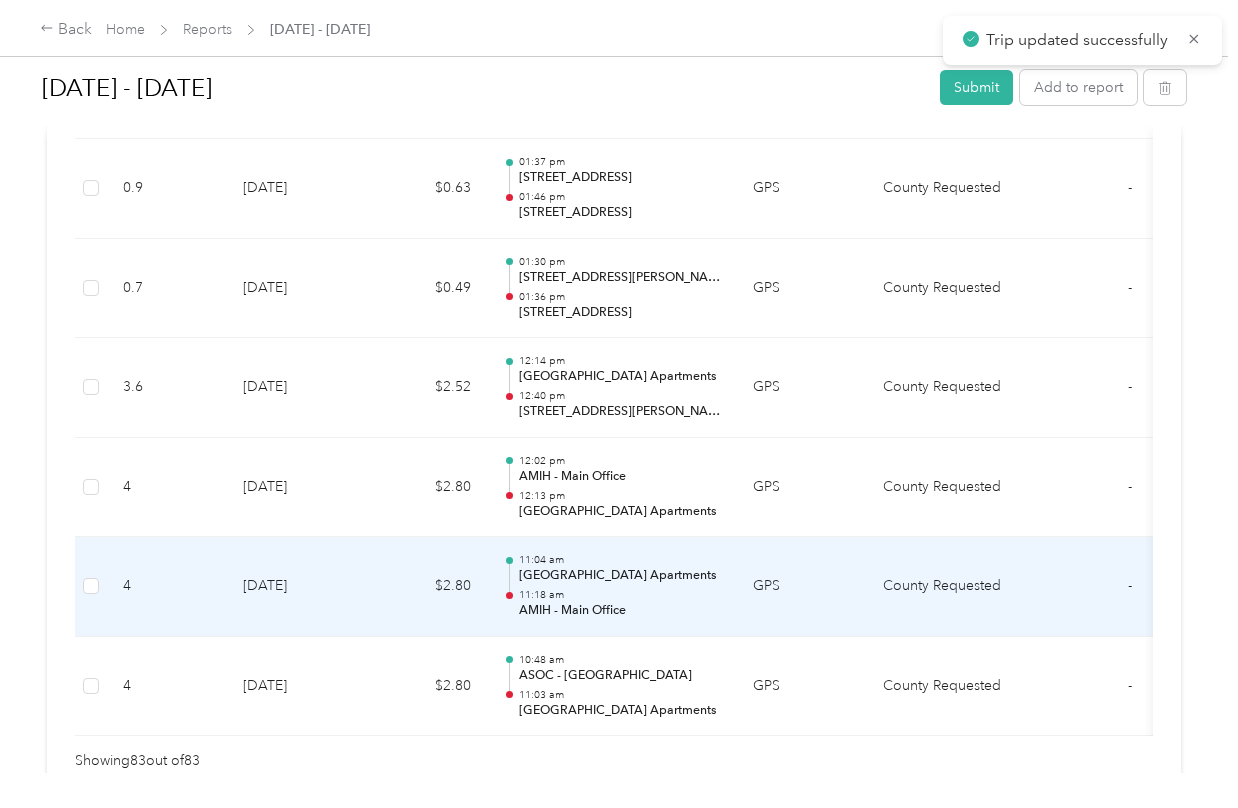 click on "[GEOGRAPHIC_DATA] Apartments" at bounding box center [620, 576] 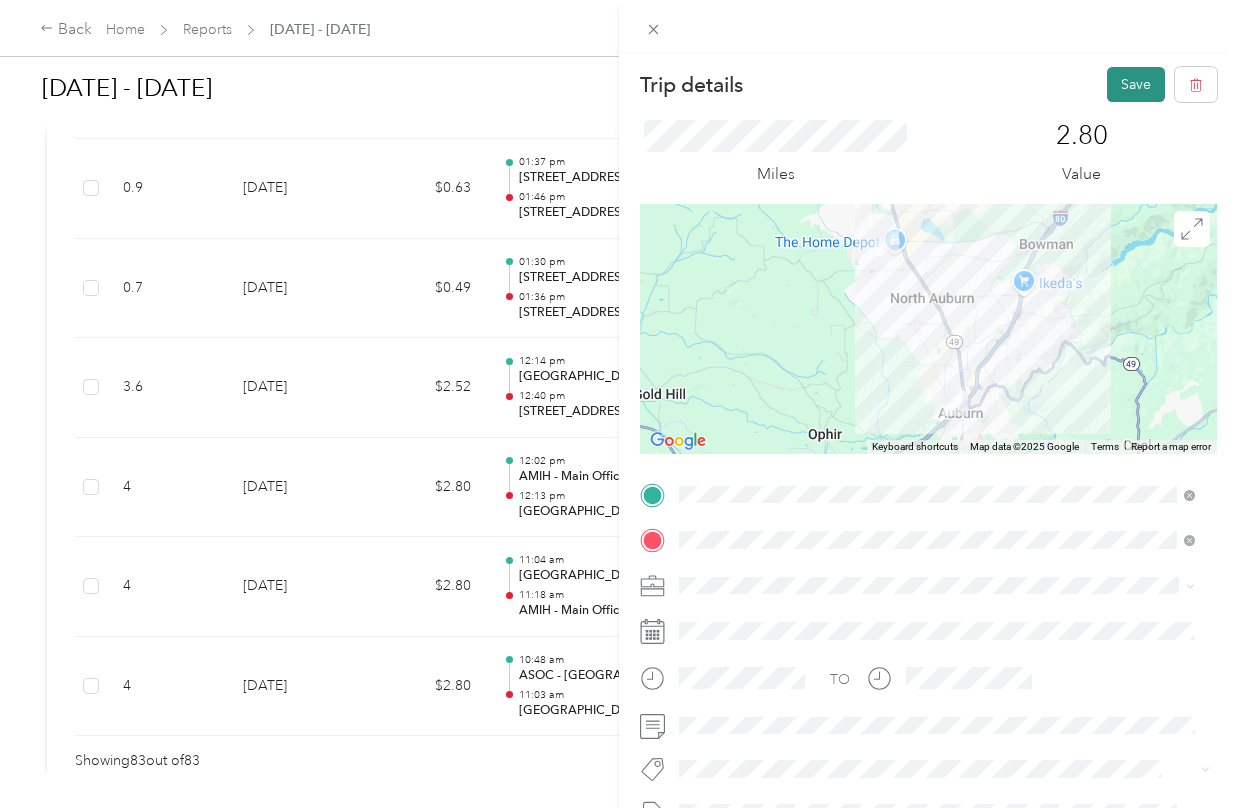 click on "Save" at bounding box center (1136, 84) 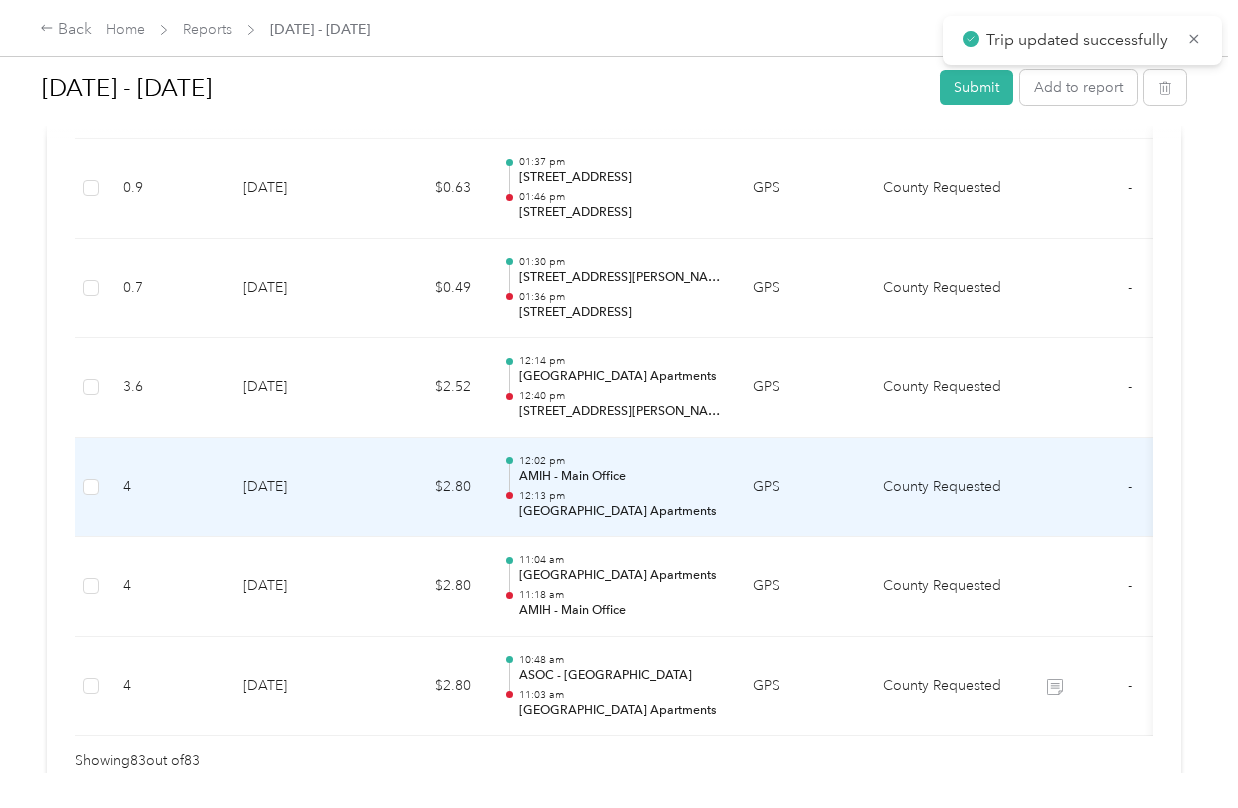 click on "12:13 pm" at bounding box center [620, 496] 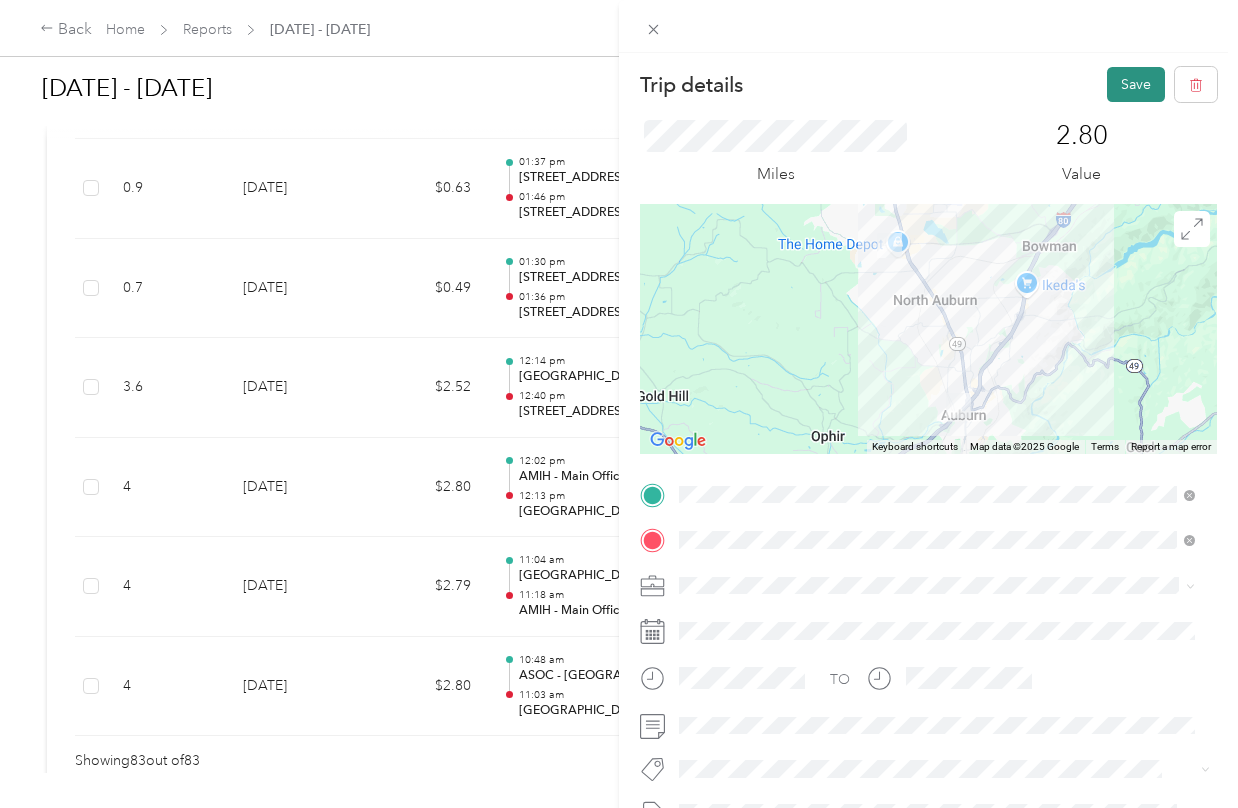 click on "Save" at bounding box center [1136, 84] 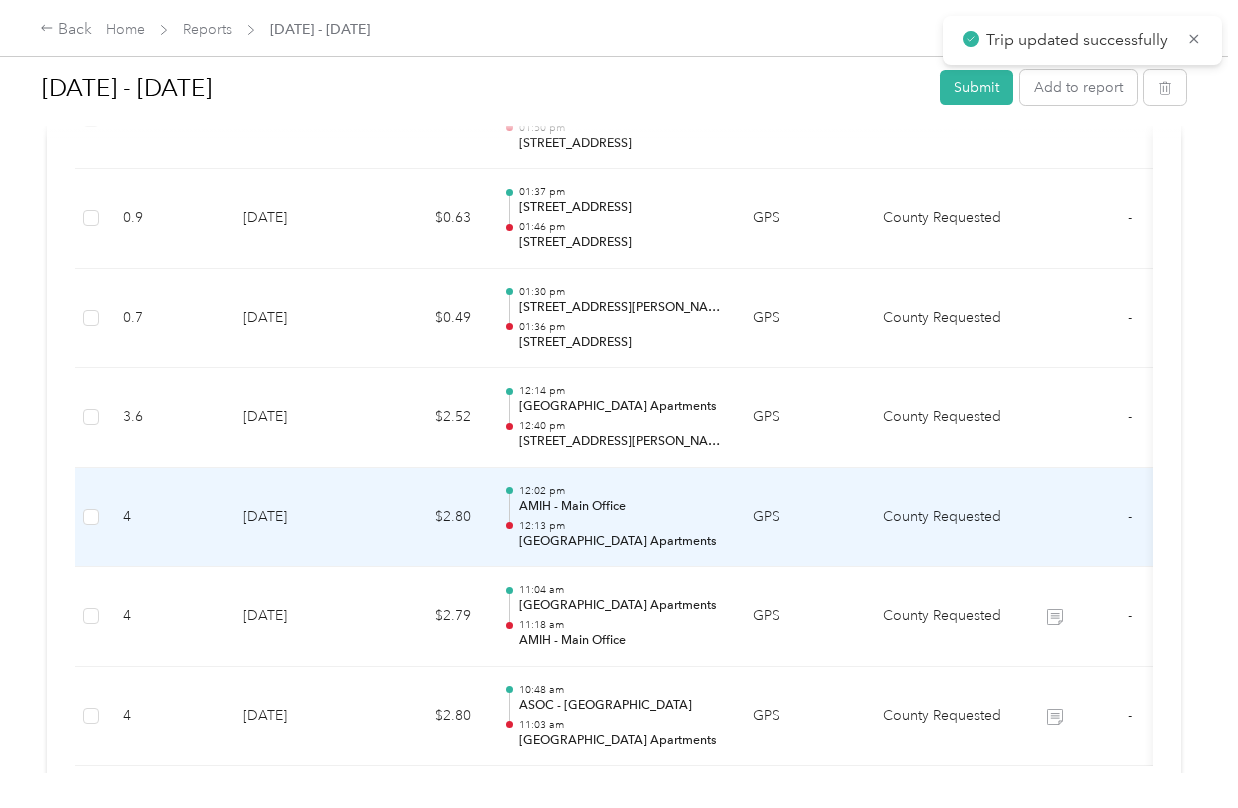 scroll, scrollTop: 8181, scrollLeft: 0, axis: vertical 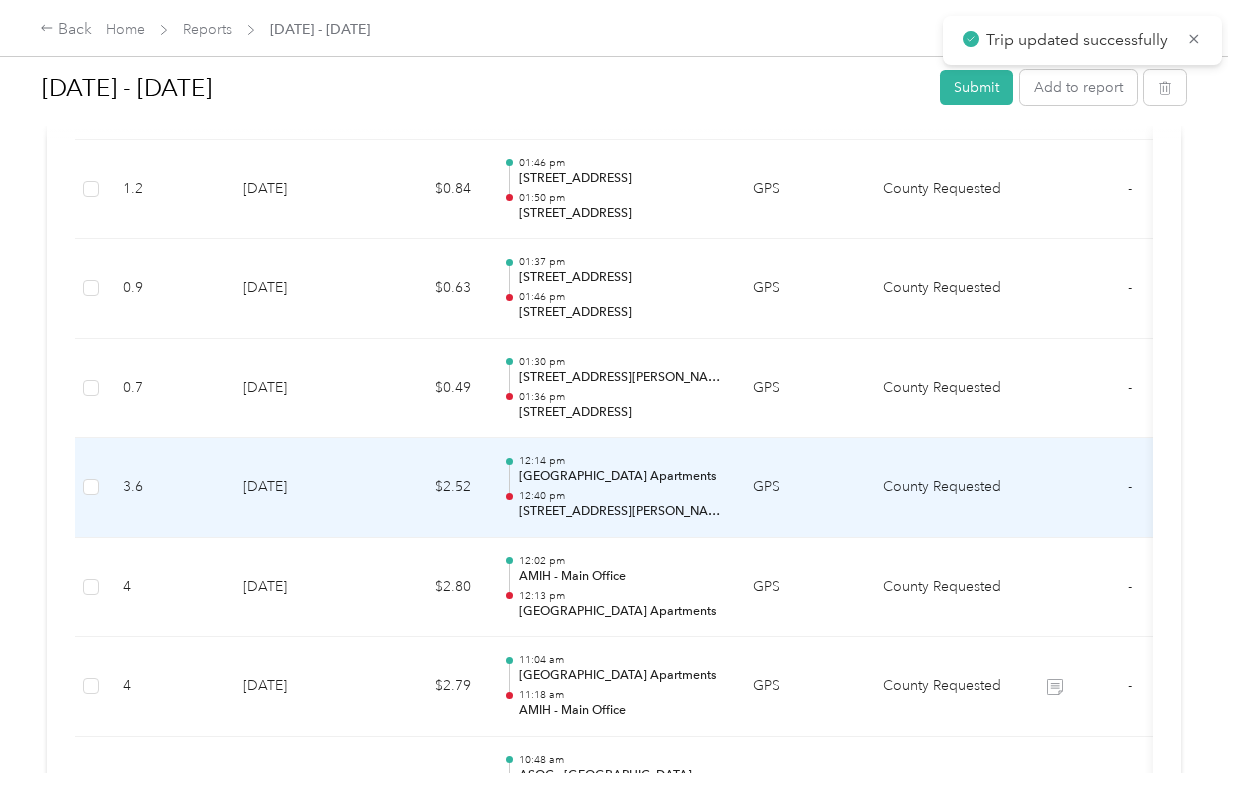click on "[STREET_ADDRESS][PERSON_NAME]" at bounding box center (620, 512) 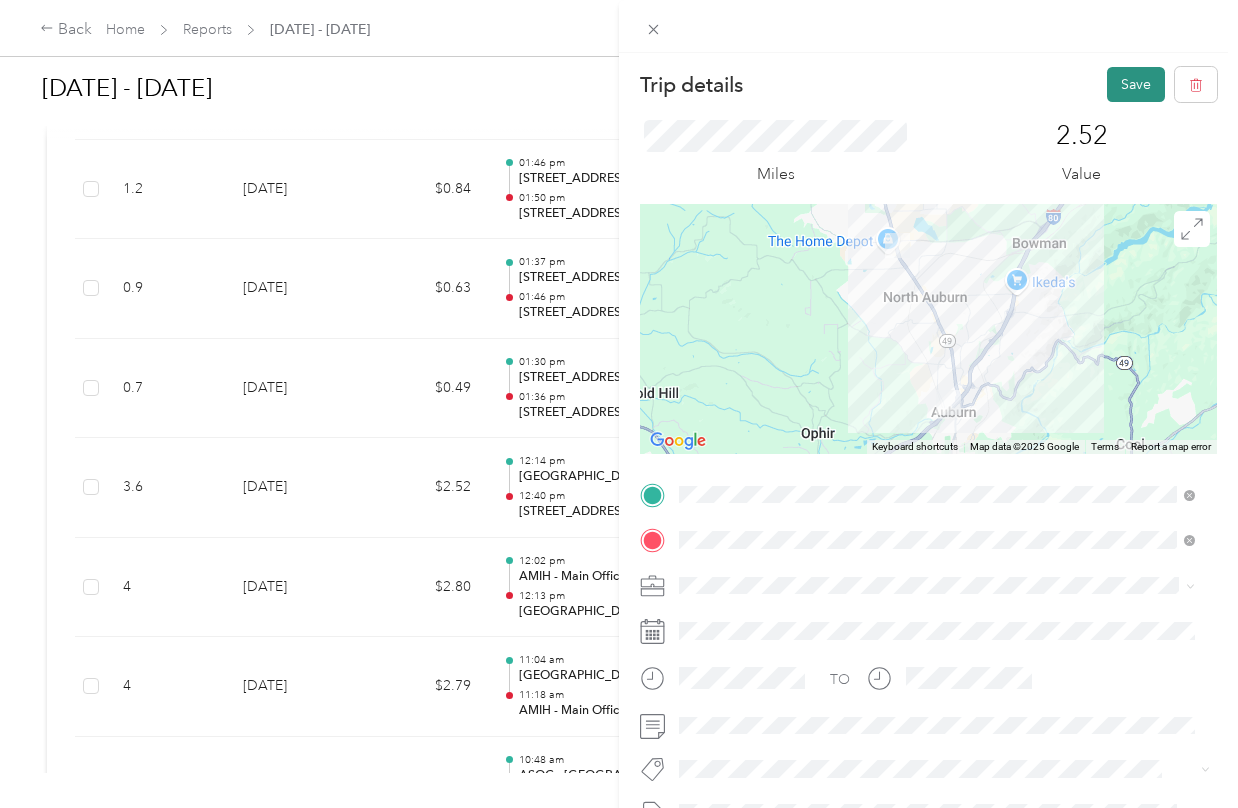 click on "Save" at bounding box center (1136, 84) 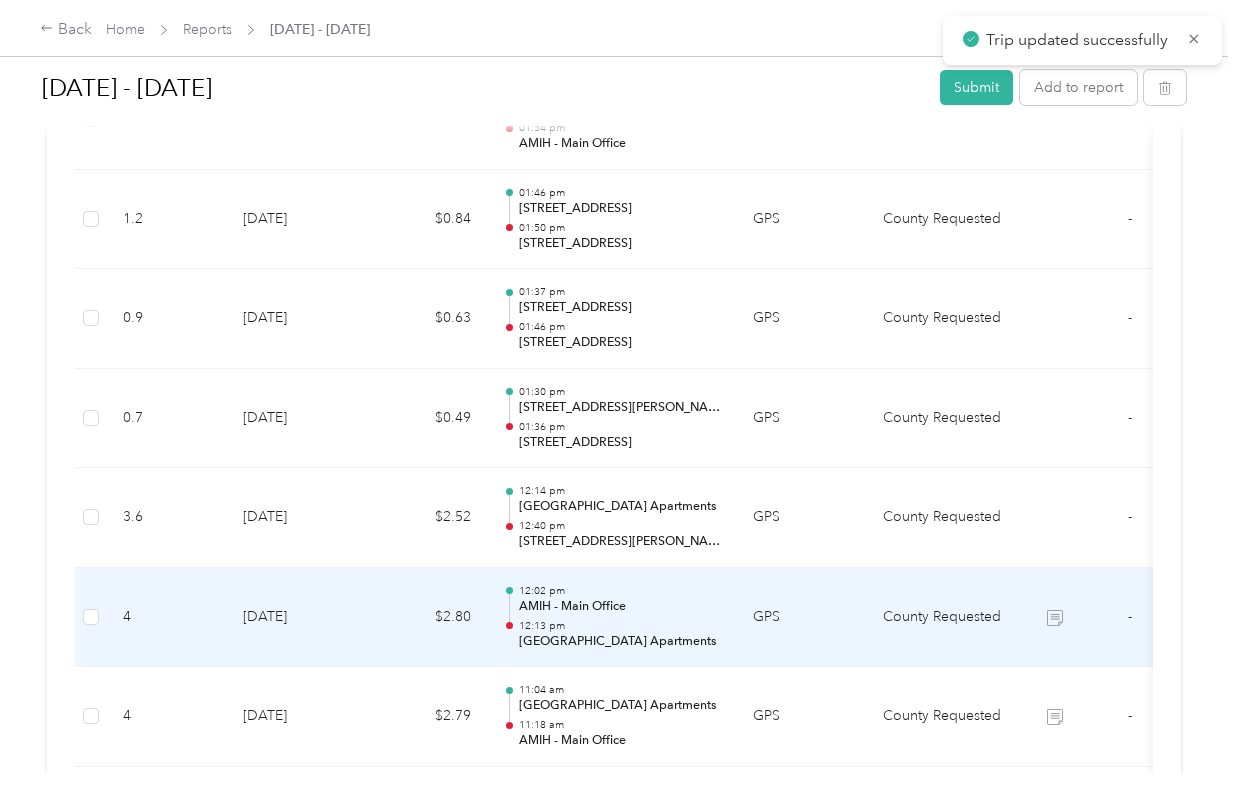 scroll, scrollTop: 8081, scrollLeft: 0, axis: vertical 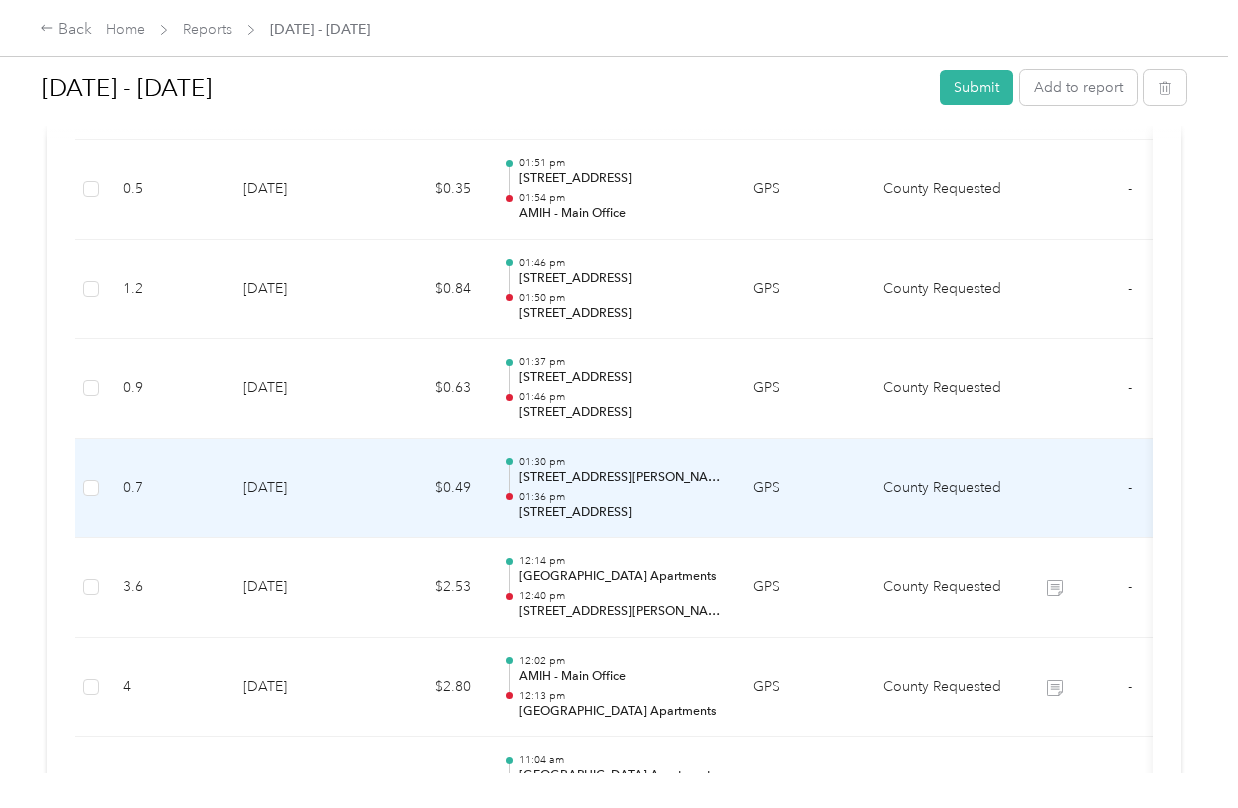 click on "[STREET_ADDRESS]" at bounding box center (620, 513) 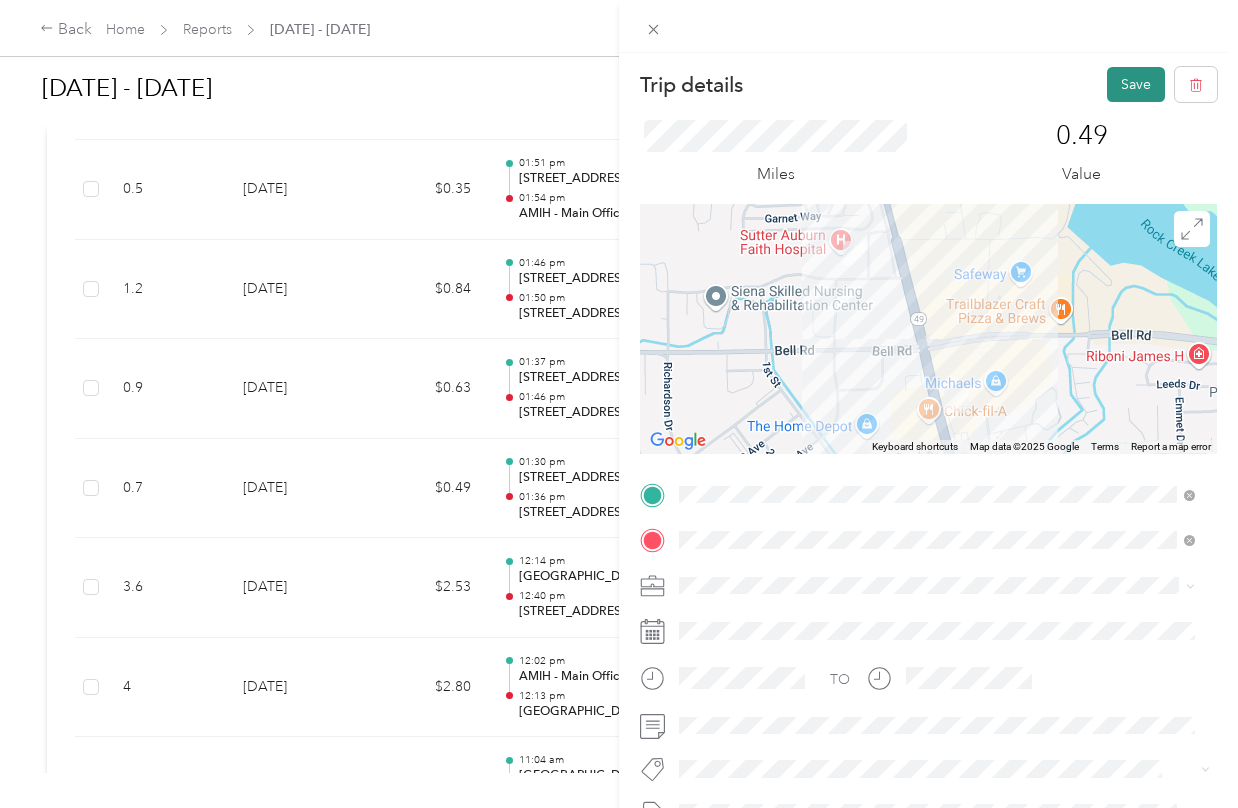 click on "Save" at bounding box center [1136, 84] 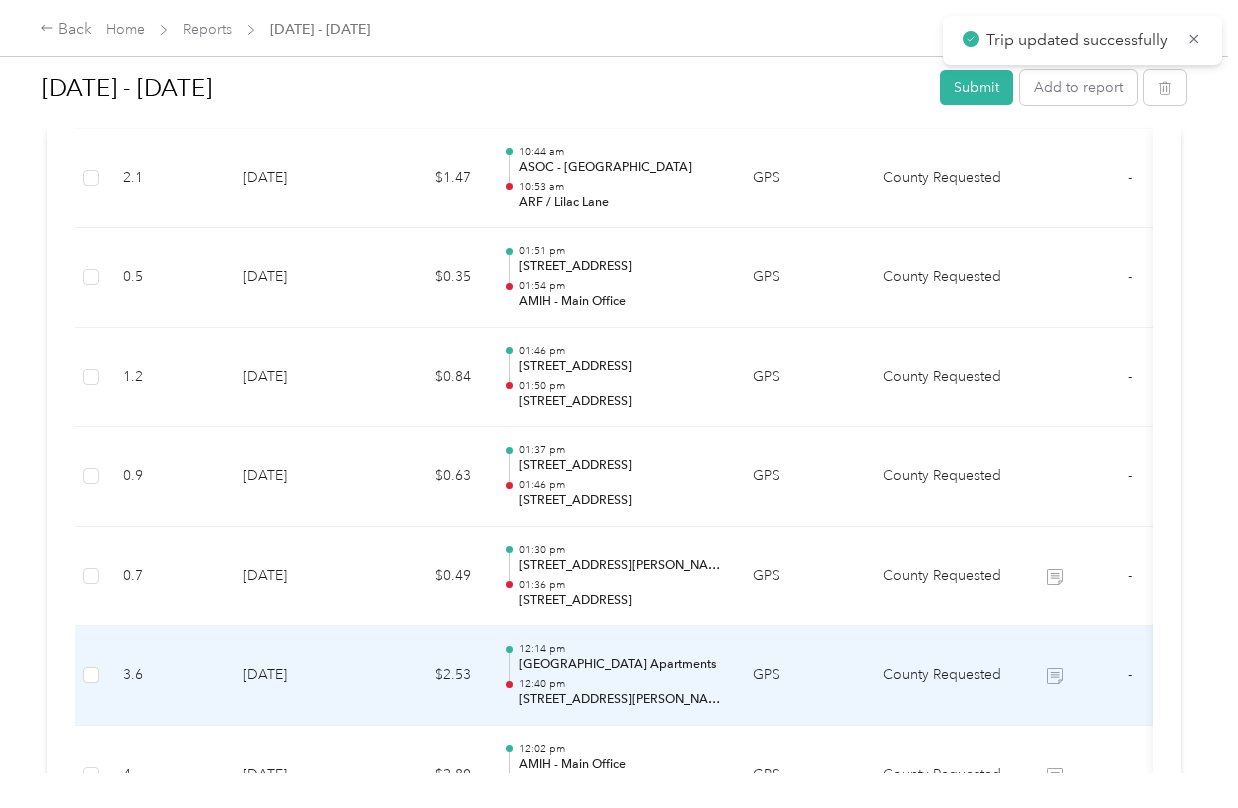 scroll, scrollTop: 7981, scrollLeft: 0, axis: vertical 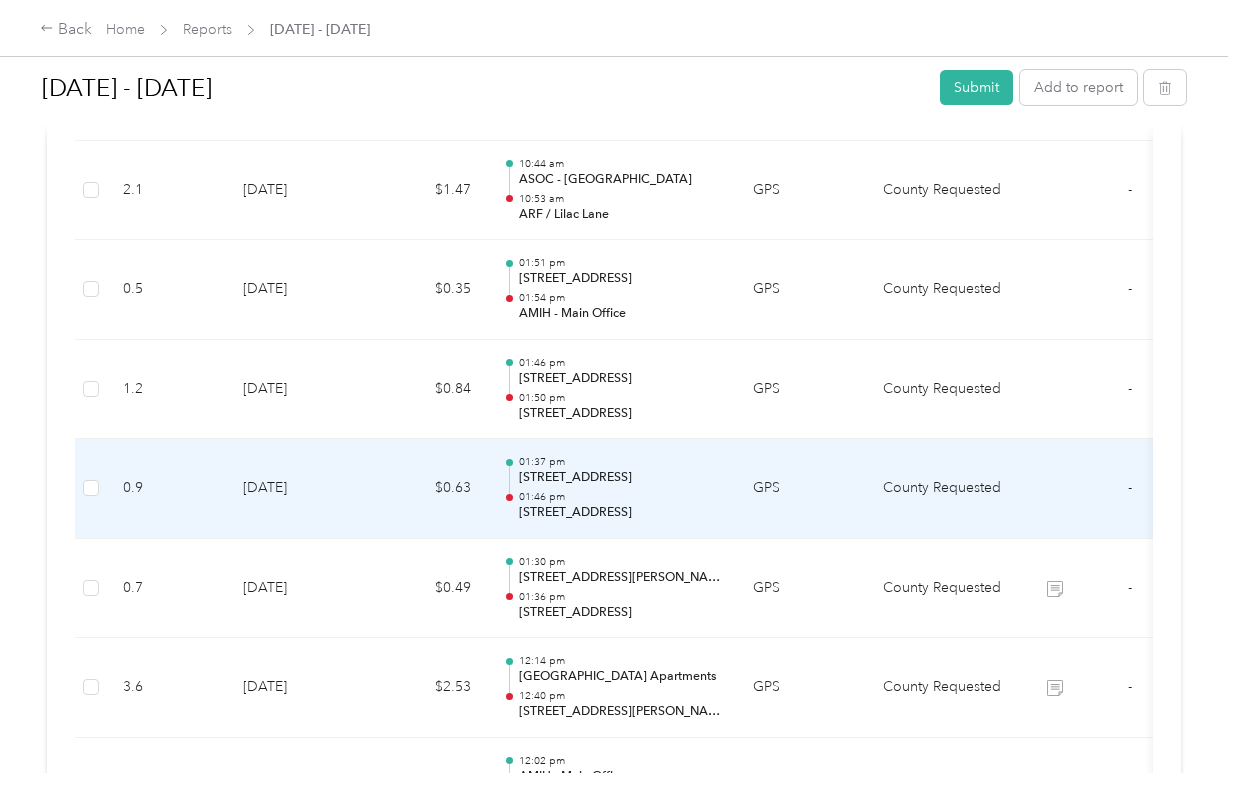 click on "01:37 pm [STREET_ADDRESS] 01:46 pm [STREET_ADDRESS]" at bounding box center [612, 489] 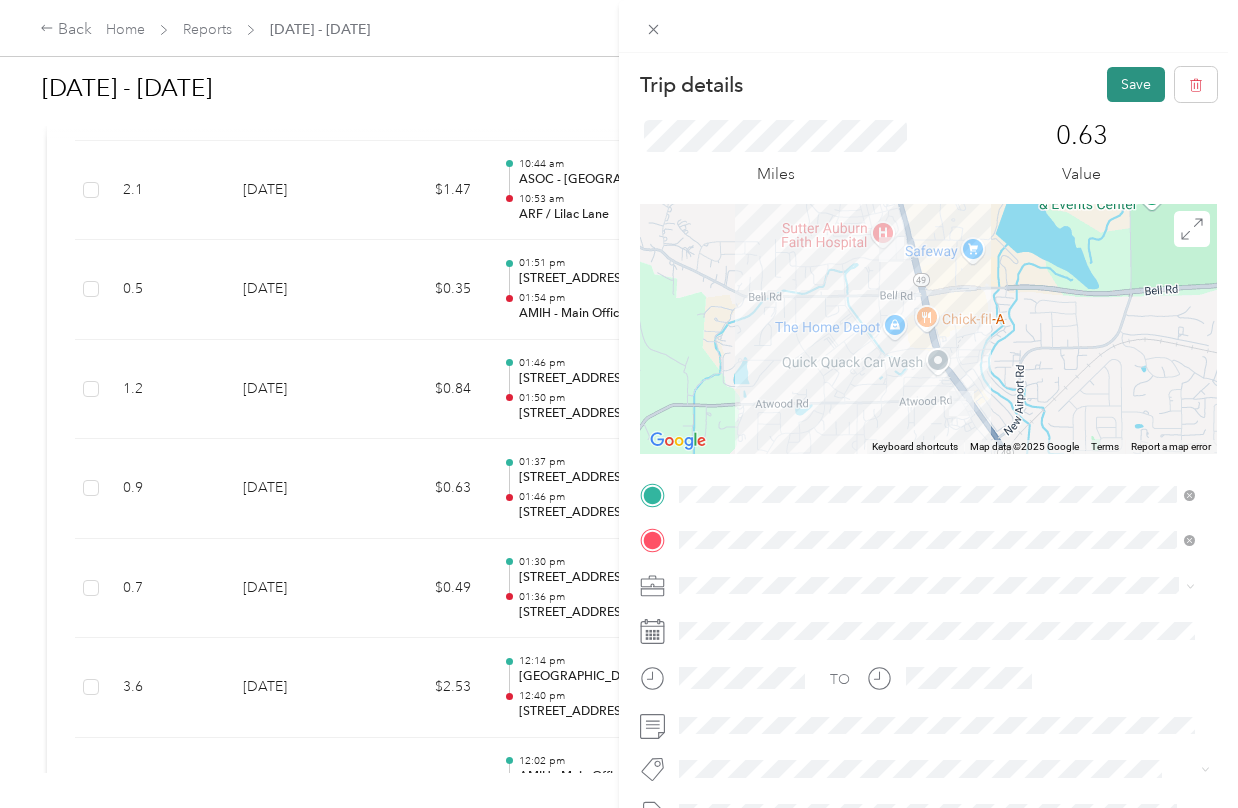click on "Save" at bounding box center [1136, 84] 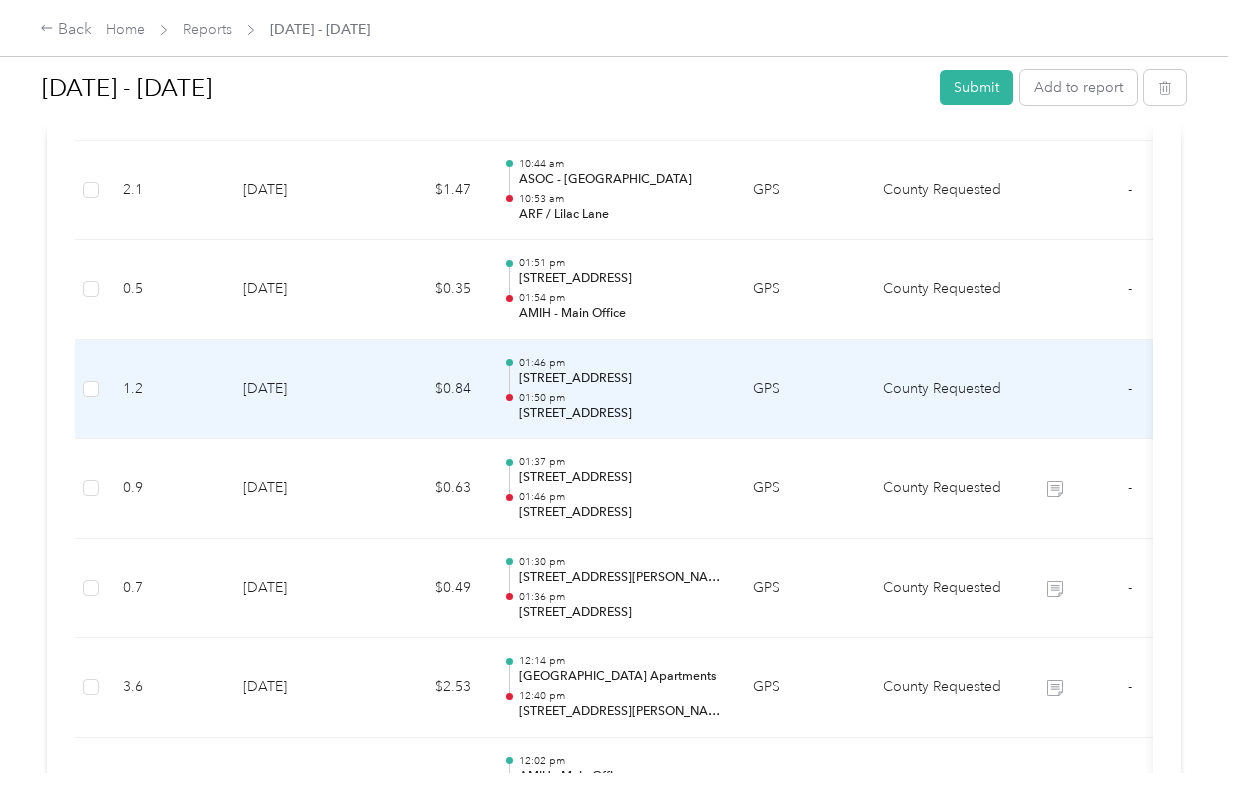 click on "01:46 pm 2287–[STREET_ADDRESS][GEOGRAPHIC_DATA]:50 pm [STREET_ADDRESS]" at bounding box center (620, 389) 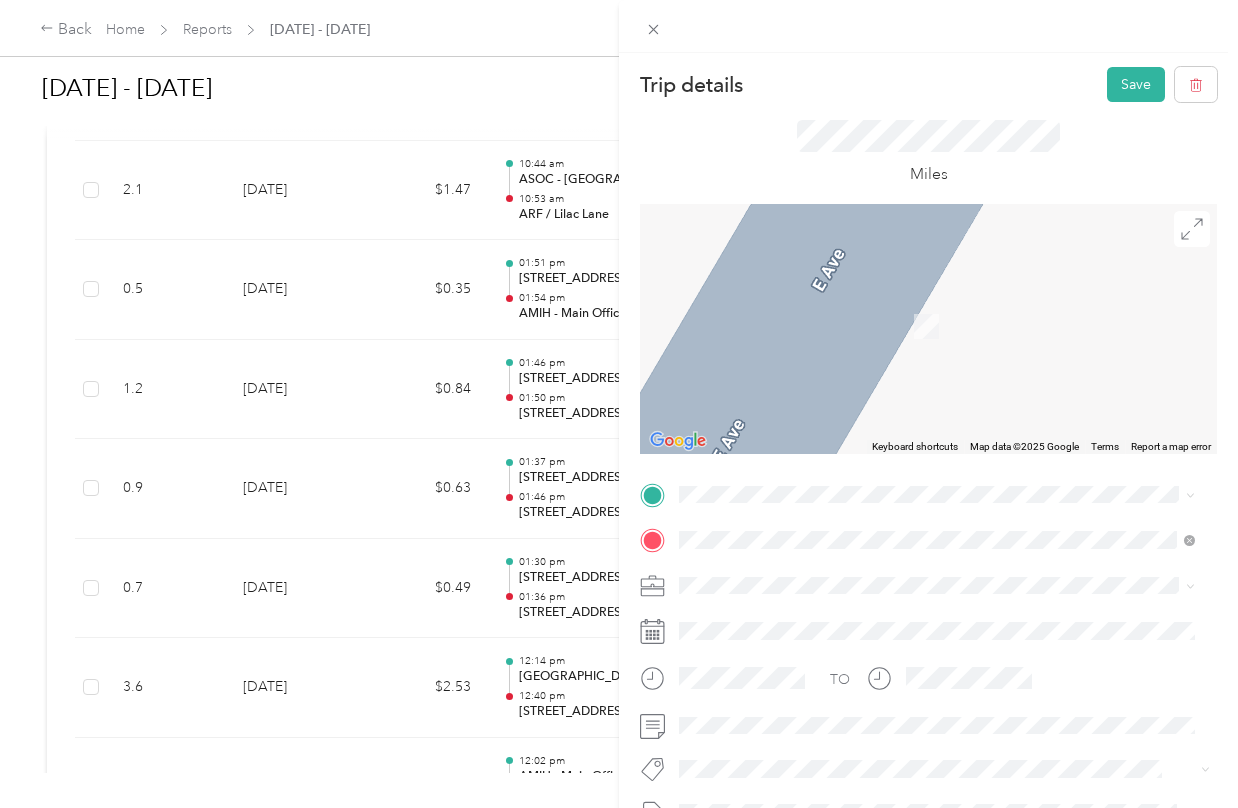 click on "[STREET_ADDRESS][US_STATE]" at bounding box center [817, 561] 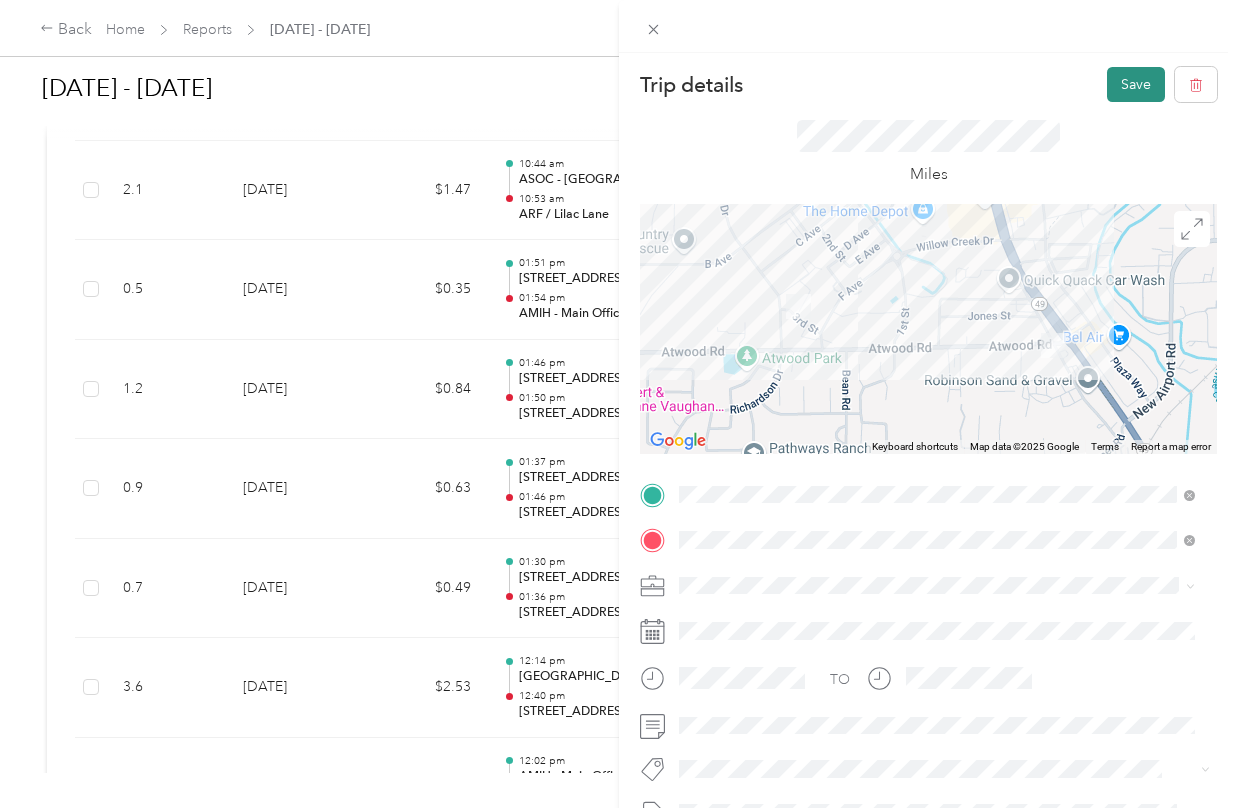 click on "Save" at bounding box center (1136, 84) 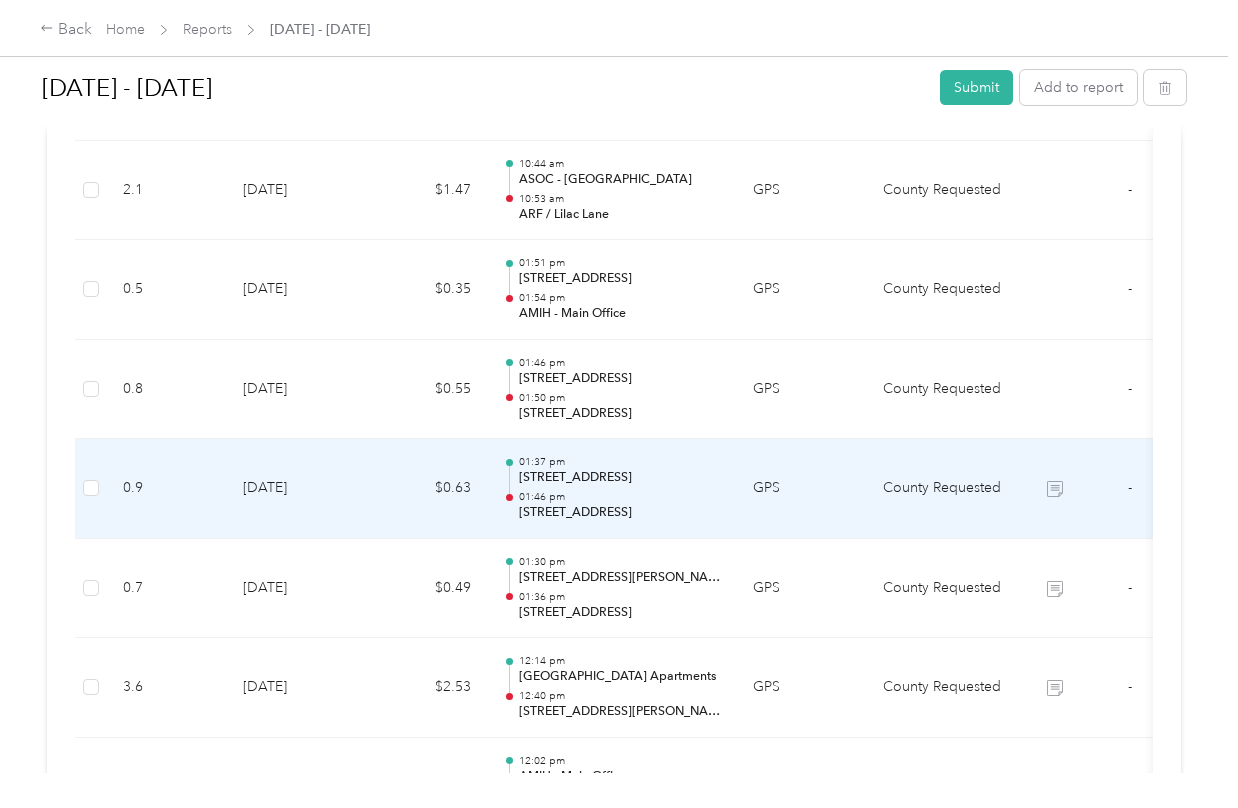 click on "01:46 pm" at bounding box center [620, 497] 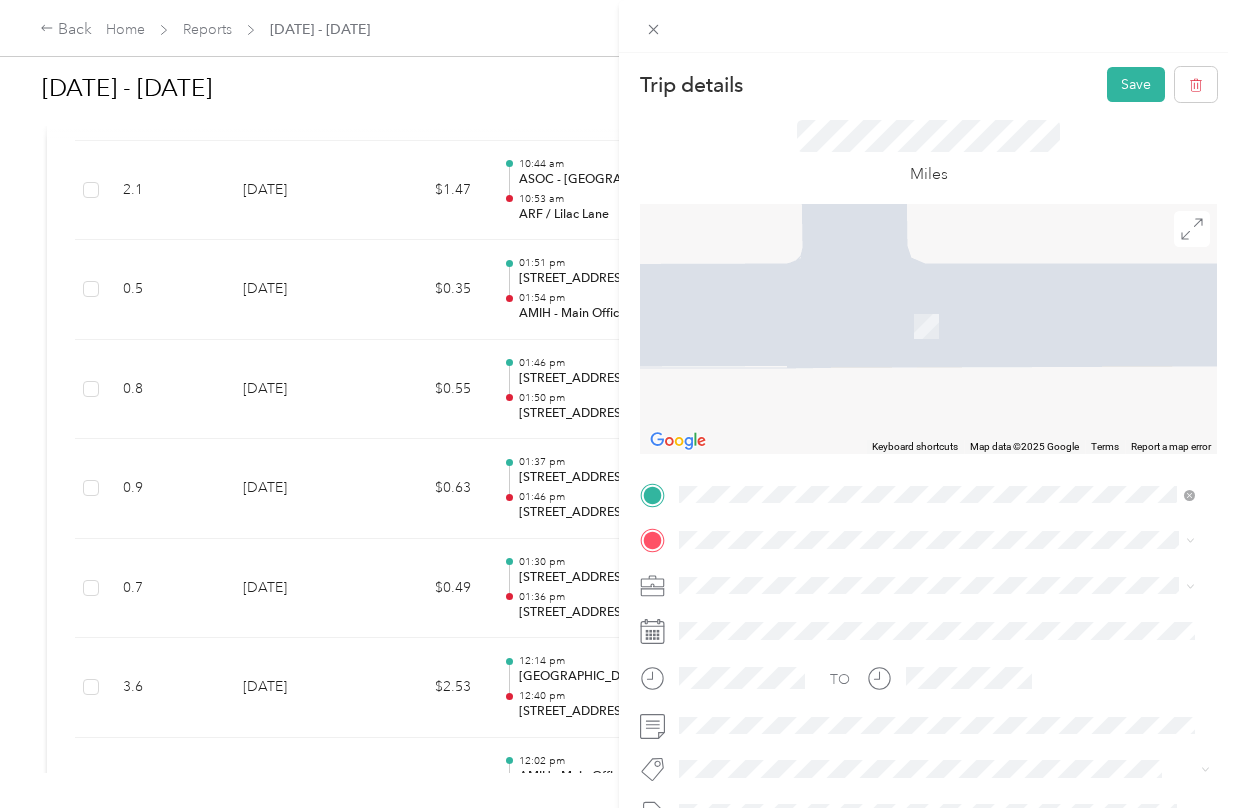 click on "[STREET_ADDRESS][US_STATE]" at bounding box center [817, 609] 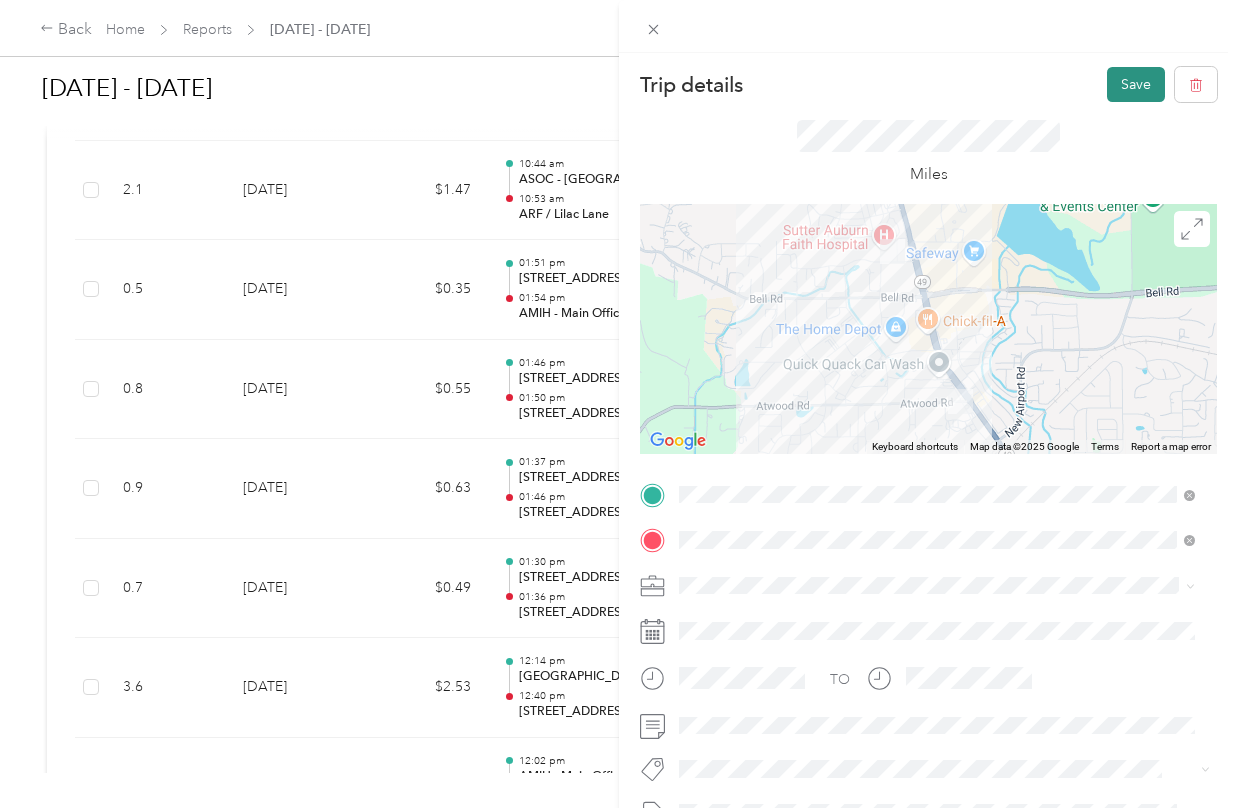 click on "Save" at bounding box center (1136, 84) 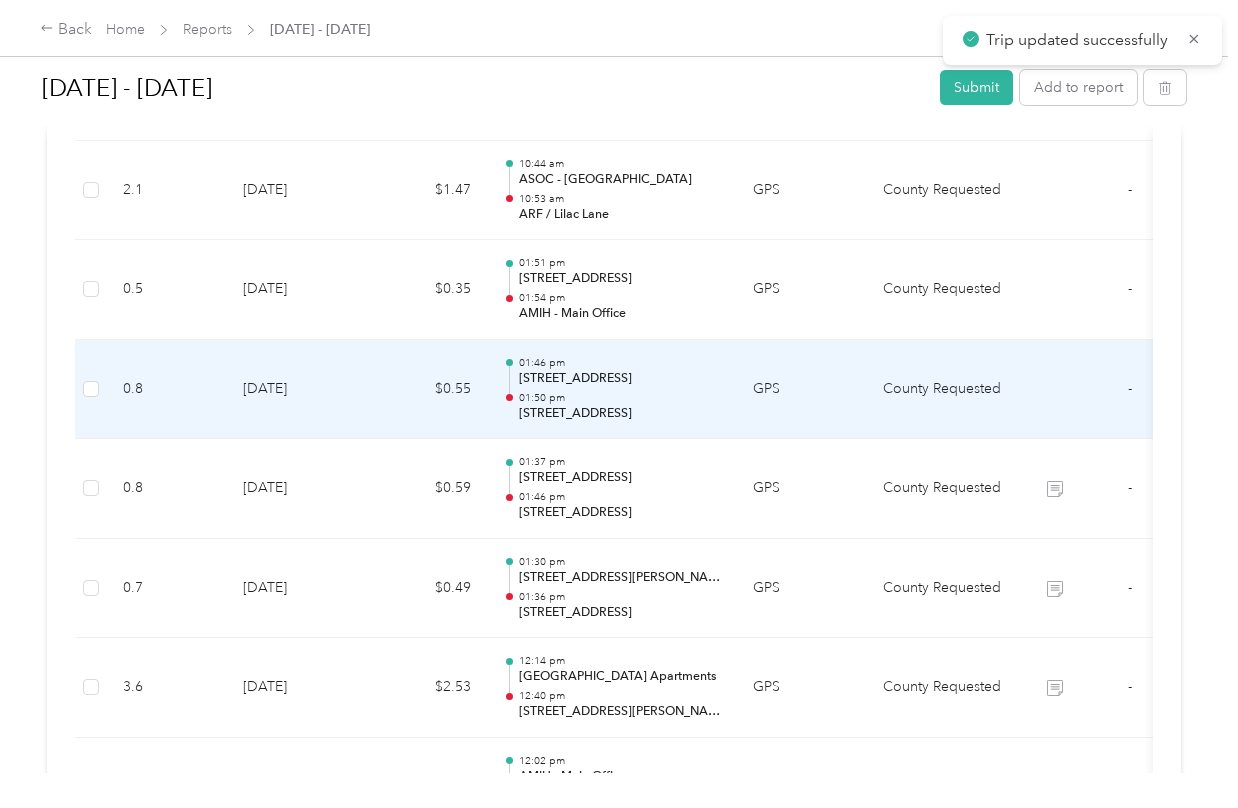 click on "GPS" at bounding box center [802, 390] 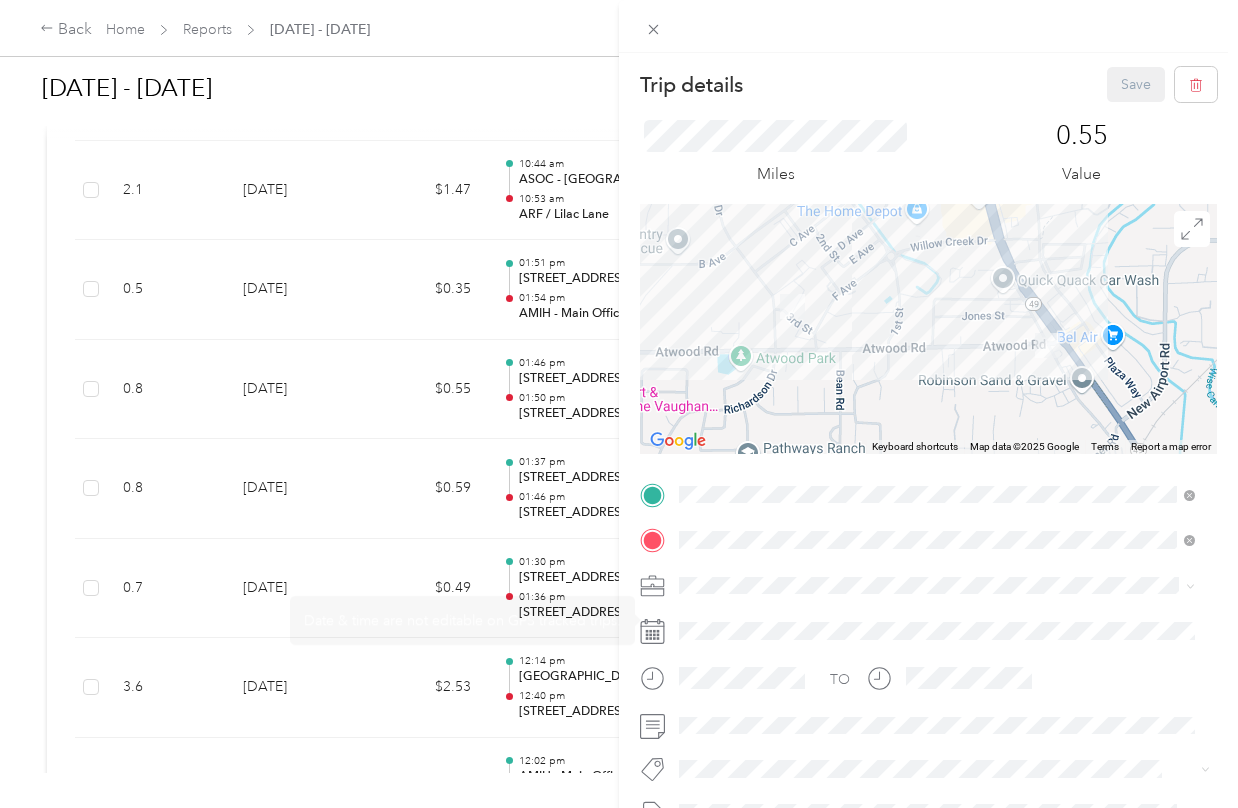 click on "Trip details Save This trip cannot be edited because it is either under review, approved, or paid. Contact your Team Manager to edit it. Miles 0.55 Value  ← Move left → Move right ↑ Move up ↓ Move down + Zoom in - Zoom out Home Jump left by 75% End Jump right by 75% Page Up Jump up by 75% Page Down Jump down by 75% Keyboard shortcuts Map Data Map data ©2025 Google Map data ©2025 Google 200 m  Click to toggle between metric and imperial units Terms Report a map error TO Add photo" at bounding box center (619, 404) 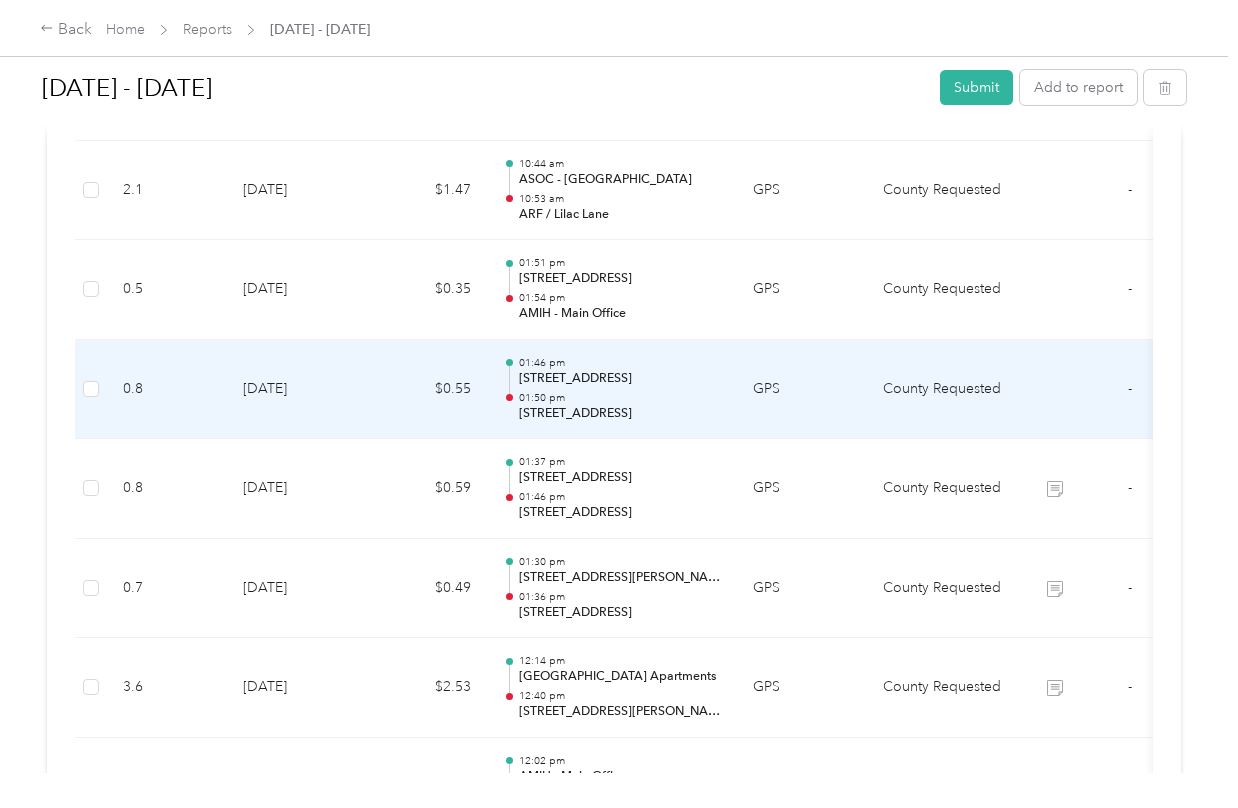 click on "01:50 pm" at bounding box center [620, 398] 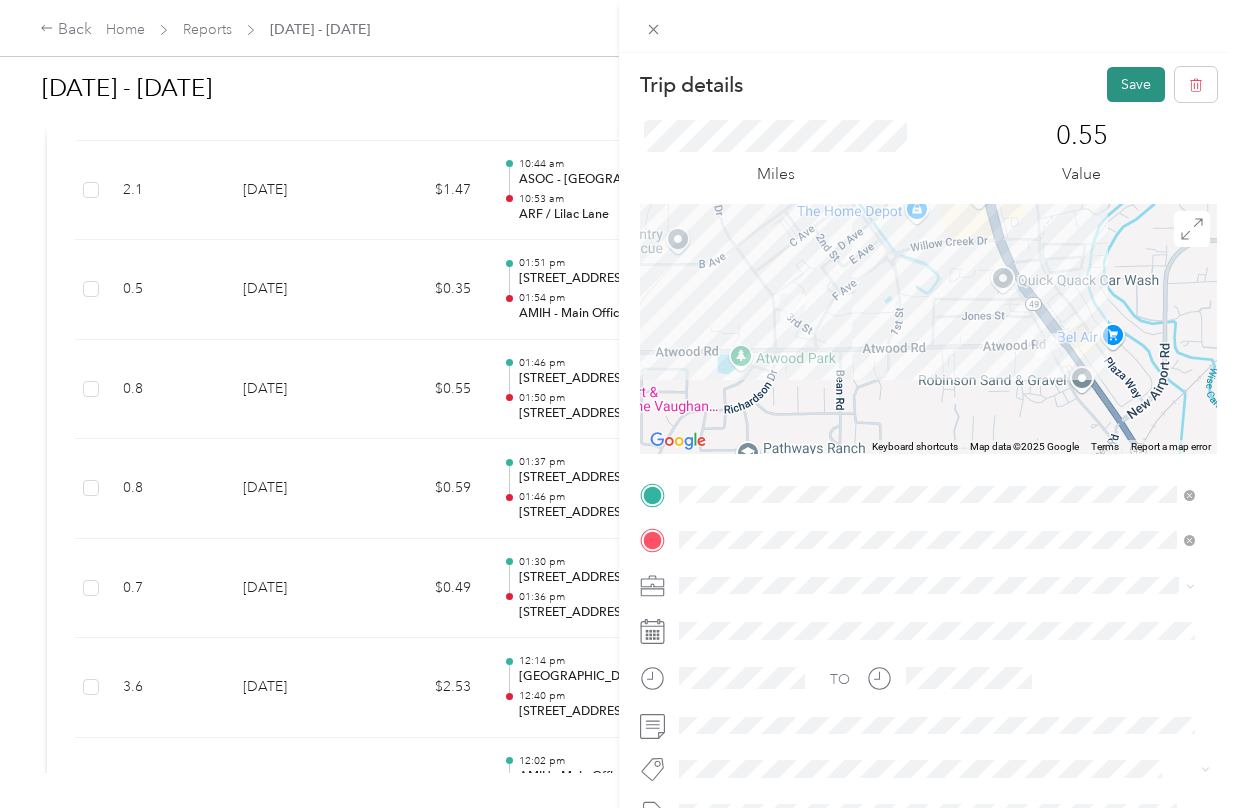 click on "Save" at bounding box center (1136, 84) 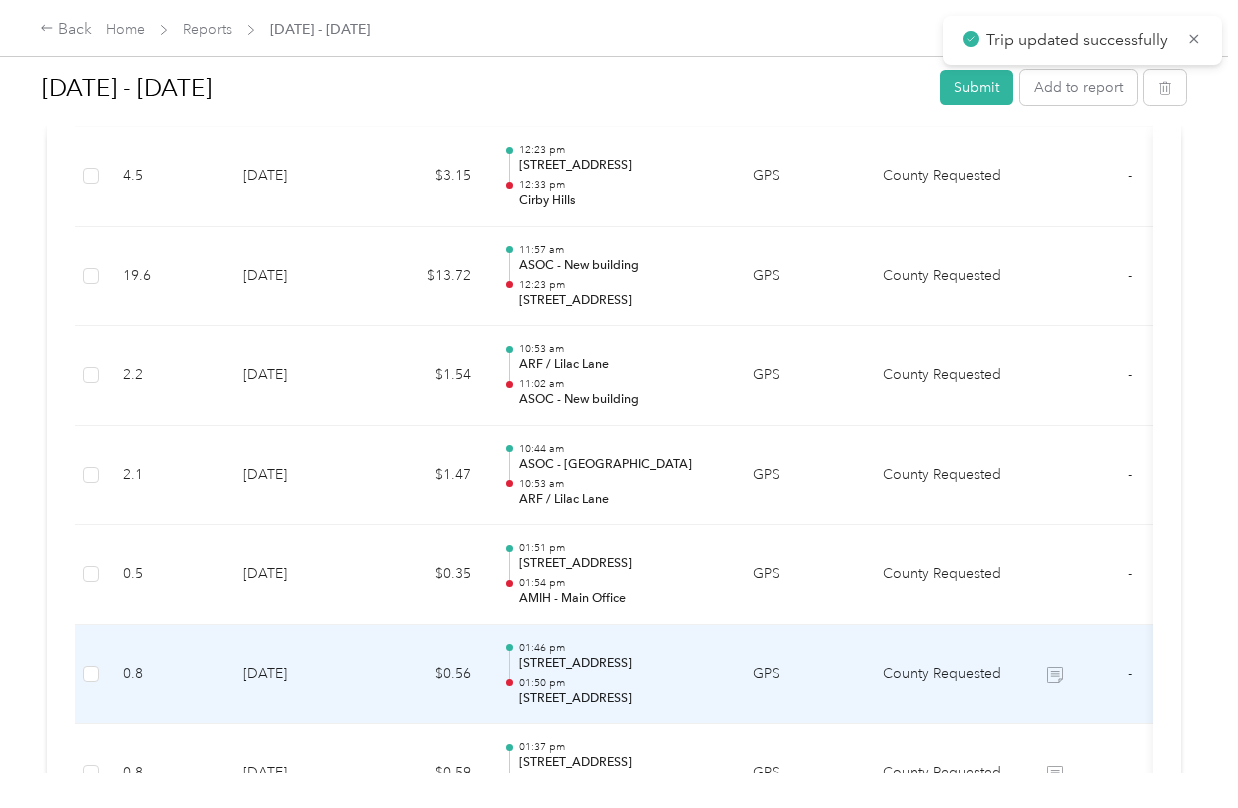scroll, scrollTop: 7681, scrollLeft: 0, axis: vertical 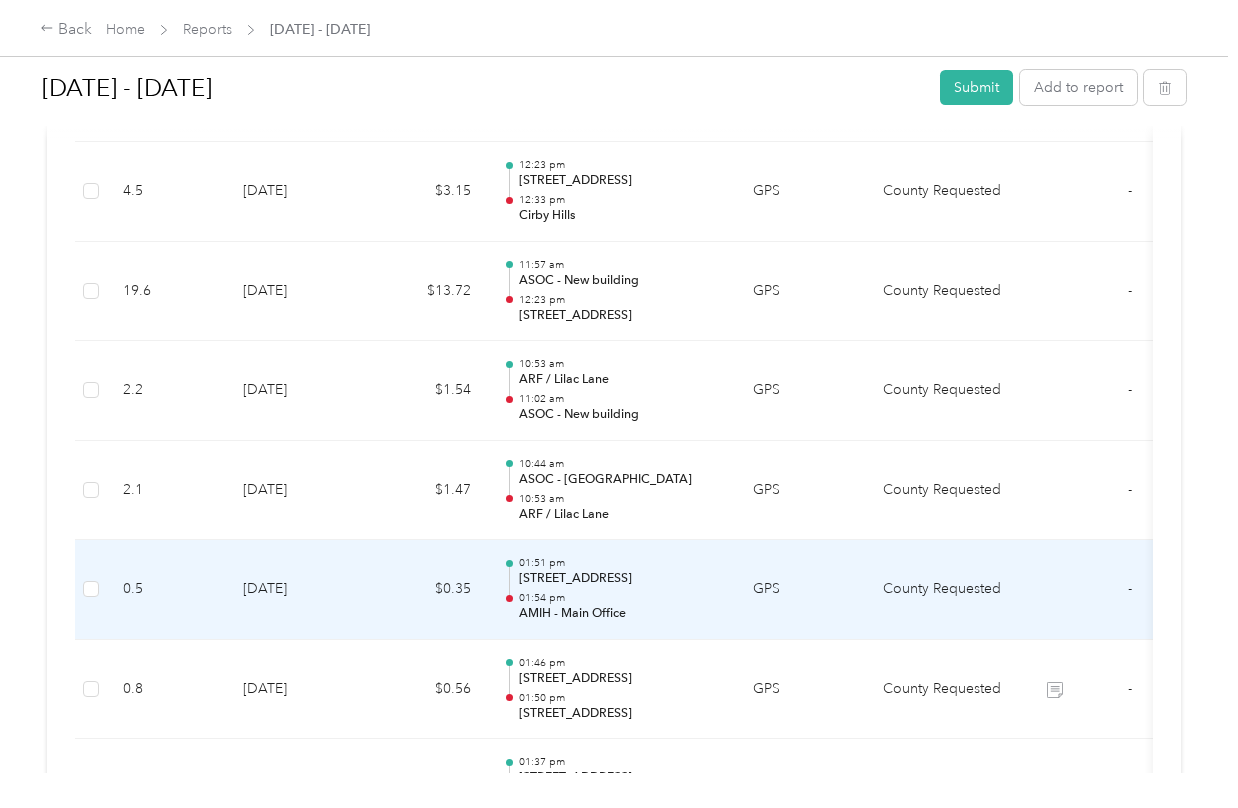click on "01:51 pm [STREET_ADDRESS] 01:54 pm AMIH - Main Office" at bounding box center [612, 590] 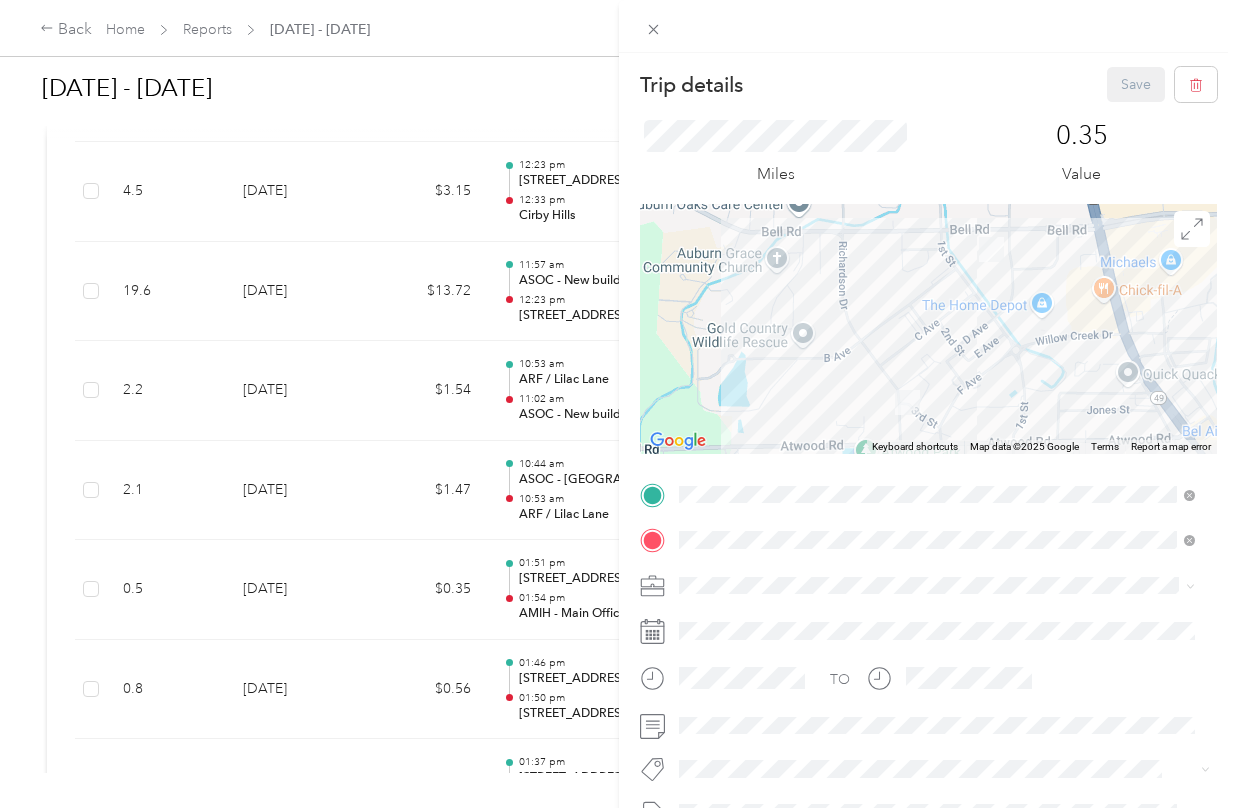 click on "TEAM [STREET_ADDRESS]" at bounding box center (878, 577) 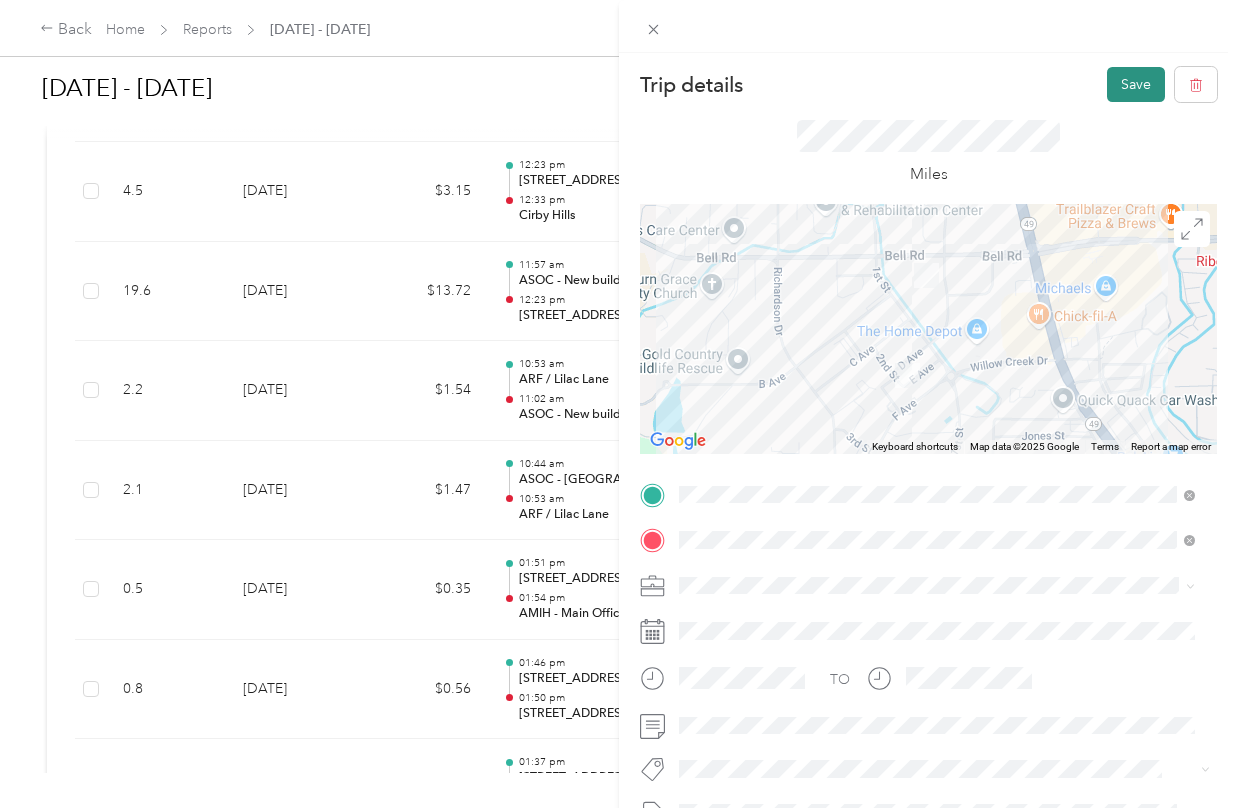 click on "Save" at bounding box center [1136, 84] 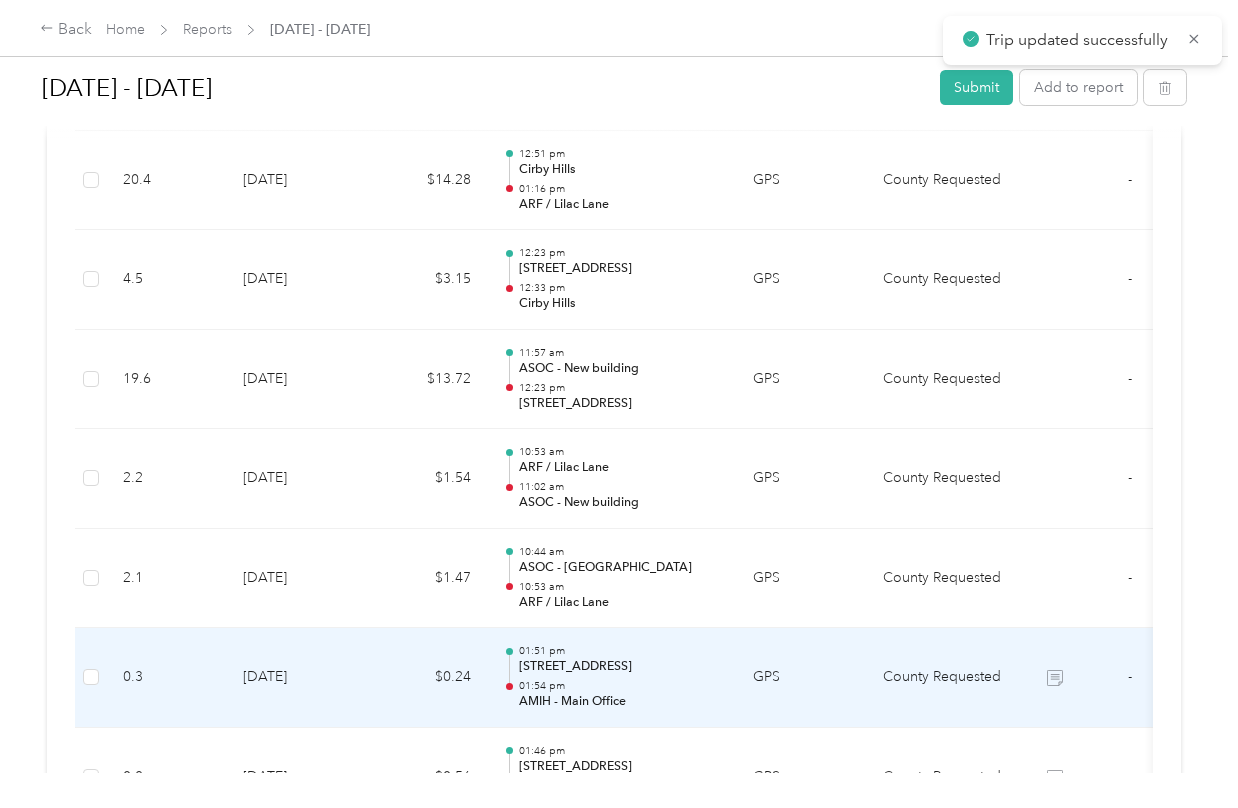scroll, scrollTop: 7581, scrollLeft: 0, axis: vertical 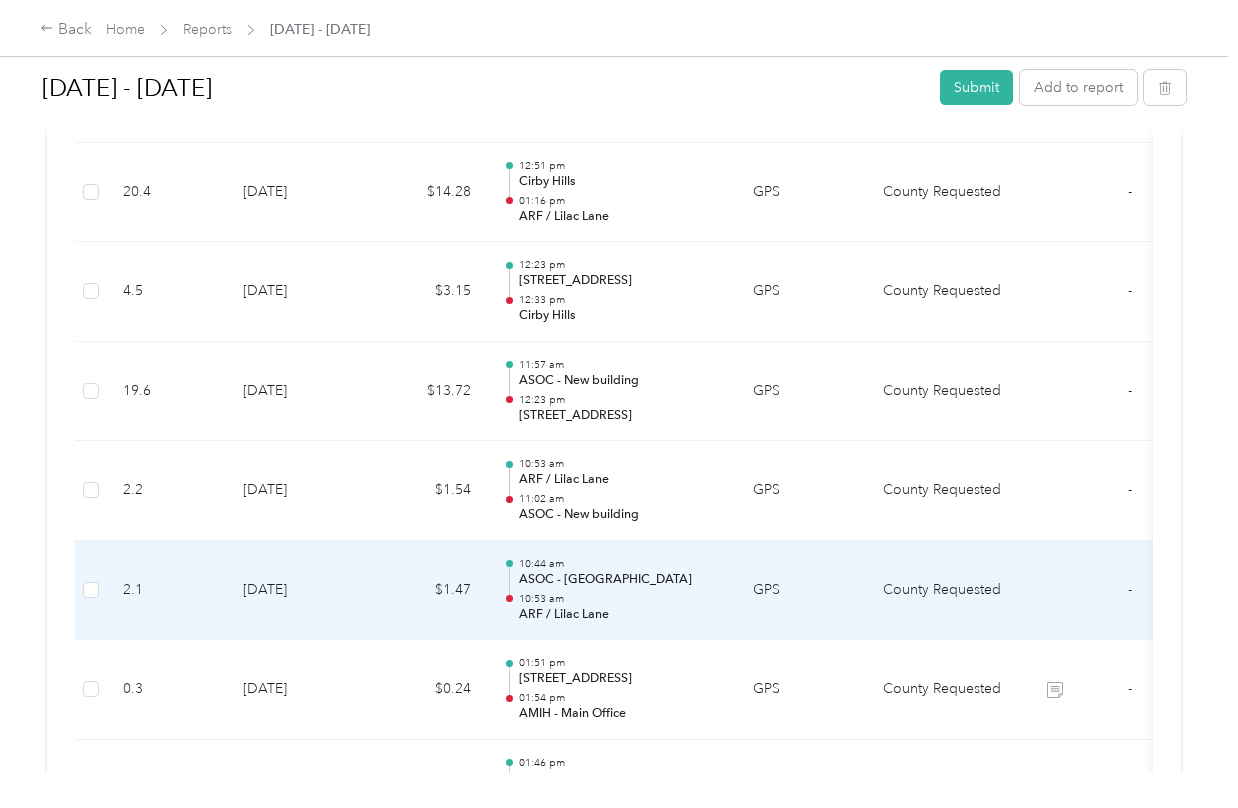click on "GPS" at bounding box center (802, 591) 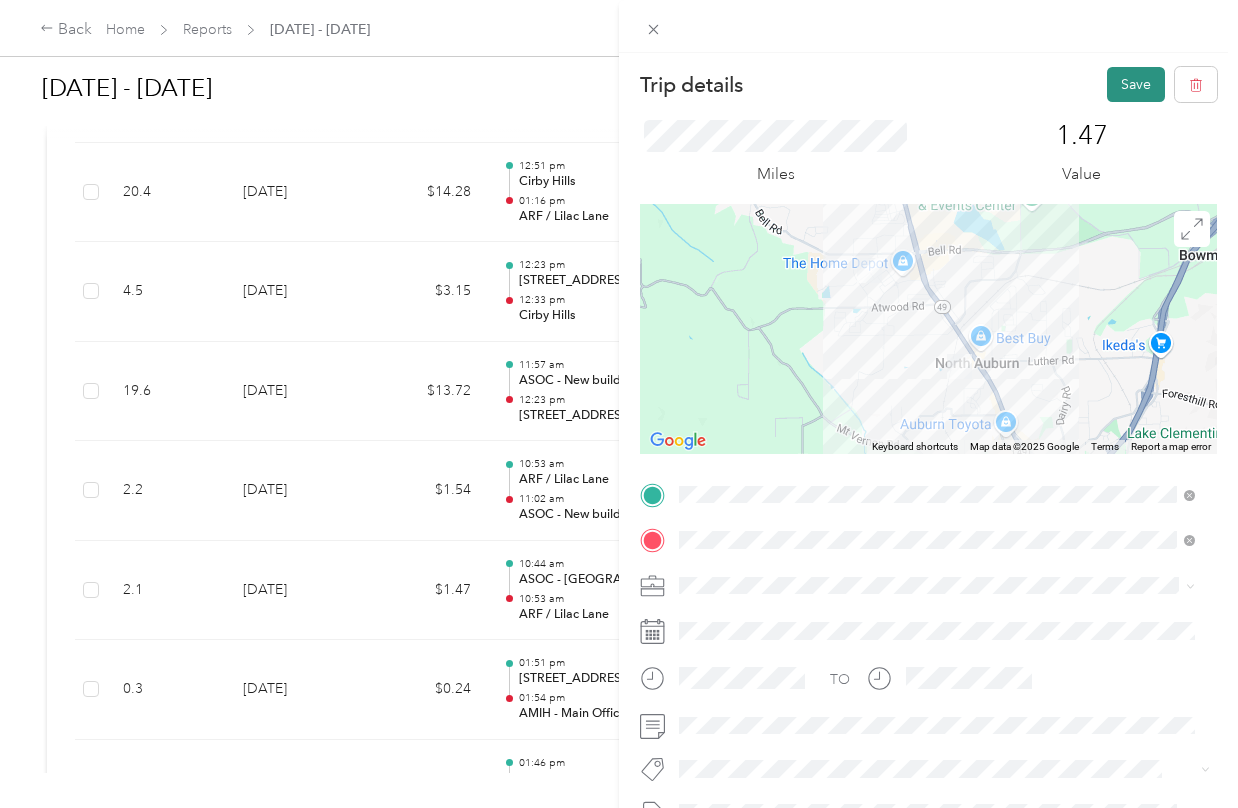 click on "Save" at bounding box center [1136, 84] 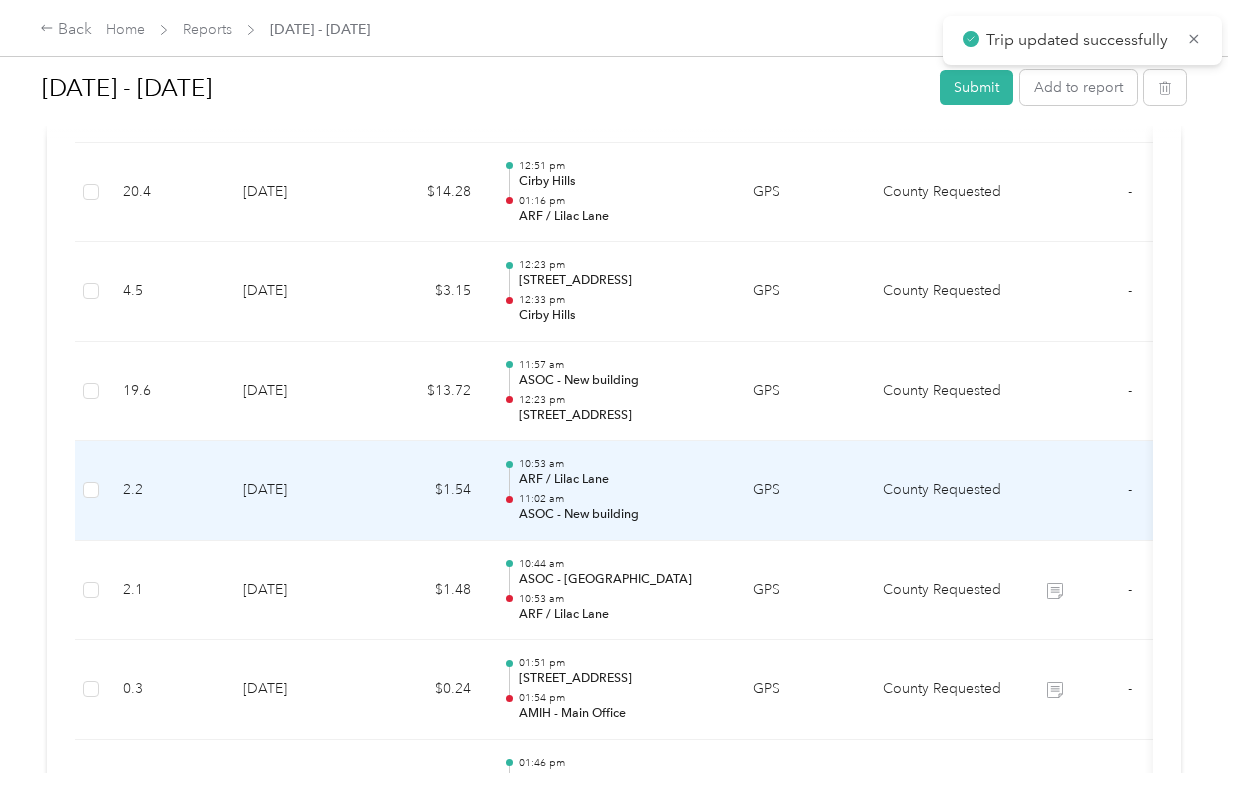 click on "10:53 am ARF / [GEOGRAPHIC_DATA] 11:02 am ASOC - New building" at bounding box center [620, 490] 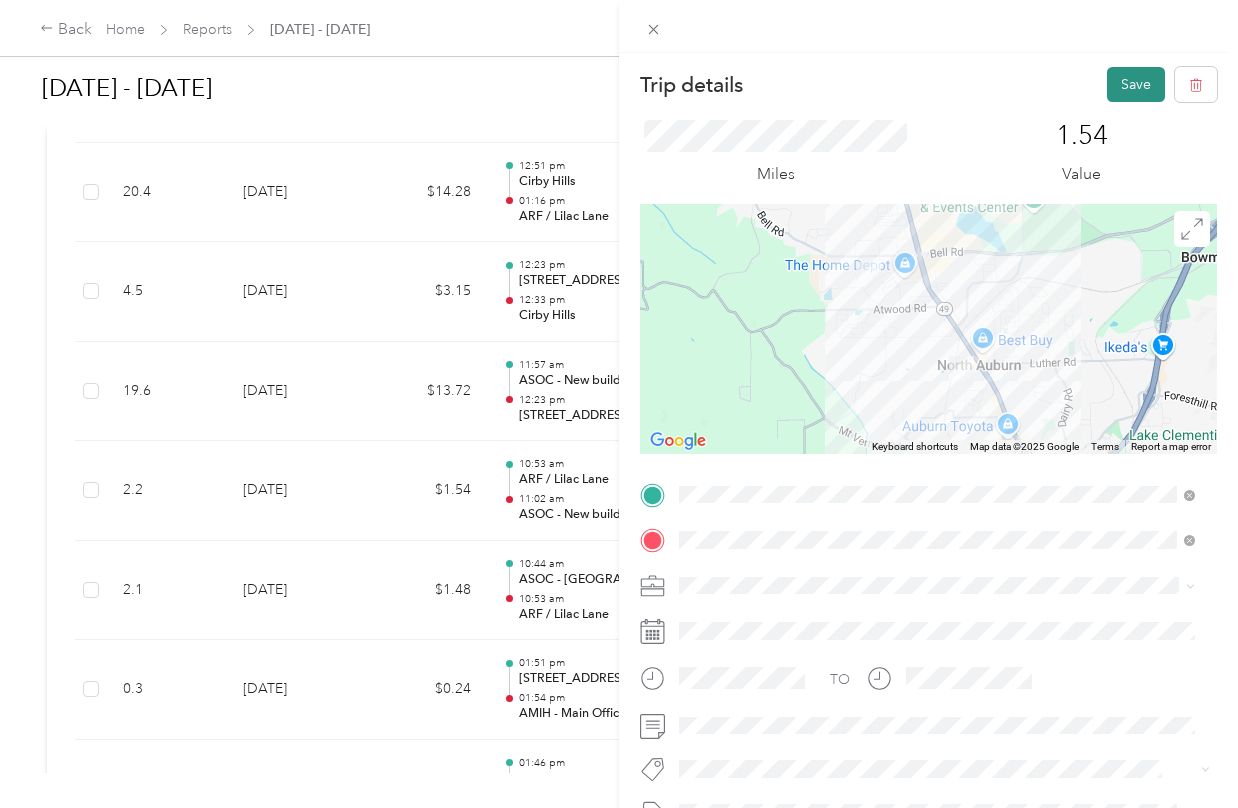 click on "Save" at bounding box center [1136, 84] 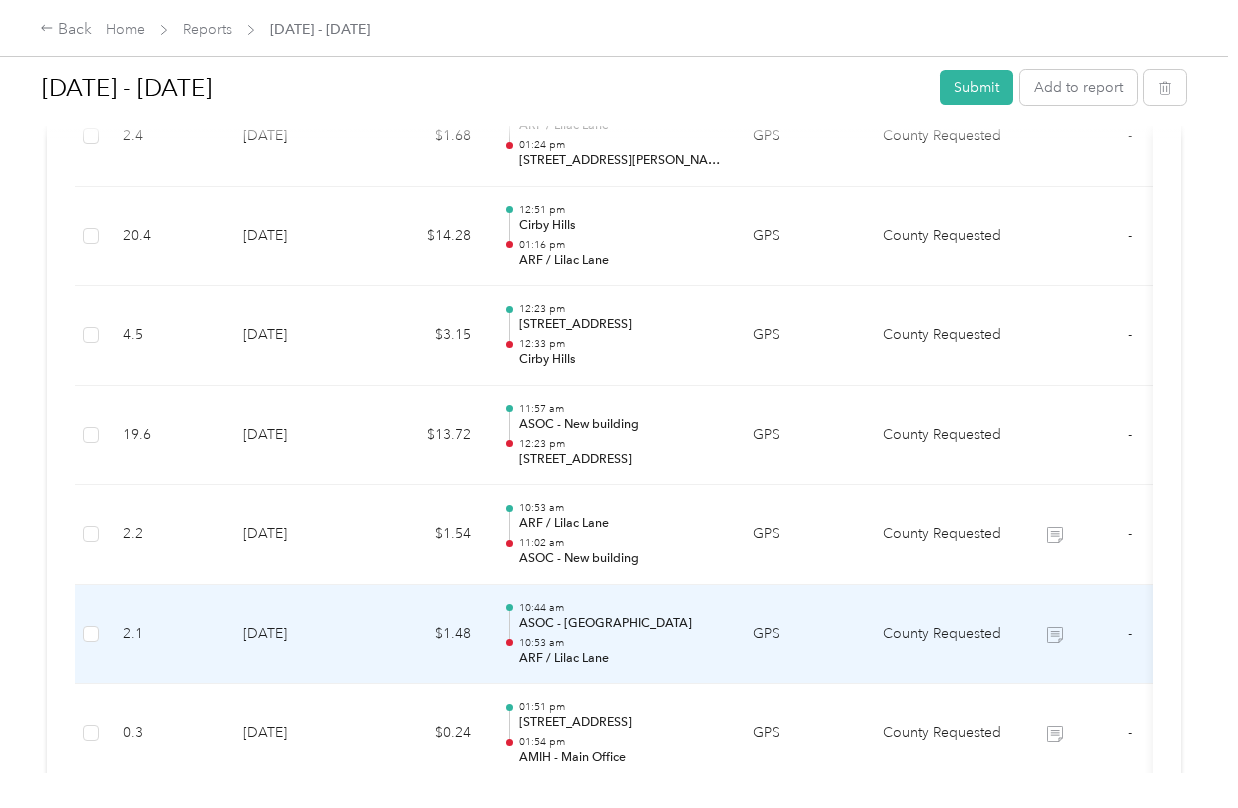 scroll, scrollTop: 7481, scrollLeft: 0, axis: vertical 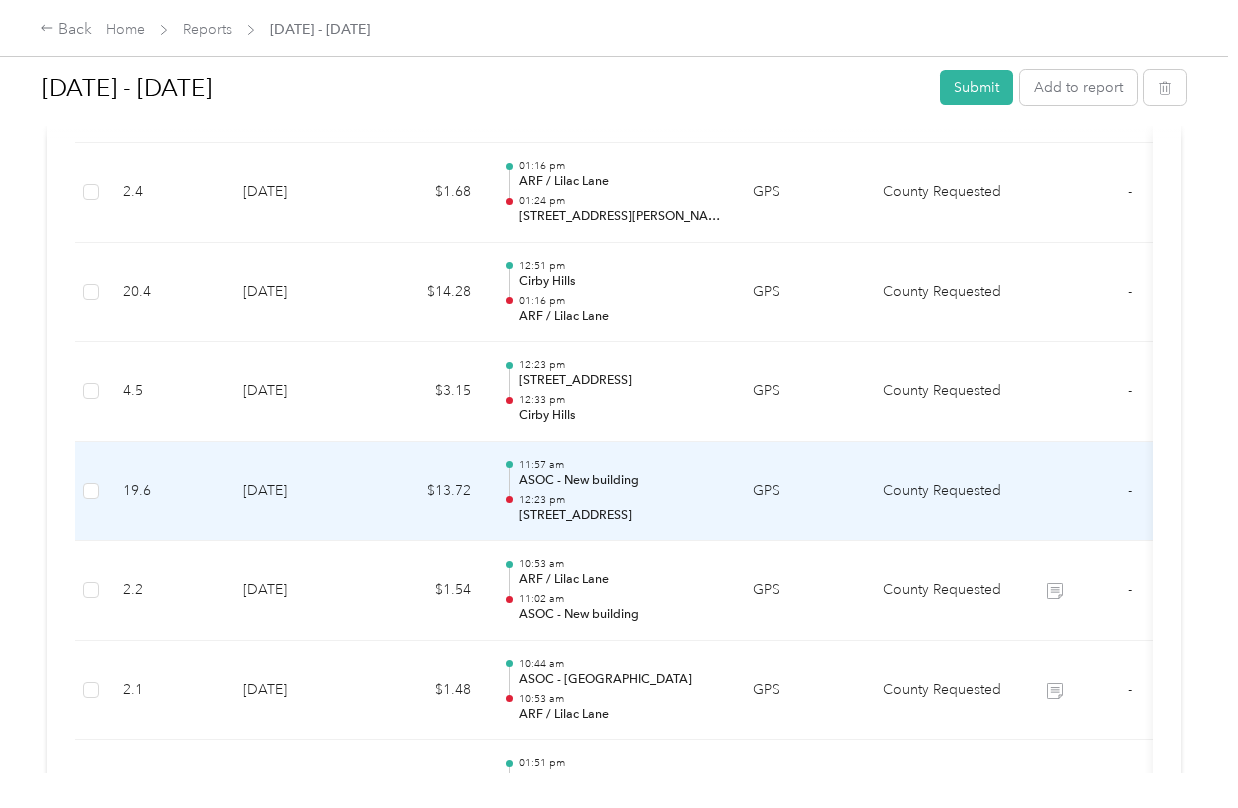 click on "11:57 am ASOC - New building  12:23 pm [STREET_ADDRESS]" at bounding box center [612, 492] 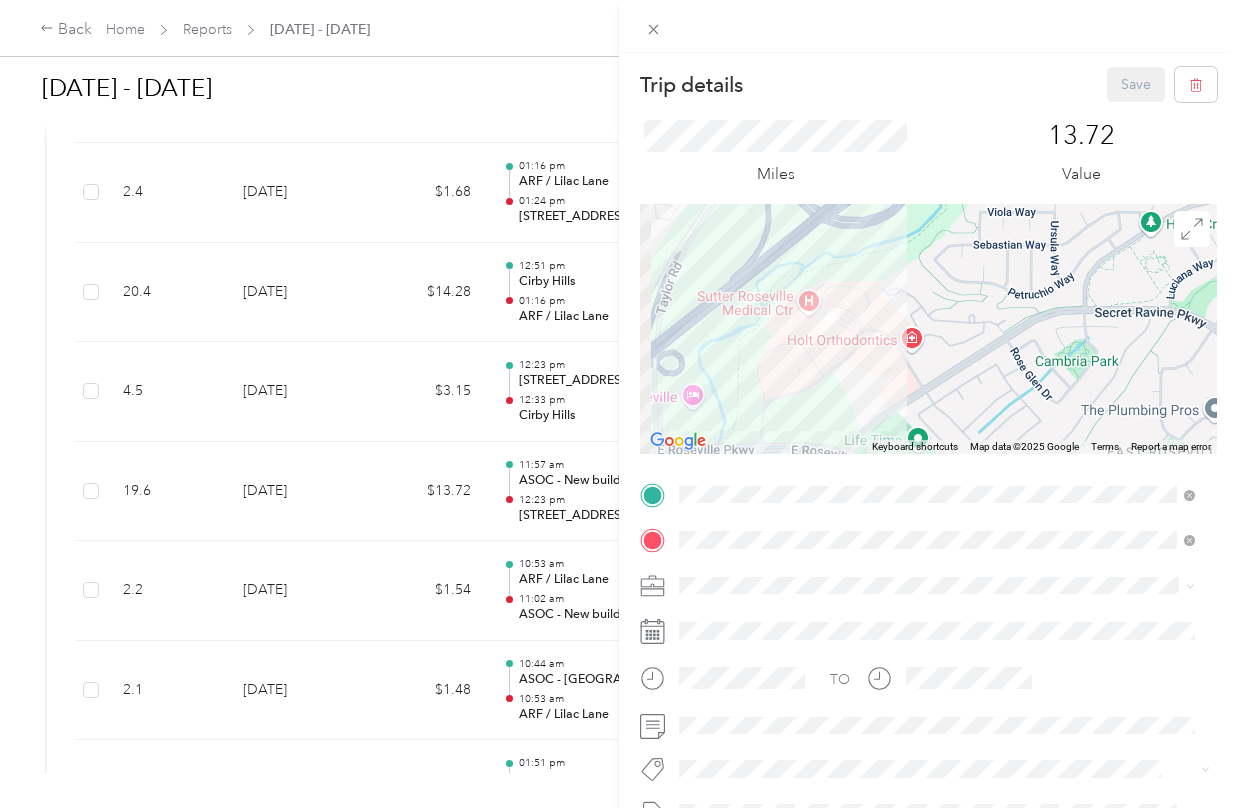 drag, startPoint x: 792, startPoint y: 296, endPoint x: 826, endPoint y: 391, distance: 100.90094 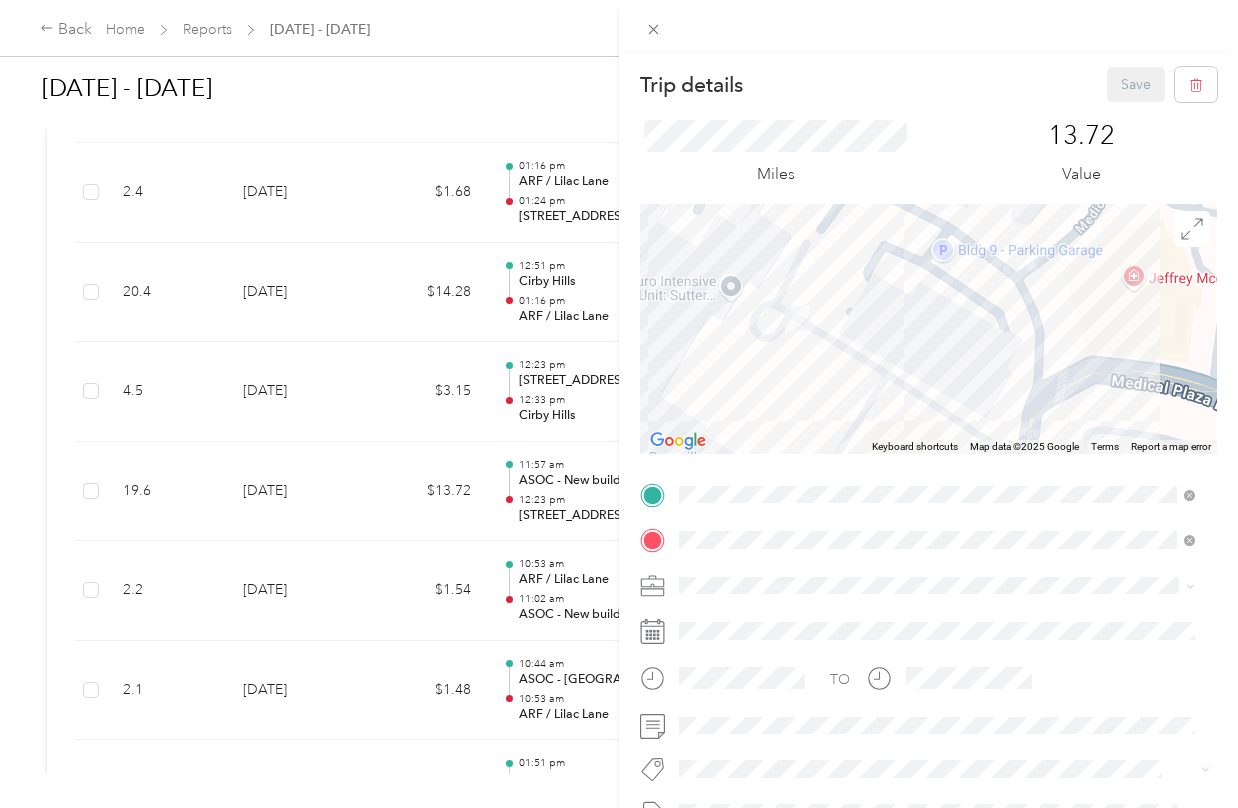 drag, startPoint x: 819, startPoint y: 322, endPoint x: 815, endPoint y: 405, distance: 83.09633 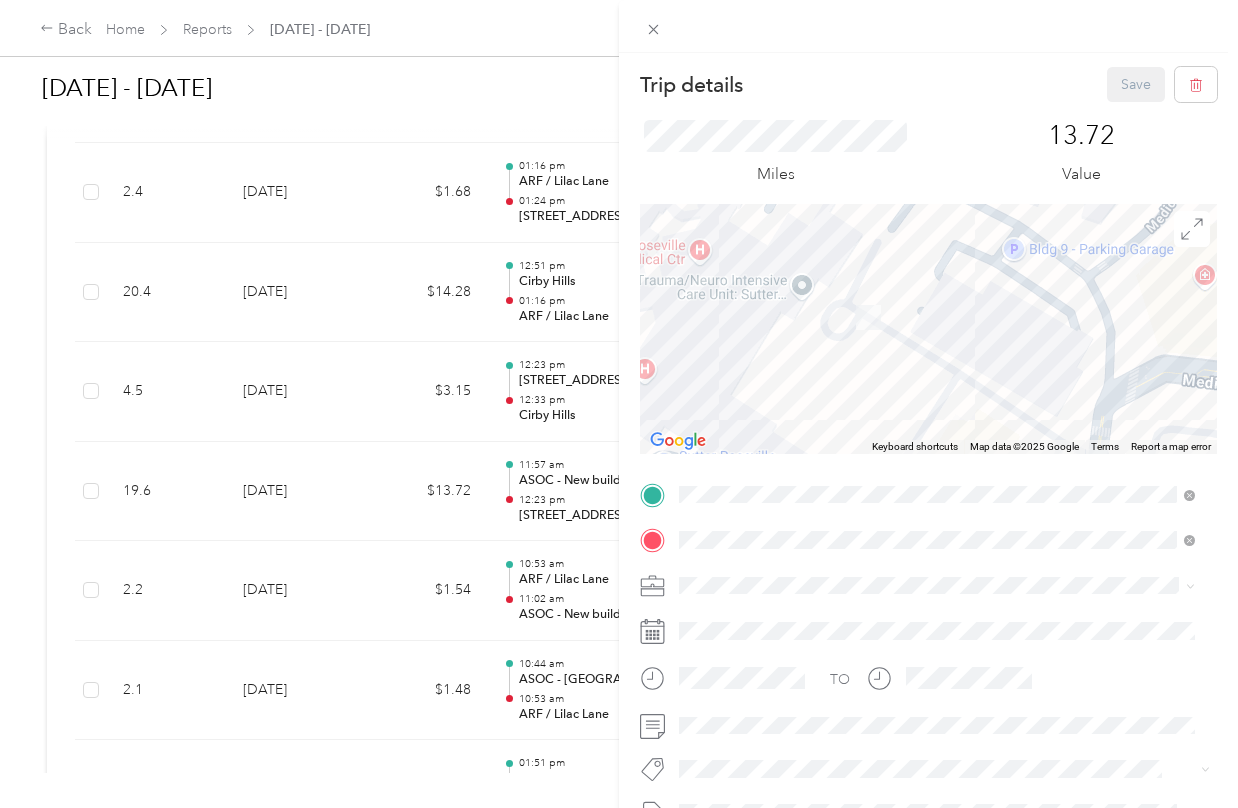 drag, startPoint x: 808, startPoint y: 379, endPoint x: 881, endPoint y: 376, distance: 73.061615 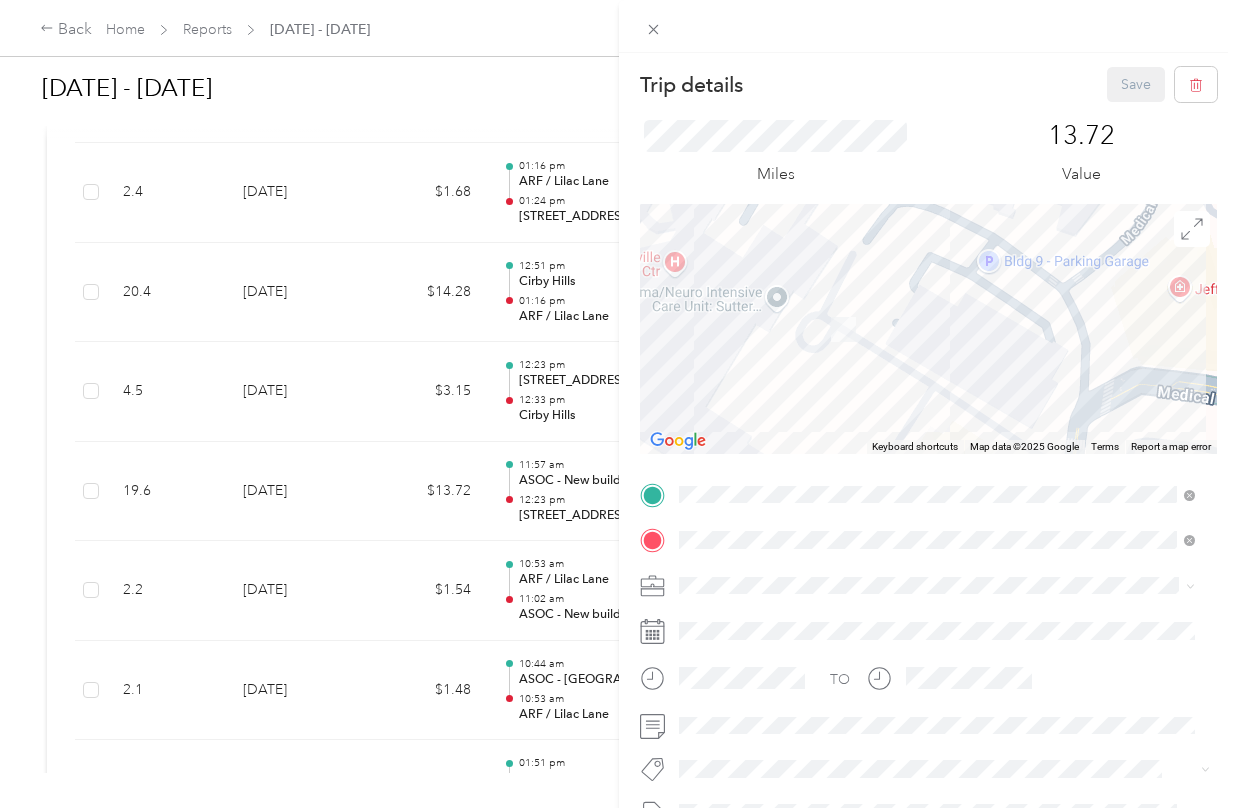 drag, startPoint x: 884, startPoint y: 373, endPoint x: 861, endPoint y: 385, distance: 25.942244 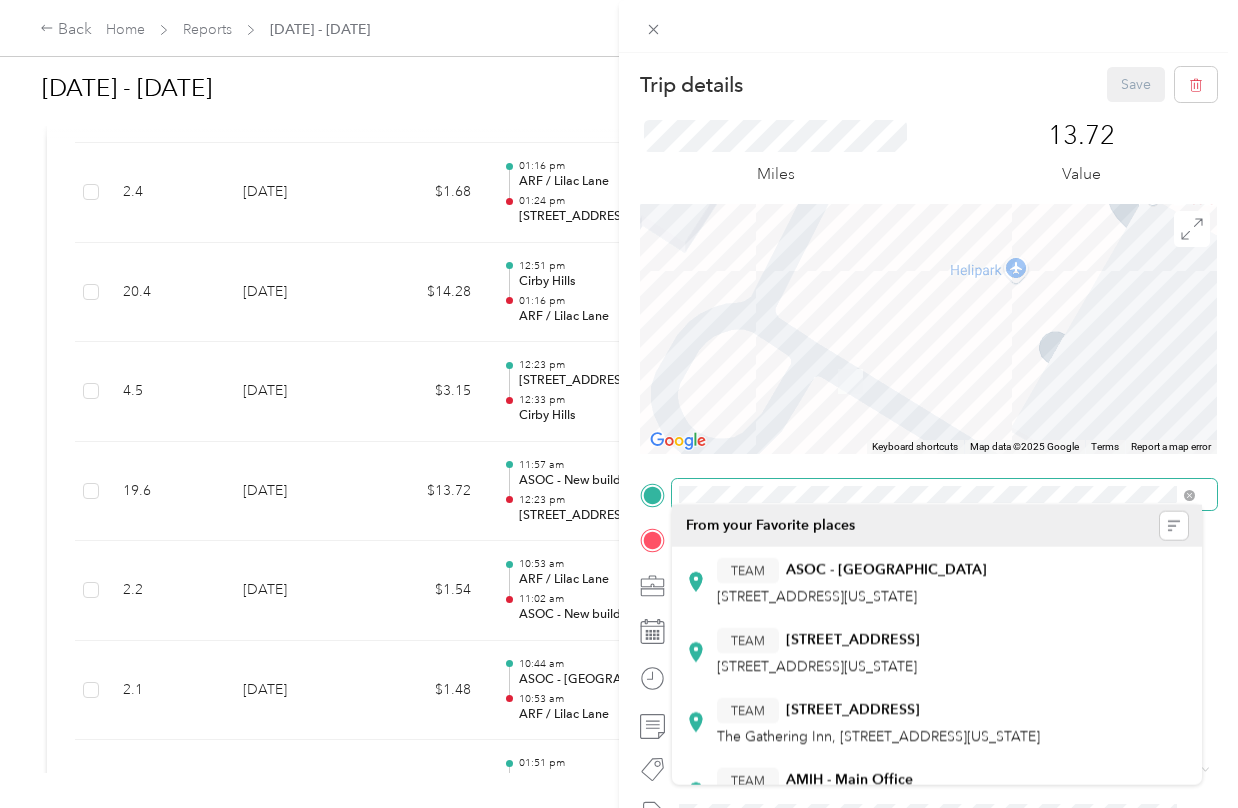click on "Trip details Save This trip cannot be edited because it is either under review, approved, or paid. Contact your Team Manager to edit it. Miles 13.72 Value  ← Move left → Move right ↑ Move up ↓ Move down + Zoom in - Zoom out Home Jump left by 75% End Jump right by 75% Page Up Jump up by 75% Page Down Jump down by 75% Keyboard shortcuts Map Data Map data ©2025 Google Map data ©2025 Google 5 m  Click to toggle between metric and imperial units Terms Report a map error TO Add photo" at bounding box center (928, 514) 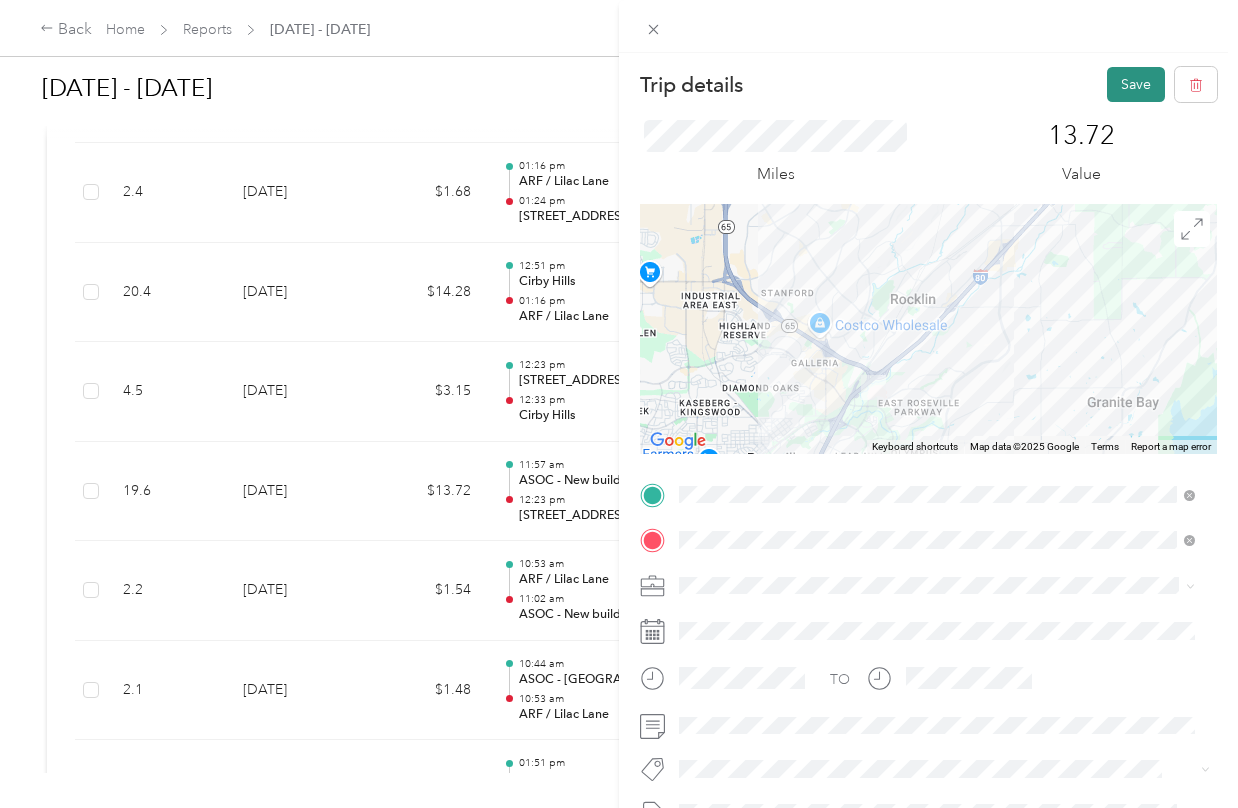 click on "Save" at bounding box center (1136, 84) 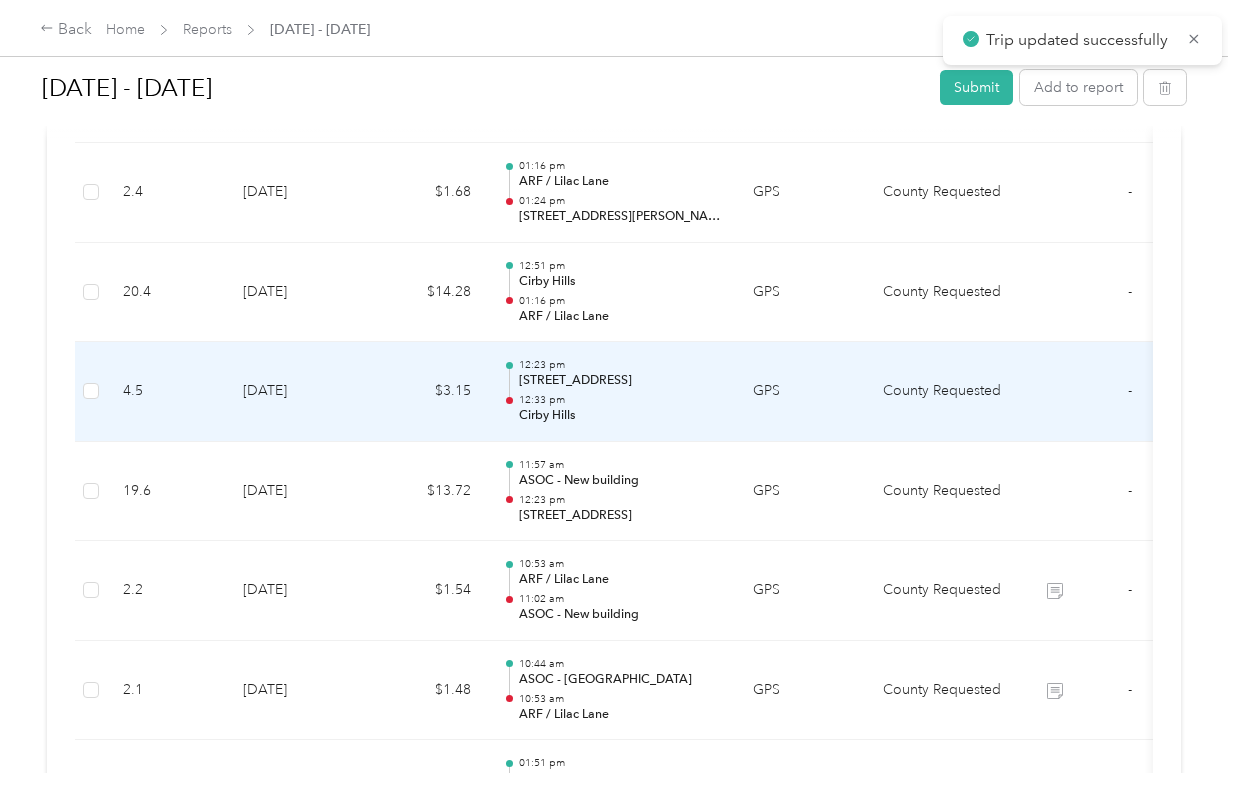 click on "12:23 pm [STREET_ADDRESS] 12:33 pm [GEOGRAPHIC_DATA]" at bounding box center [612, 392] 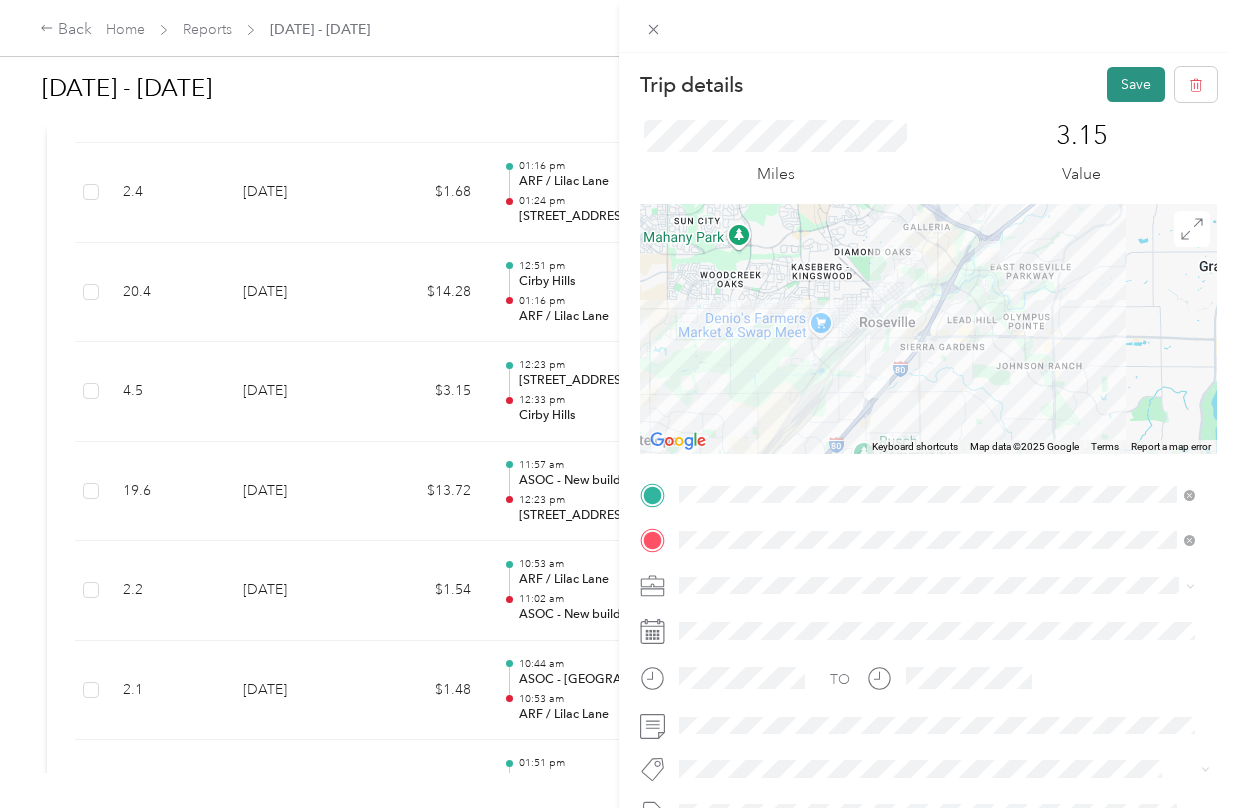 click on "Save" at bounding box center [1136, 84] 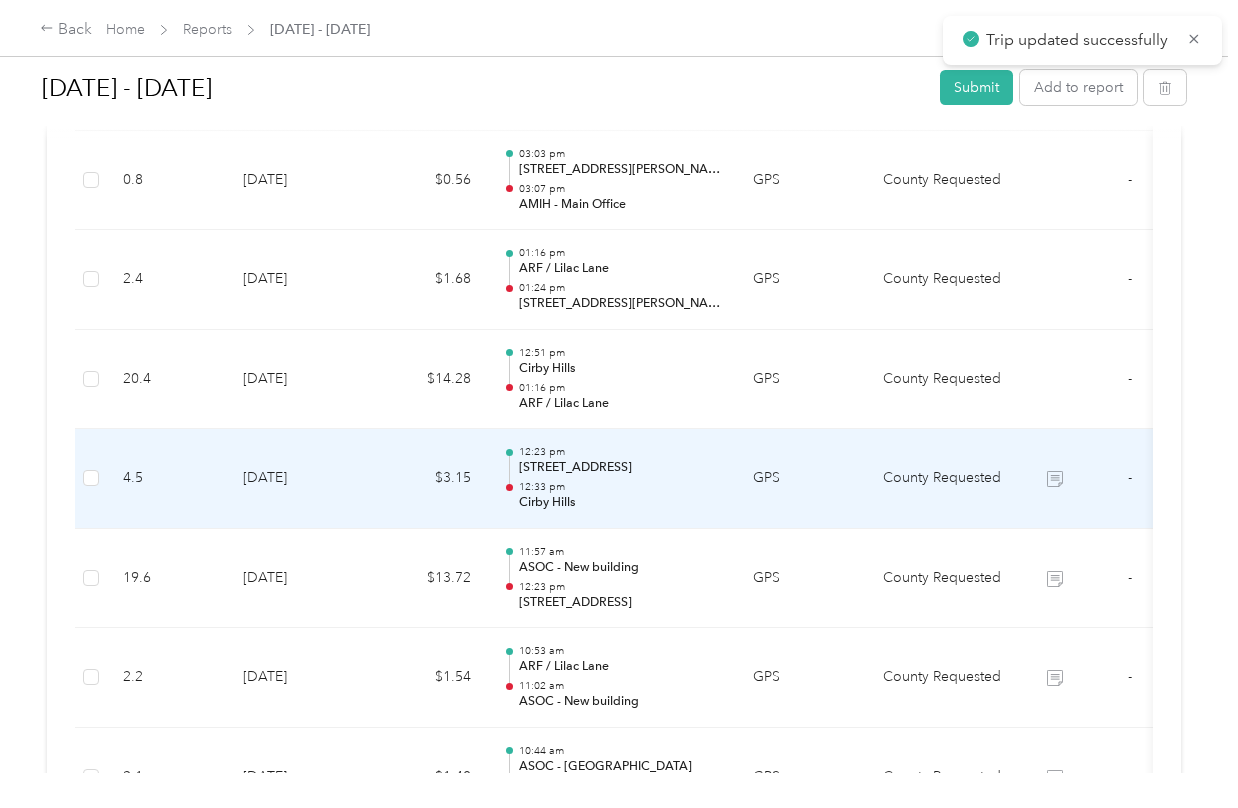 scroll, scrollTop: 7381, scrollLeft: 0, axis: vertical 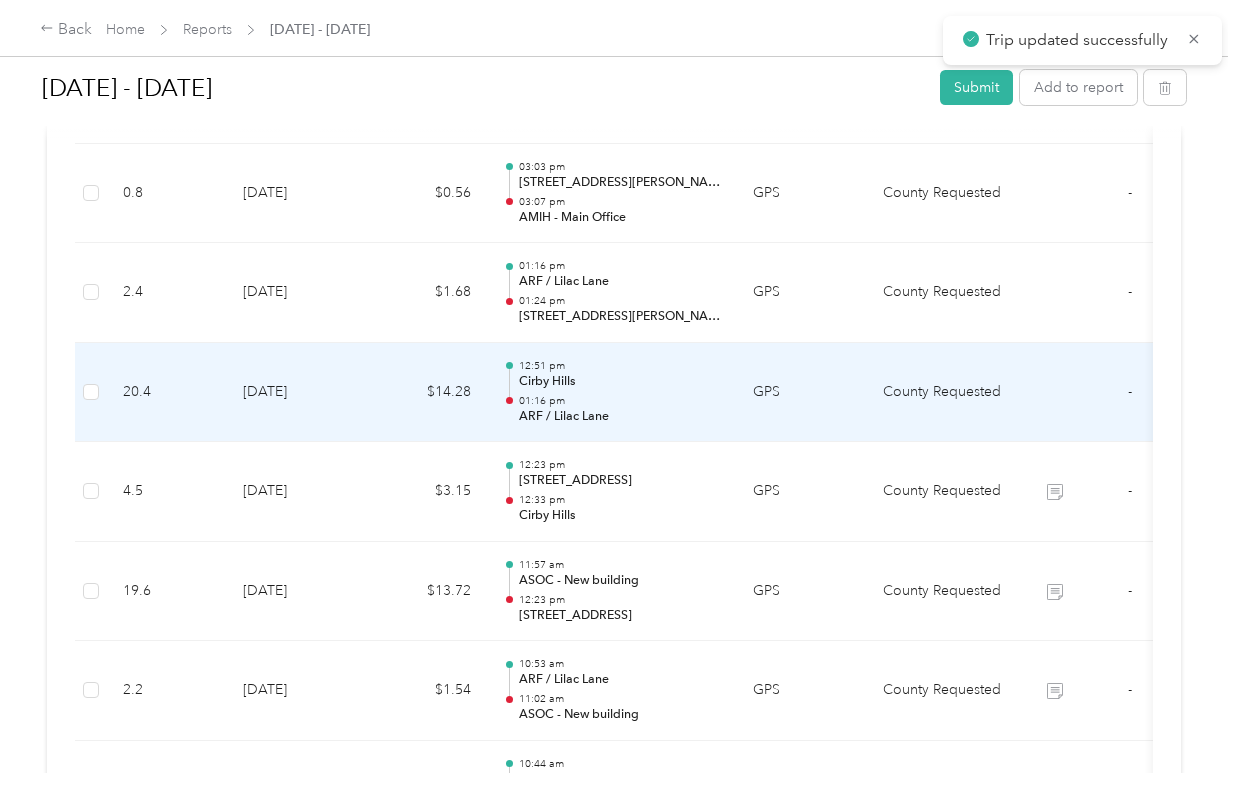 click on "ARF / Lilac Lane" at bounding box center (620, 417) 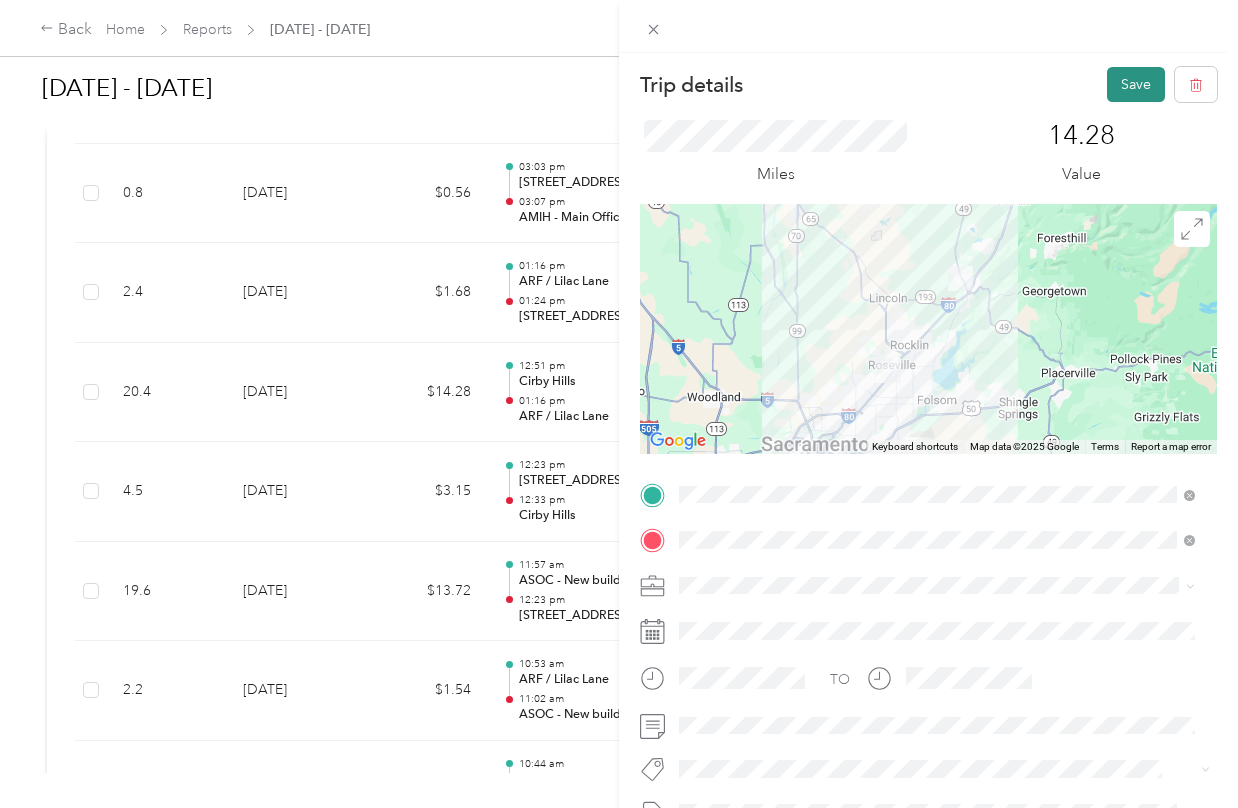 click on "Save" at bounding box center [1136, 84] 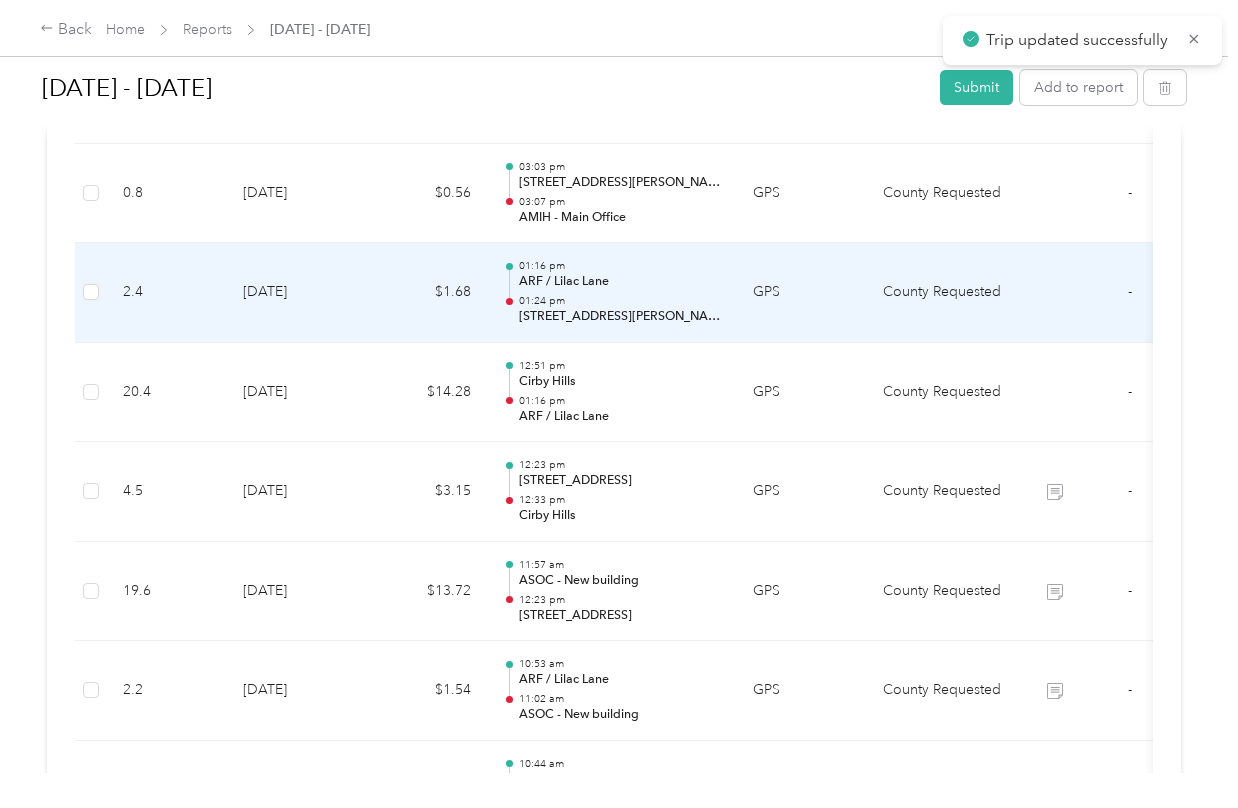 click on "GPS" at bounding box center [802, 293] 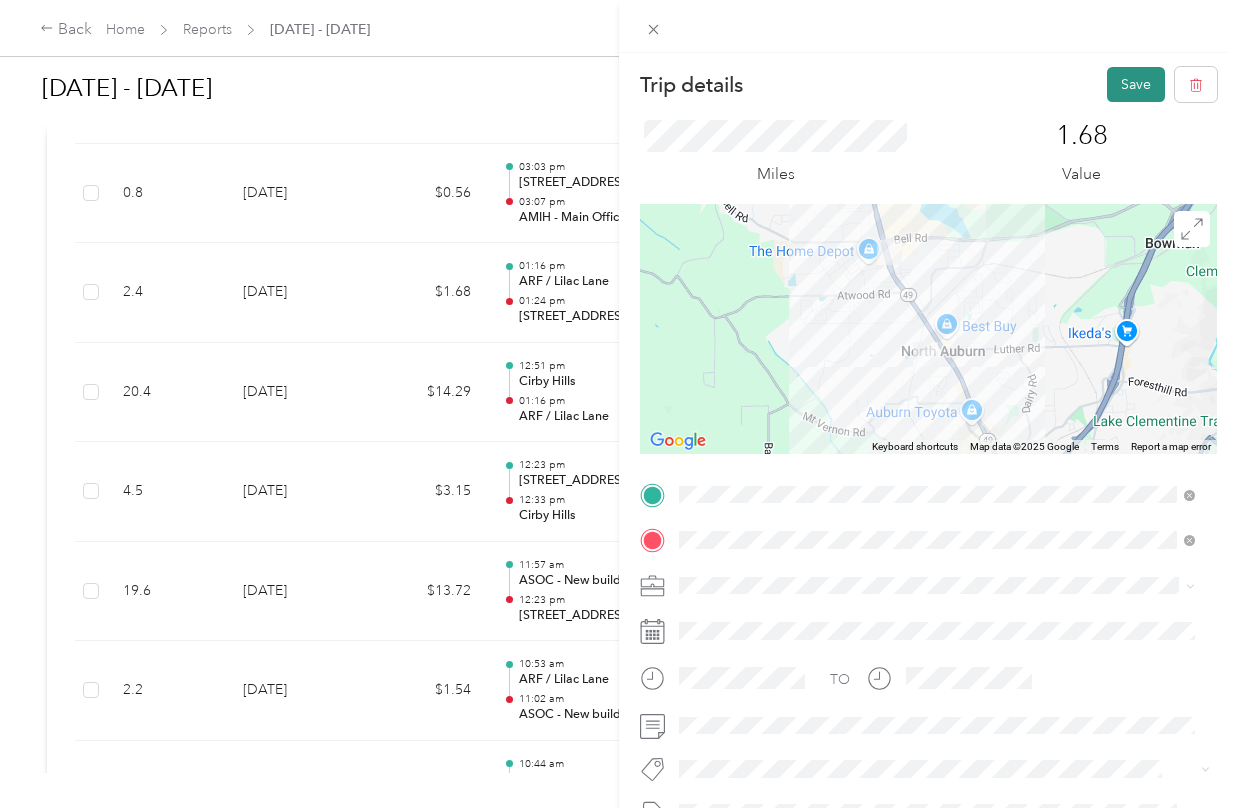 click on "Save" at bounding box center (1136, 84) 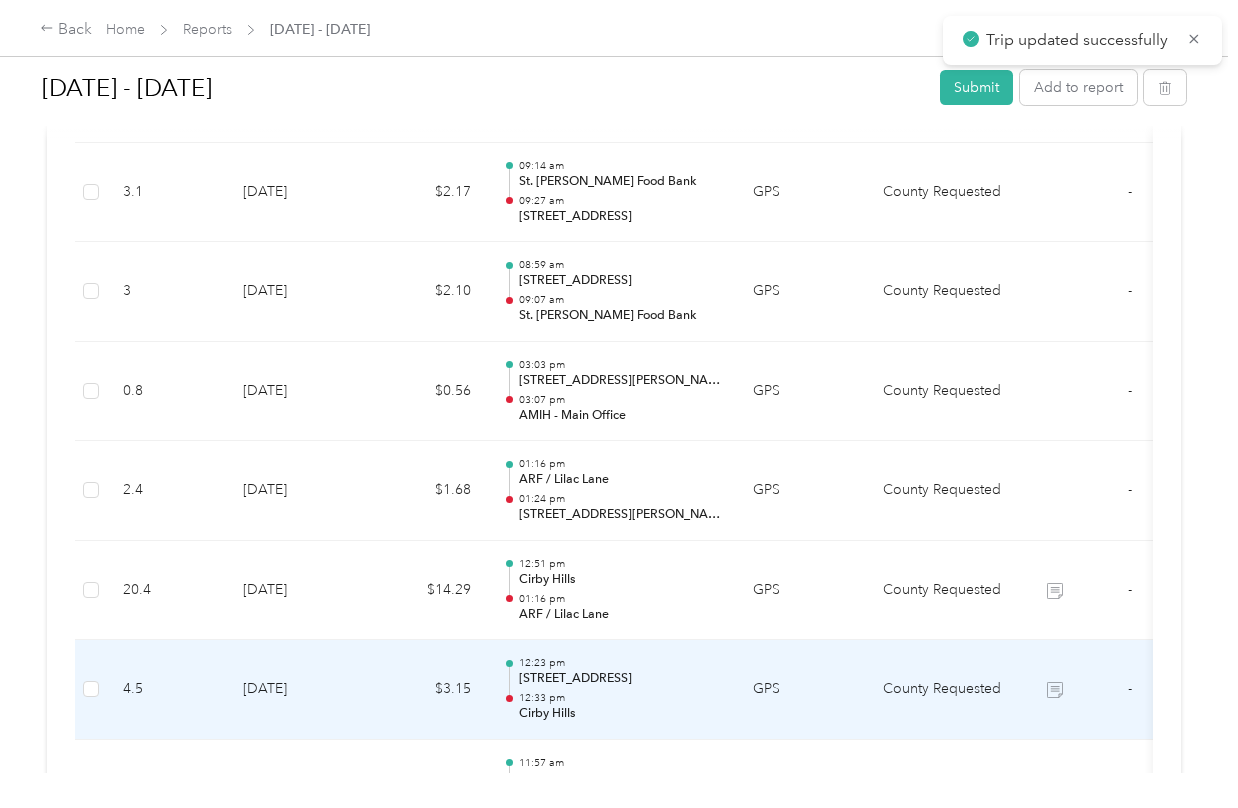 scroll, scrollTop: 7181, scrollLeft: 0, axis: vertical 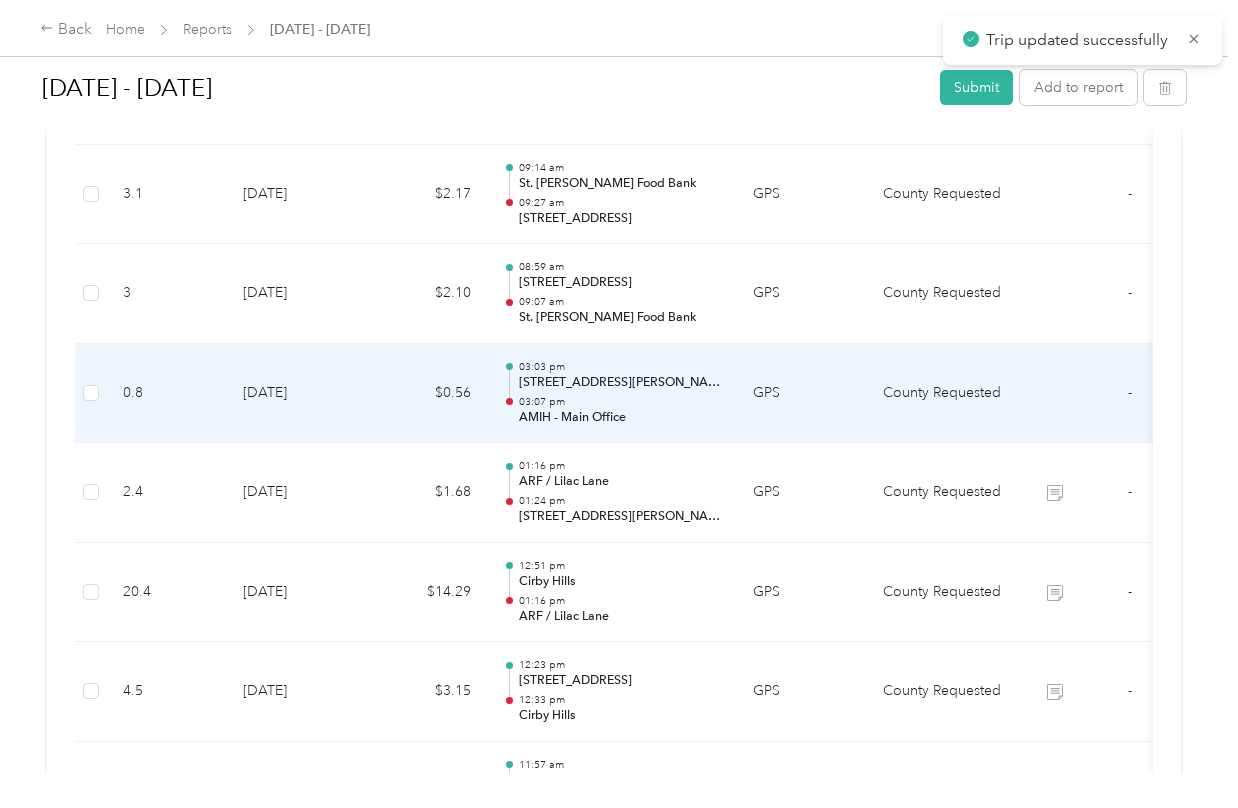 click on "03:07 pm" at bounding box center (620, 402) 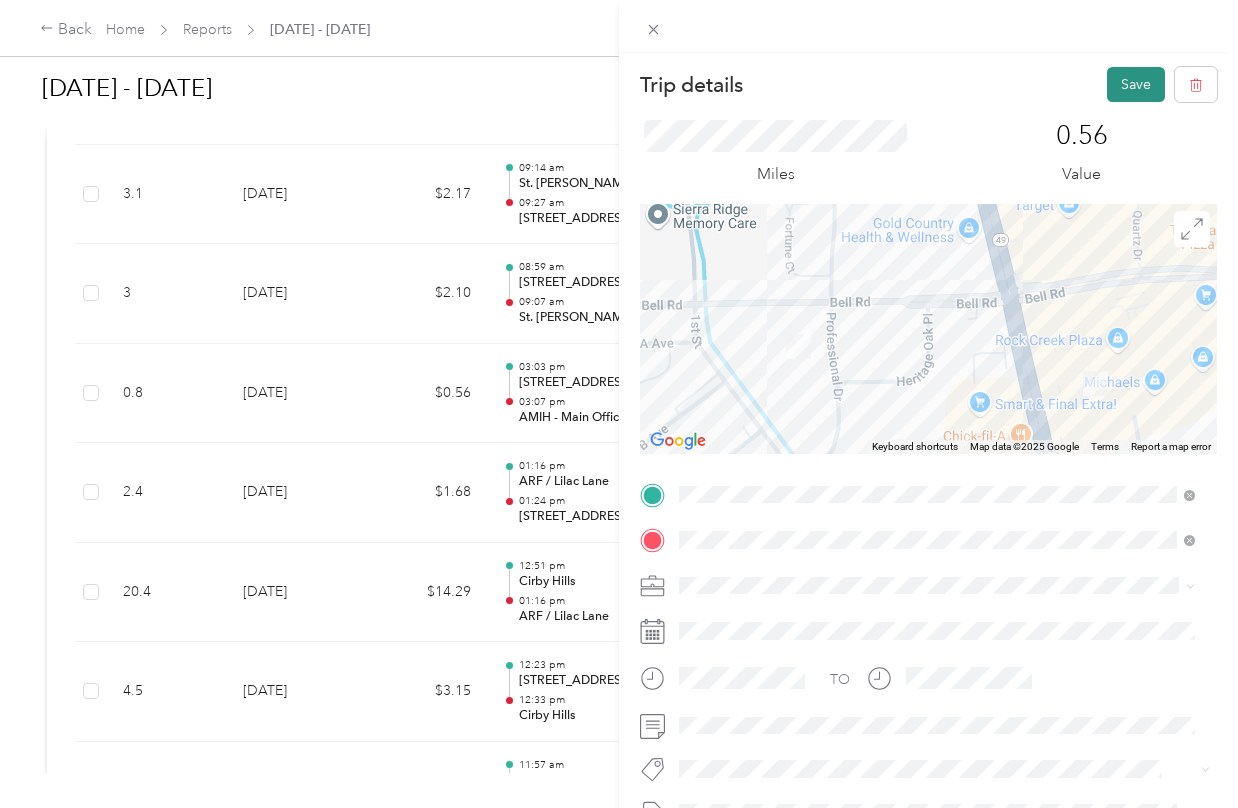 click on "Save" at bounding box center (1136, 84) 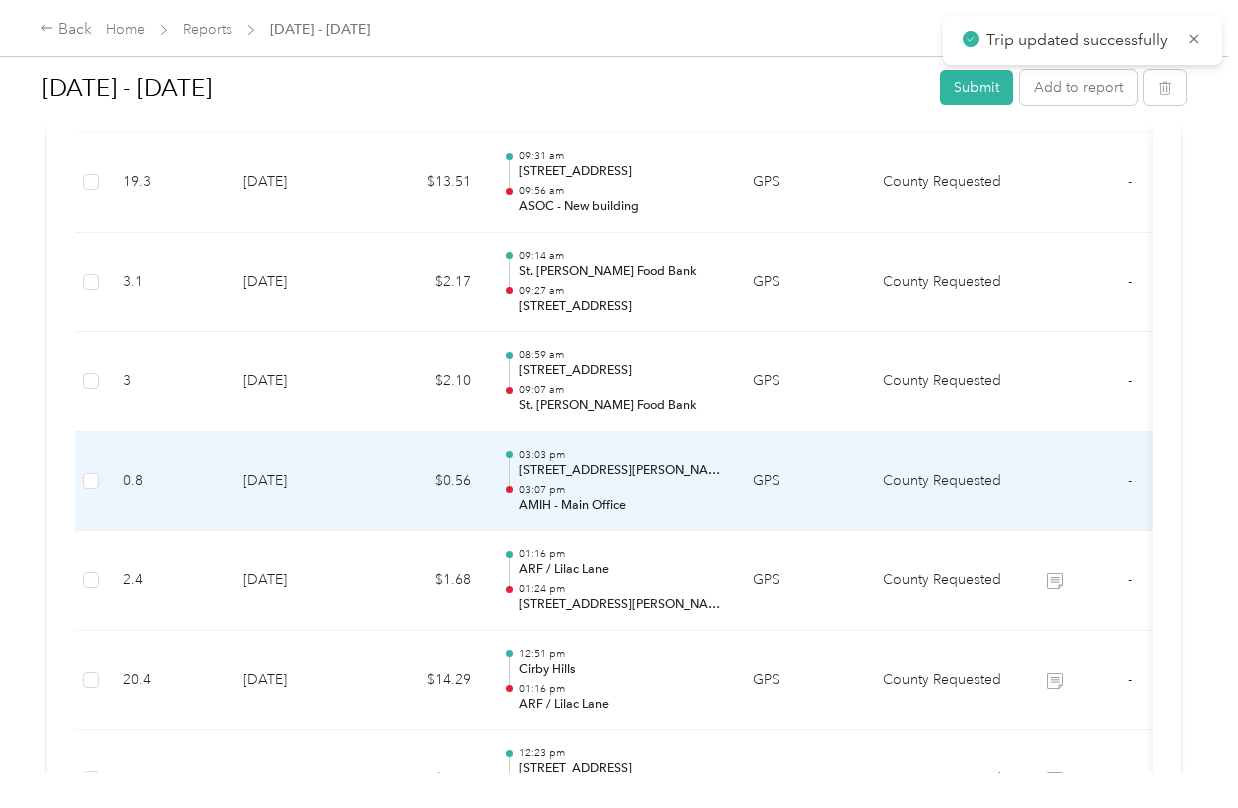 scroll, scrollTop: 7081, scrollLeft: 0, axis: vertical 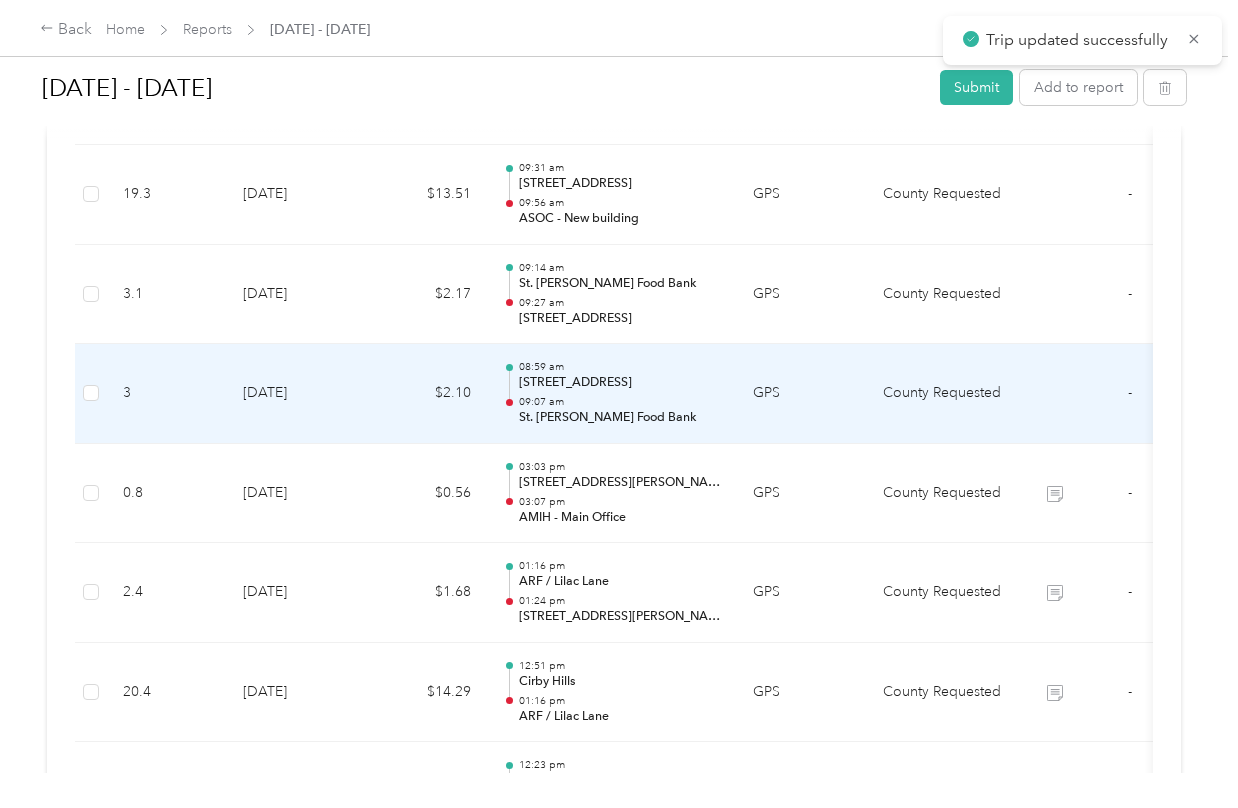 click on "GPS" at bounding box center [802, 394] 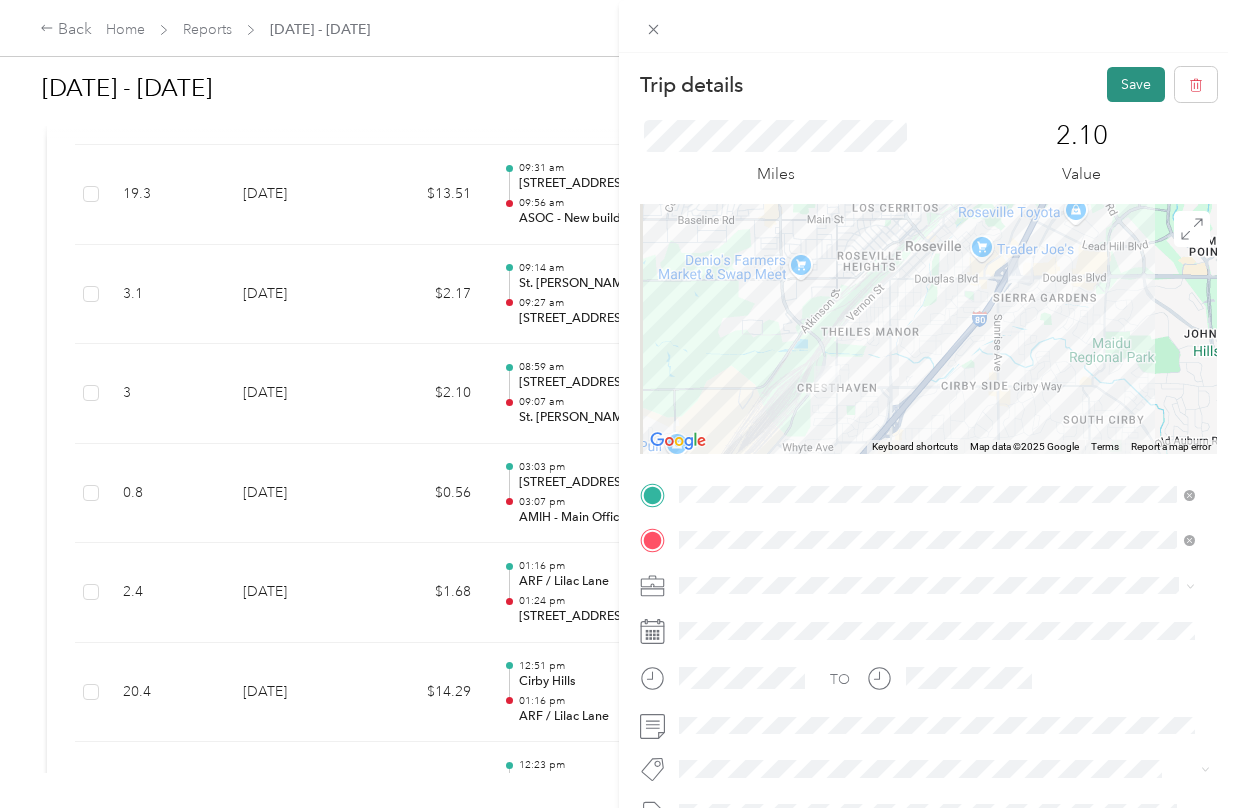 click on "Save" at bounding box center [1136, 84] 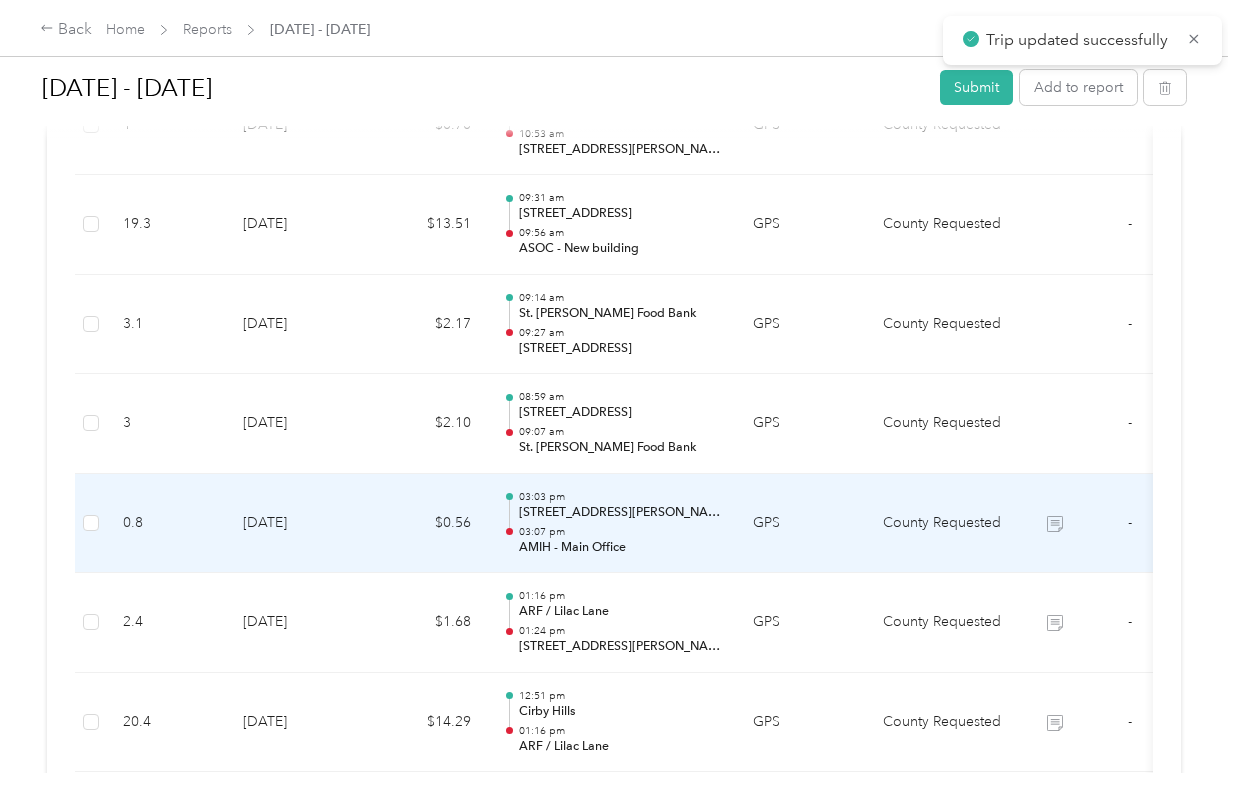 scroll, scrollTop: 6981, scrollLeft: 0, axis: vertical 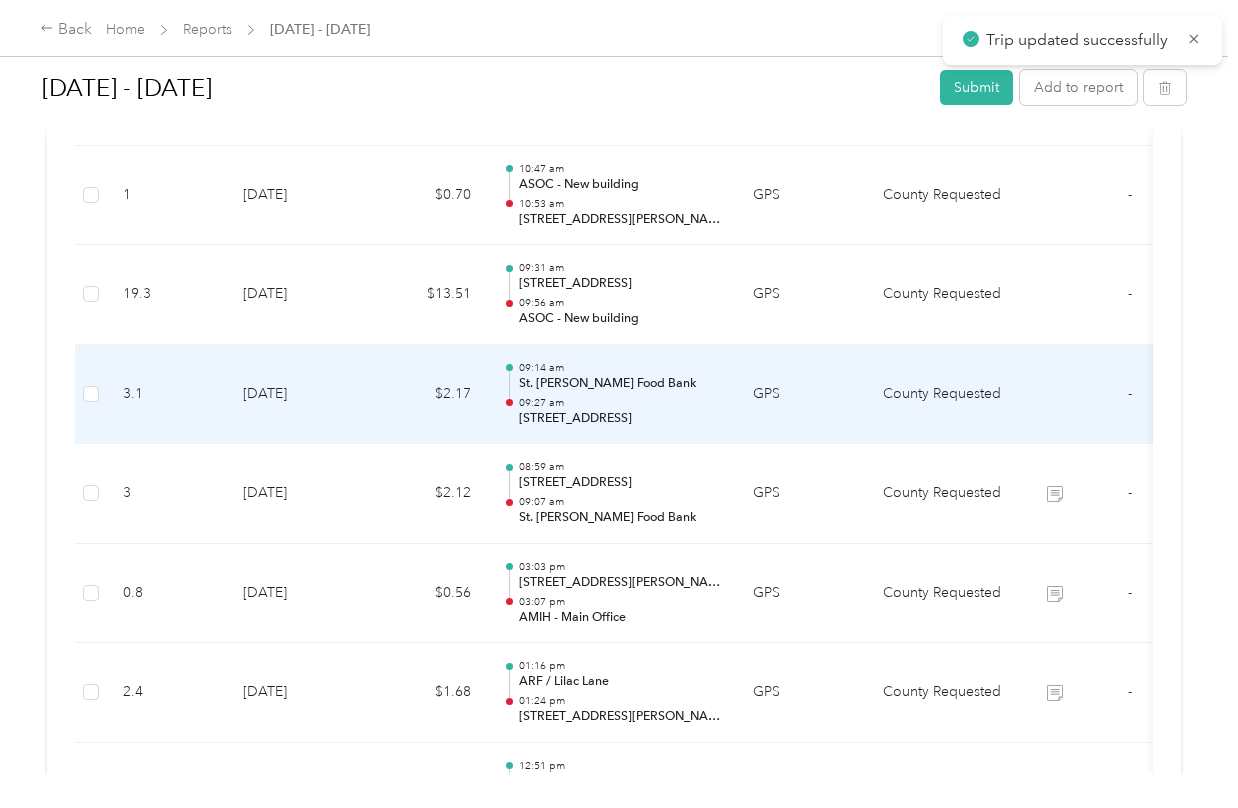 click on "[STREET_ADDRESS]" at bounding box center [620, 419] 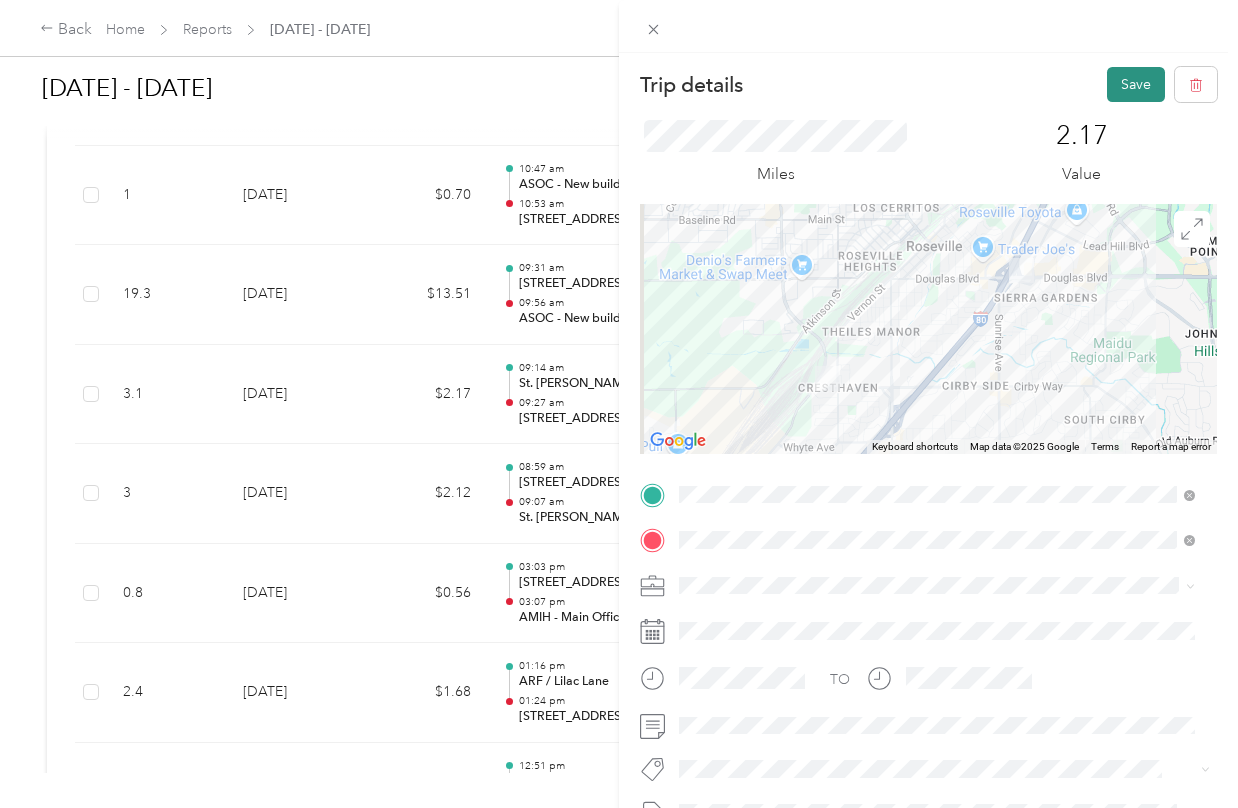 click on "Save" at bounding box center [1136, 84] 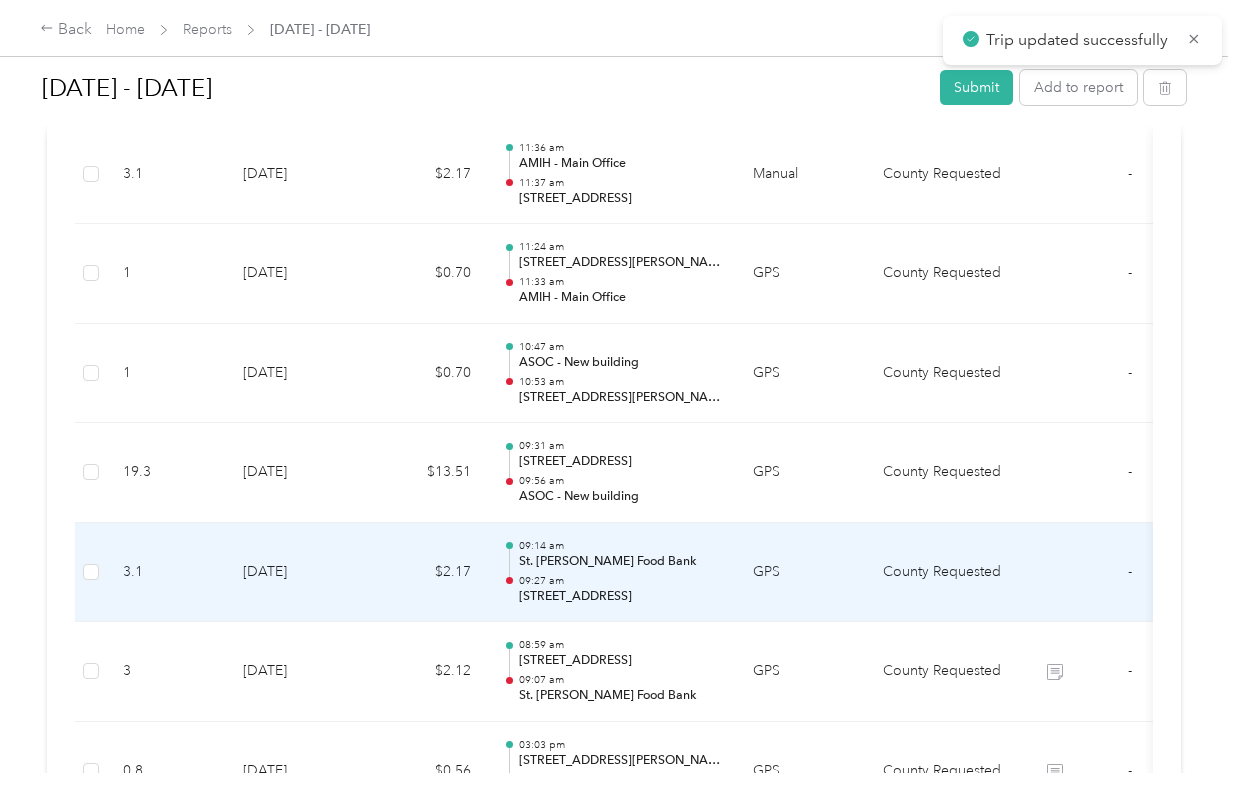 scroll, scrollTop: 6781, scrollLeft: 0, axis: vertical 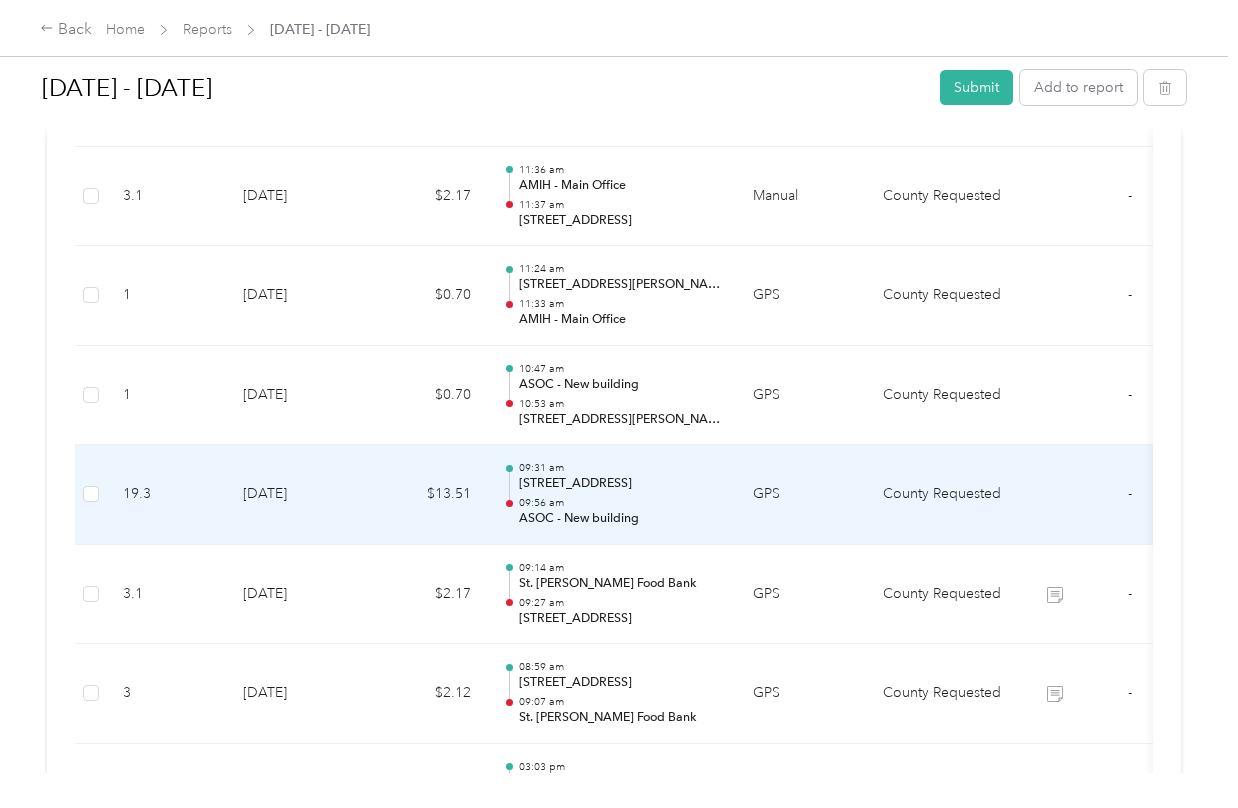 click on "[STREET_ADDRESS]" at bounding box center [620, 484] 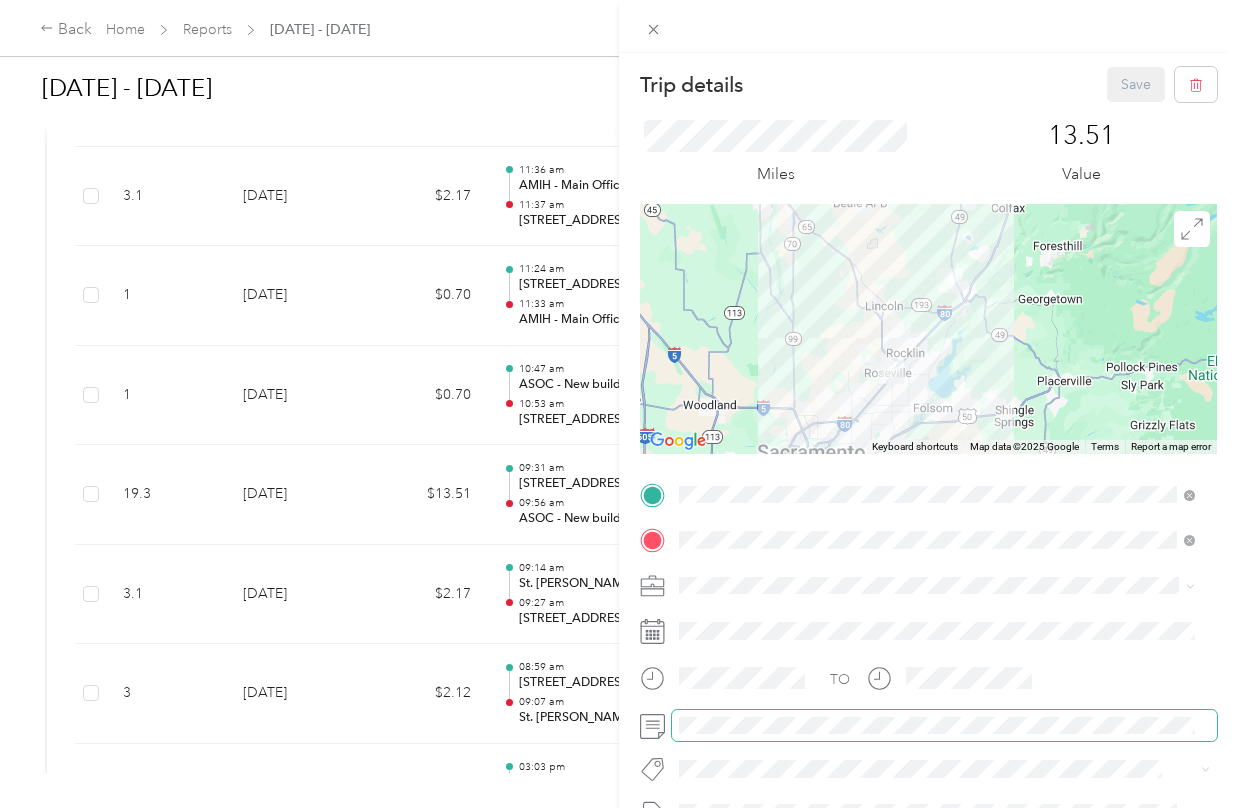 click at bounding box center (944, 726) 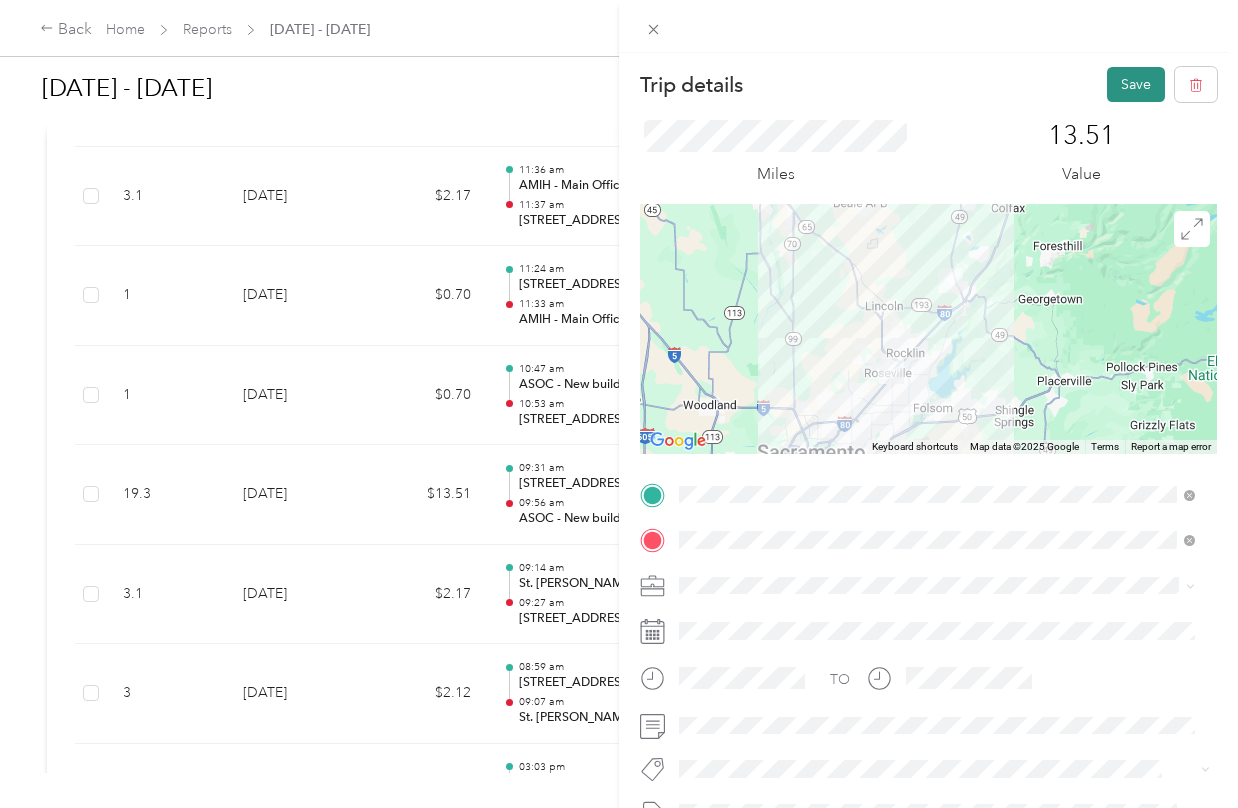 click on "Save" at bounding box center [1136, 84] 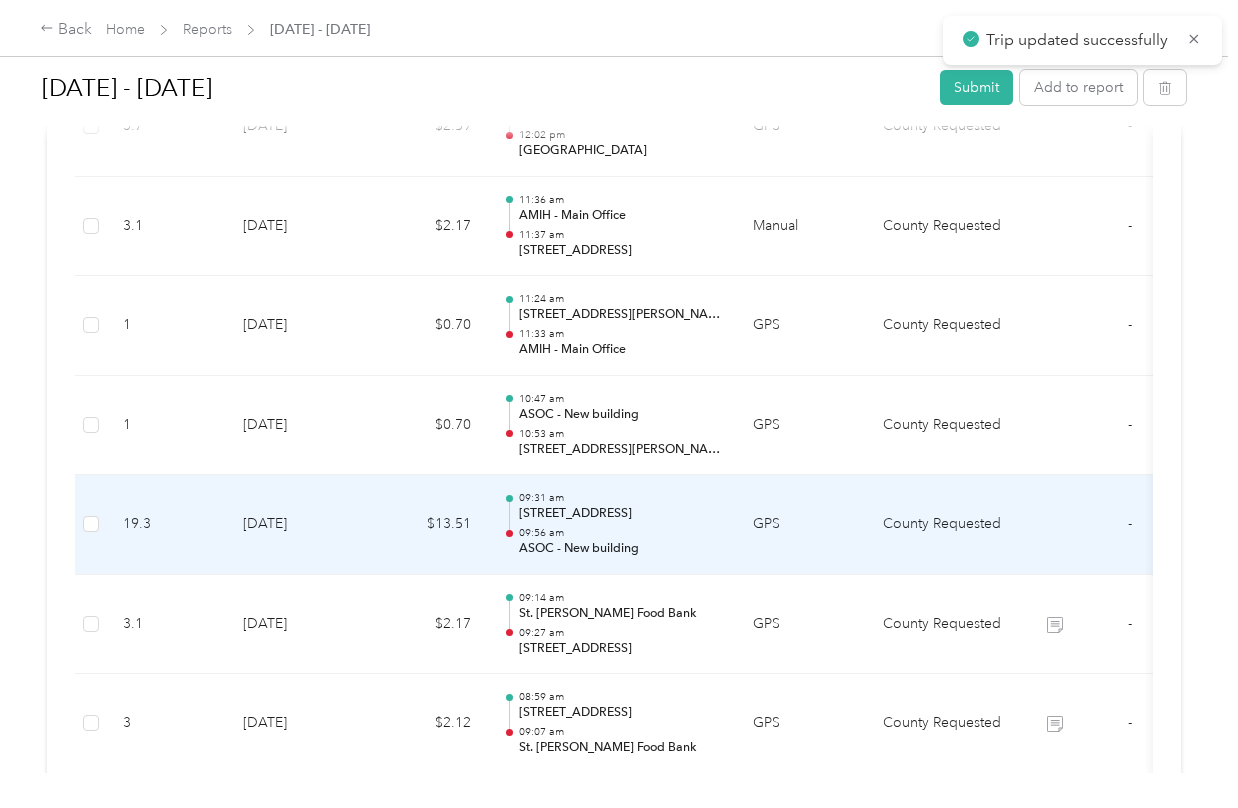 scroll, scrollTop: 6681, scrollLeft: 0, axis: vertical 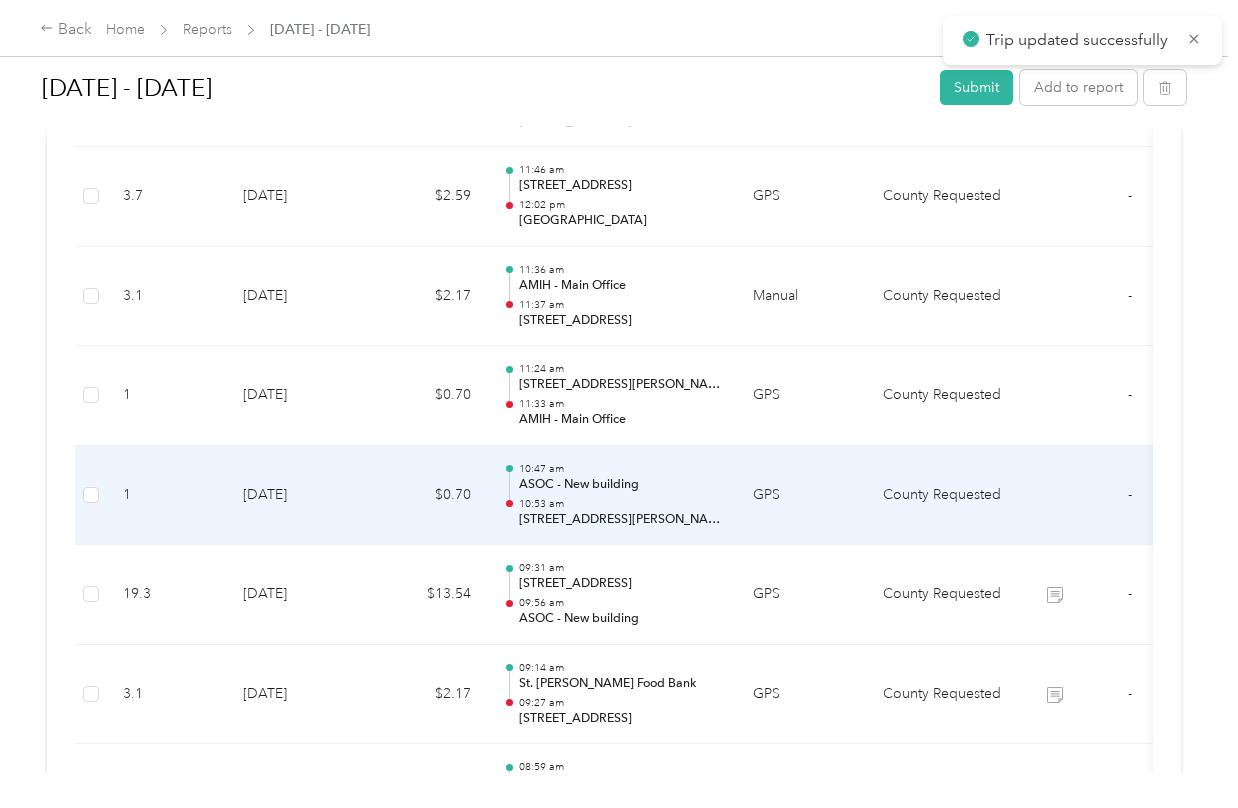 click on "[STREET_ADDRESS][PERSON_NAME]" at bounding box center (620, 520) 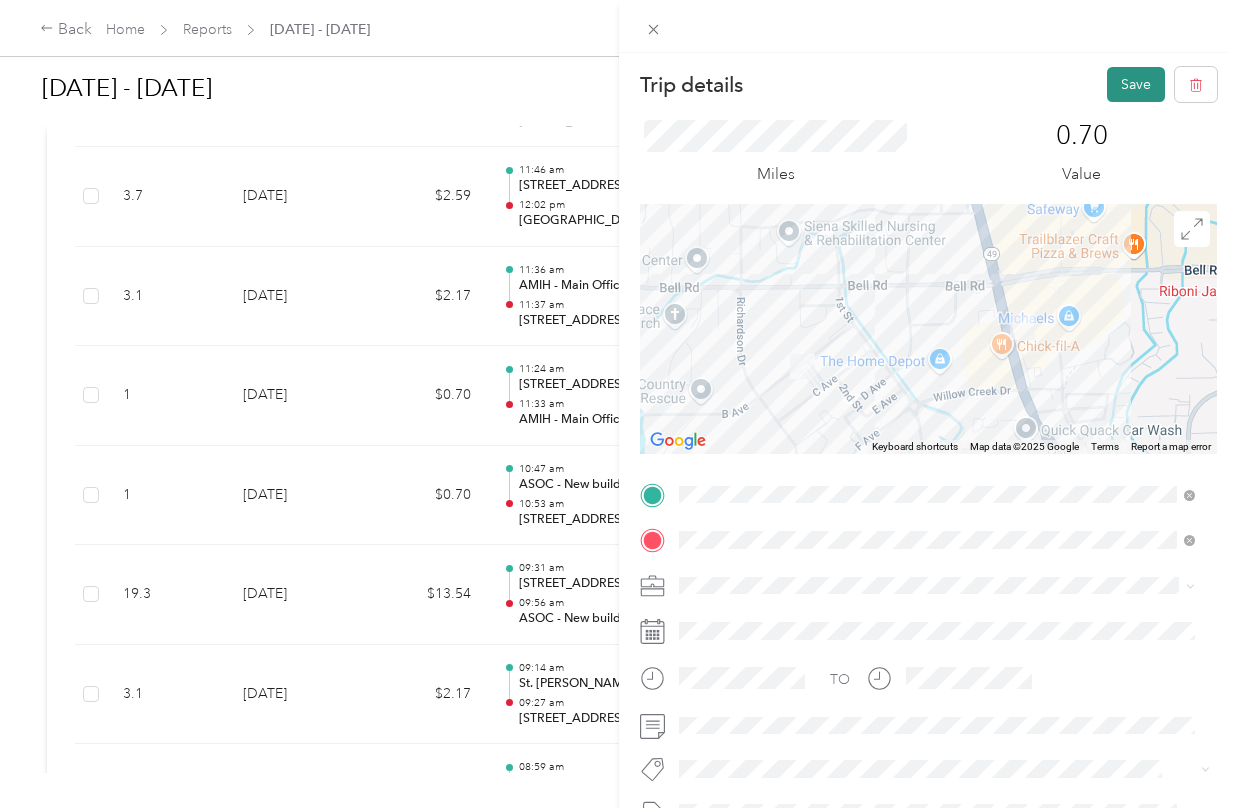 click on "Save" at bounding box center (1136, 84) 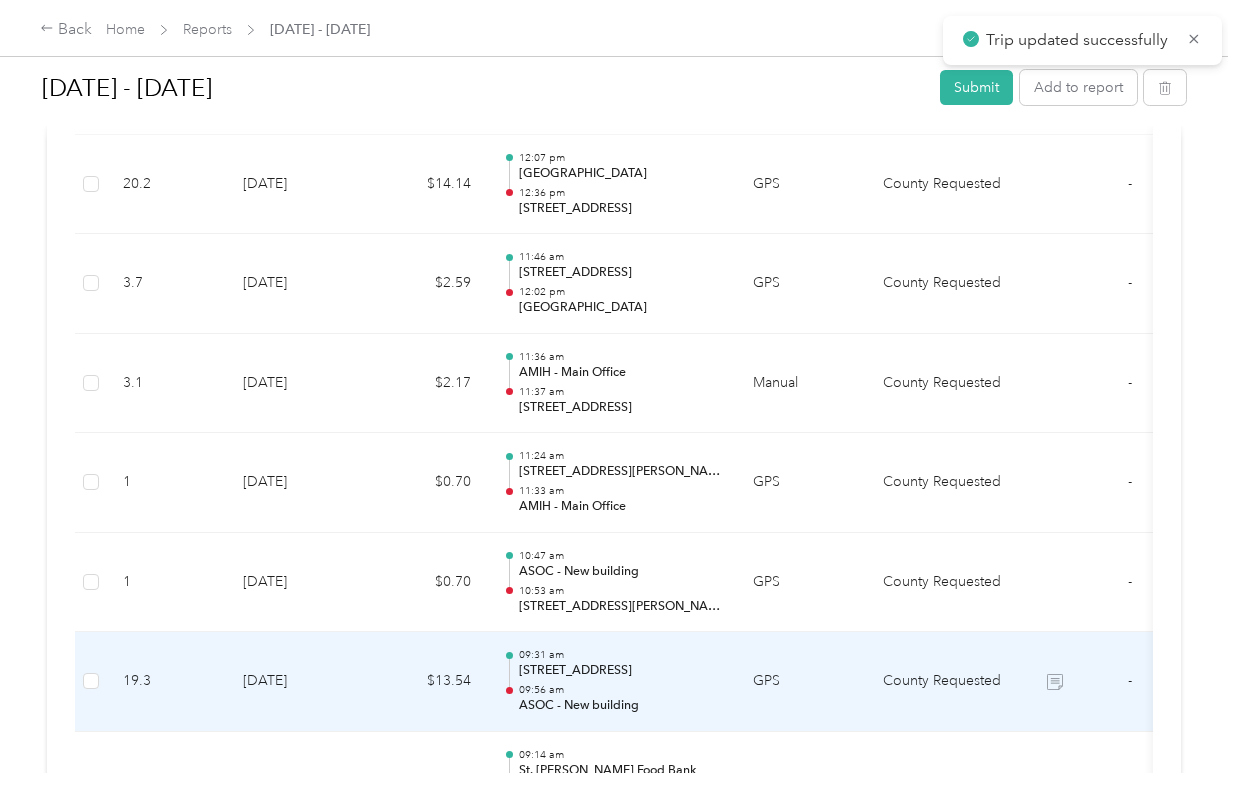 scroll, scrollTop: 6581, scrollLeft: 0, axis: vertical 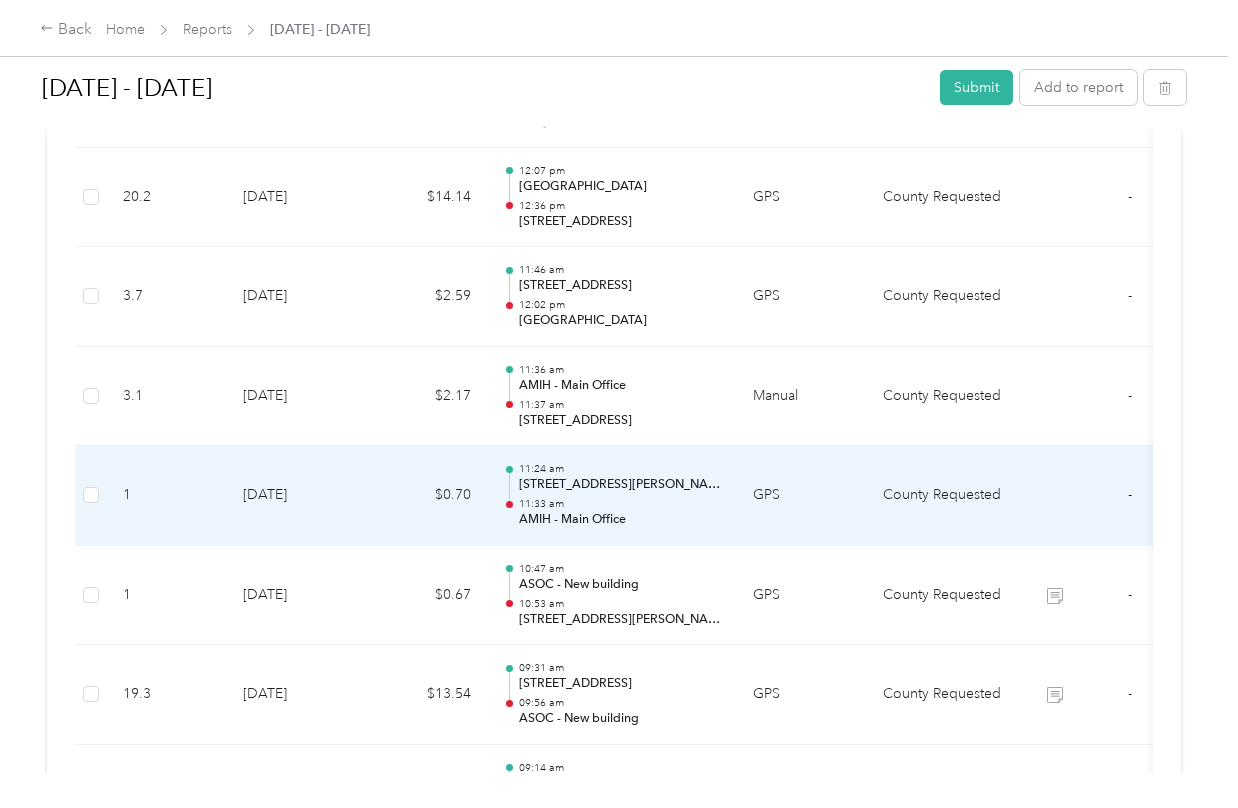 click on "11:24 am [STREET_ADDRESS][PERSON_NAME] 11:33 am AMIH - Main Office" at bounding box center (612, 496) 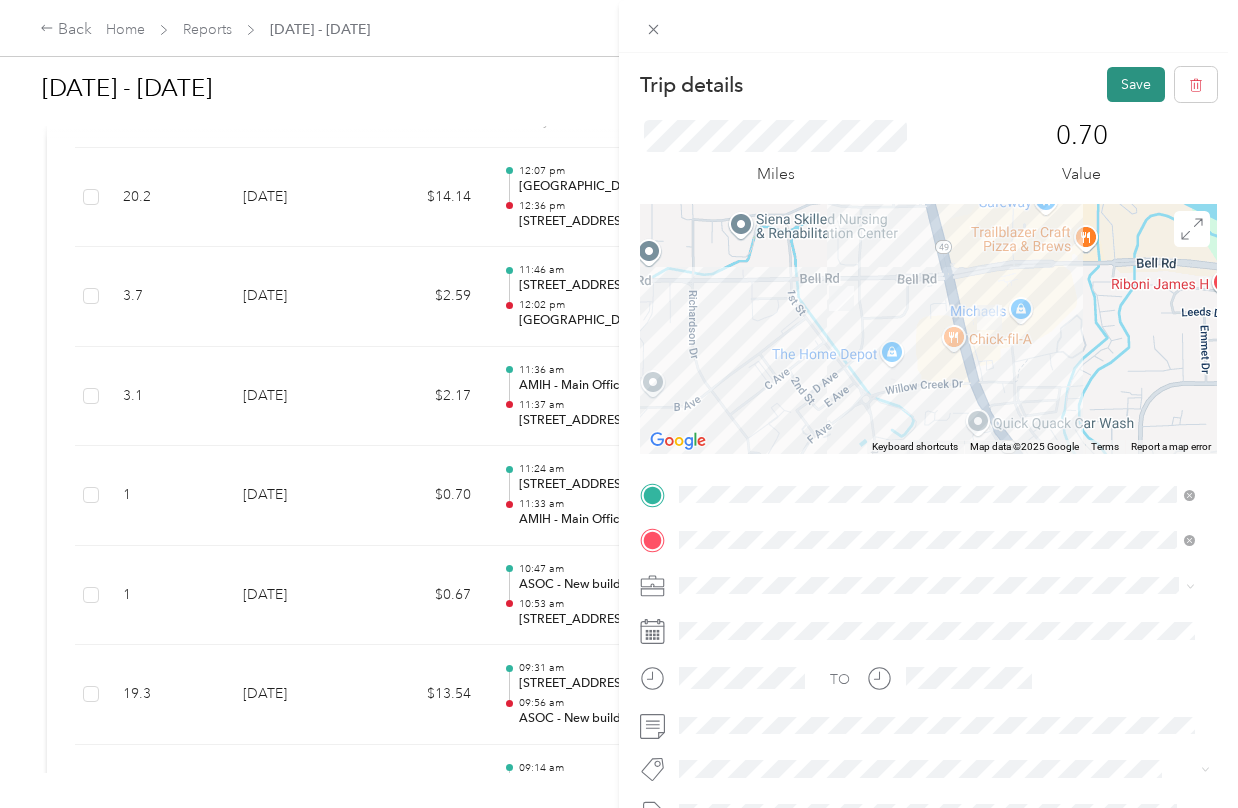 click on "Save" at bounding box center (1136, 84) 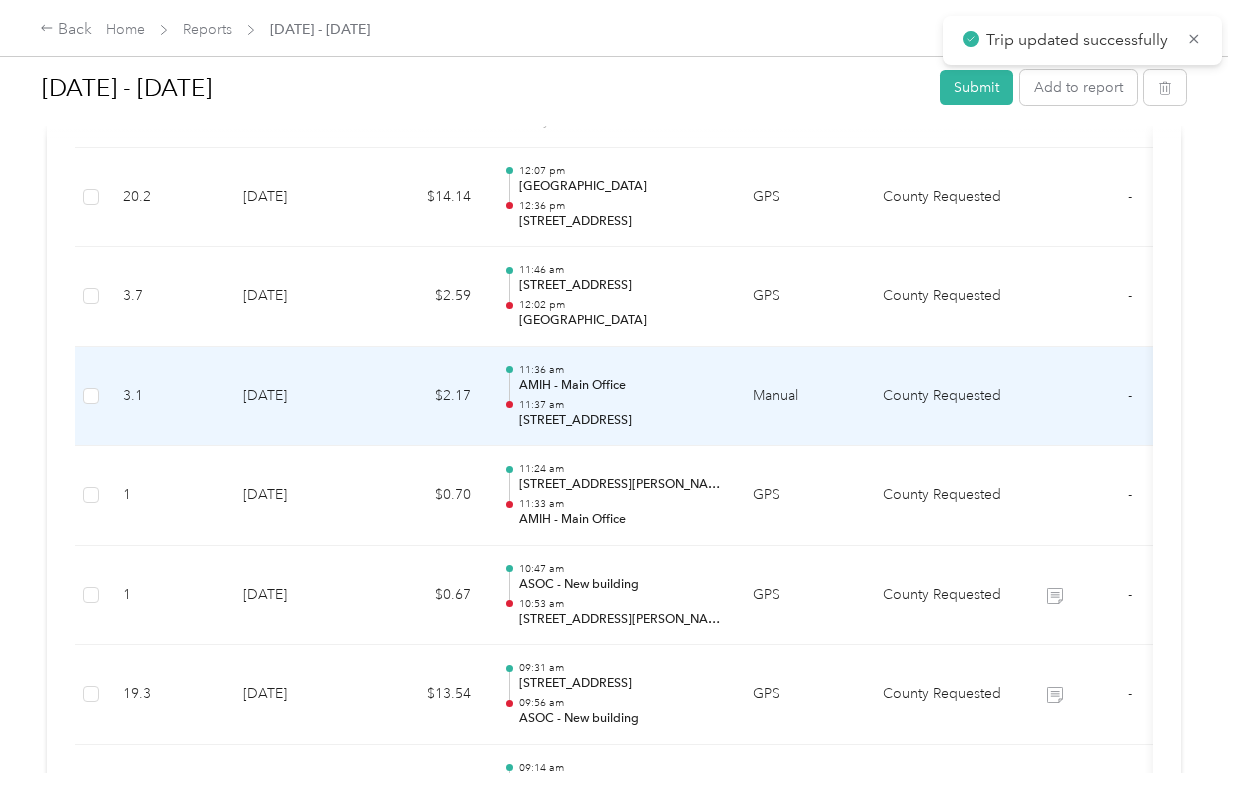 click on "Manual" at bounding box center [802, 397] 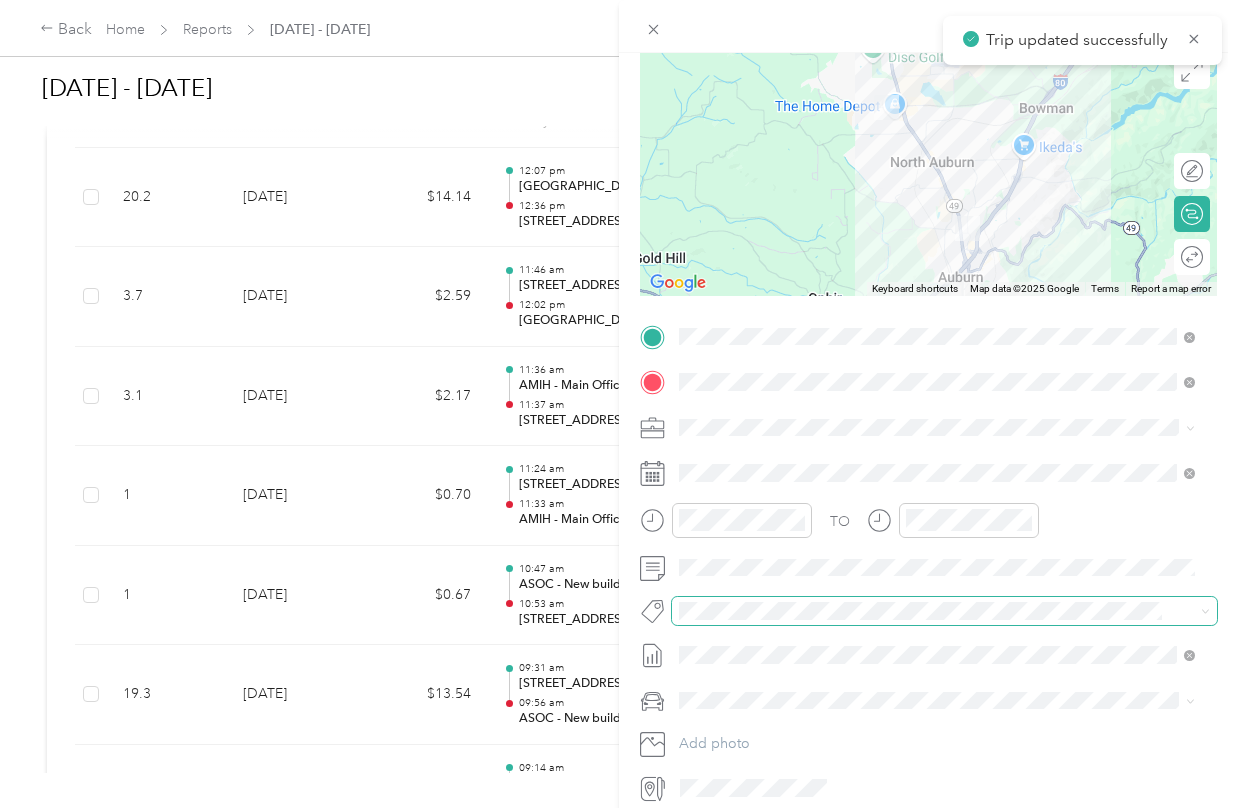 scroll, scrollTop: 200, scrollLeft: 0, axis: vertical 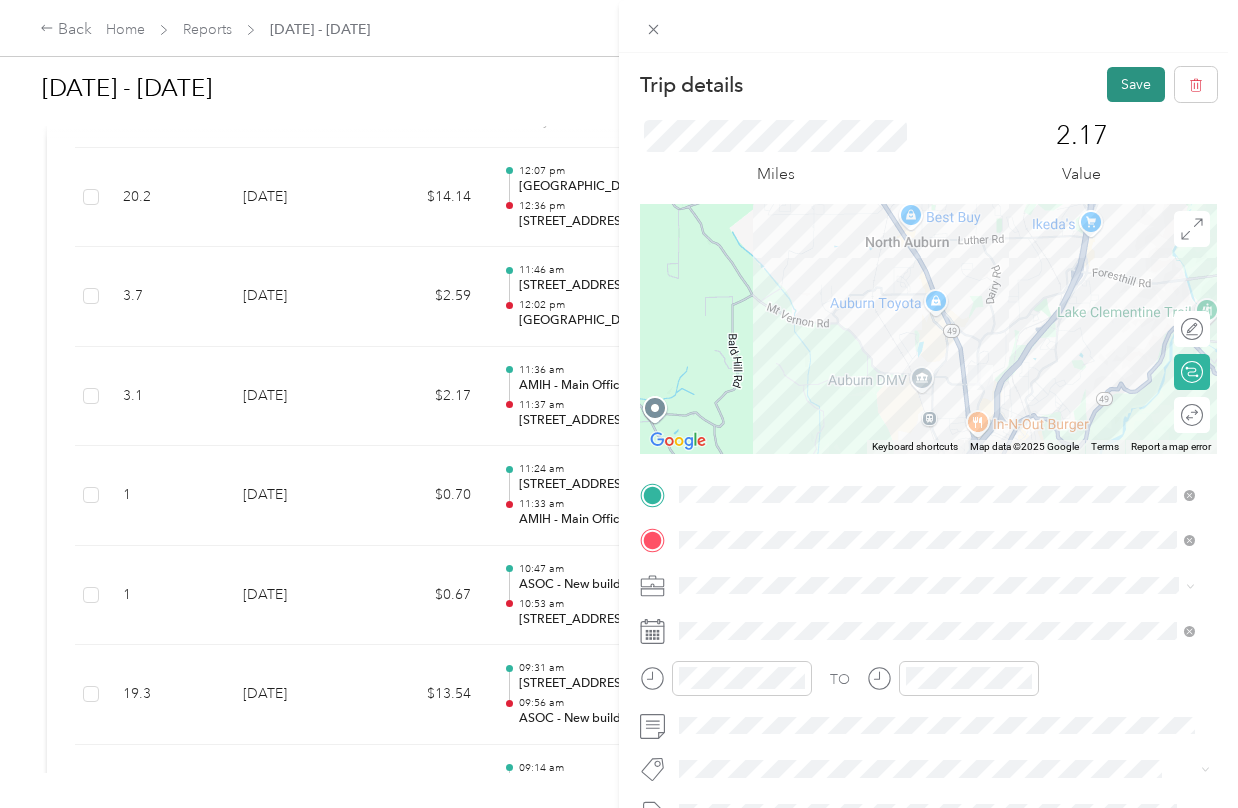 click on "Save" at bounding box center (1136, 84) 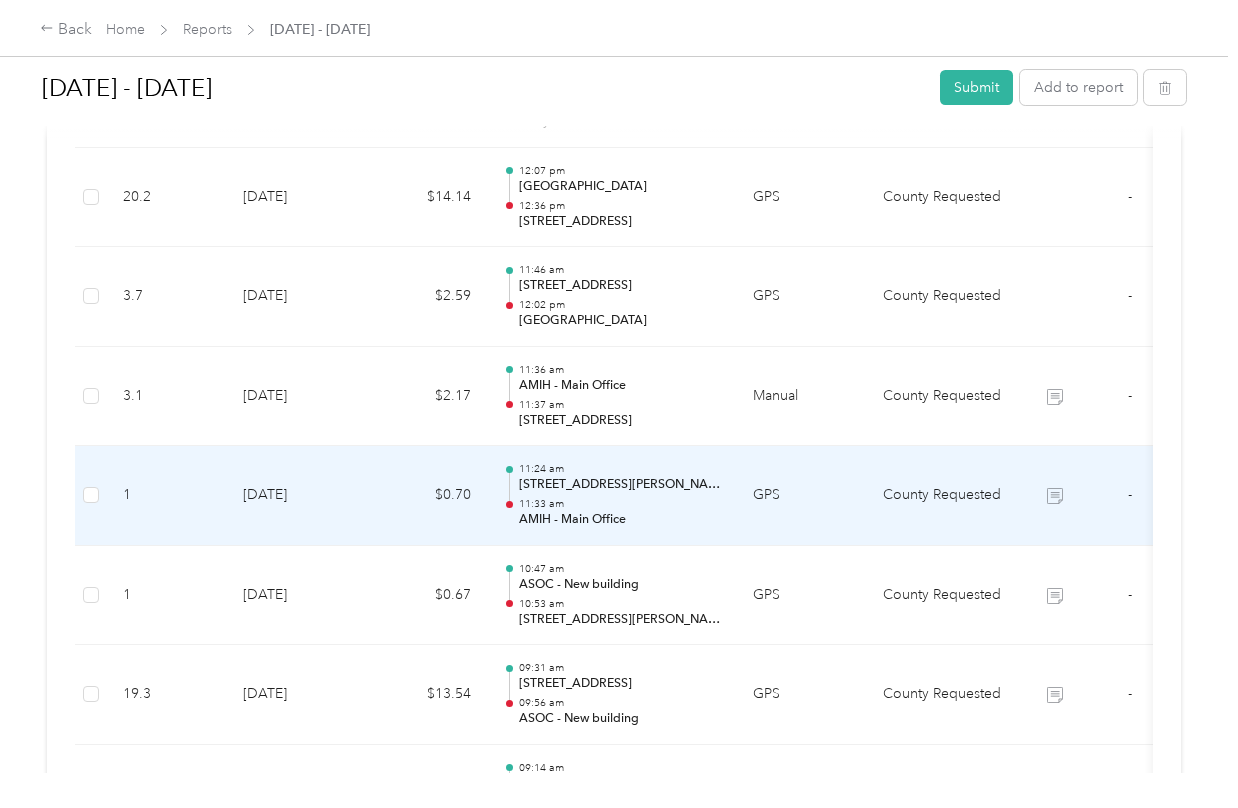click on "11:33 am" at bounding box center [620, 504] 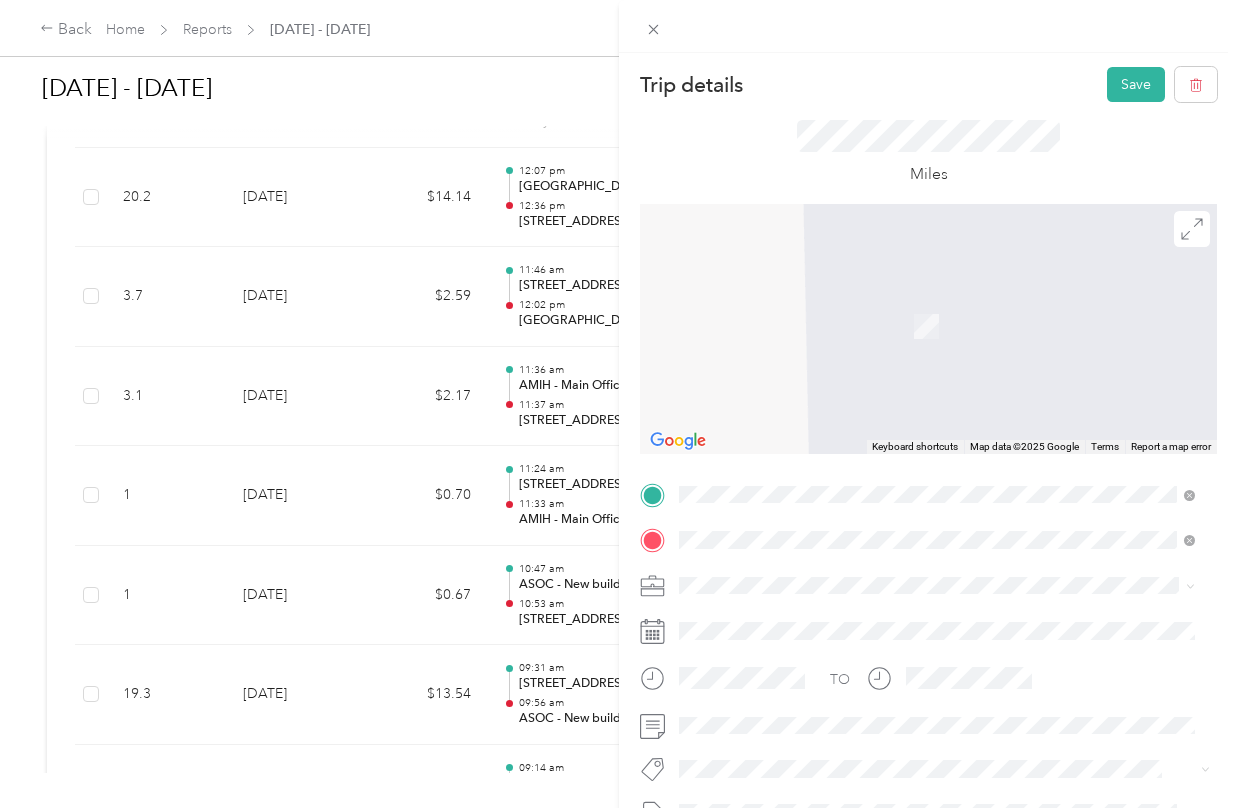 click on "[STREET_ADDRESS][US_STATE]" at bounding box center (817, 567) 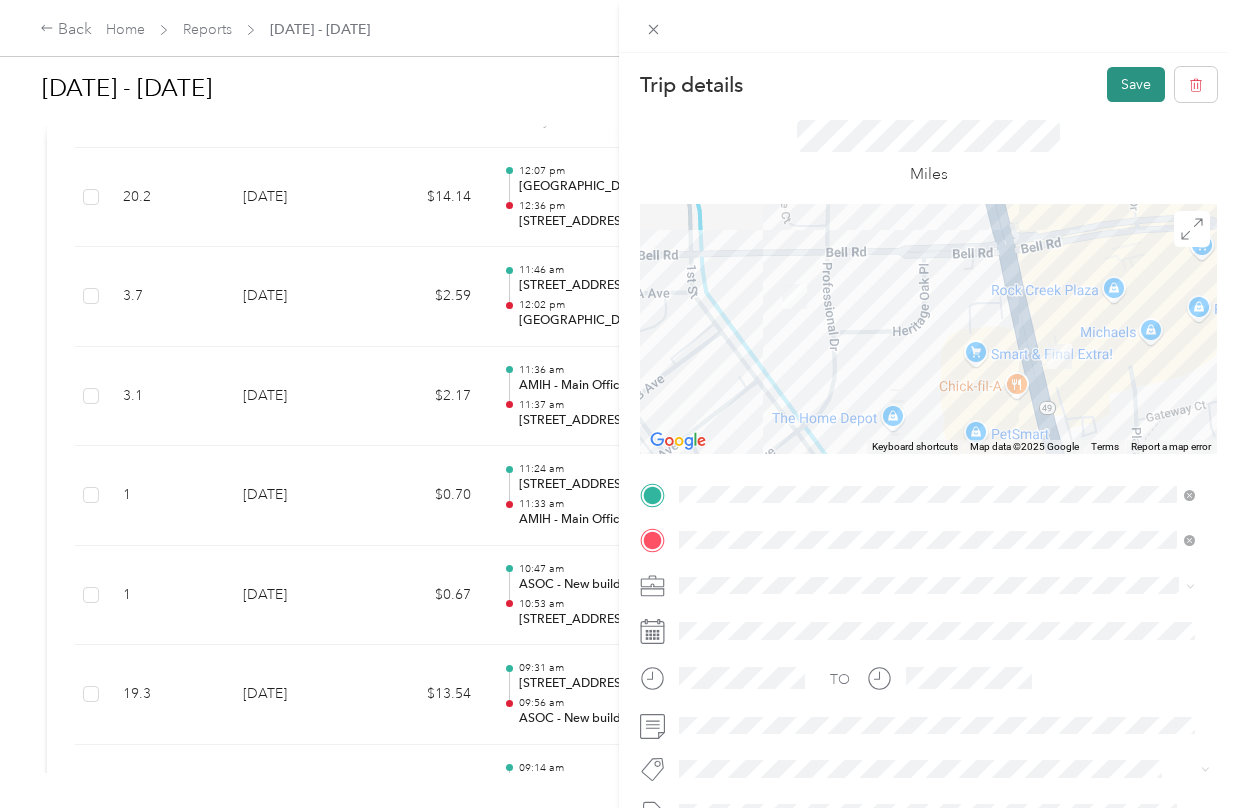 click on "Save" at bounding box center [1136, 84] 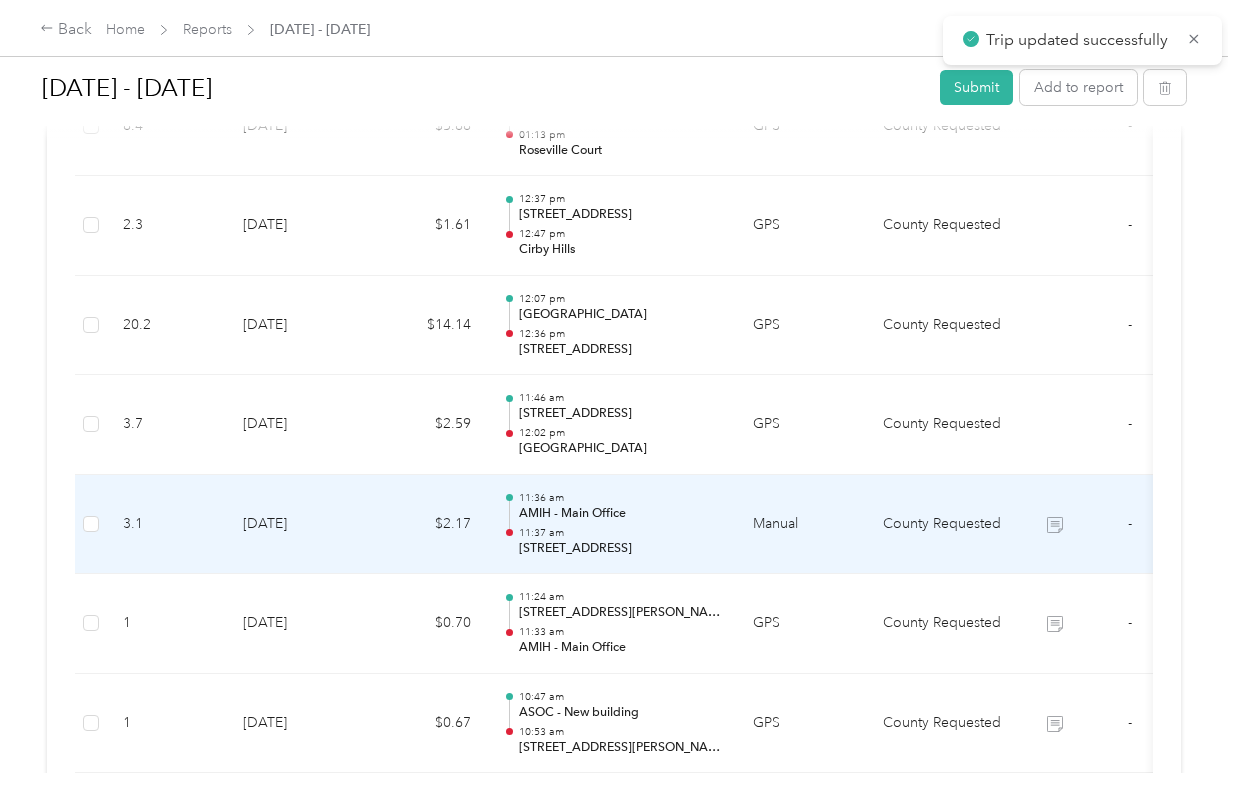 scroll, scrollTop: 6381, scrollLeft: 0, axis: vertical 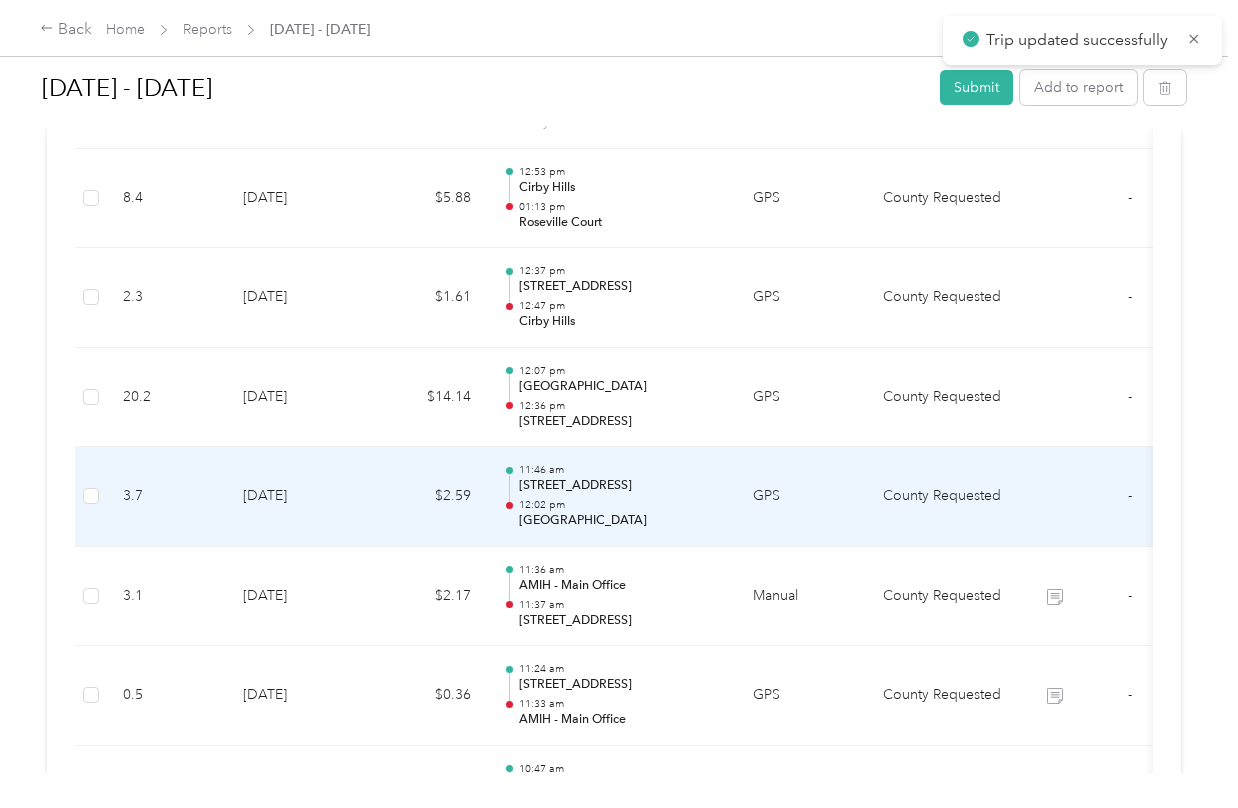 click on "GPS" at bounding box center (802, 497) 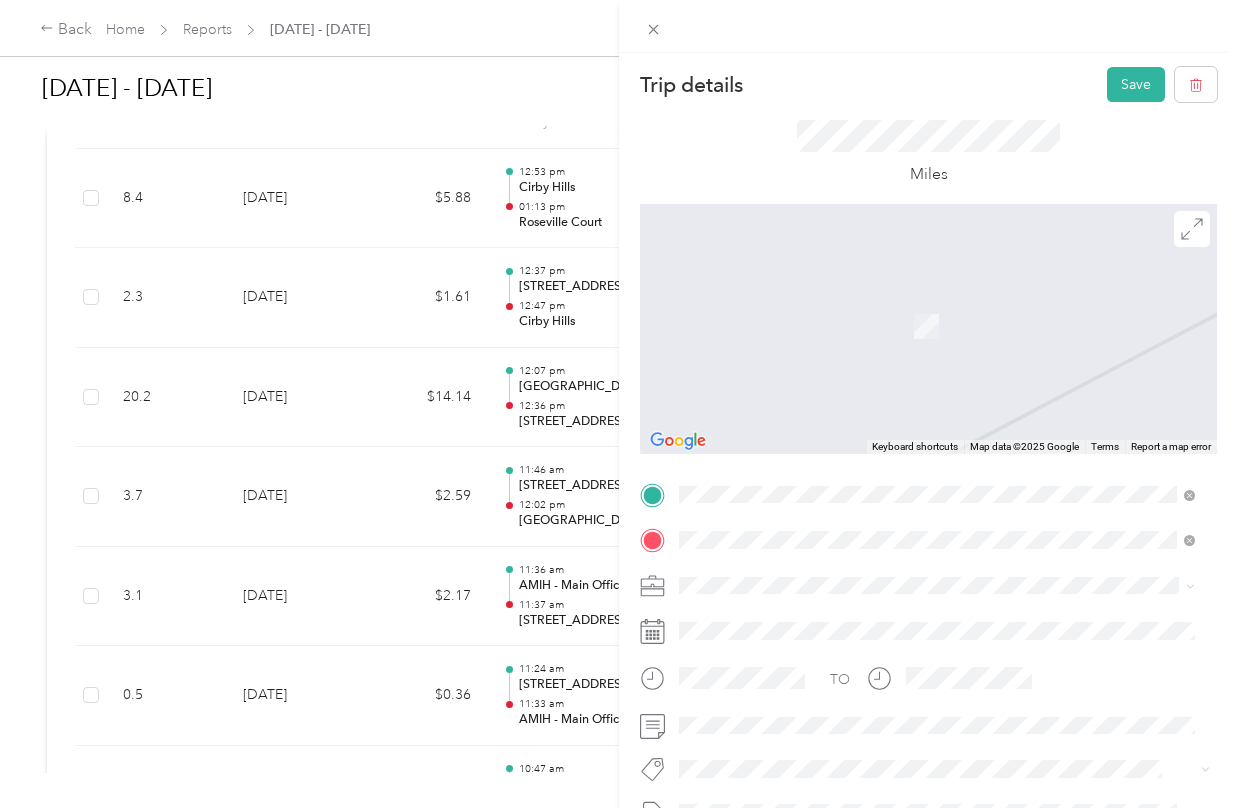 click on "[STREET_ADDRESS][US_STATE]" at bounding box center [817, 567] 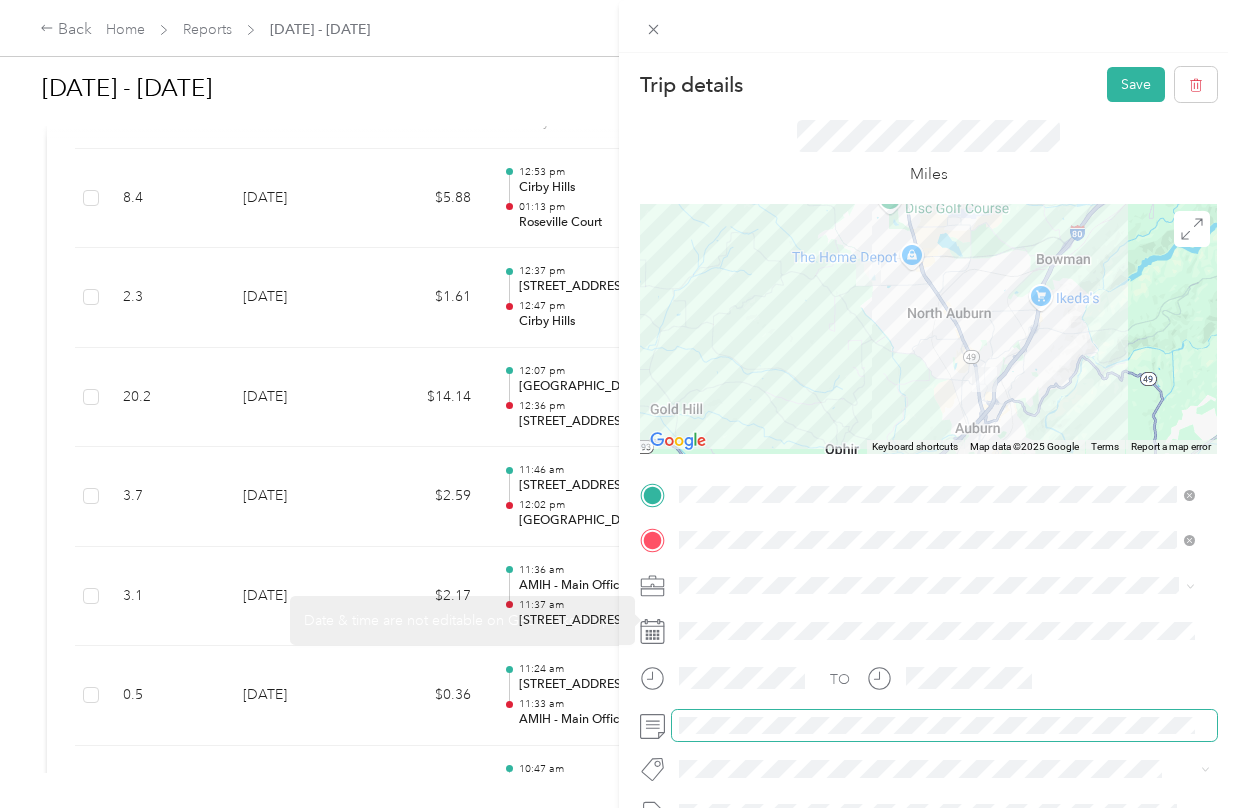 click at bounding box center (944, 726) 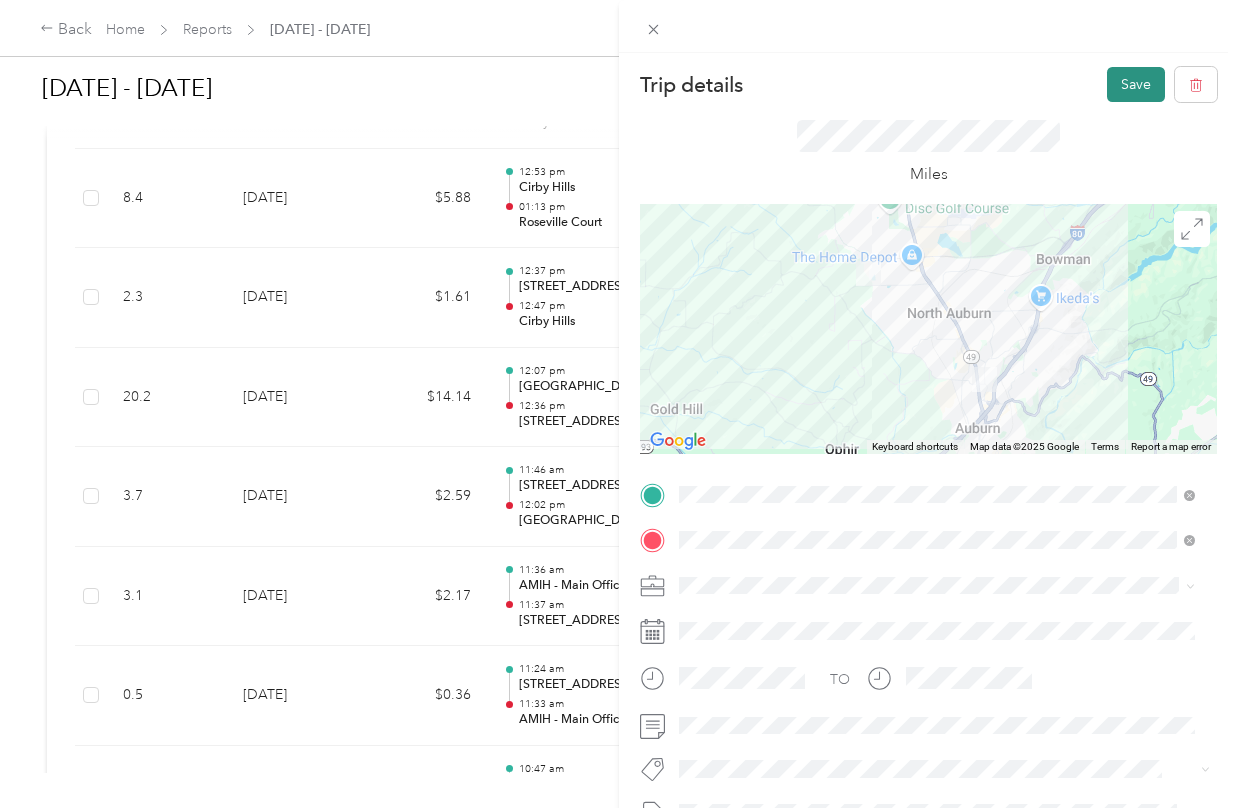 click on "Save" at bounding box center (1136, 84) 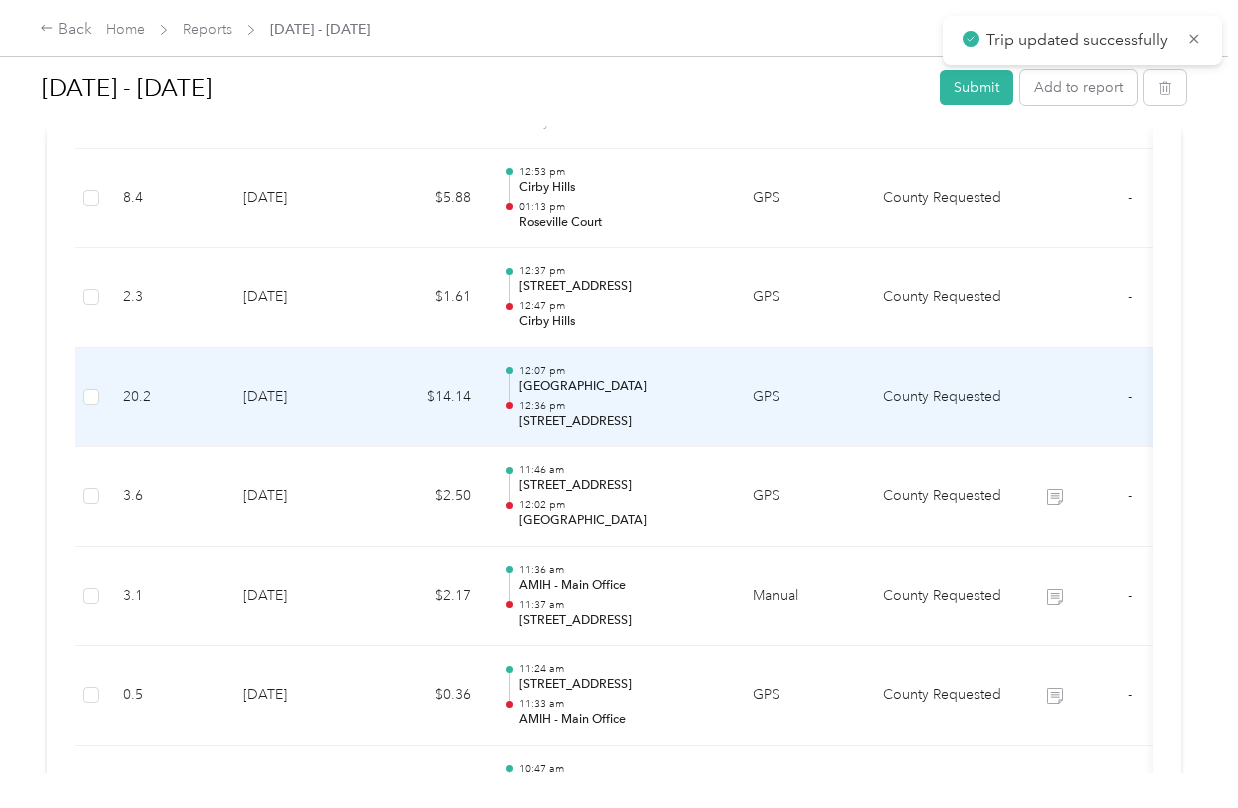click on "[STREET_ADDRESS]" at bounding box center [620, 422] 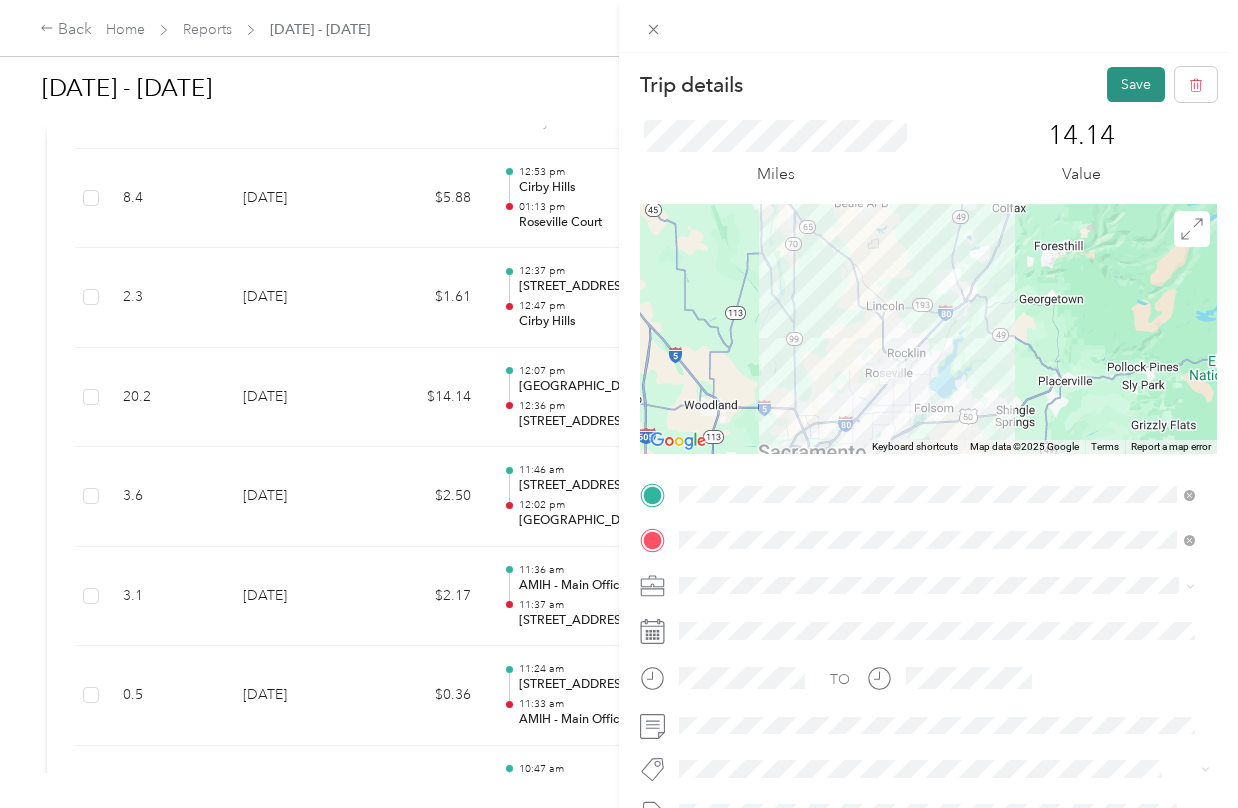 click on "Save" at bounding box center [1136, 84] 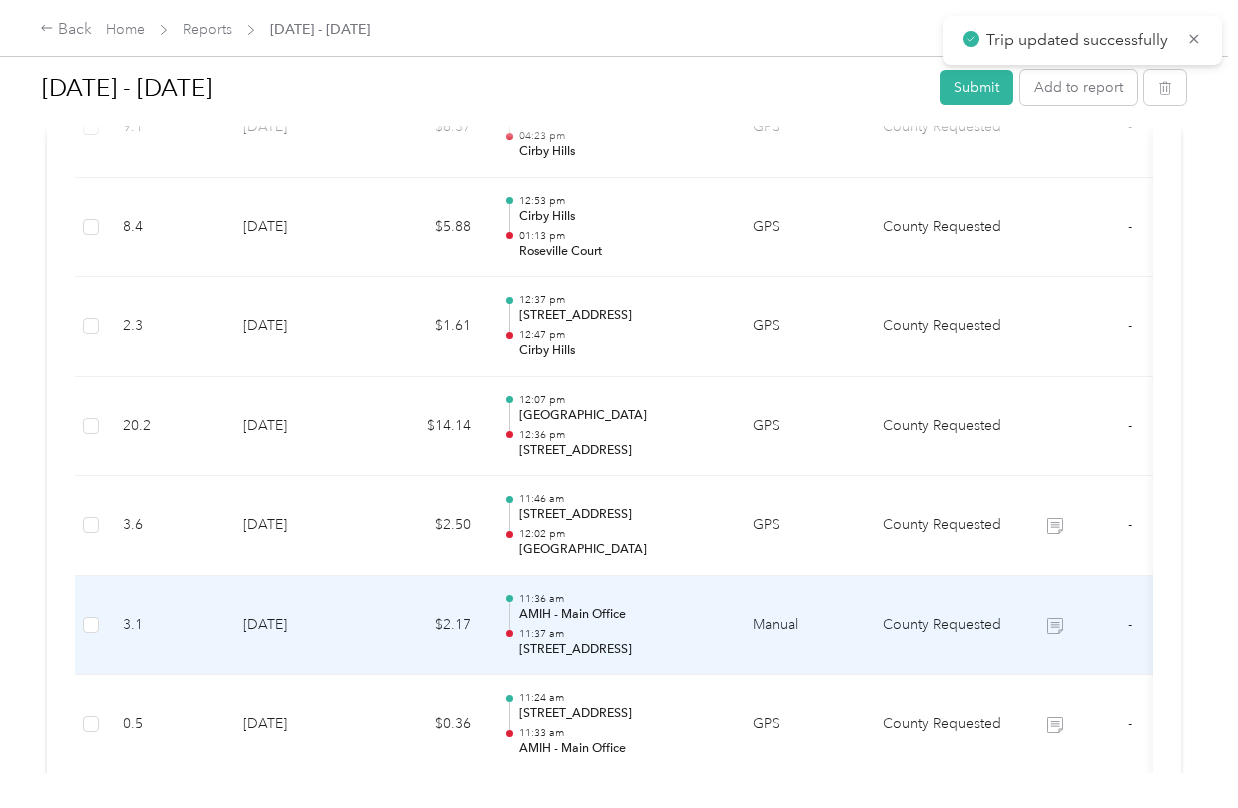 scroll, scrollTop: 6281, scrollLeft: 0, axis: vertical 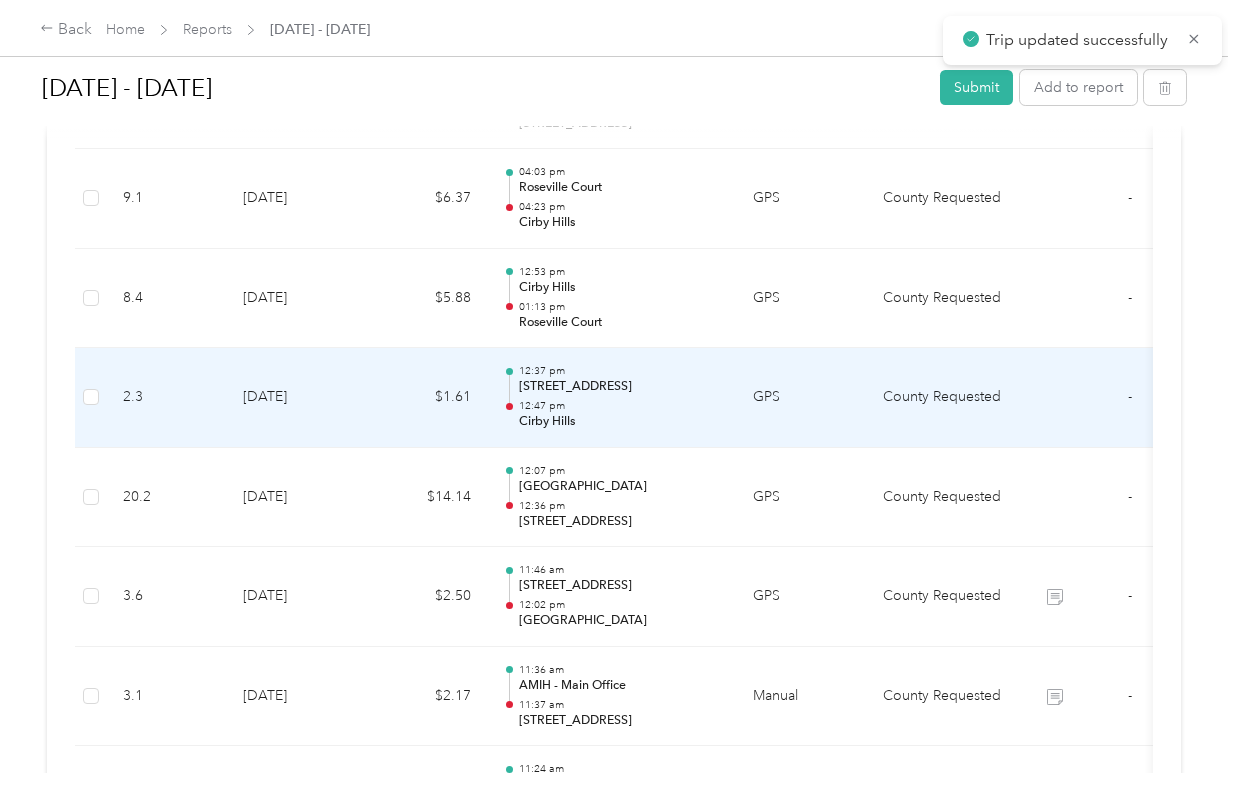 click on "12:37 pm [STREET_ADDRESS]  12:47 pm [GEOGRAPHIC_DATA]" at bounding box center (612, 398) 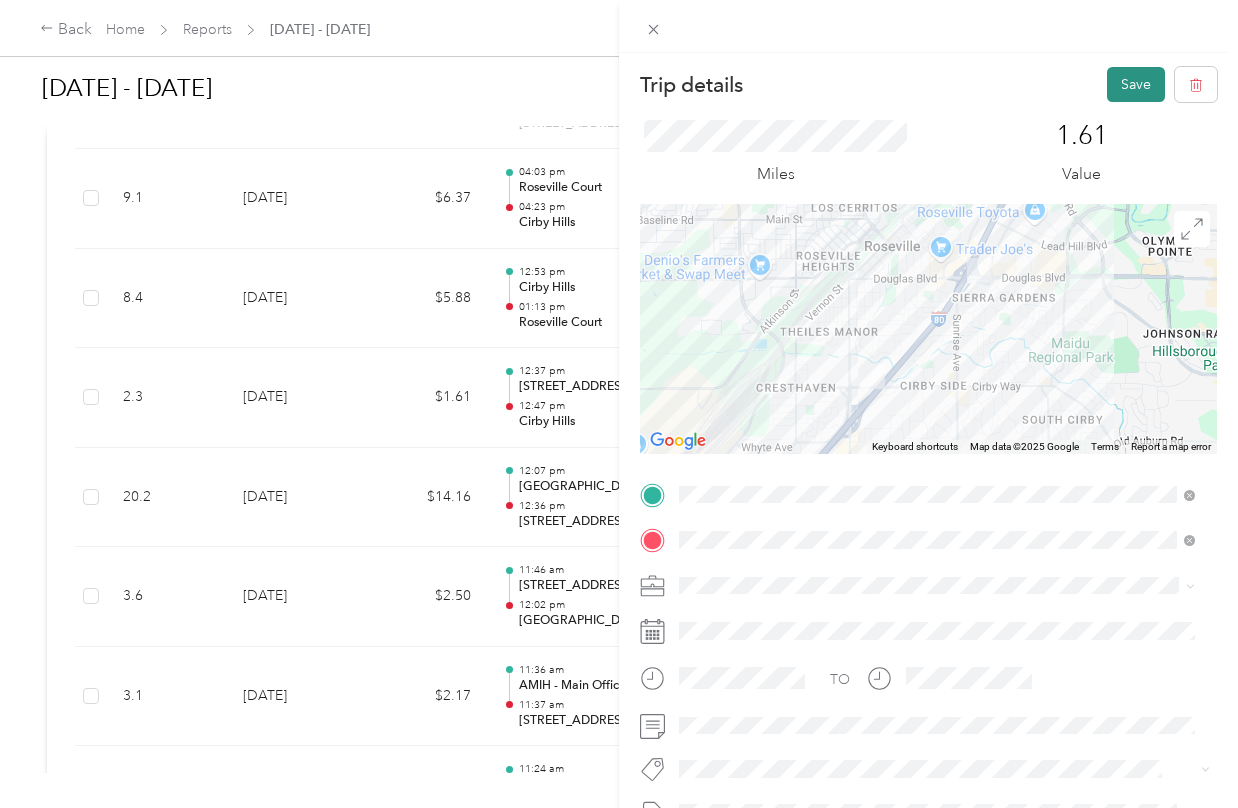 click on "Save" at bounding box center (1136, 84) 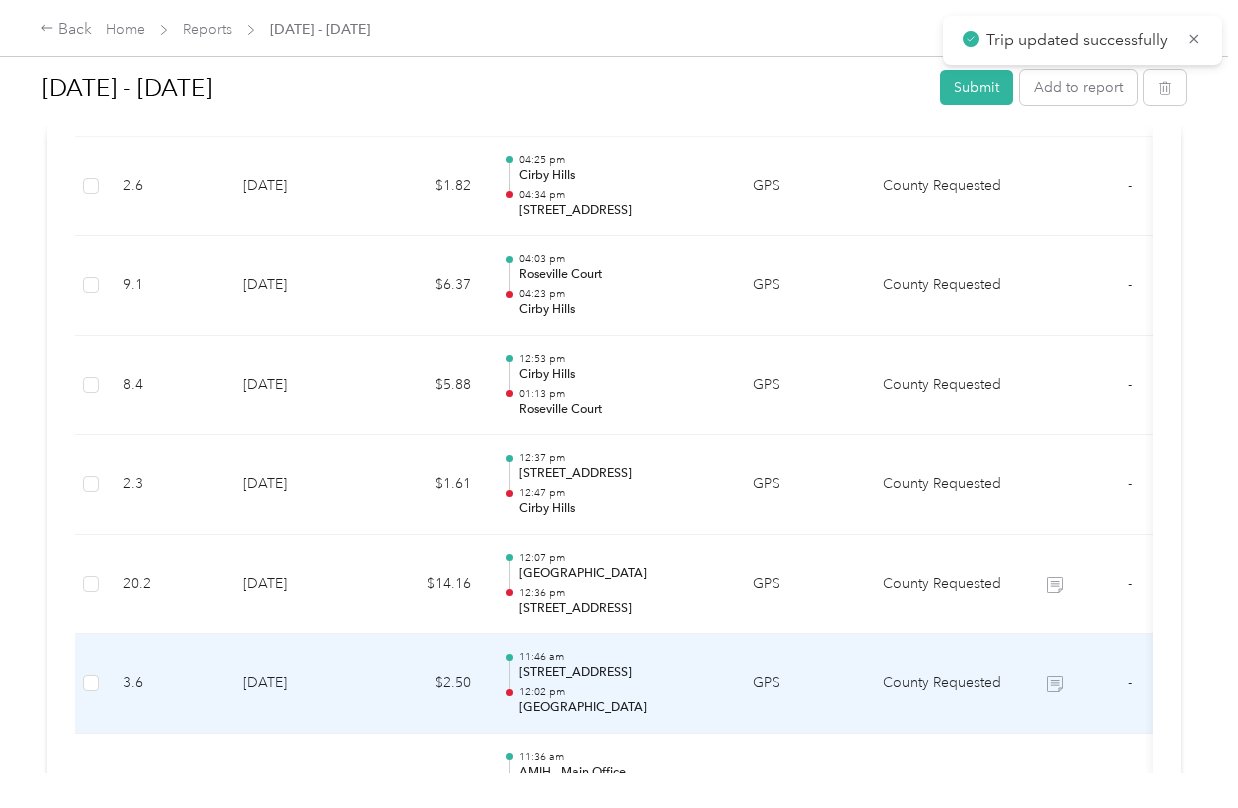 scroll, scrollTop: 6181, scrollLeft: 0, axis: vertical 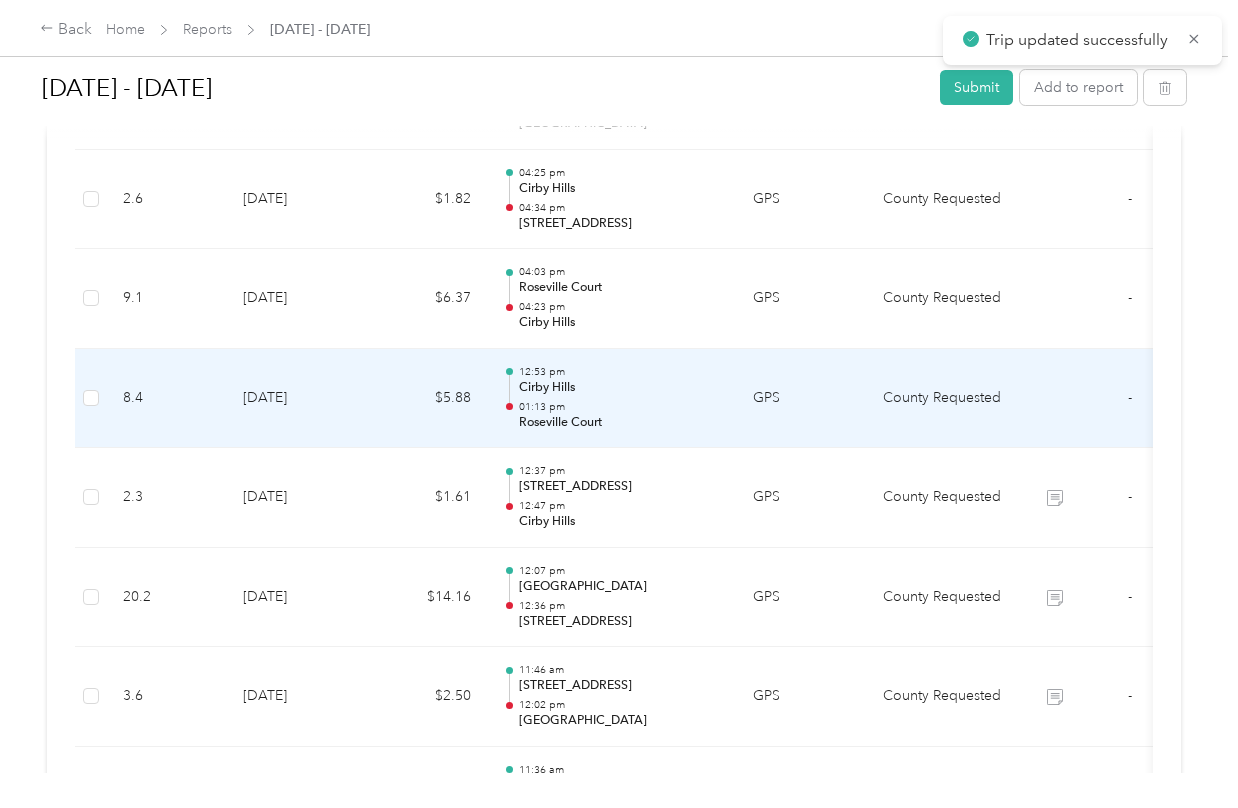 click on "Roseville Court" at bounding box center [620, 423] 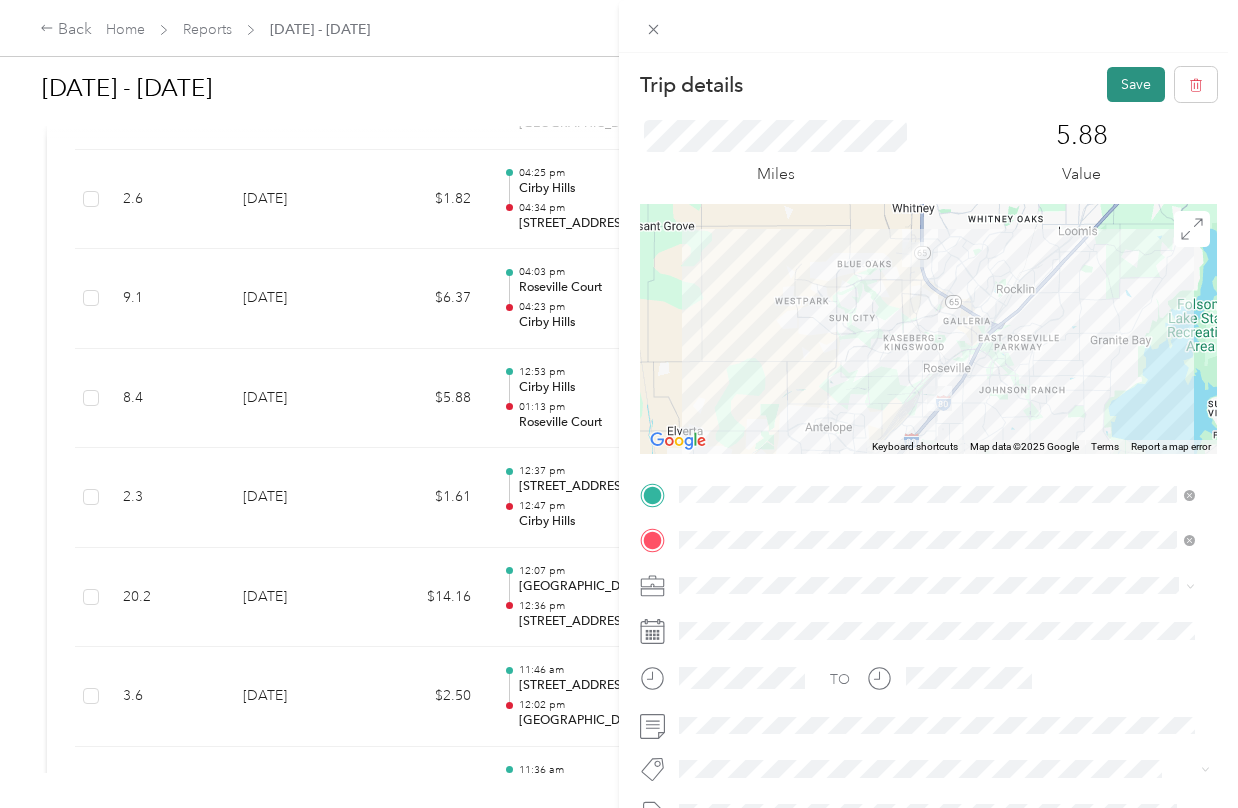 click on "Save" at bounding box center [1136, 84] 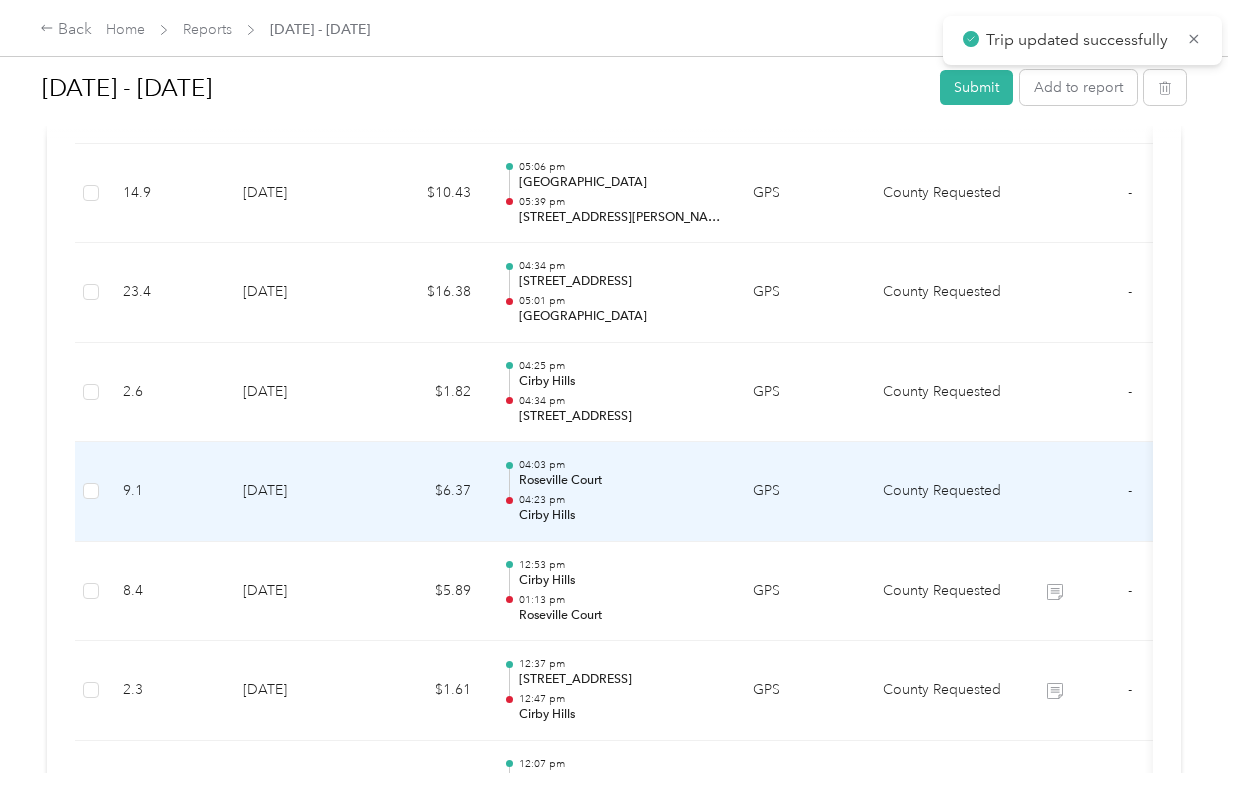scroll, scrollTop: 5981, scrollLeft: 0, axis: vertical 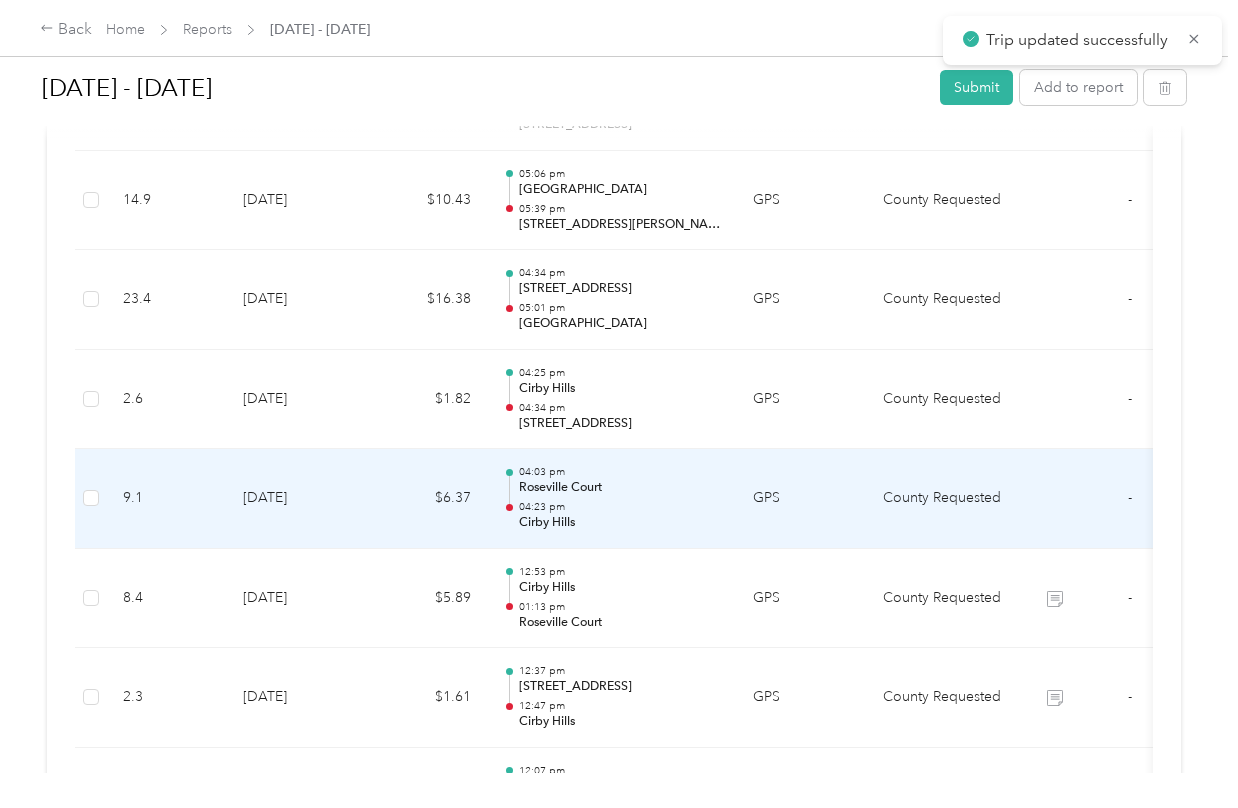 click on "04:23 pm" at bounding box center (620, 507) 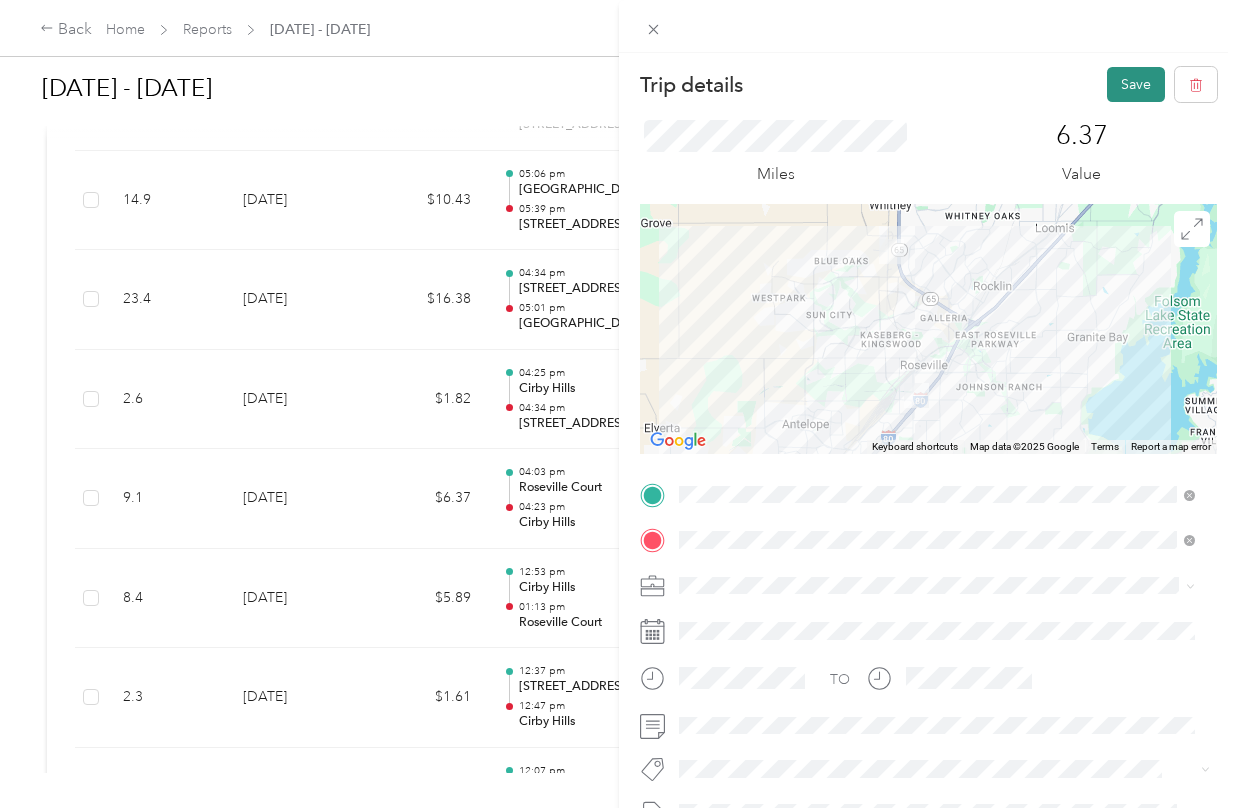 click on "Save" at bounding box center [1136, 84] 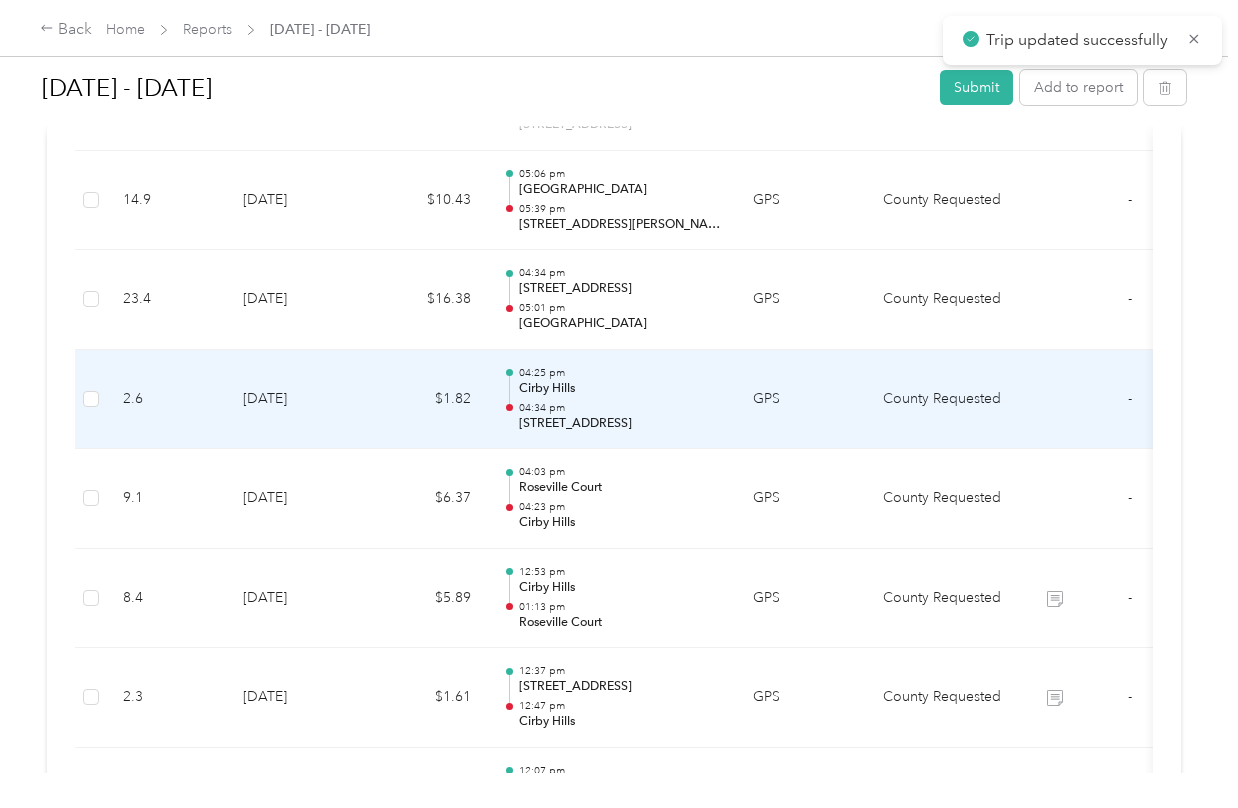click on "04:34 pm" at bounding box center (620, 408) 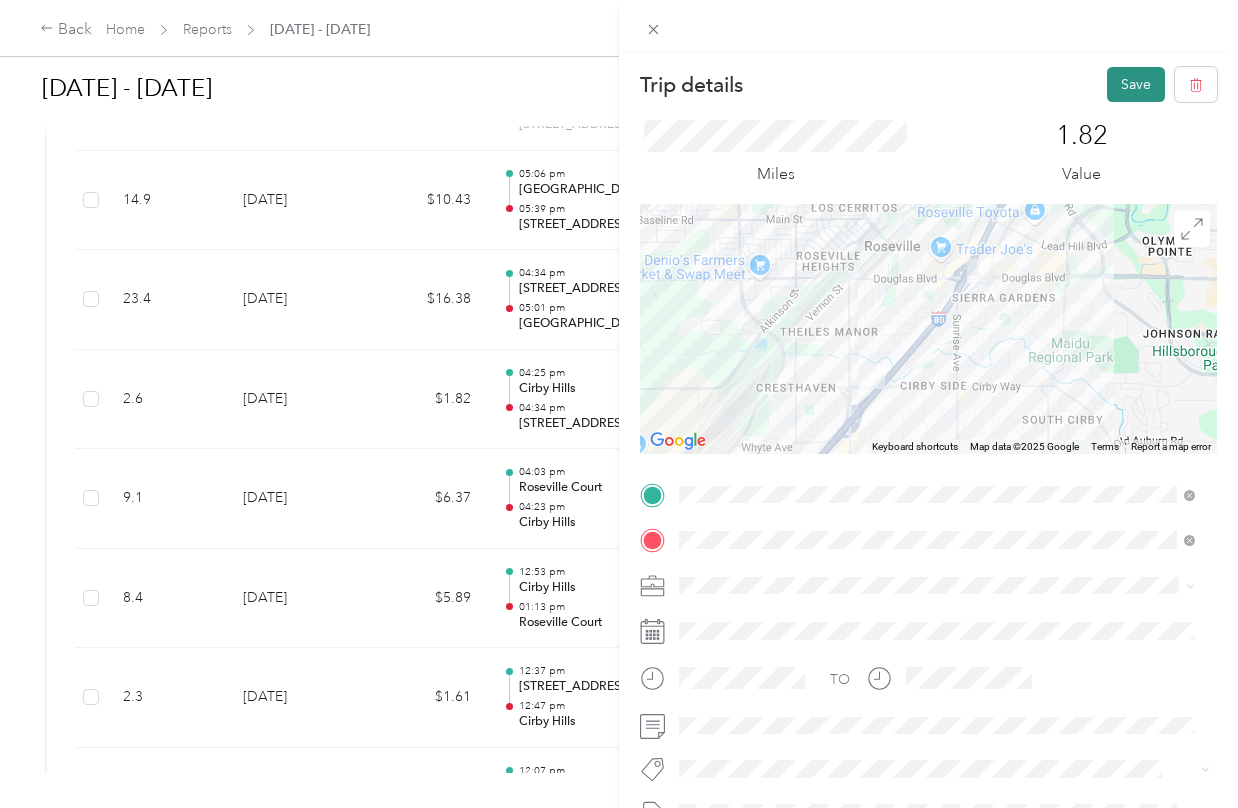 click on "Save" at bounding box center (1136, 84) 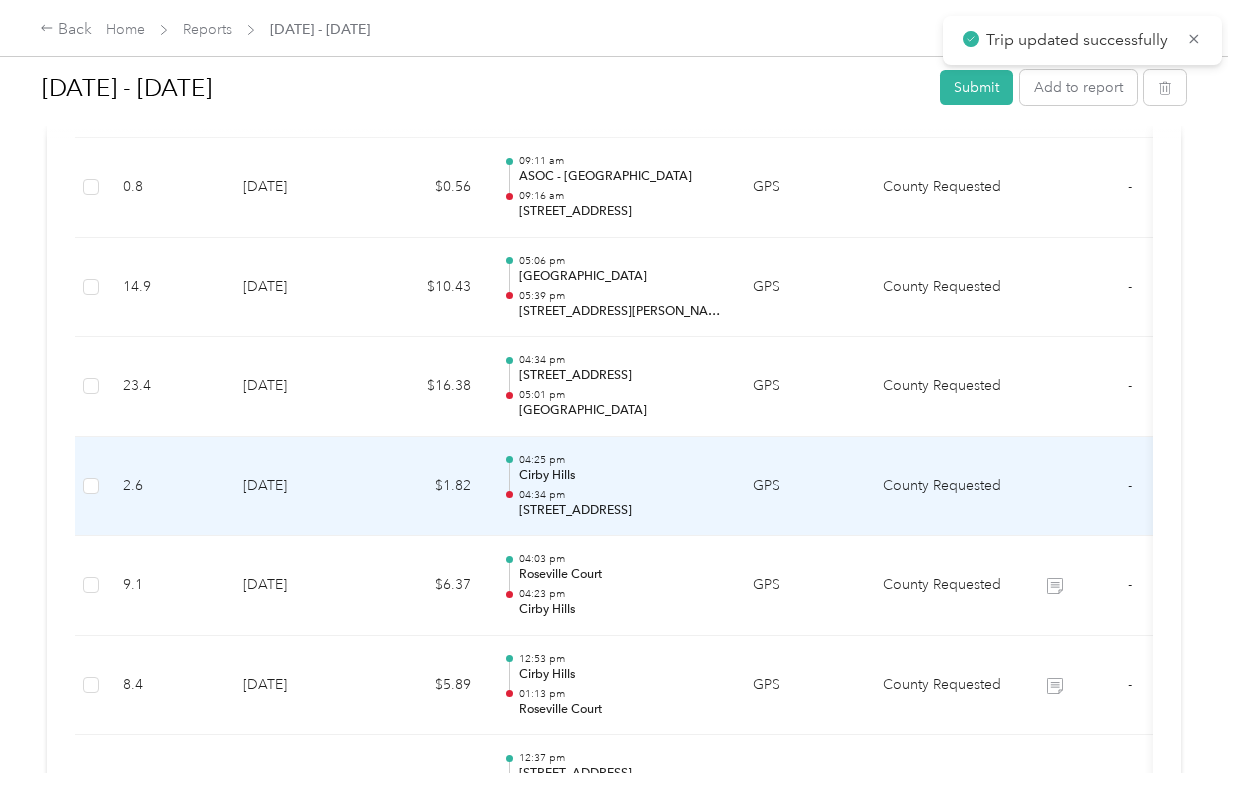 scroll, scrollTop: 5881, scrollLeft: 0, axis: vertical 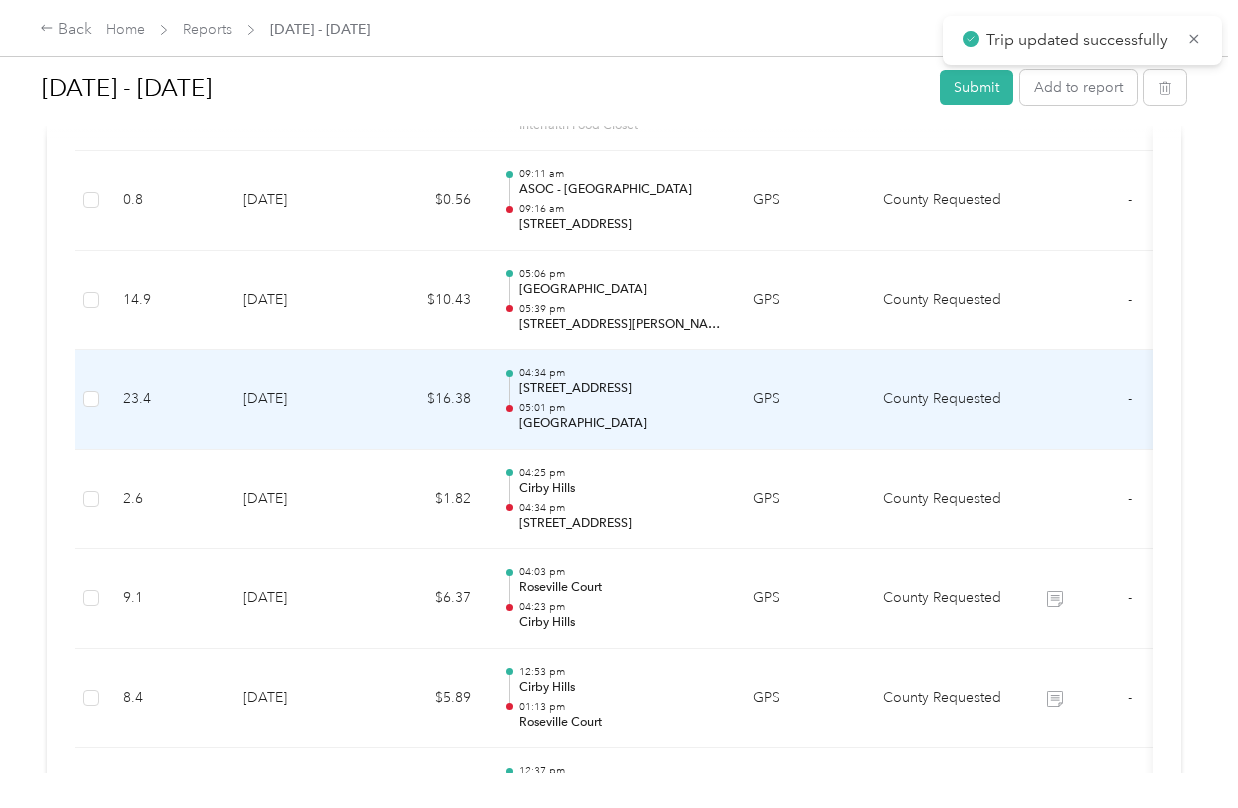 click on "[GEOGRAPHIC_DATA]" at bounding box center (620, 424) 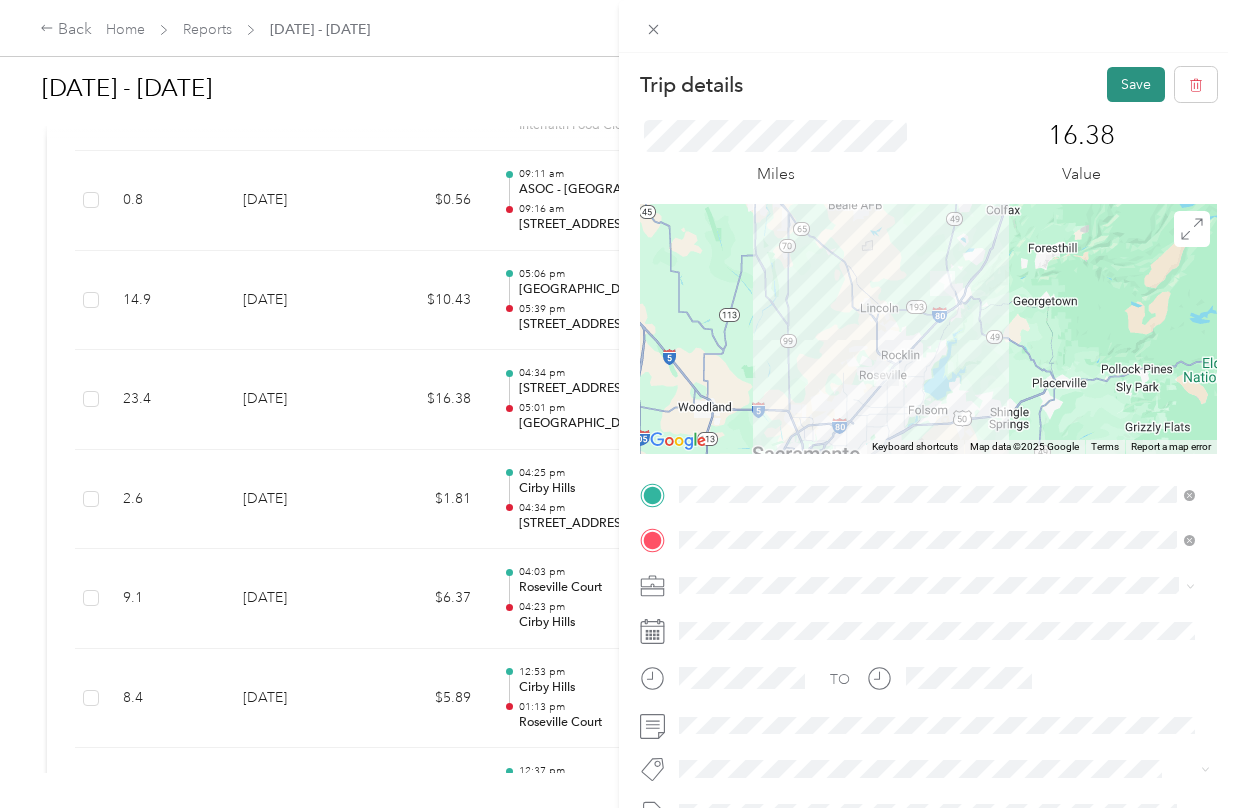 click on "Save" at bounding box center [1136, 84] 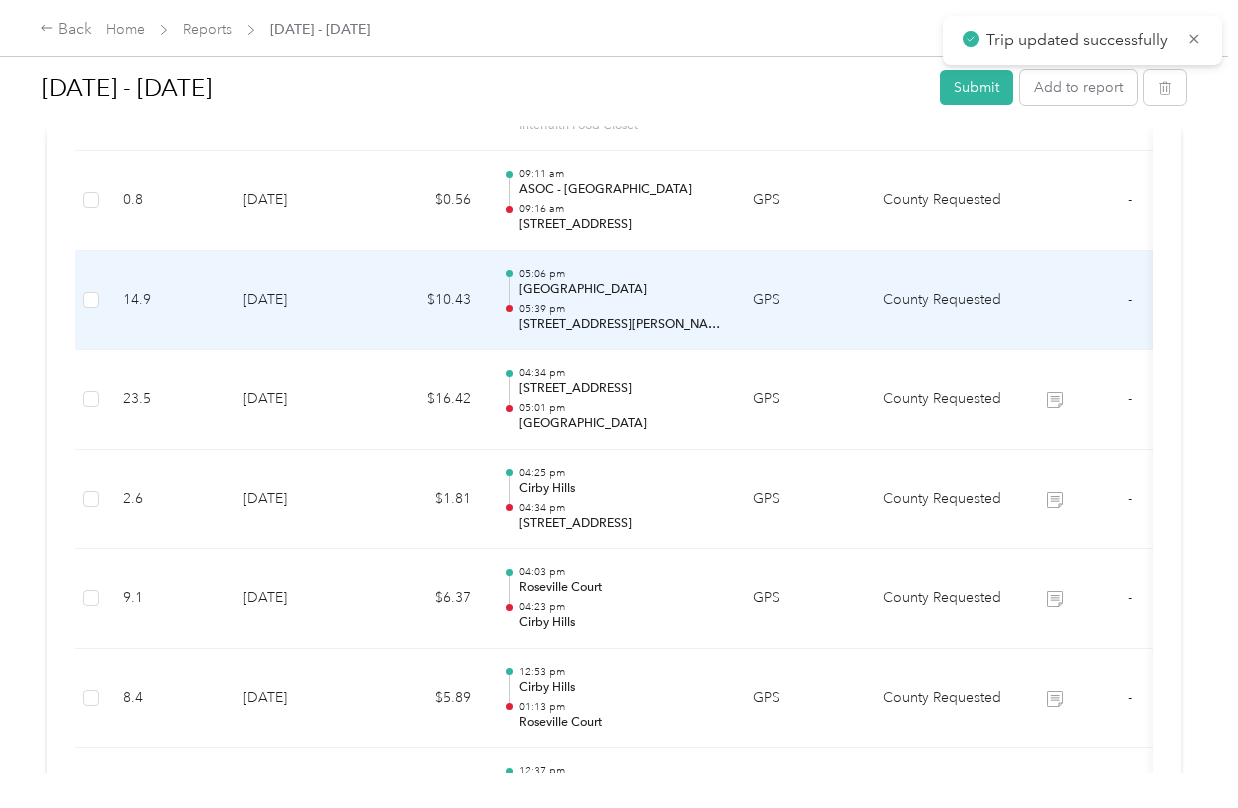 click on "05:39 pm" at bounding box center [620, 309] 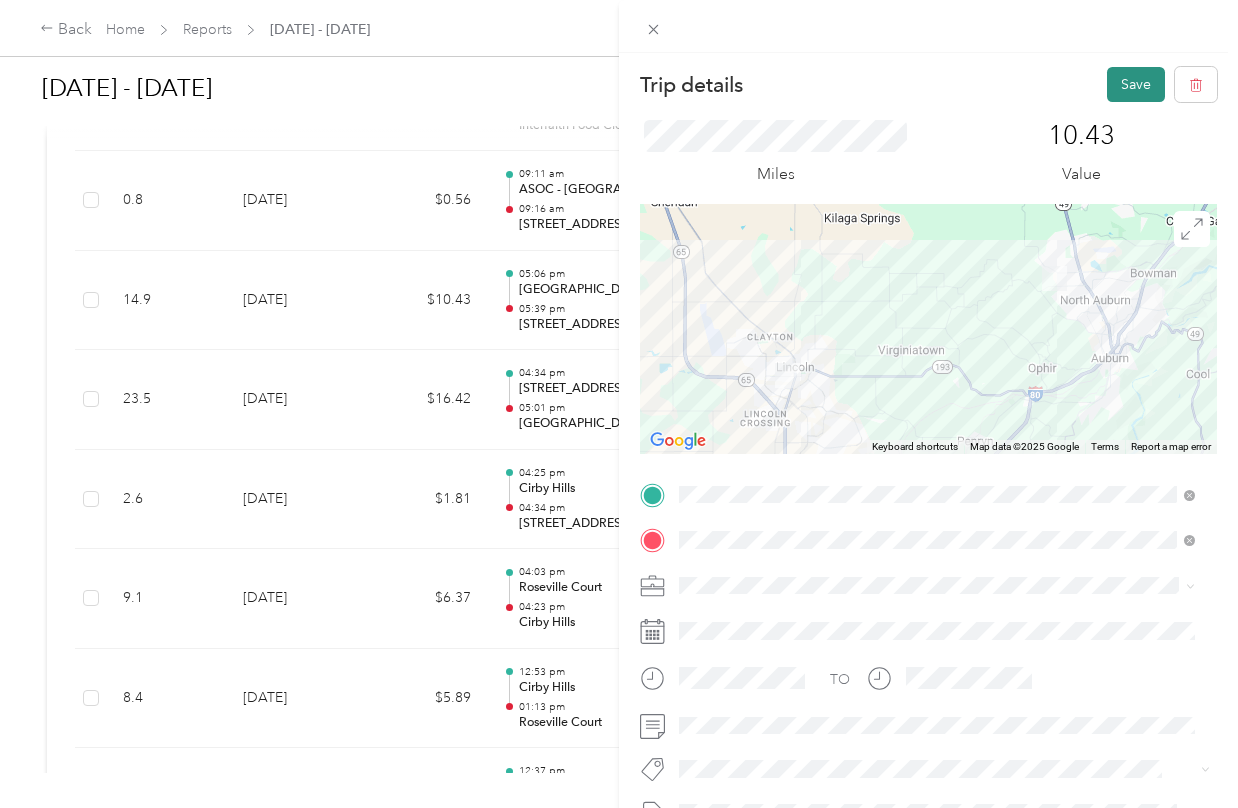 click on "Save" at bounding box center (1136, 84) 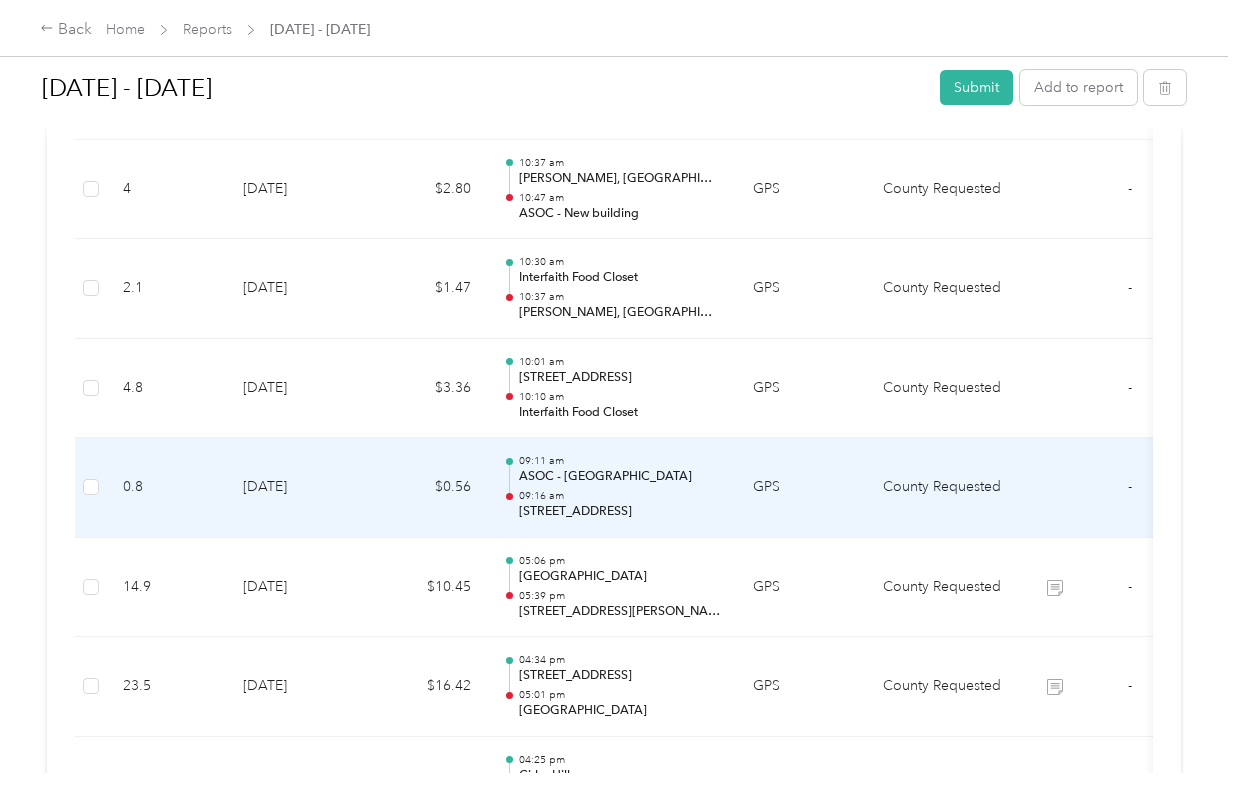 scroll, scrollTop: 5581, scrollLeft: 0, axis: vertical 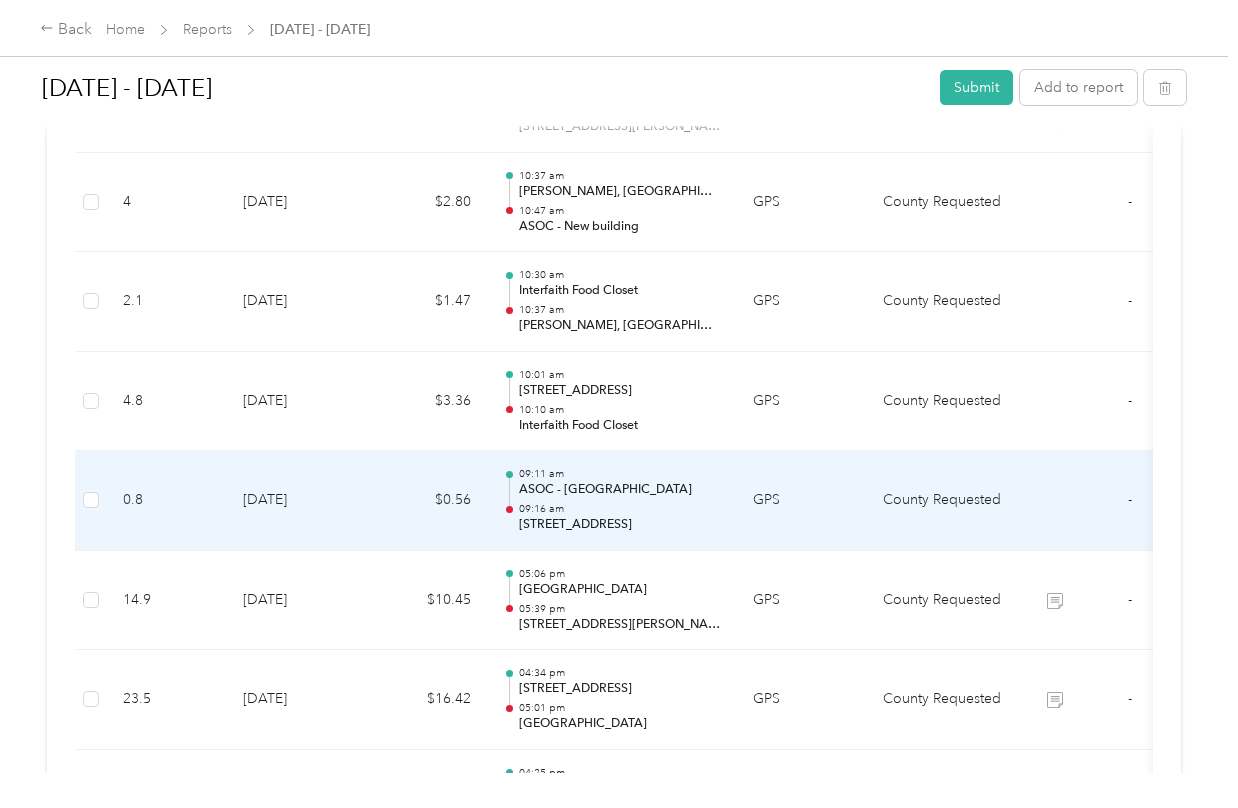 click on "09:11 am ASOC - [GEOGRAPHIC_DATA] 09:16 am [STREET_ADDRESS]" at bounding box center (612, 501) 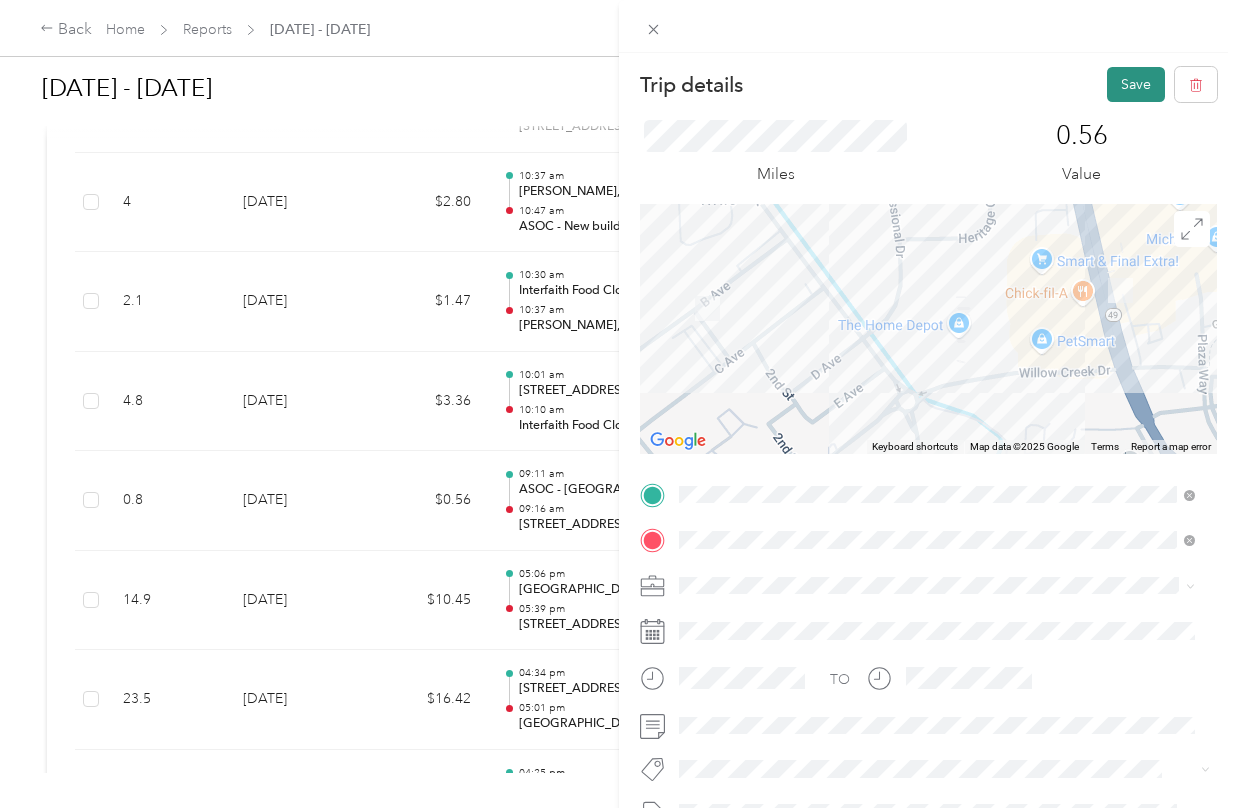 click on "Save" at bounding box center [1136, 84] 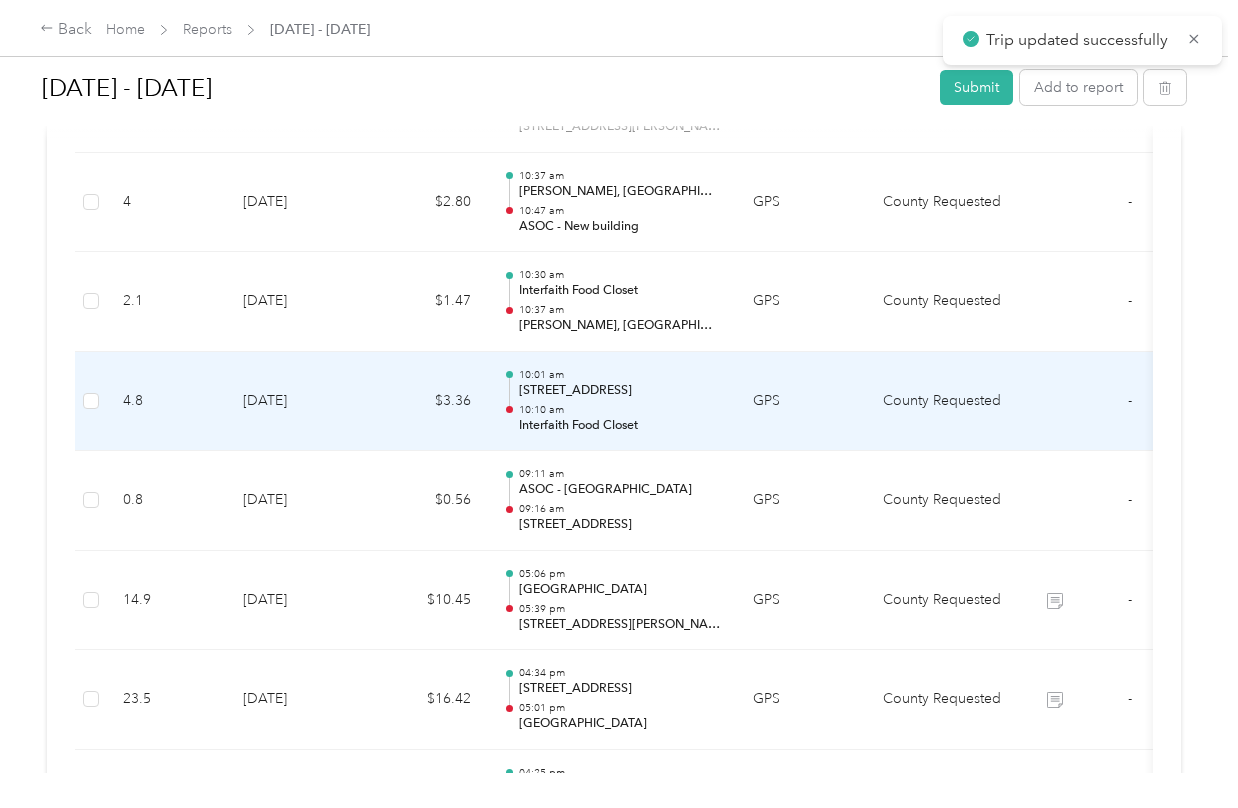 click on "10:10 am" at bounding box center [620, 410] 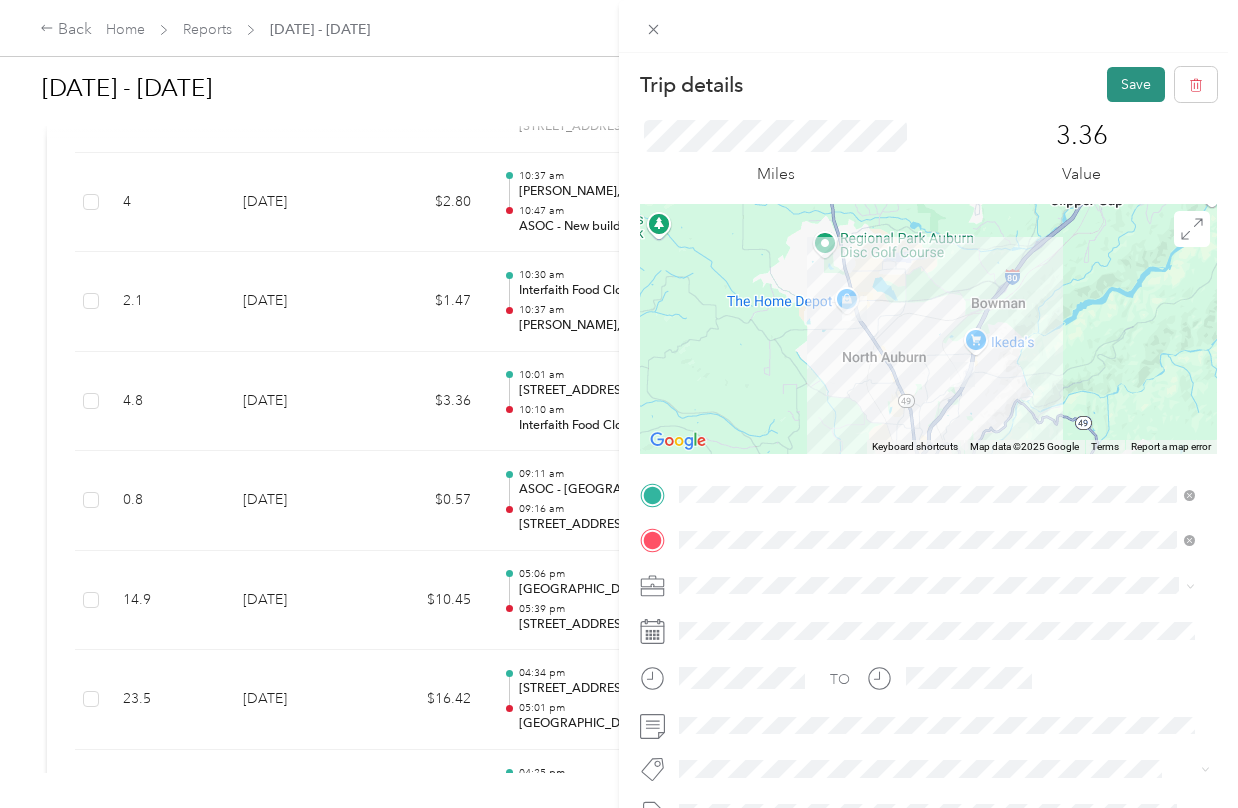 click on "Save" at bounding box center (1136, 84) 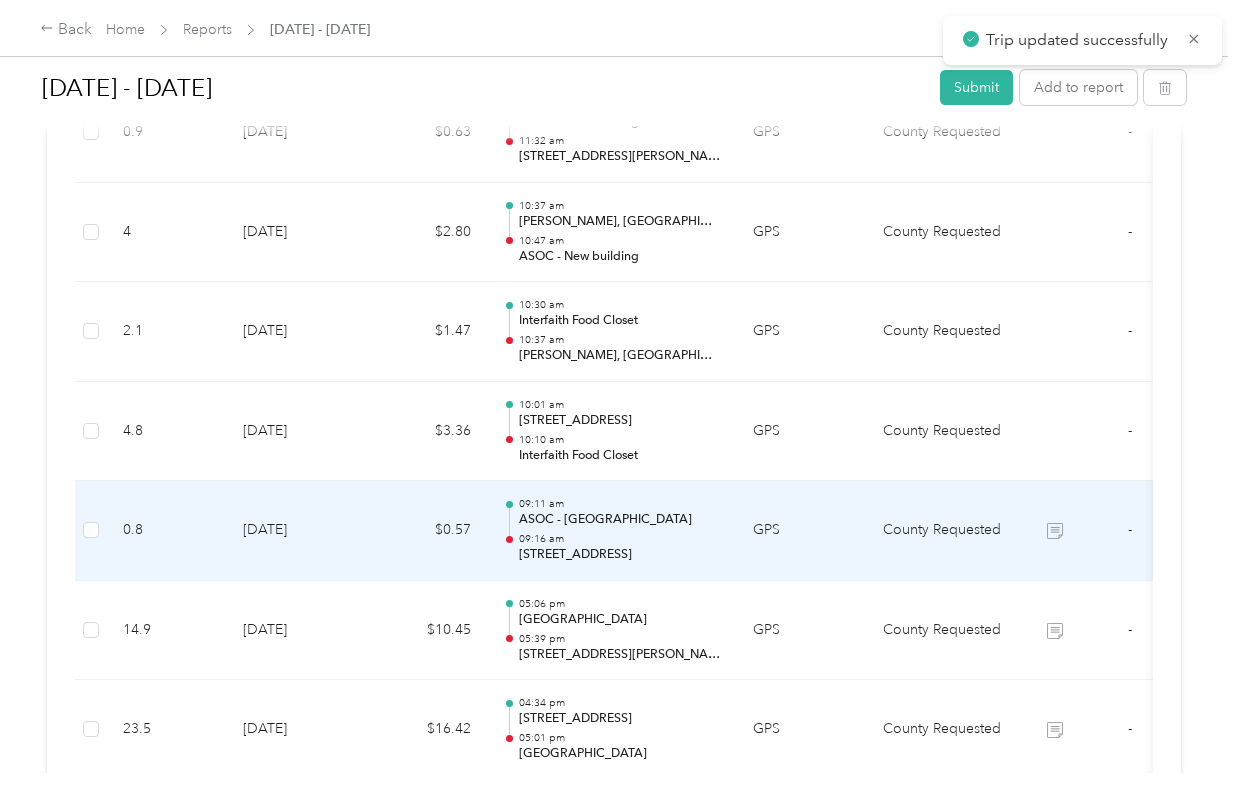 scroll, scrollTop: 5481, scrollLeft: 0, axis: vertical 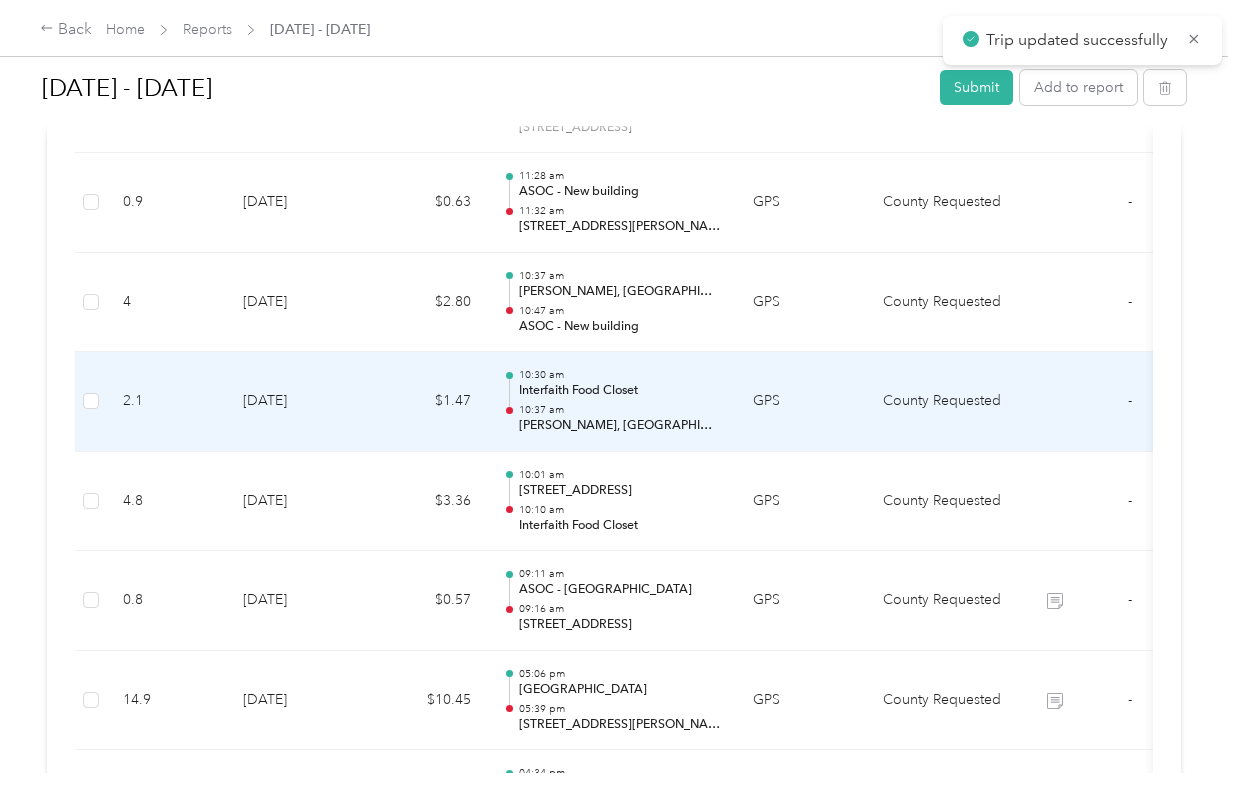 click on "GPS" at bounding box center (802, 402) 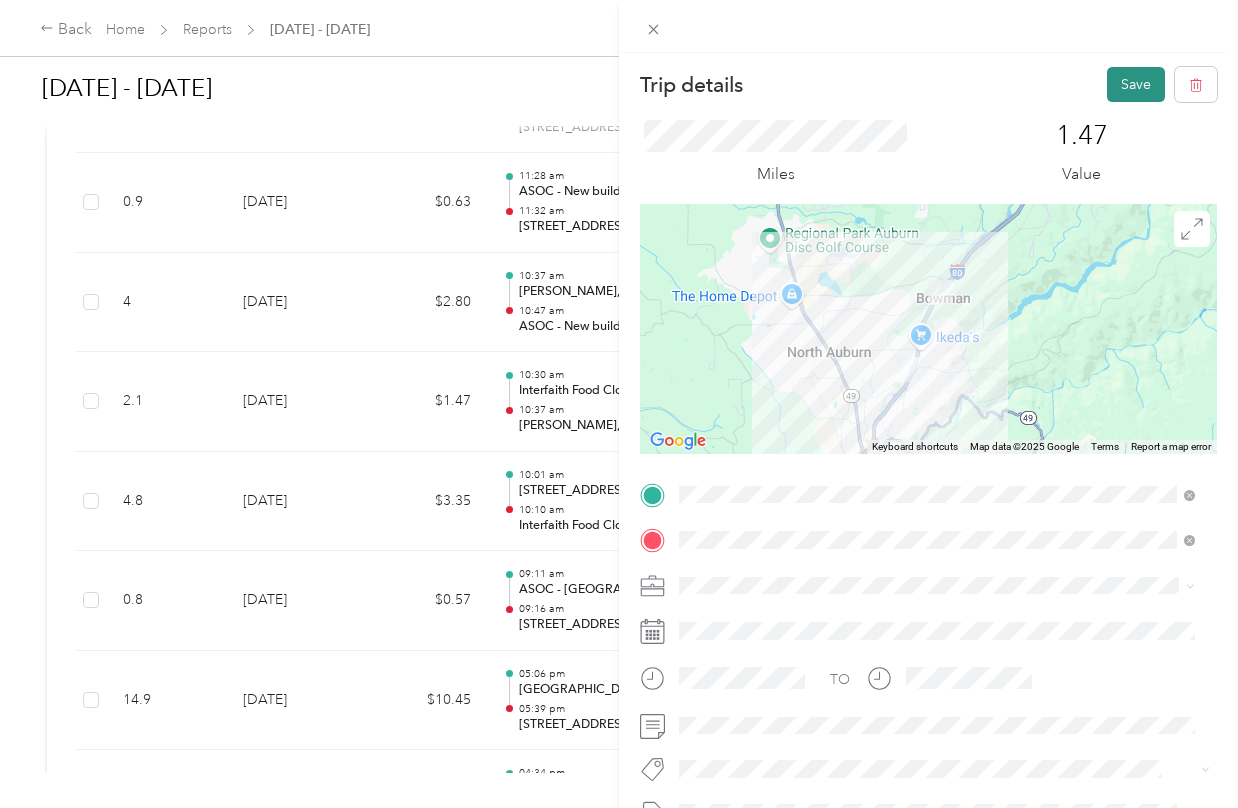 click on "Save" at bounding box center (1136, 84) 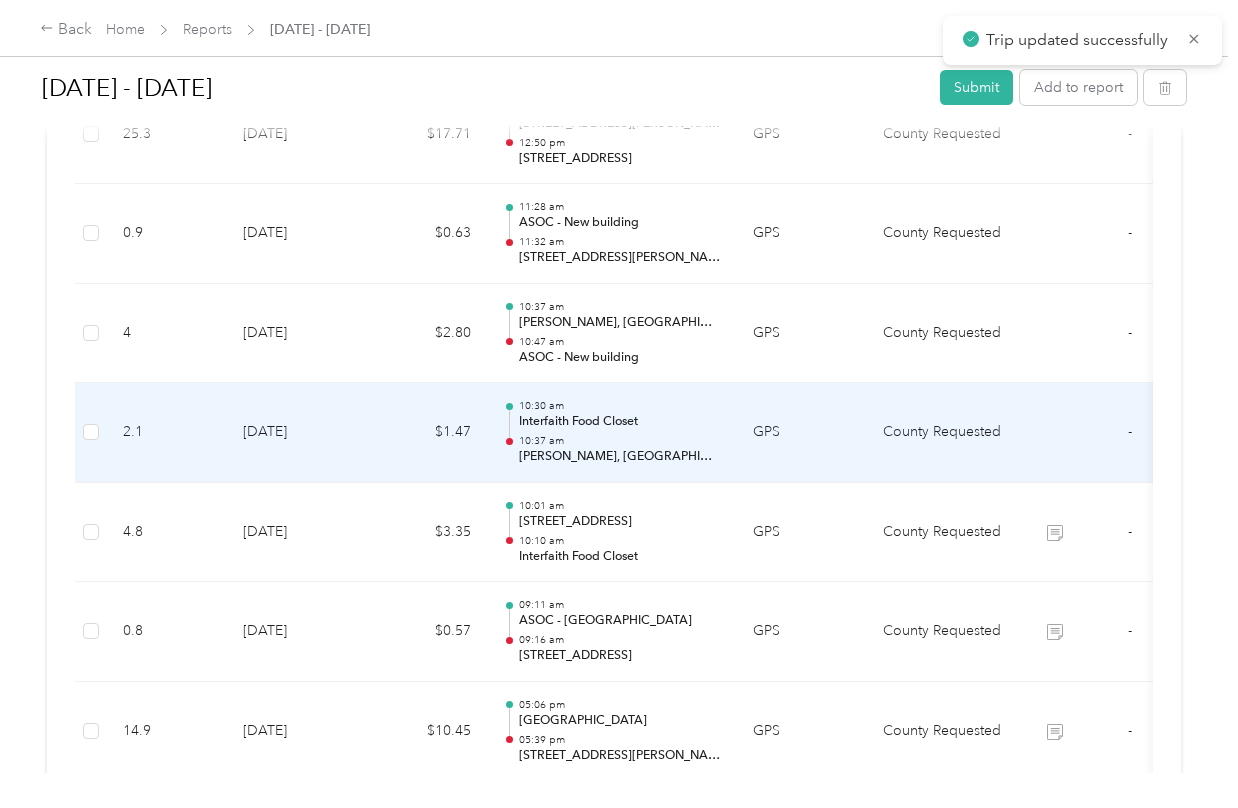 scroll, scrollTop: 5381, scrollLeft: 0, axis: vertical 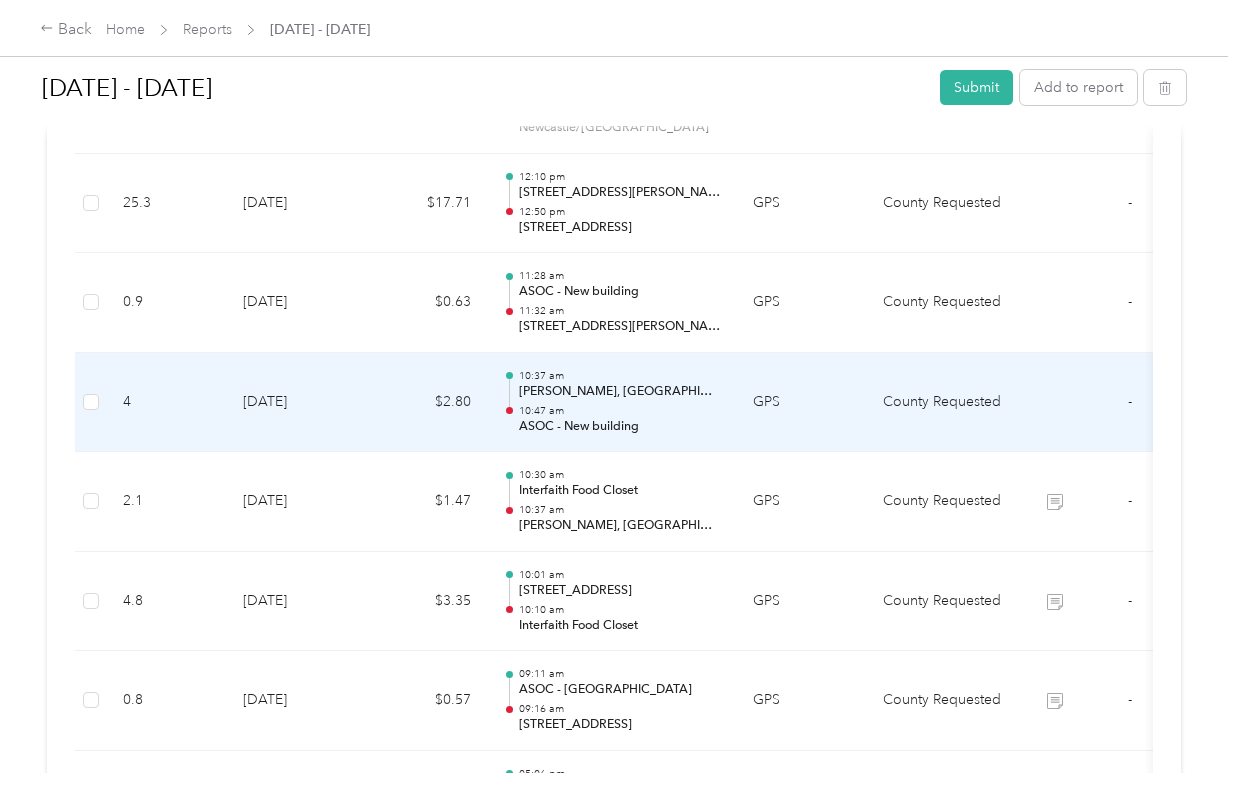 click on "10:37 am [PERSON_NAME], [GEOGRAPHIC_DATA], [GEOGRAPHIC_DATA] 10:47 am ASOC - New building" at bounding box center (620, 402) 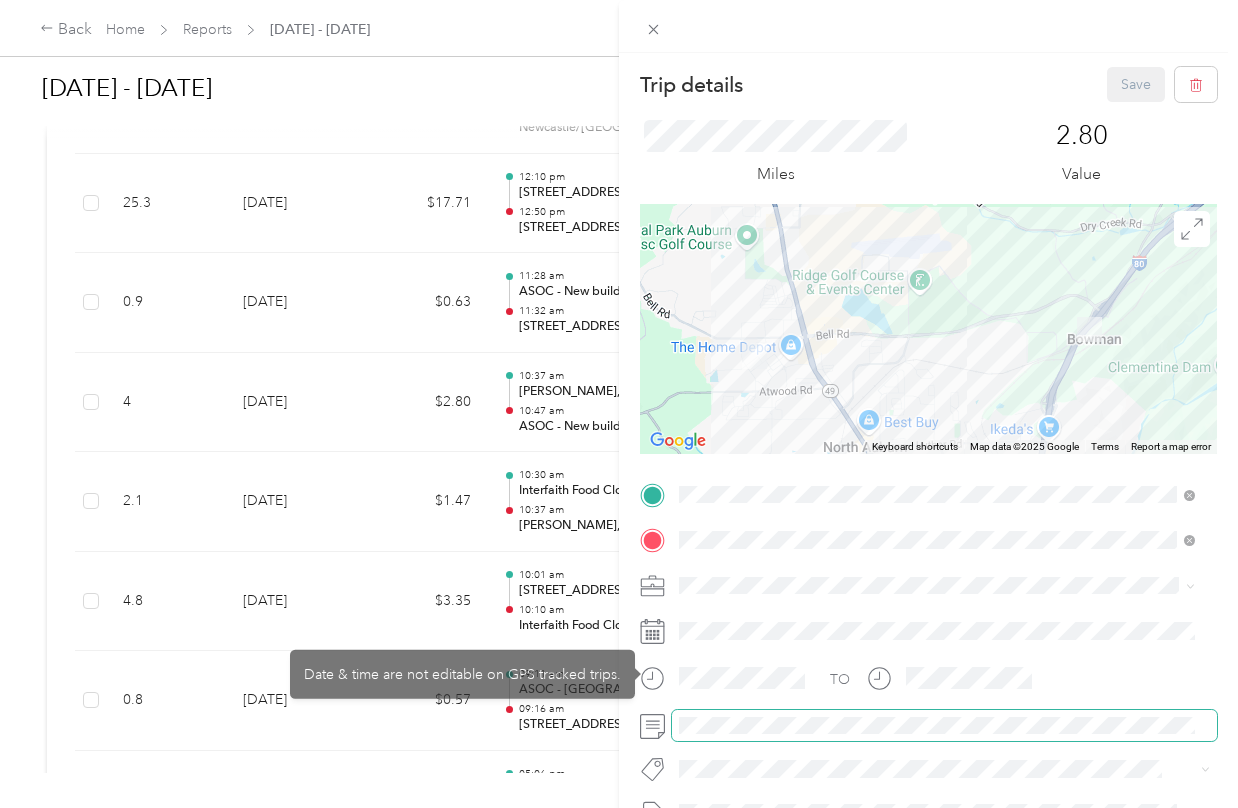 click at bounding box center (944, 726) 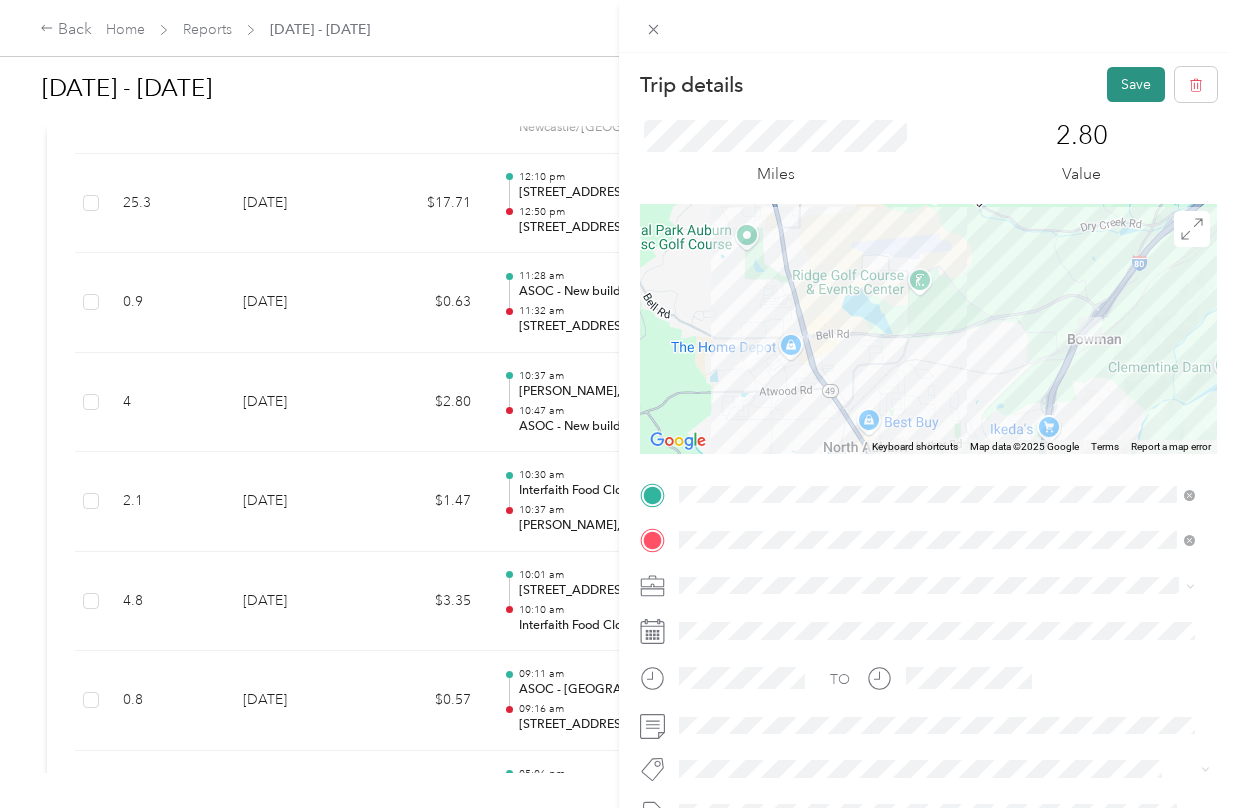 click on "Save" at bounding box center [1136, 84] 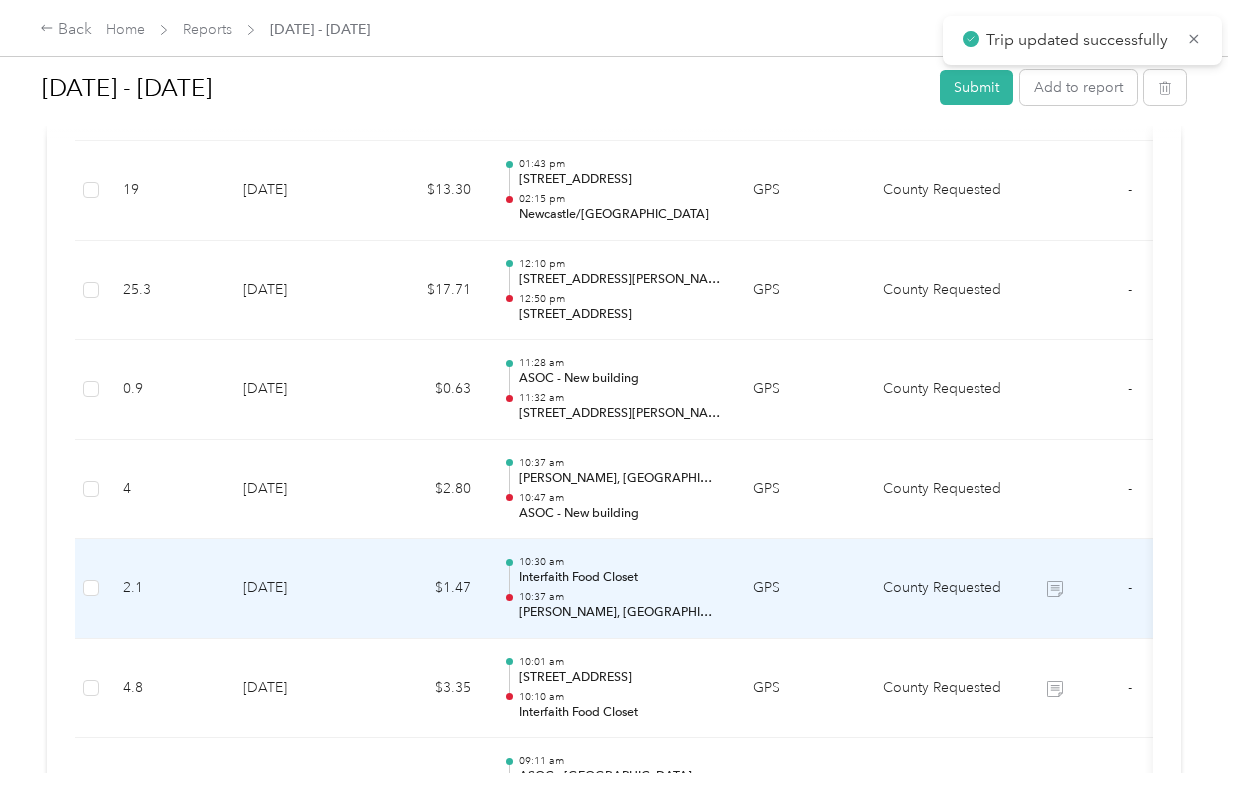 scroll, scrollTop: 5281, scrollLeft: 0, axis: vertical 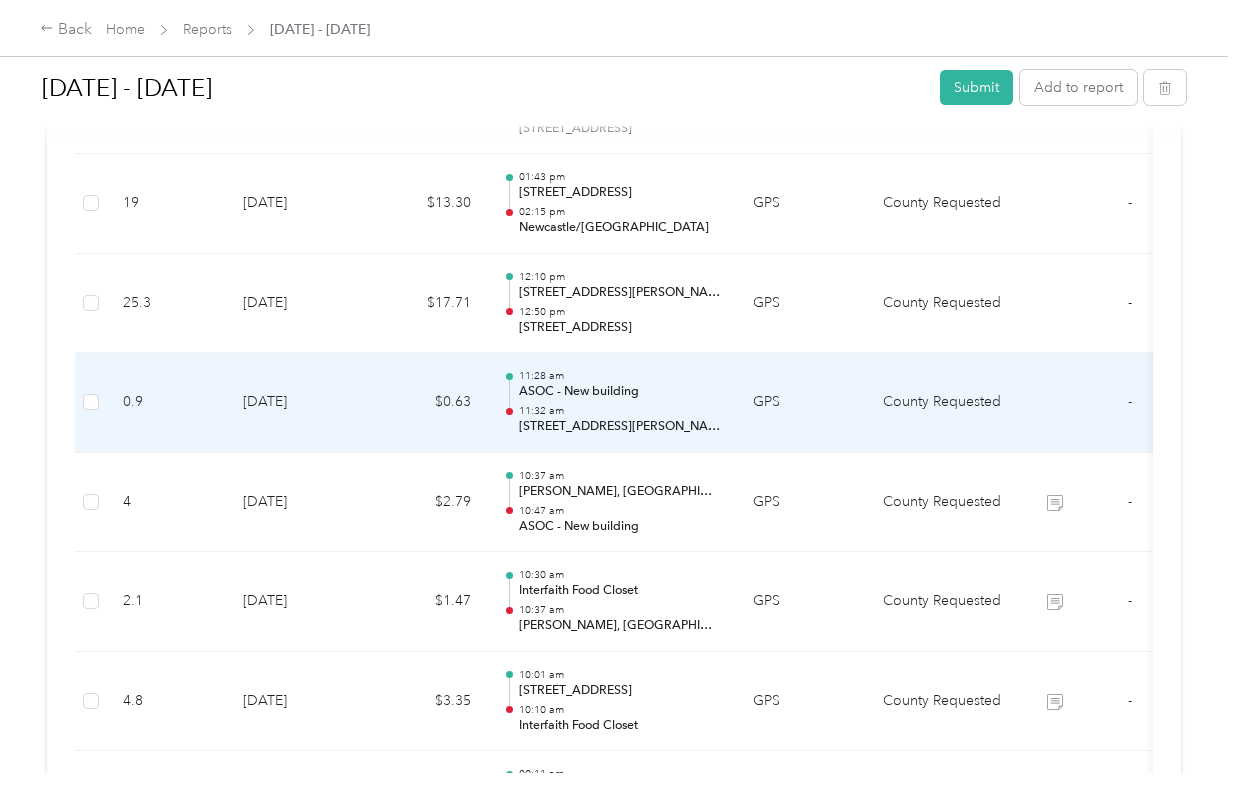 click on "11:28 am ASOC - New building  11:32 am [STREET_ADDRESS][PERSON_NAME]" at bounding box center (612, 403) 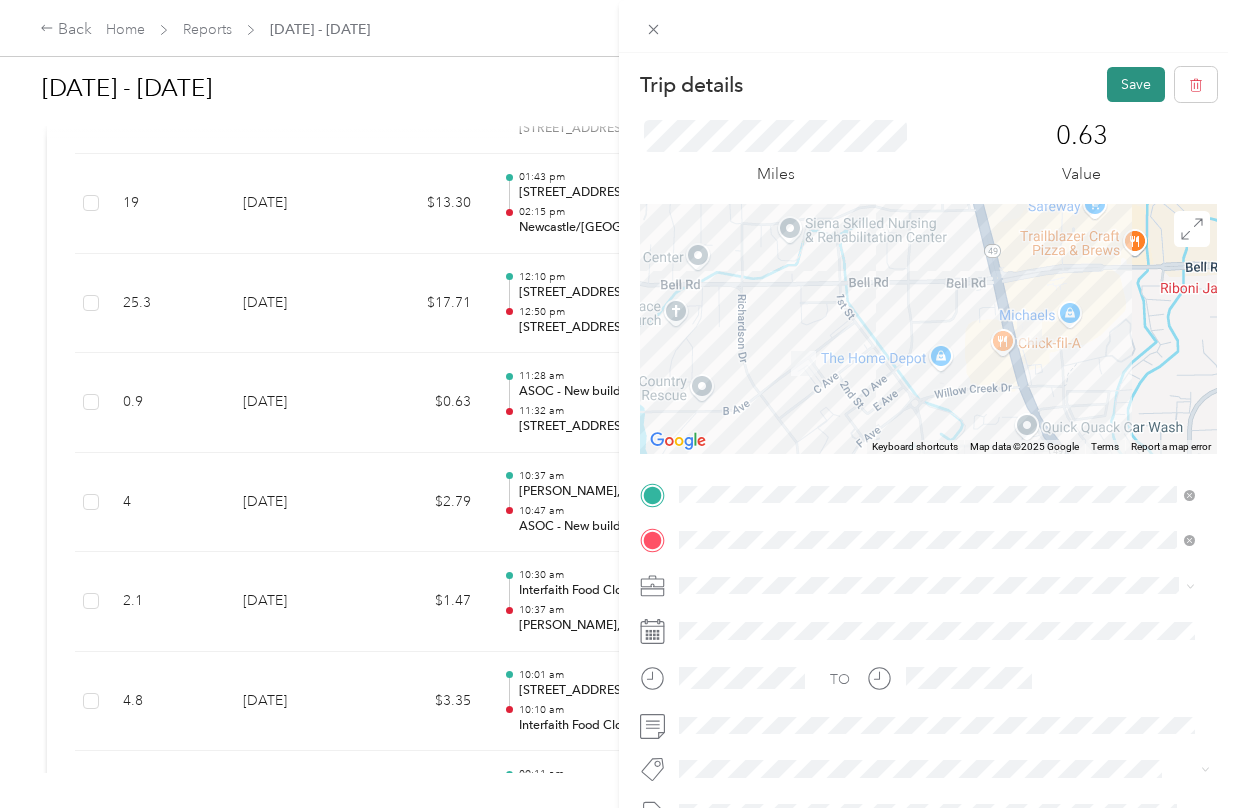 click on "Save" at bounding box center [1136, 84] 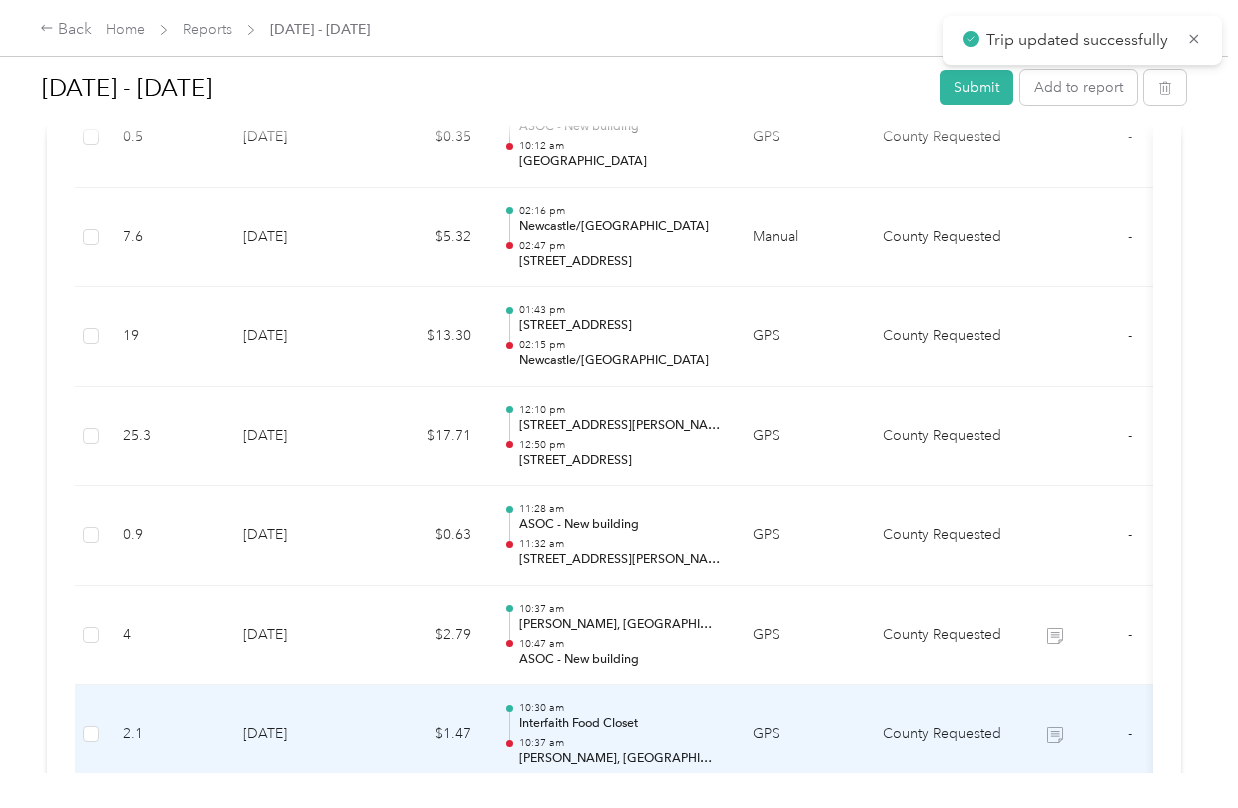 scroll, scrollTop: 5081, scrollLeft: 0, axis: vertical 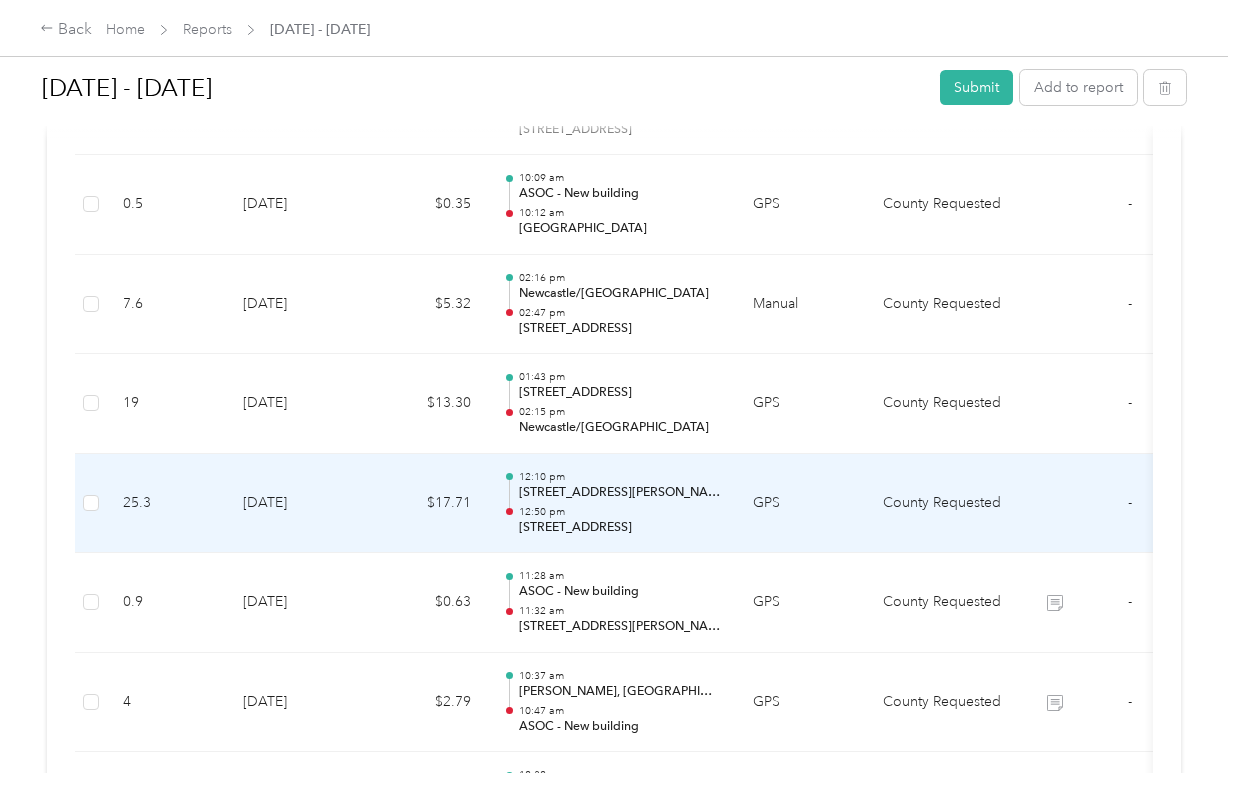 click on "GPS" at bounding box center [802, 504] 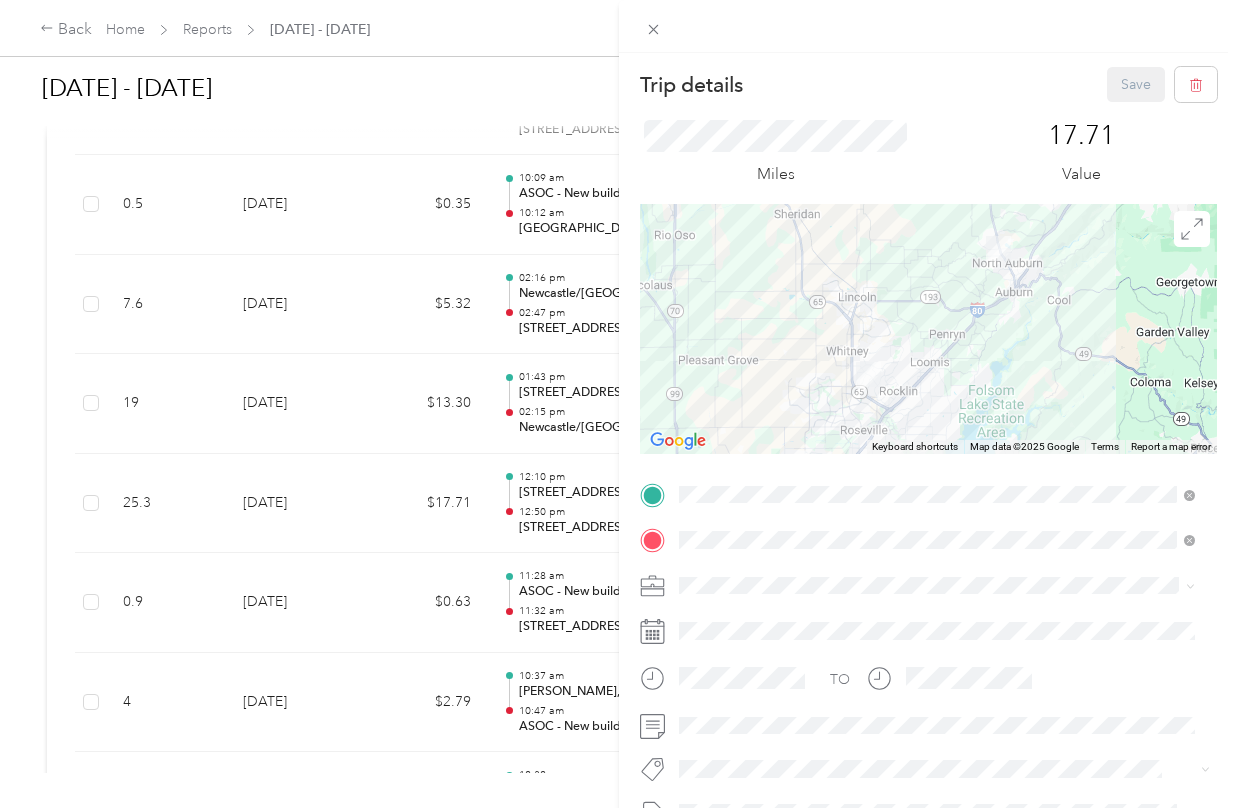 click on "Trip details Save This trip cannot be edited because it is either under review, approved, or paid. Contact your Team Manager to edit it. Miles 17.71 Value  ← Move left → Move right ↑ Move up ↓ Move down + Zoom in - Zoom out Home Jump left by 75% End Jump right by 75% Page Up Jump up by 75% Page Down Jump down by 75% Keyboard shortcuts Map Data Map data ©2025 Google Map data ©2025 Google 5 km  Click to toggle between metric and imperial units Terms Report a map error TO Add photo" at bounding box center [619, 404] 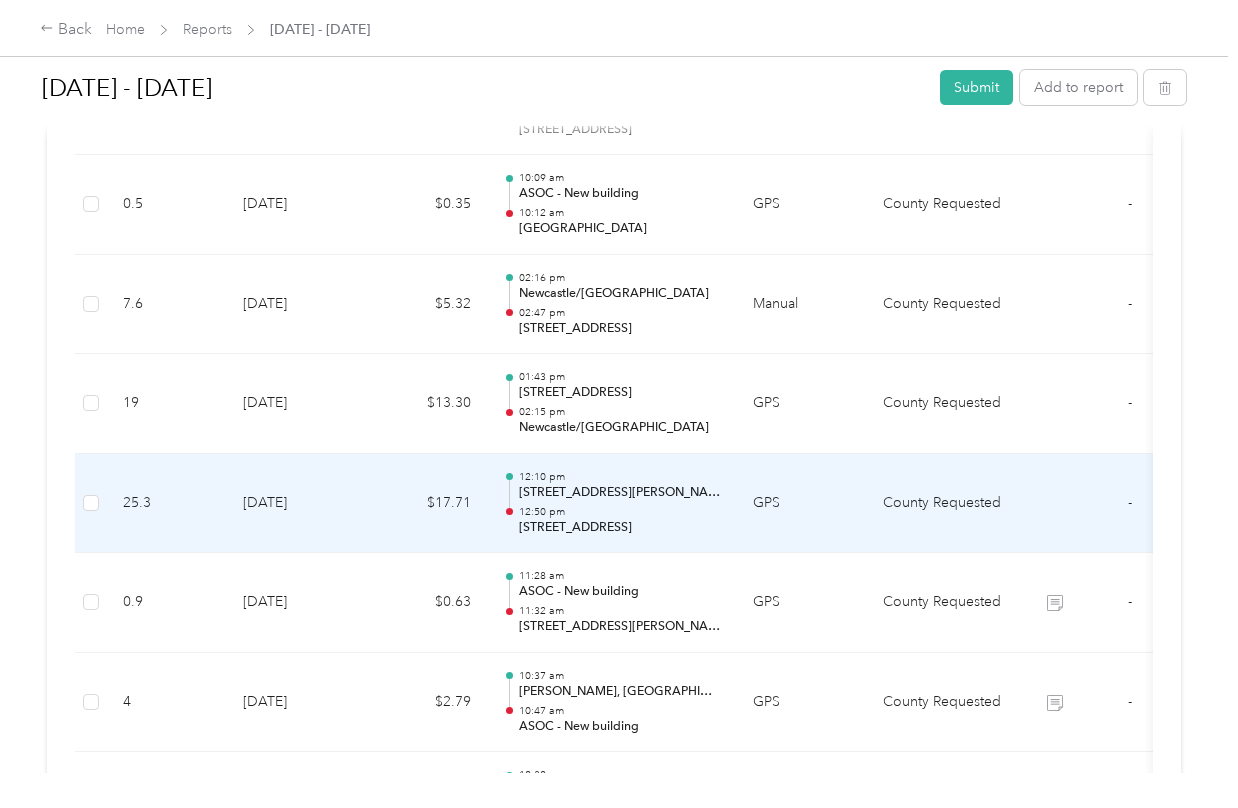 click on "GPS" at bounding box center (802, 504) 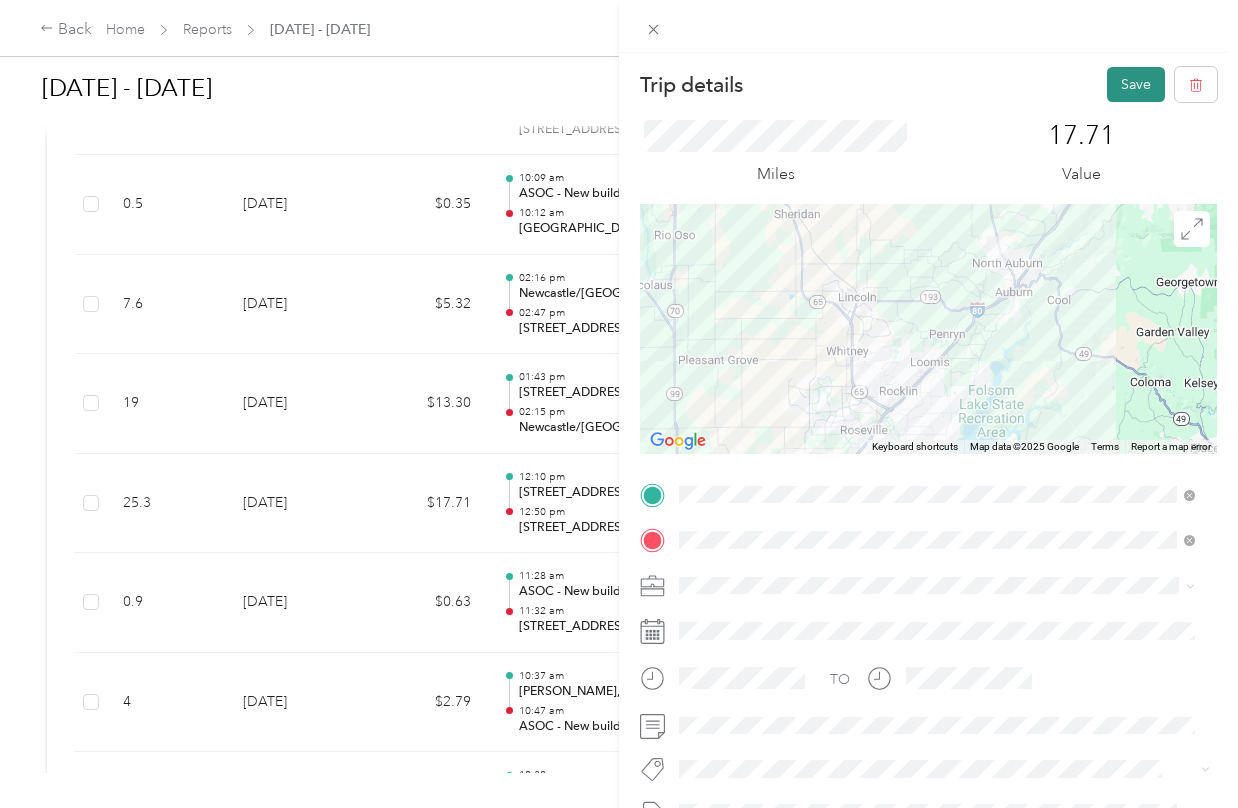 click on "Save" at bounding box center [1136, 84] 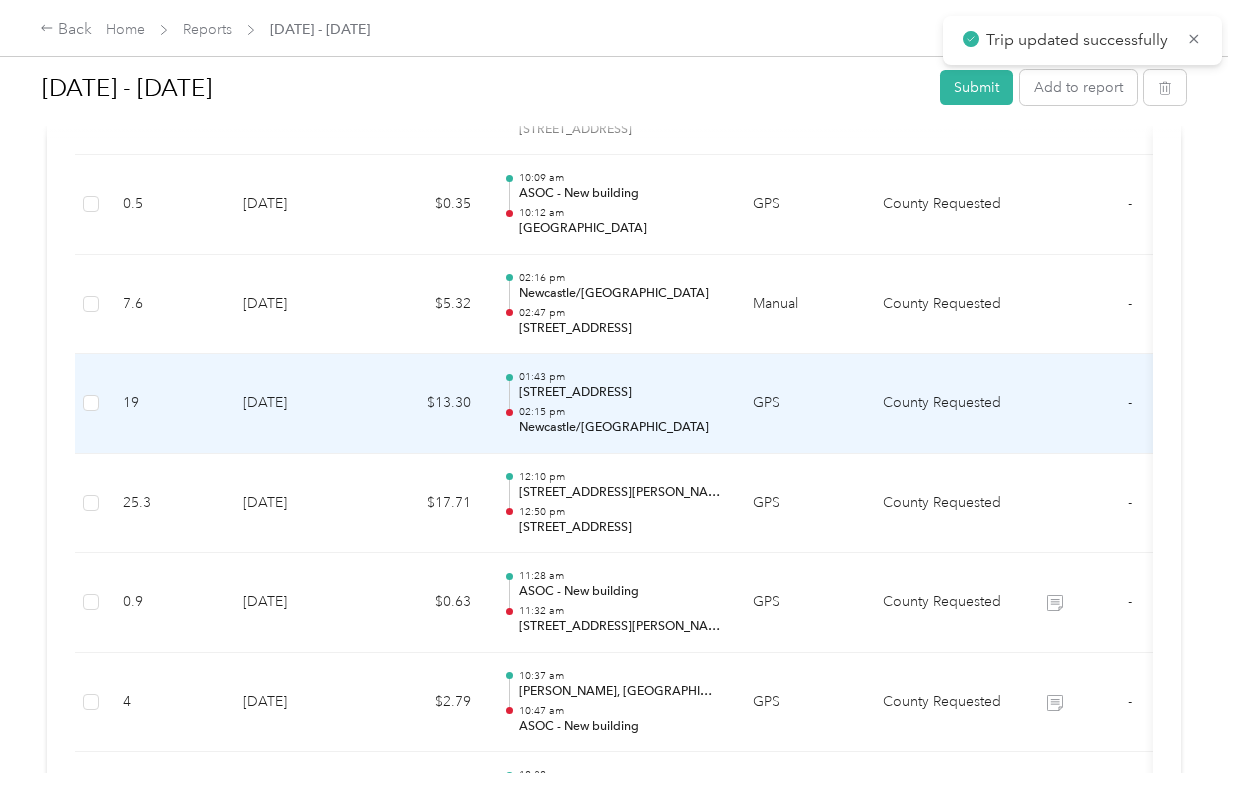 click on "[STREET_ADDRESS]" at bounding box center (620, 393) 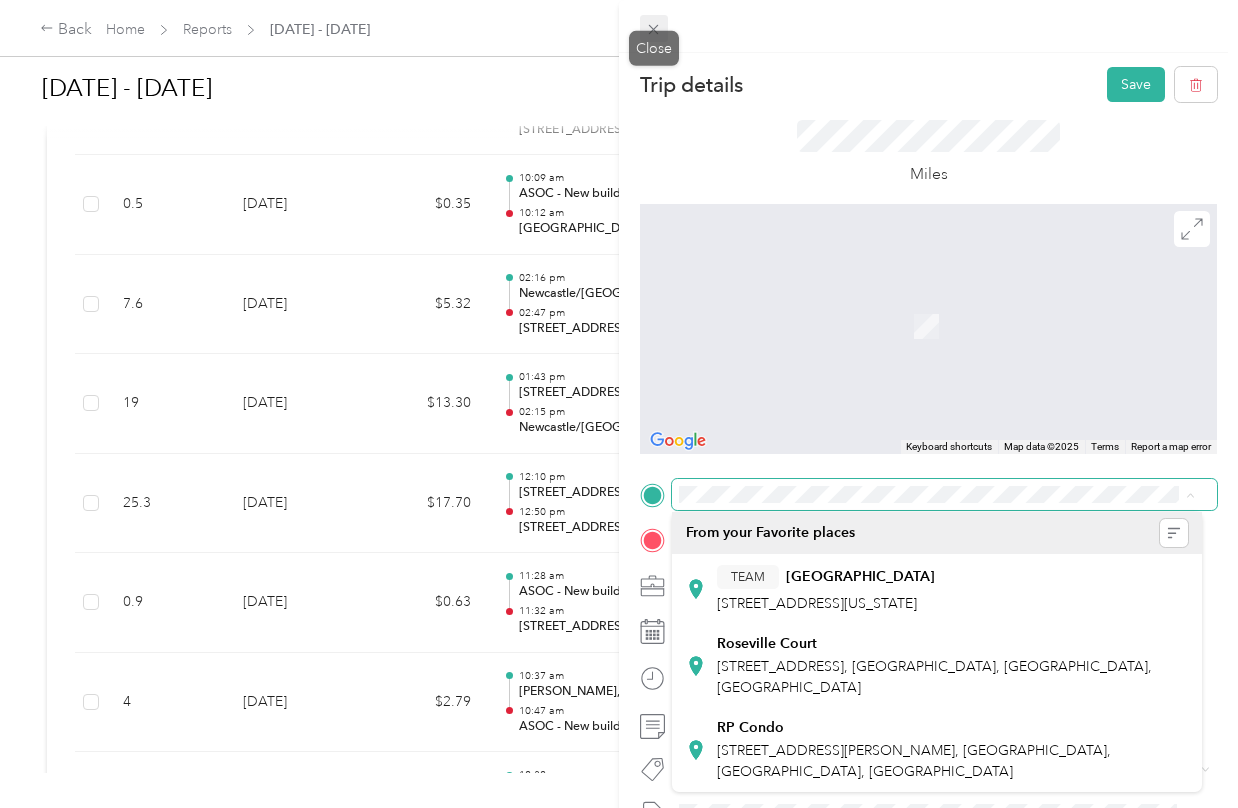click 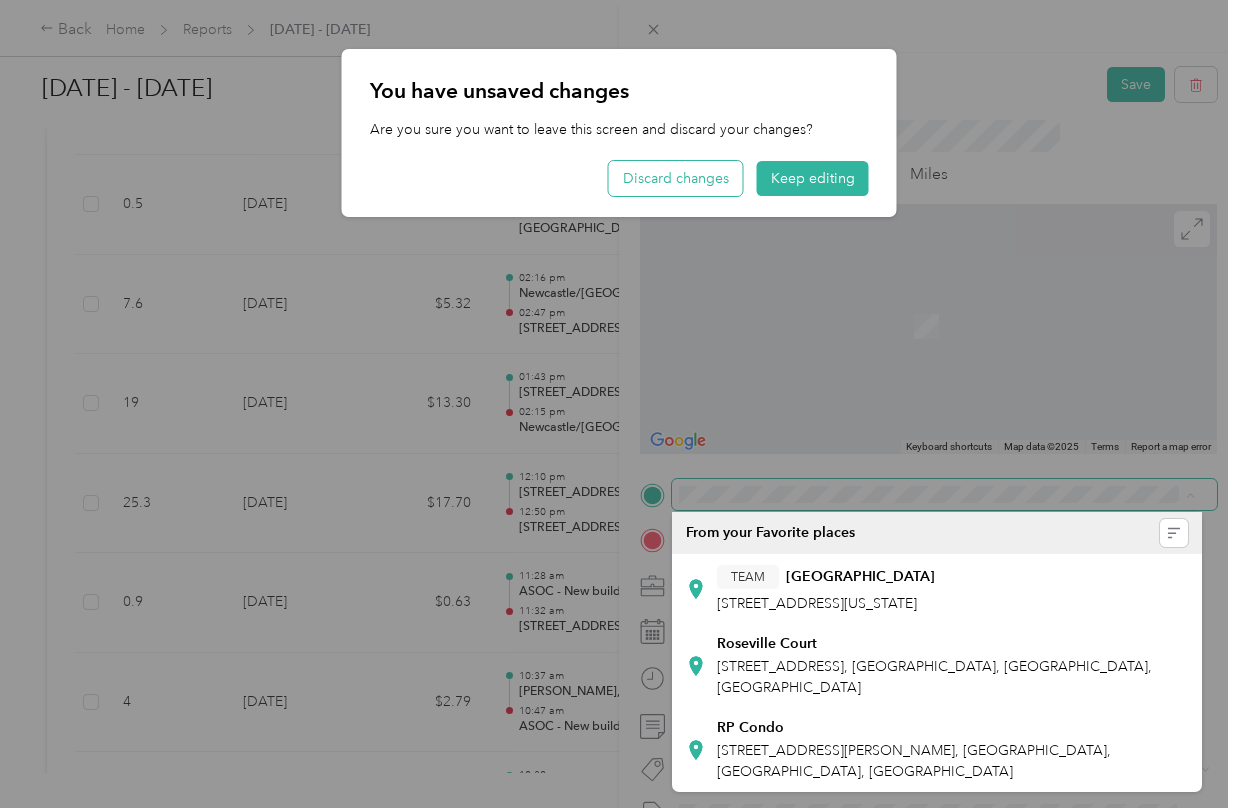 click on "Discard changes" at bounding box center [676, 178] 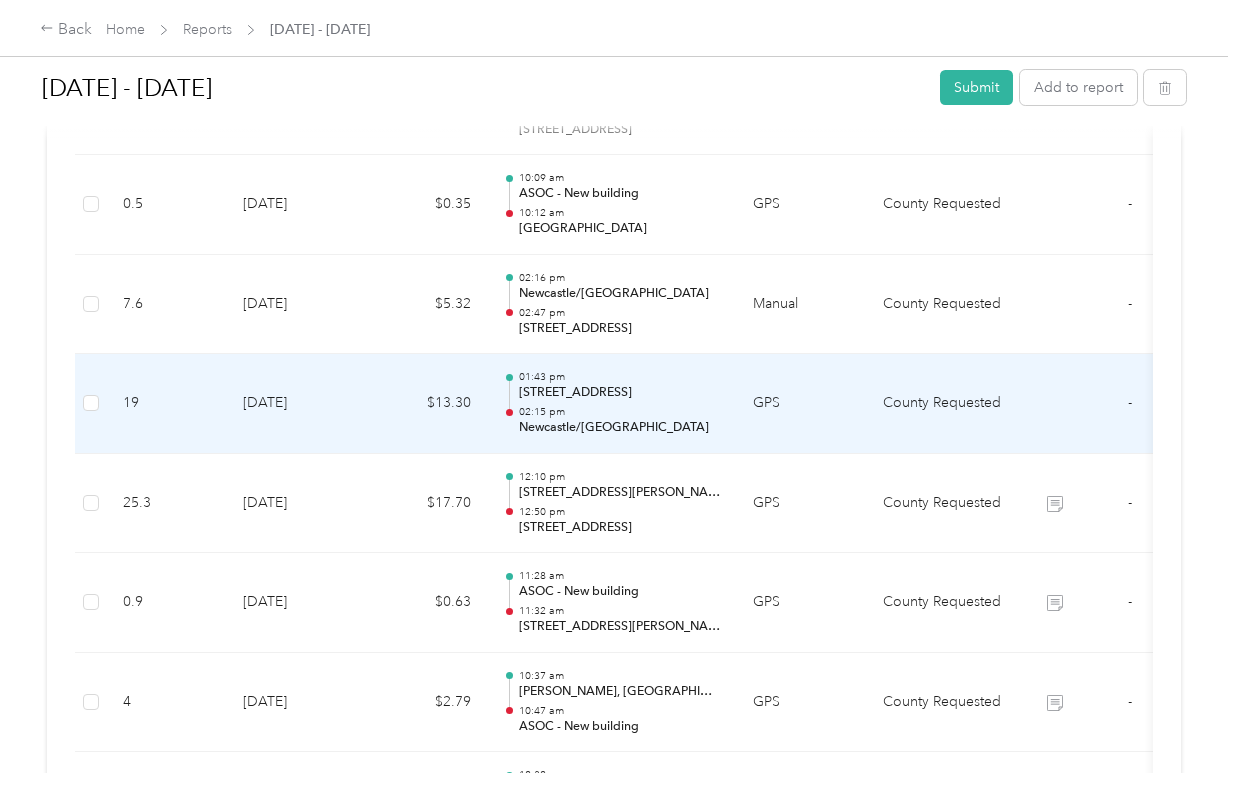 click on "02:15 pm" at bounding box center (620, 412) 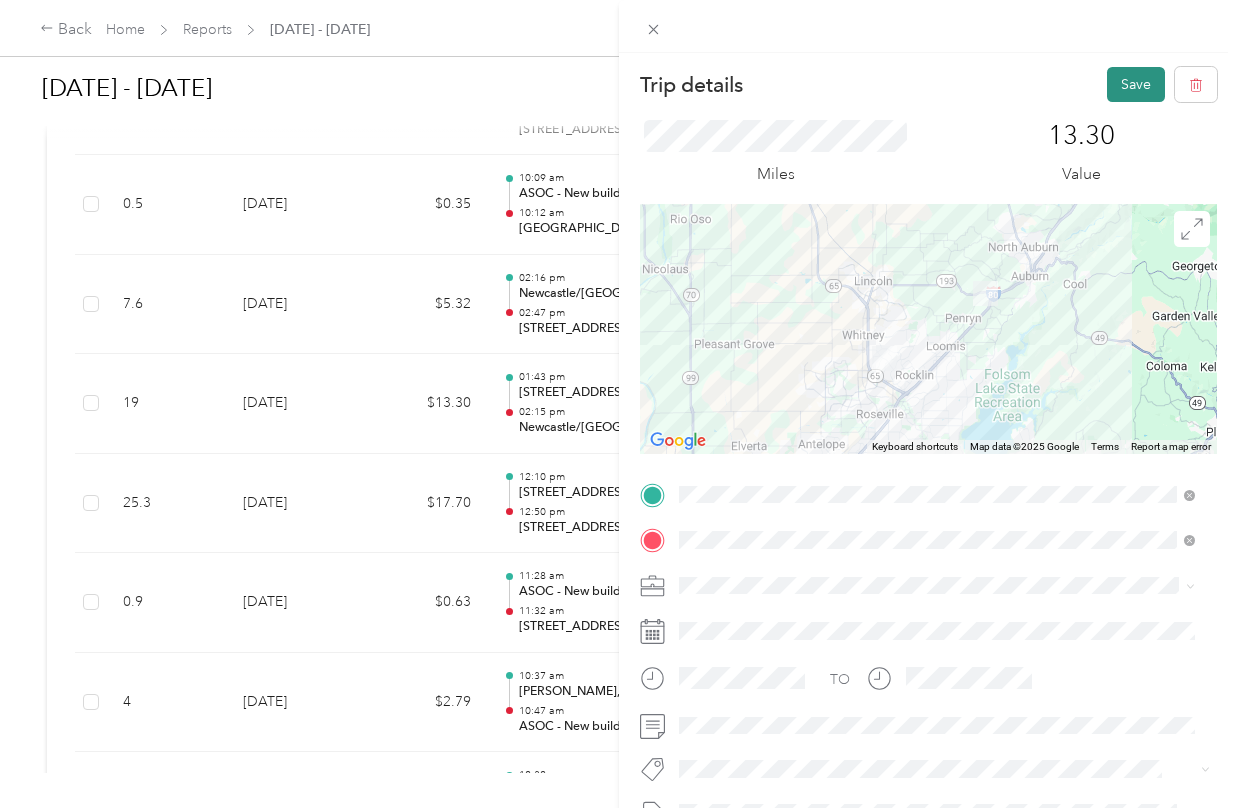 click on "Save" at bounding box center [1136, 84] 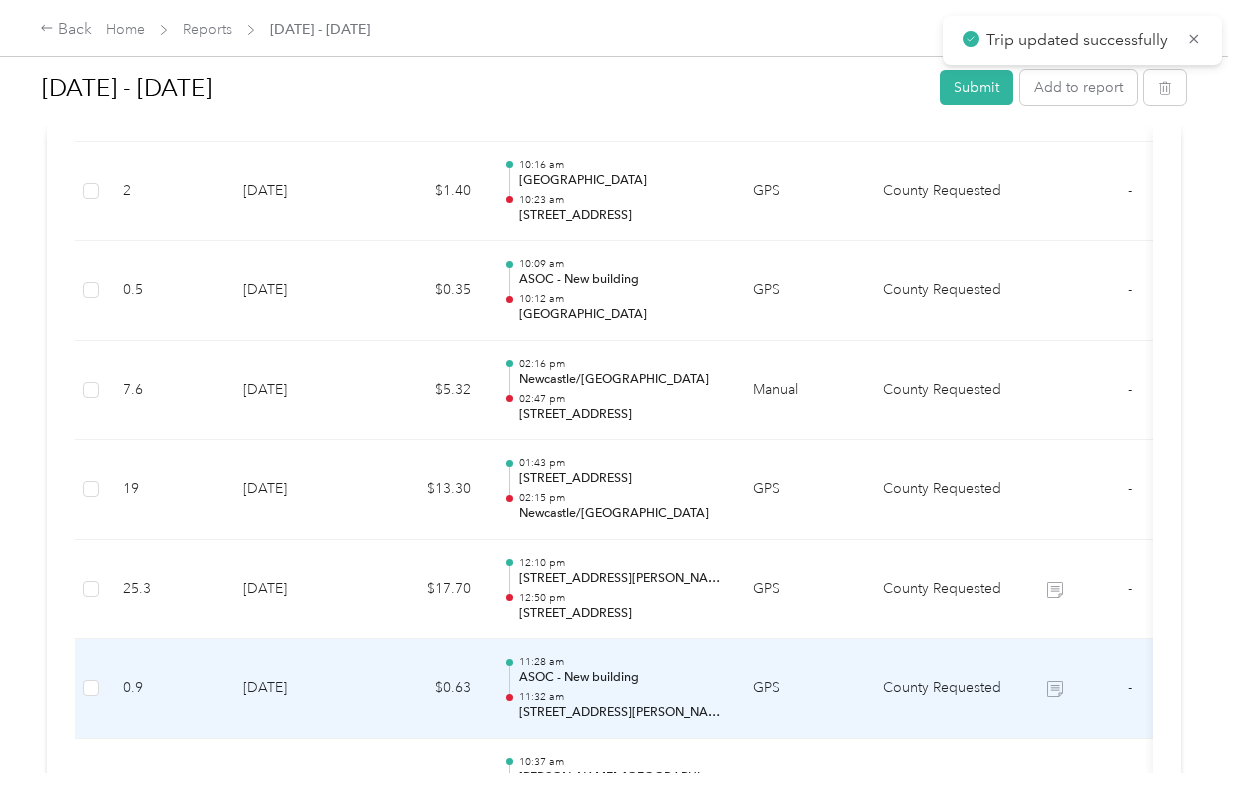 scroll, scrollTop: 4981, scrollLeft: 0, axis: vertical 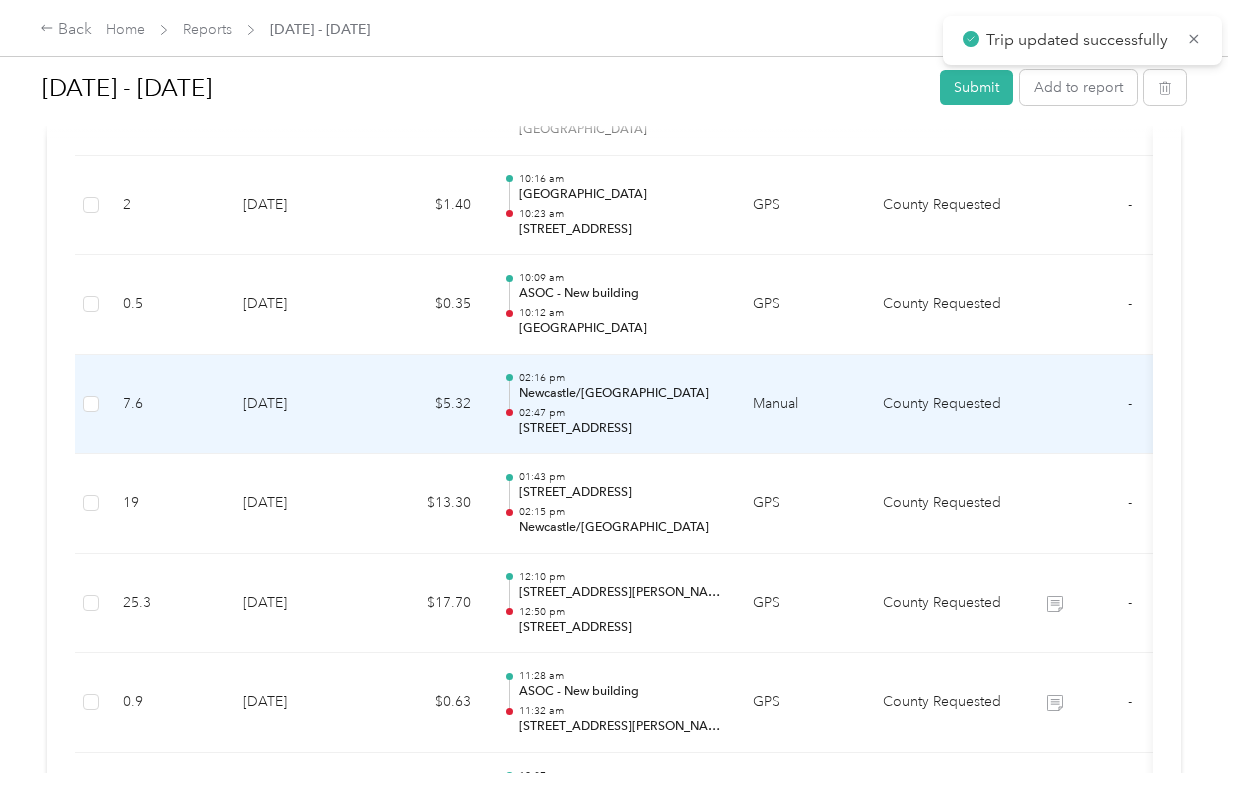 click on "Manual" at bounding box center (802, 405) 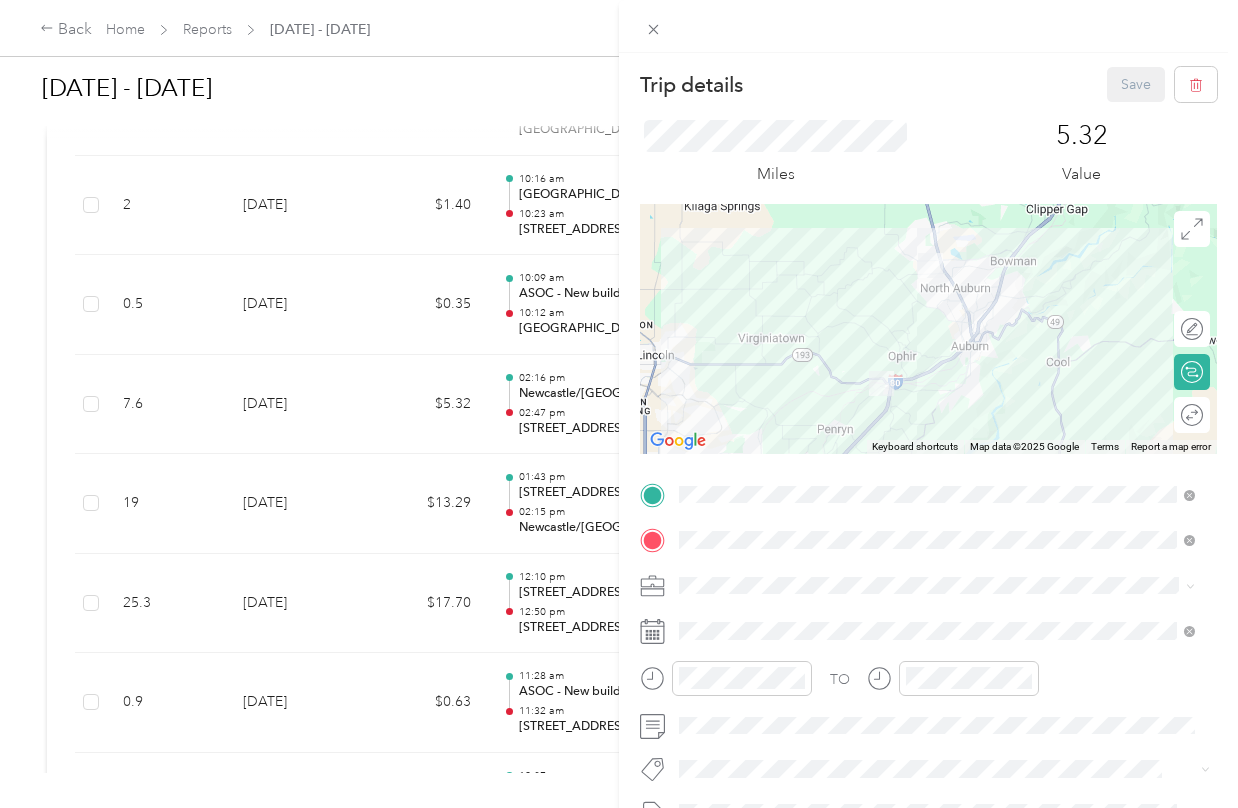 click on "TO Add photo" at bounding box center (928, 720) 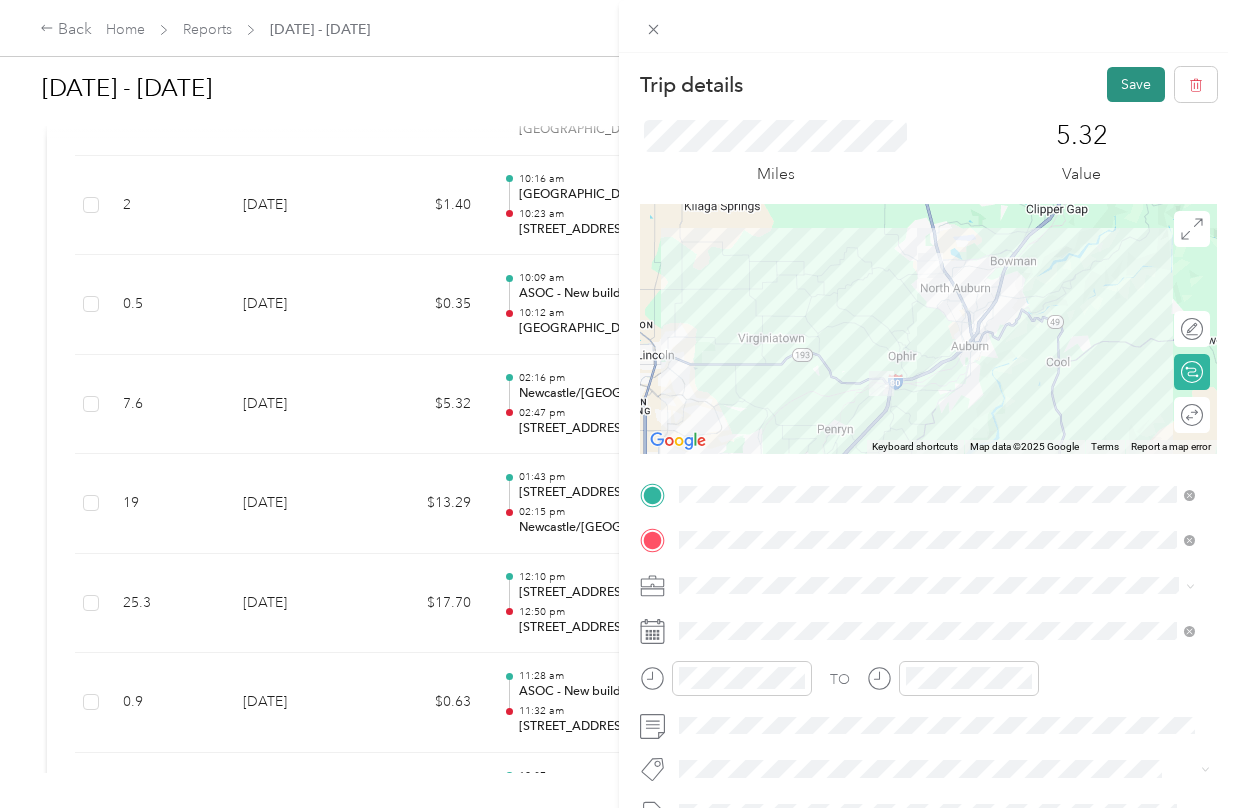 click on "Save" at bounding box center [1136, 84] 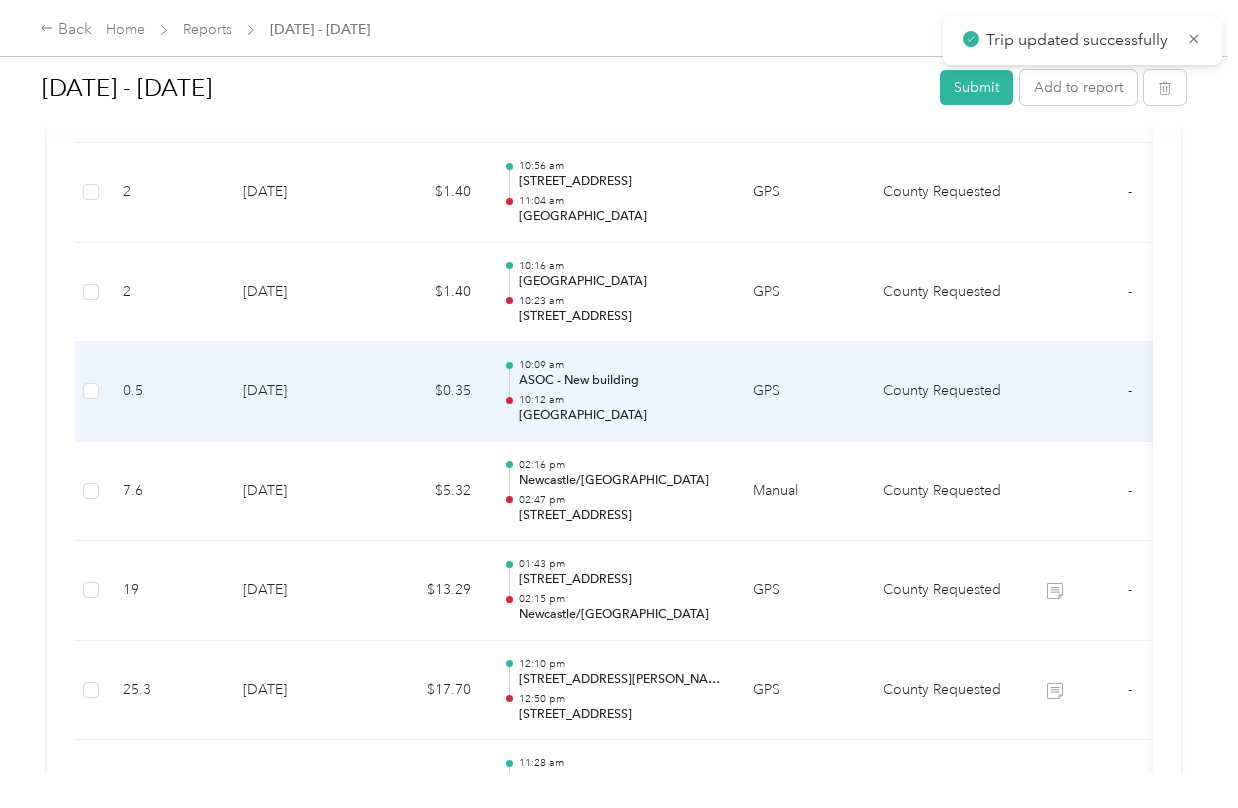 scroll, scrollTop: 4881, scrollLeft: 0, axis: vertical 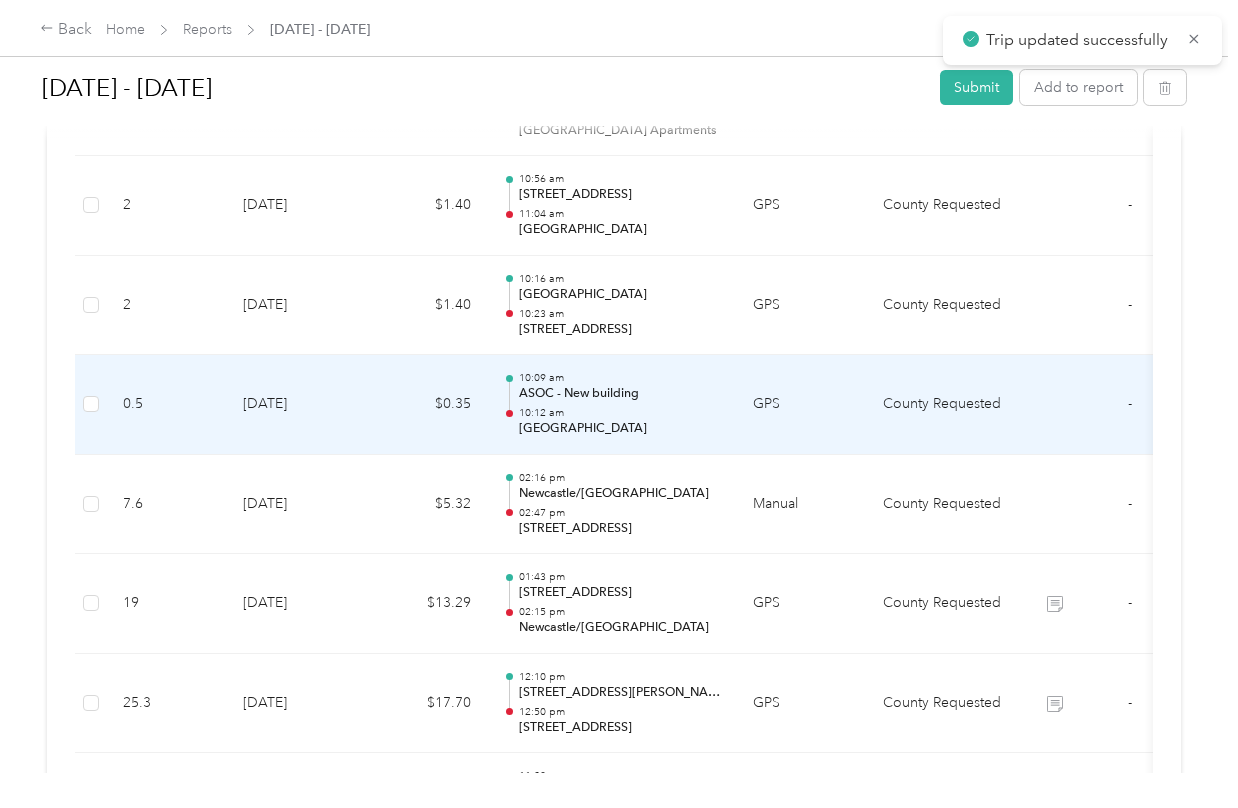click on "10:12 am" at bounding box center [620, 413] 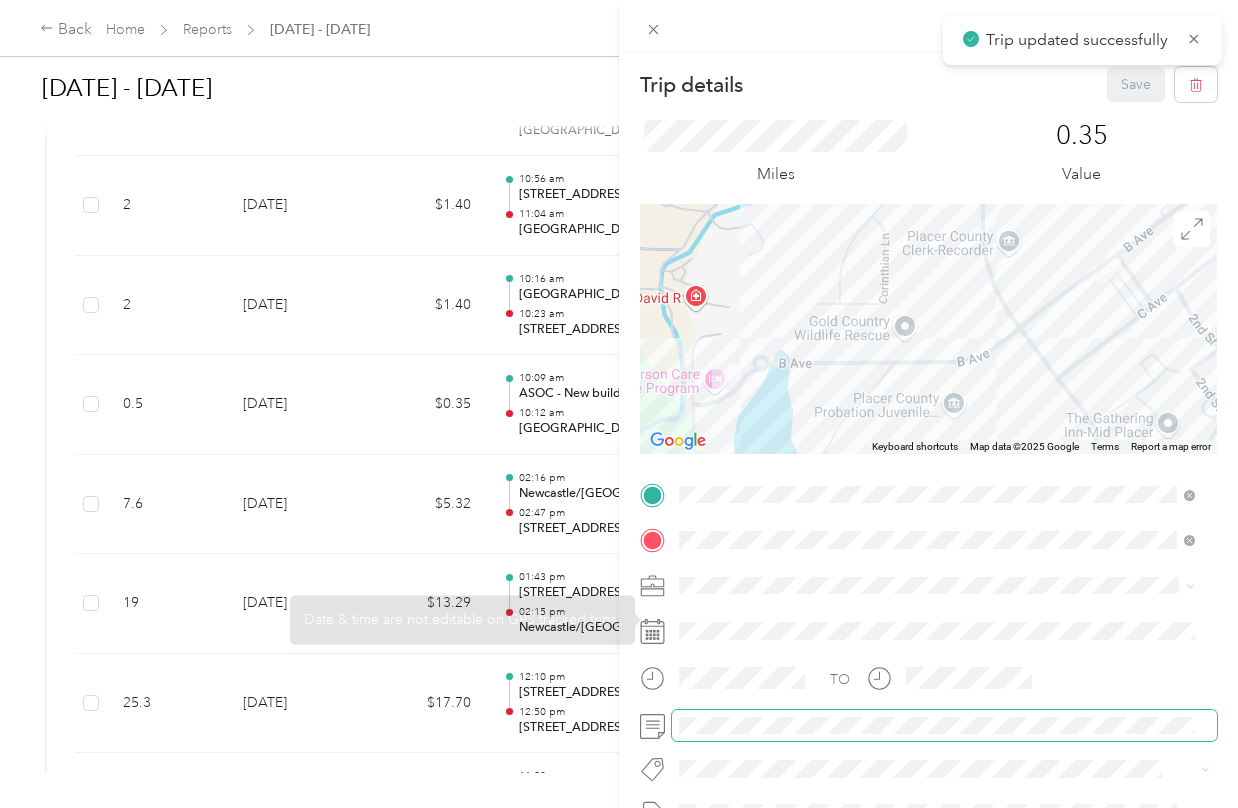 click at bounding box center (944, 726) 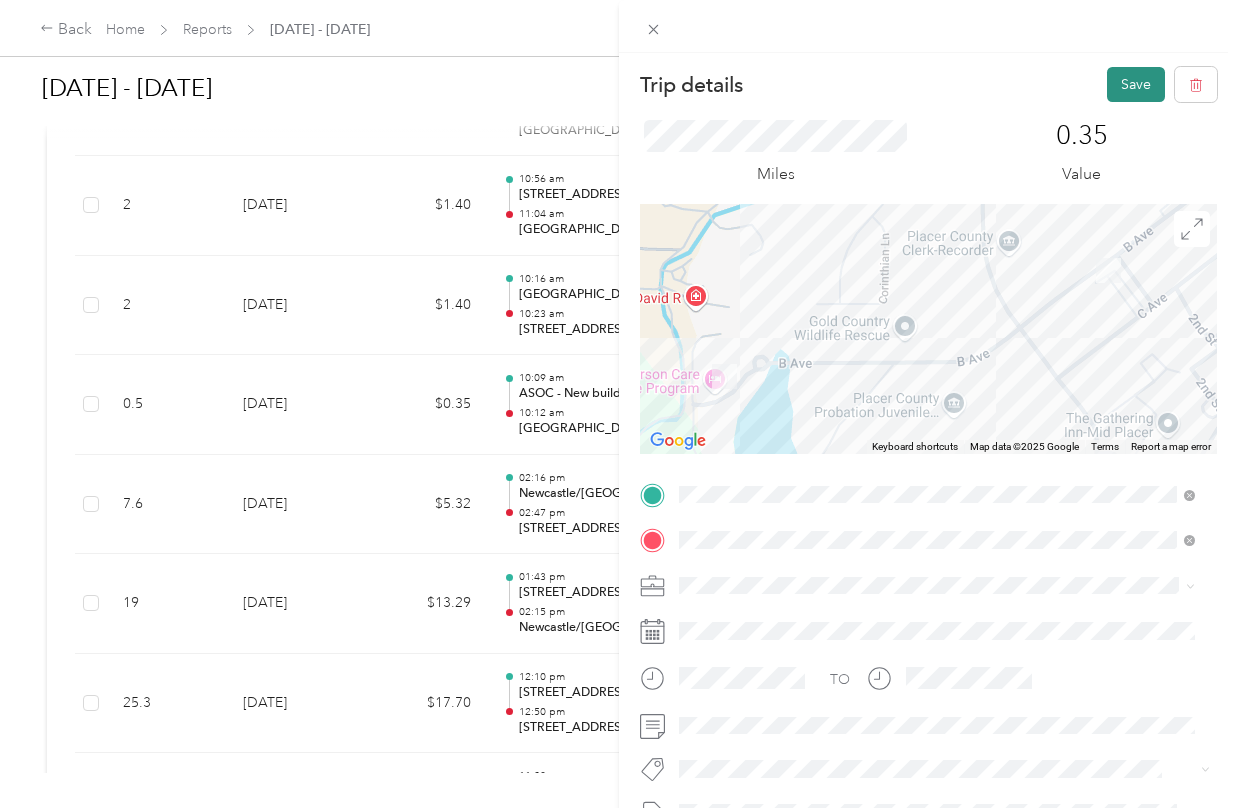 click on "Save" at bounding box center (1136, 84) 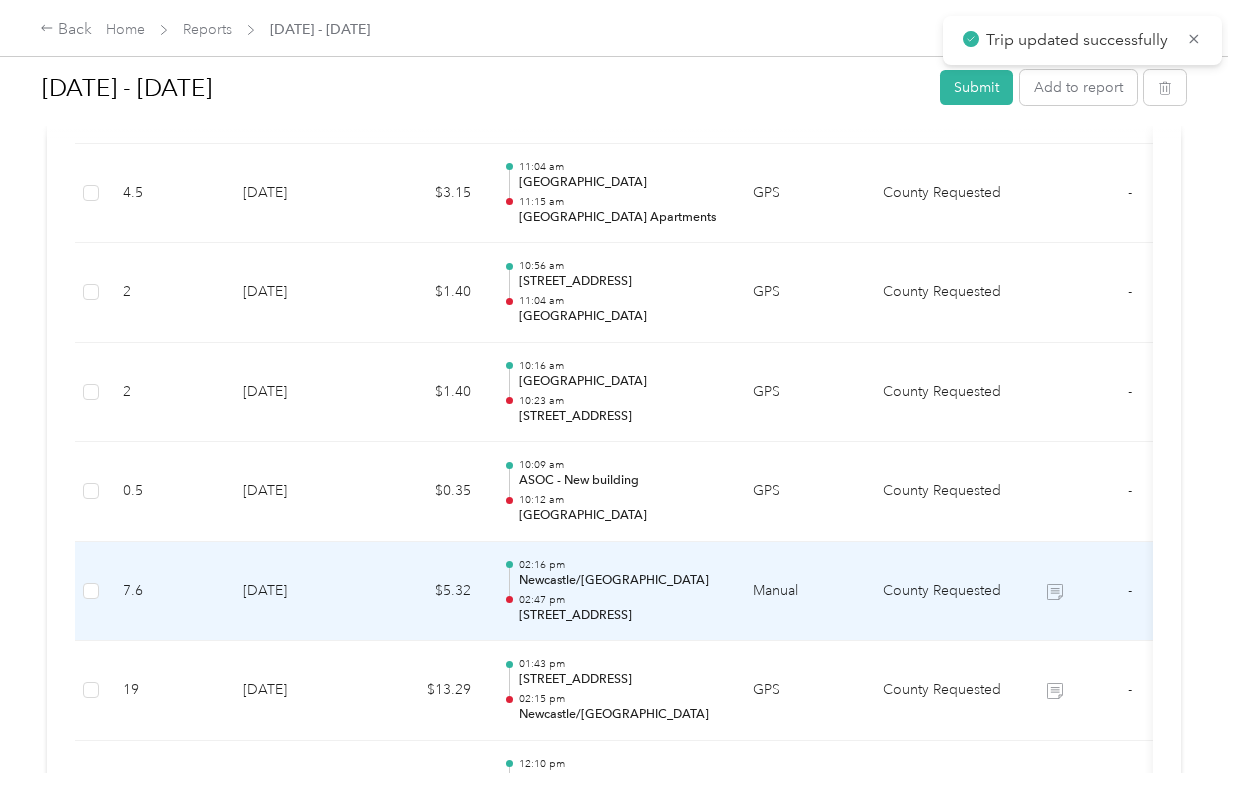 scroll, scrollTop: 4781, scrollLeft: 0, axis: vertical 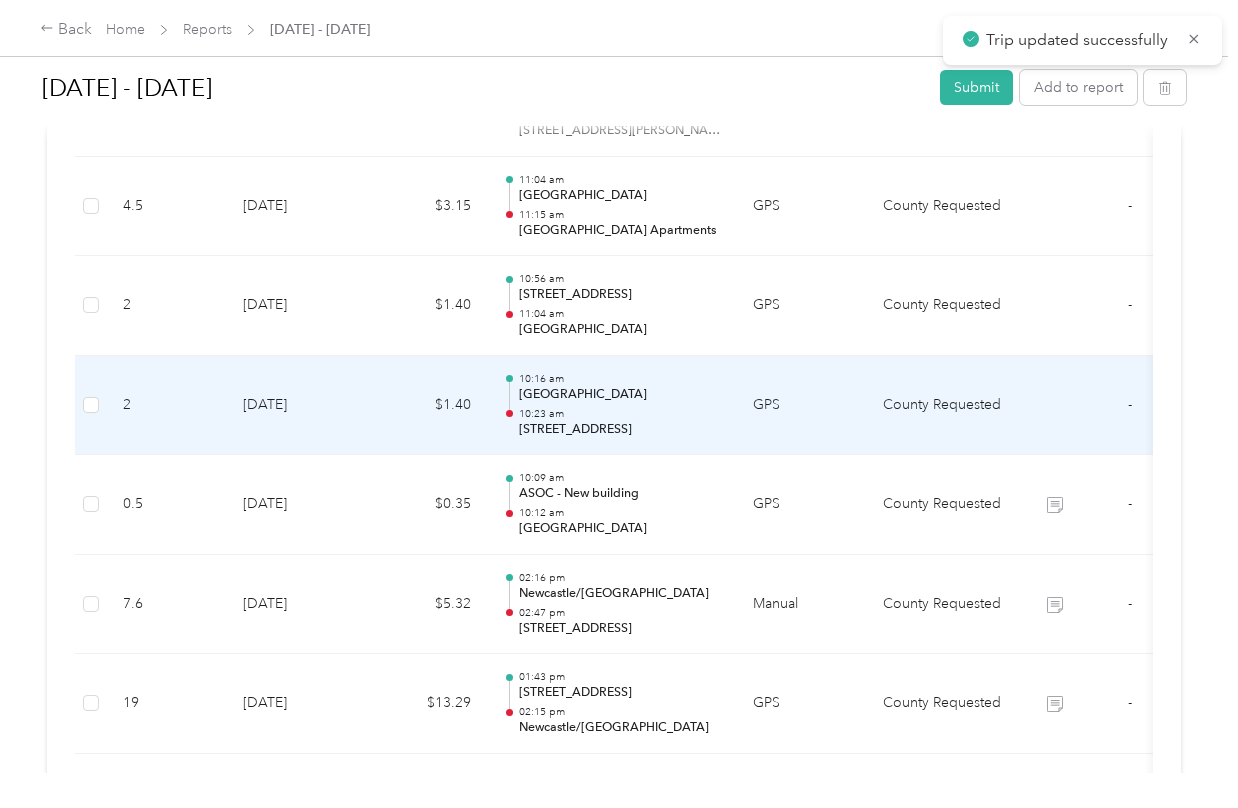 click on "10:16 am [GEOGRAPHIC_DATA] 10:23 am [STREET_ADDRESS]" at bounding box center (612, 406) 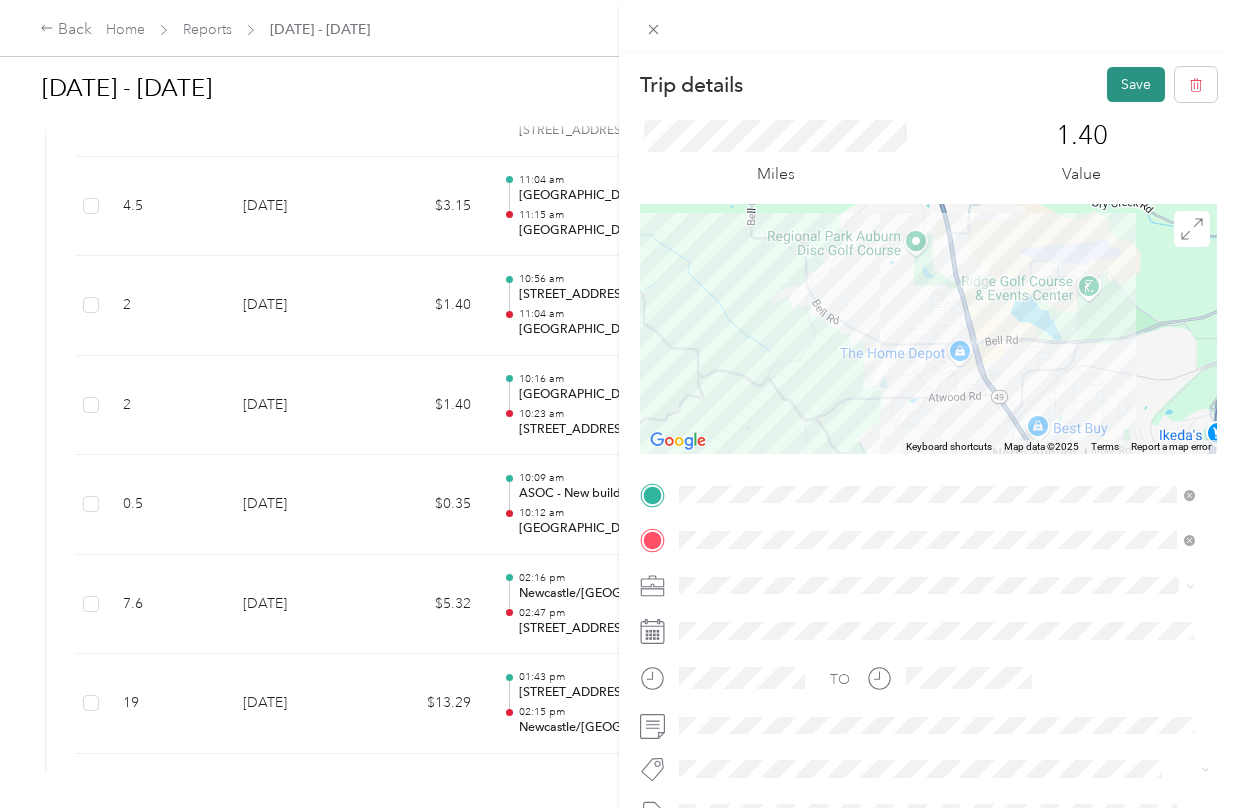 click on "Save" at bounding box center (1136, 84) 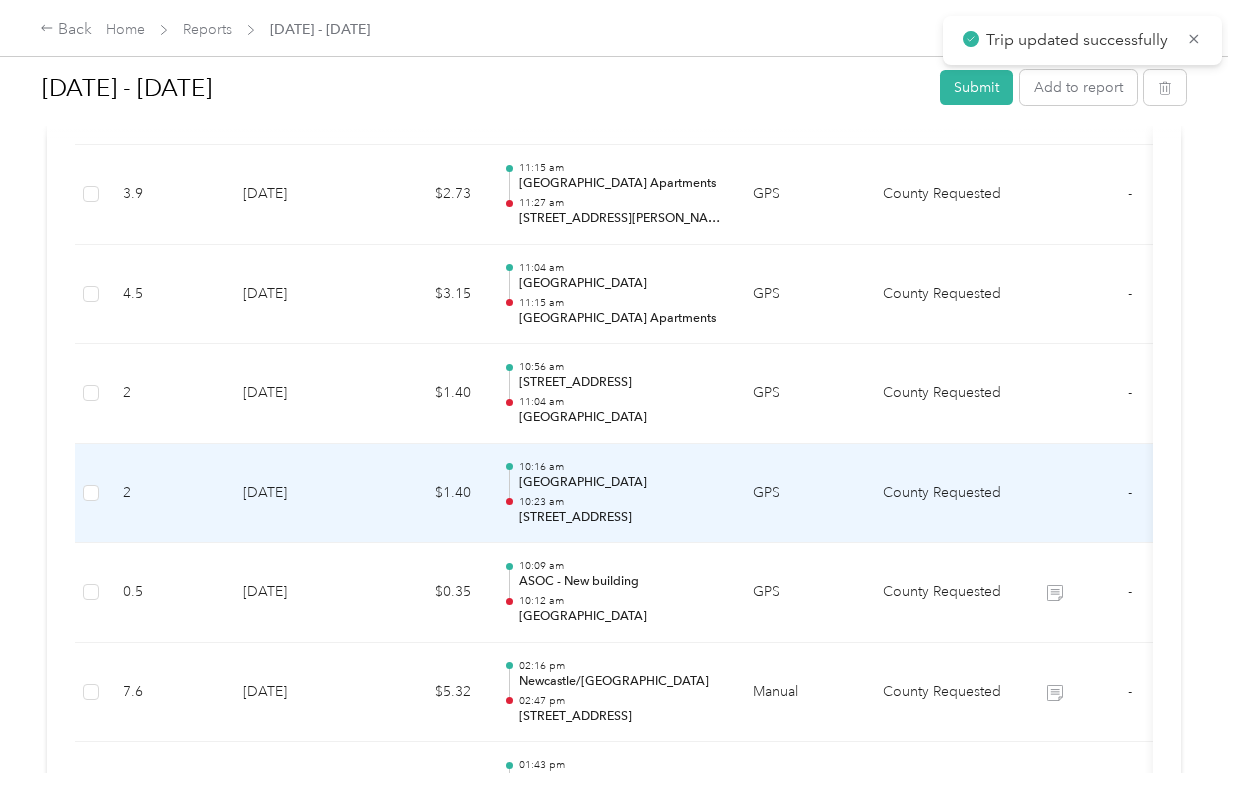 scroll, scrollTop: 4681, scrollLeft: 0, axis: vertical 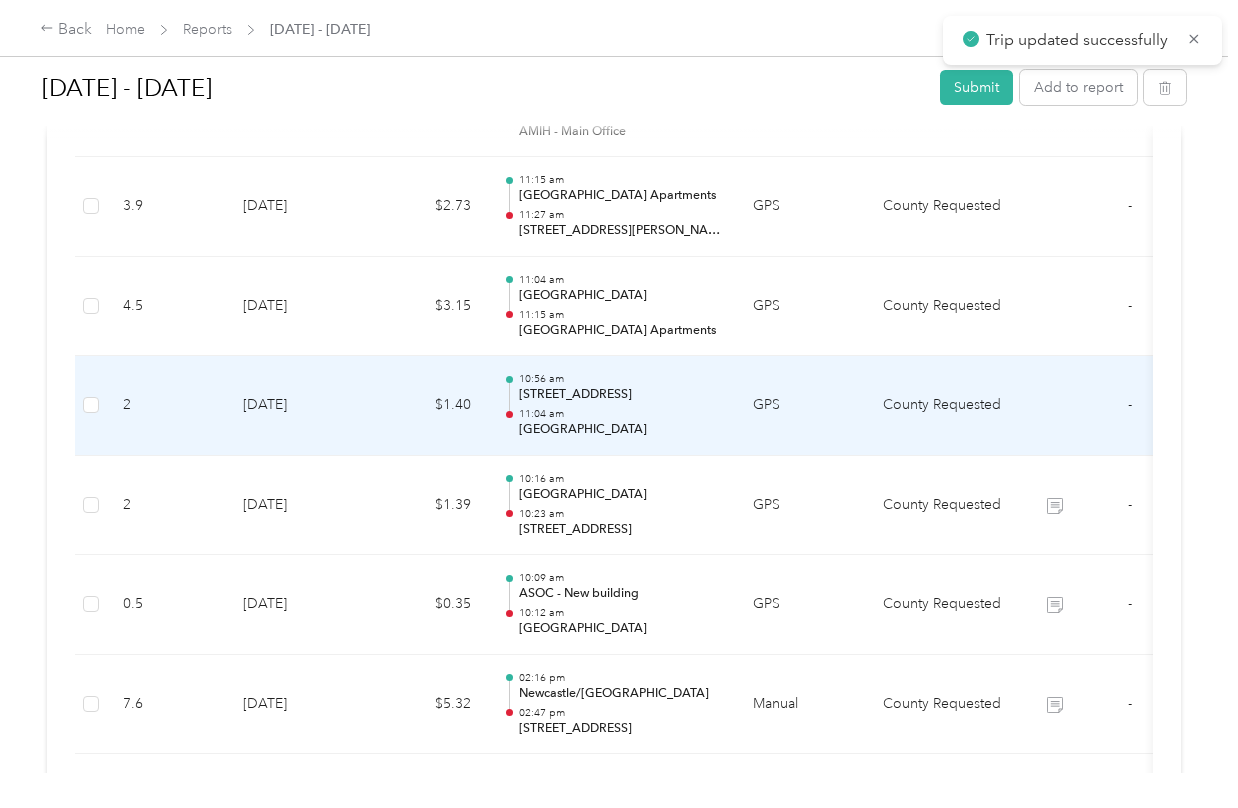click on "11:04 am" at bounding box center (620, 414) 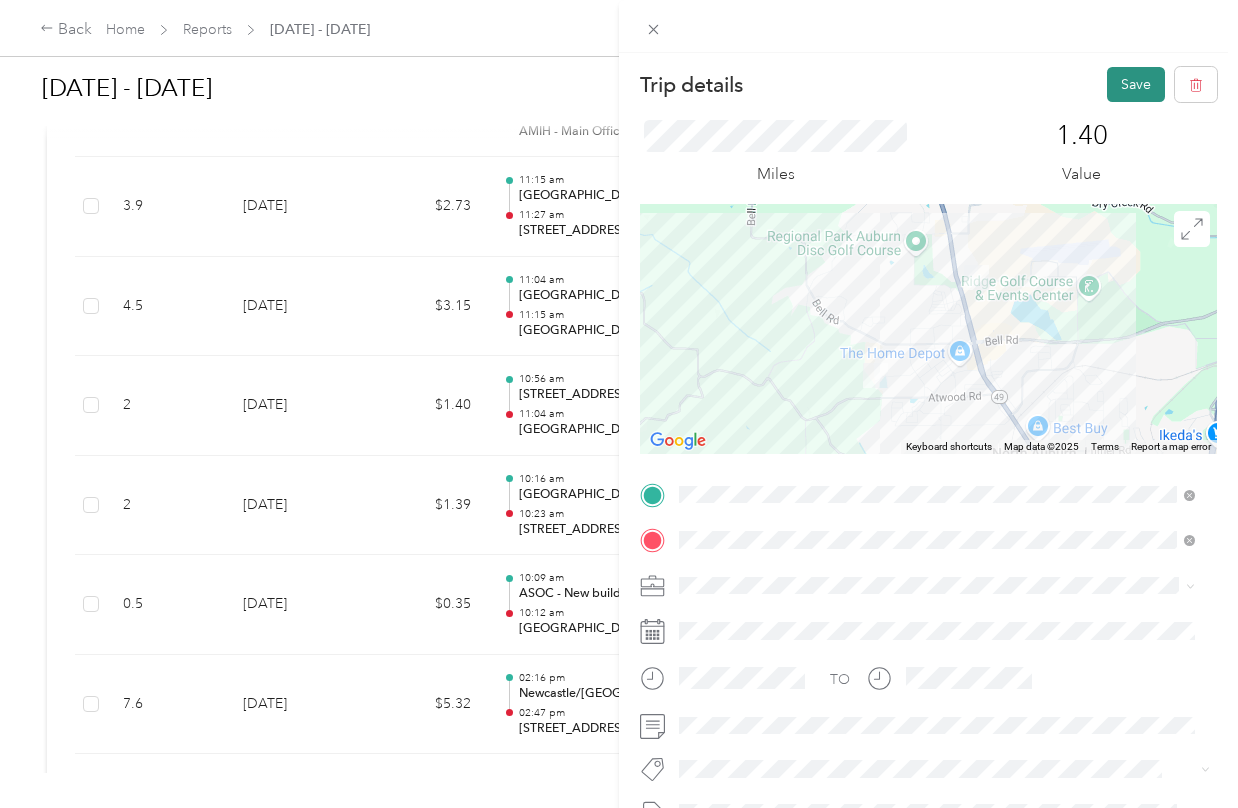 click on "Save" at bounding box center (1136, 84) 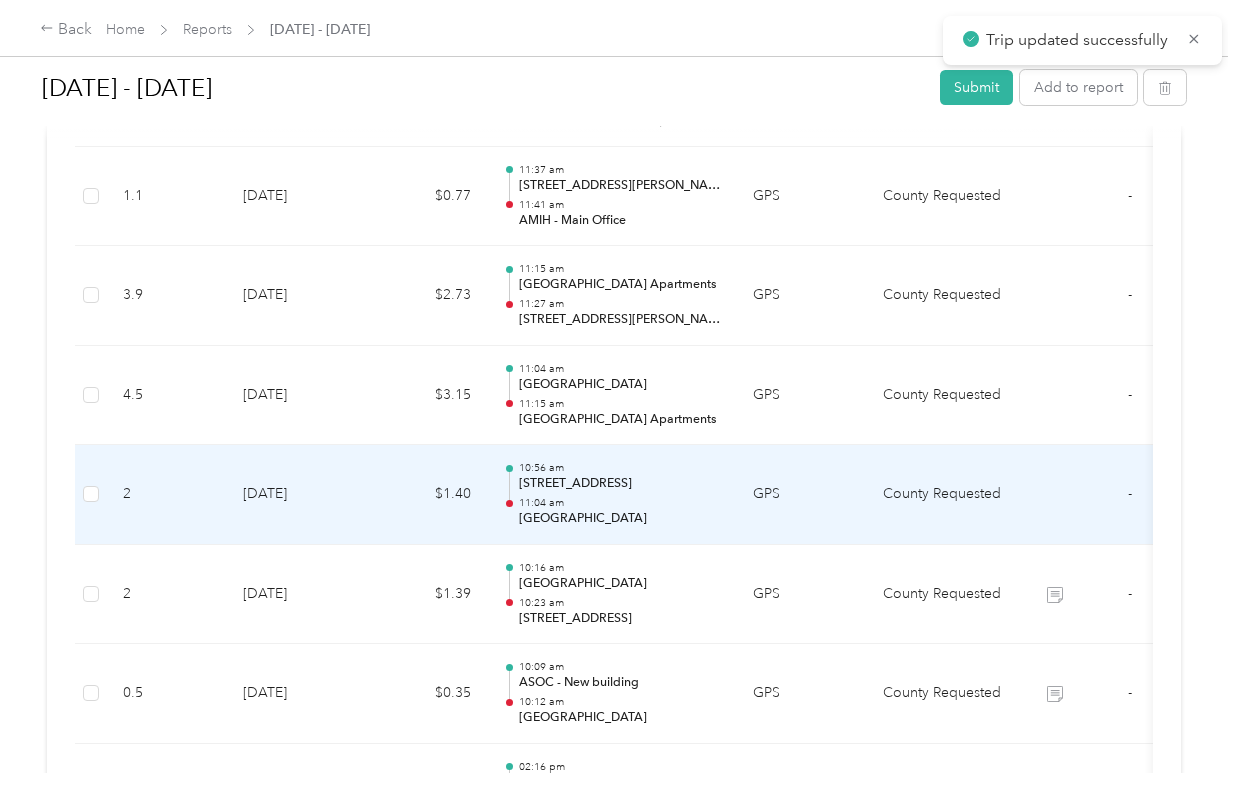 scroll, scrollTop: 4581, scrollLeft: 0, axis: vertical 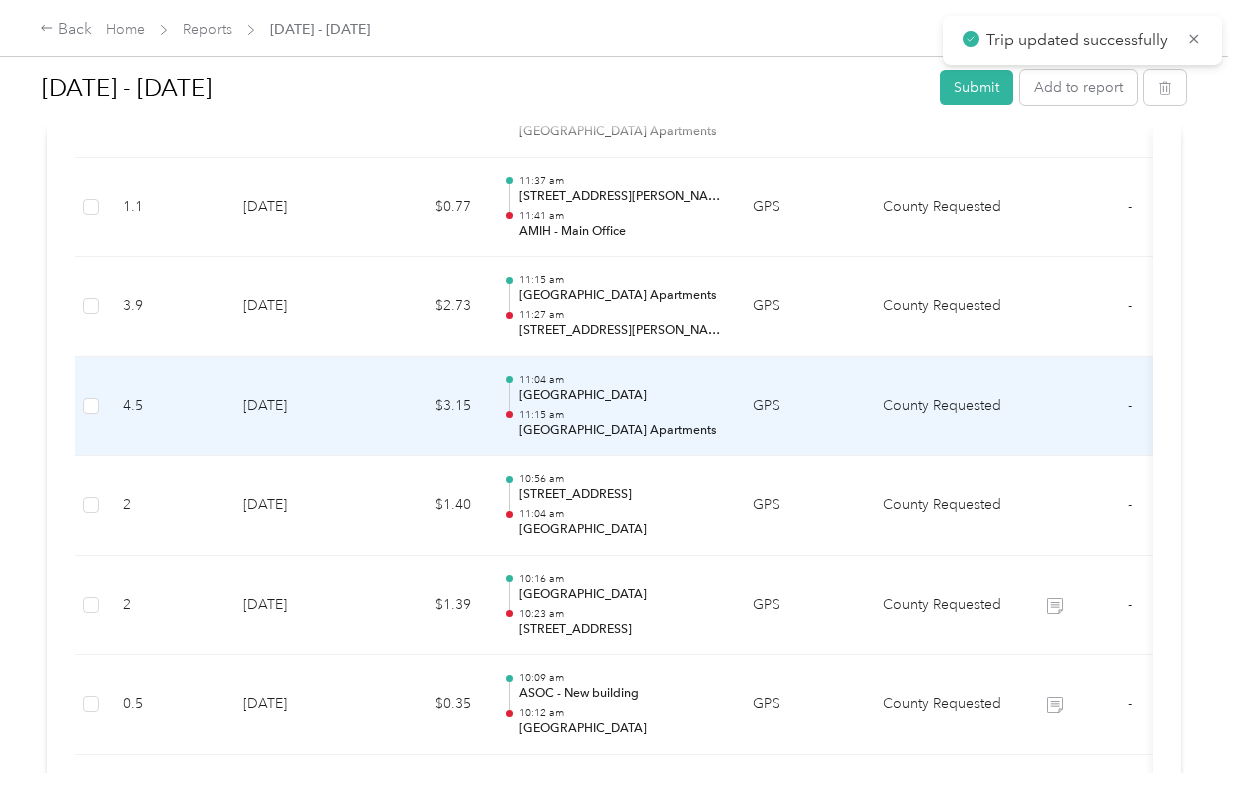 click on "11:04 am [GEOGRAPHIC_DATA] 11:[GEOGRAPHIC_DATA]" at bounding box center [612, 407] 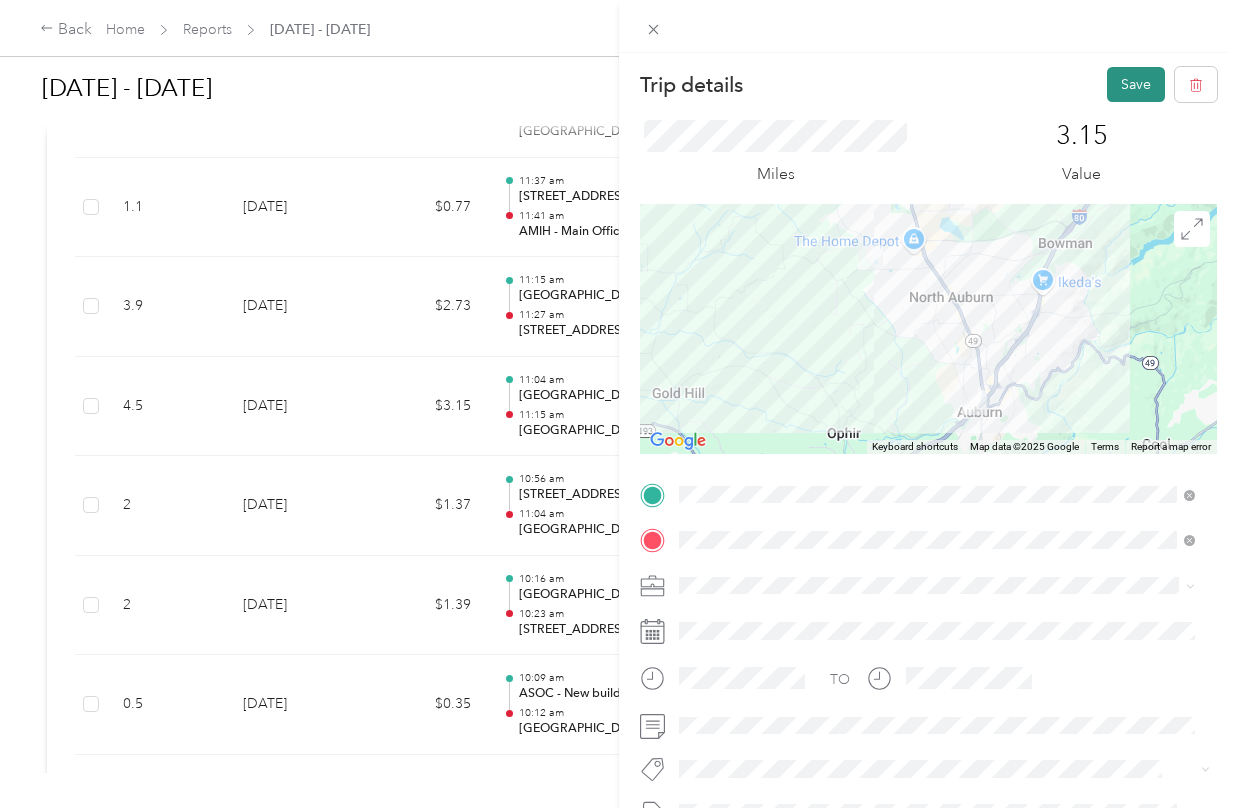 click on "Save" at bounding box center (1136, 84) 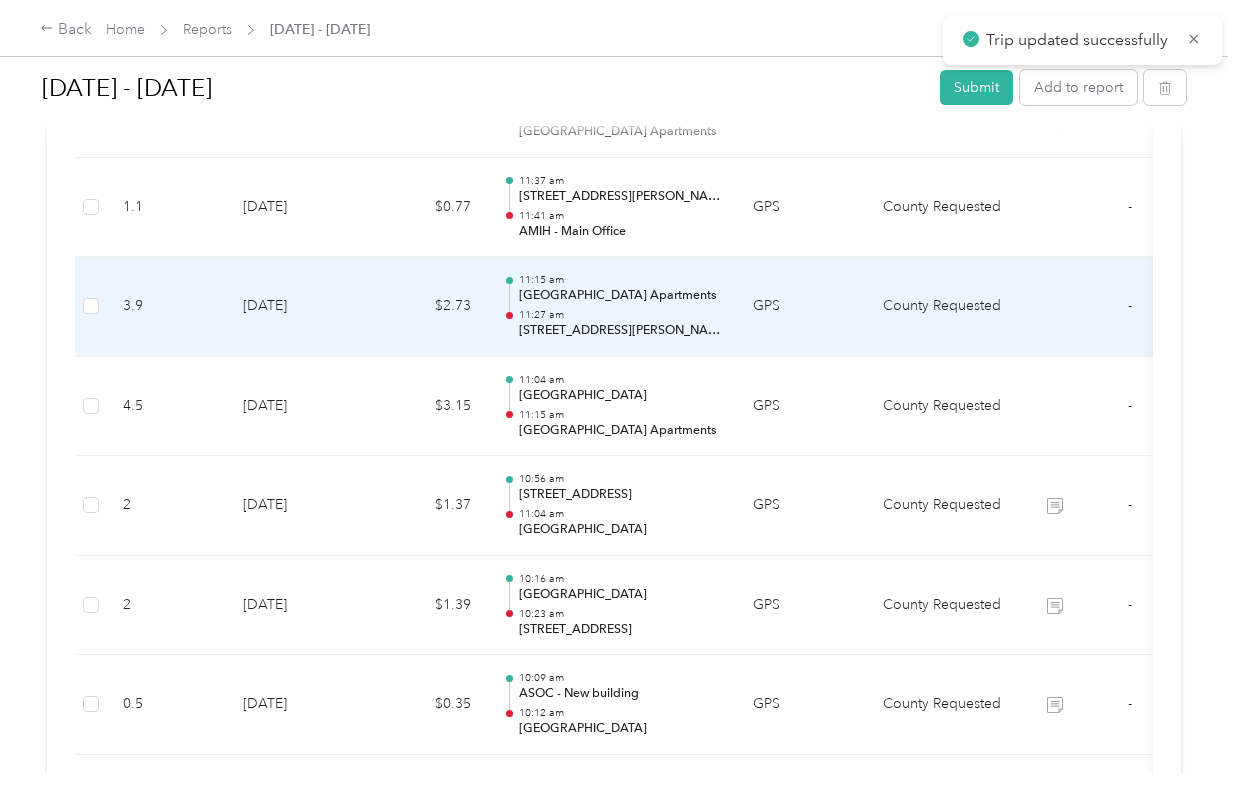 click on "[STREET_ADDRESS][PERSON_NAME]" at bounding box center (620, 331) 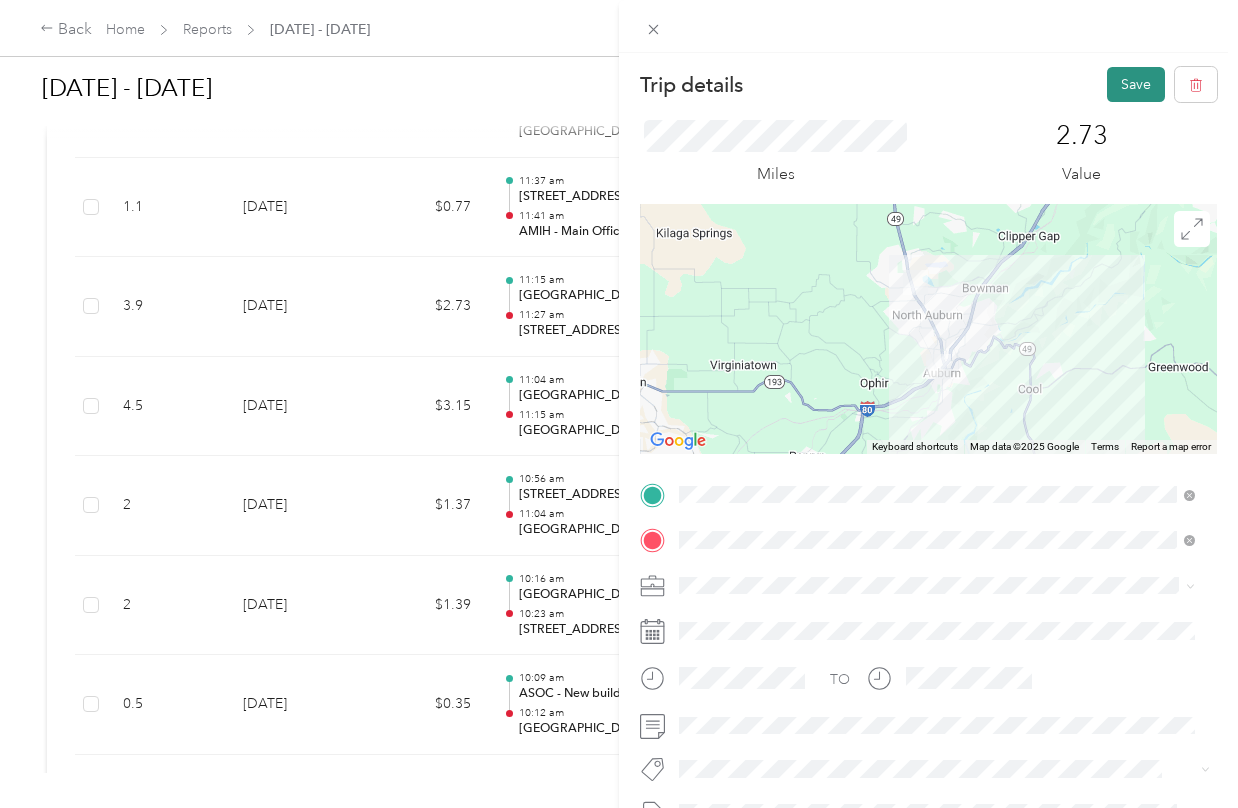 click on "Save" at bounding box center [1136, 84] 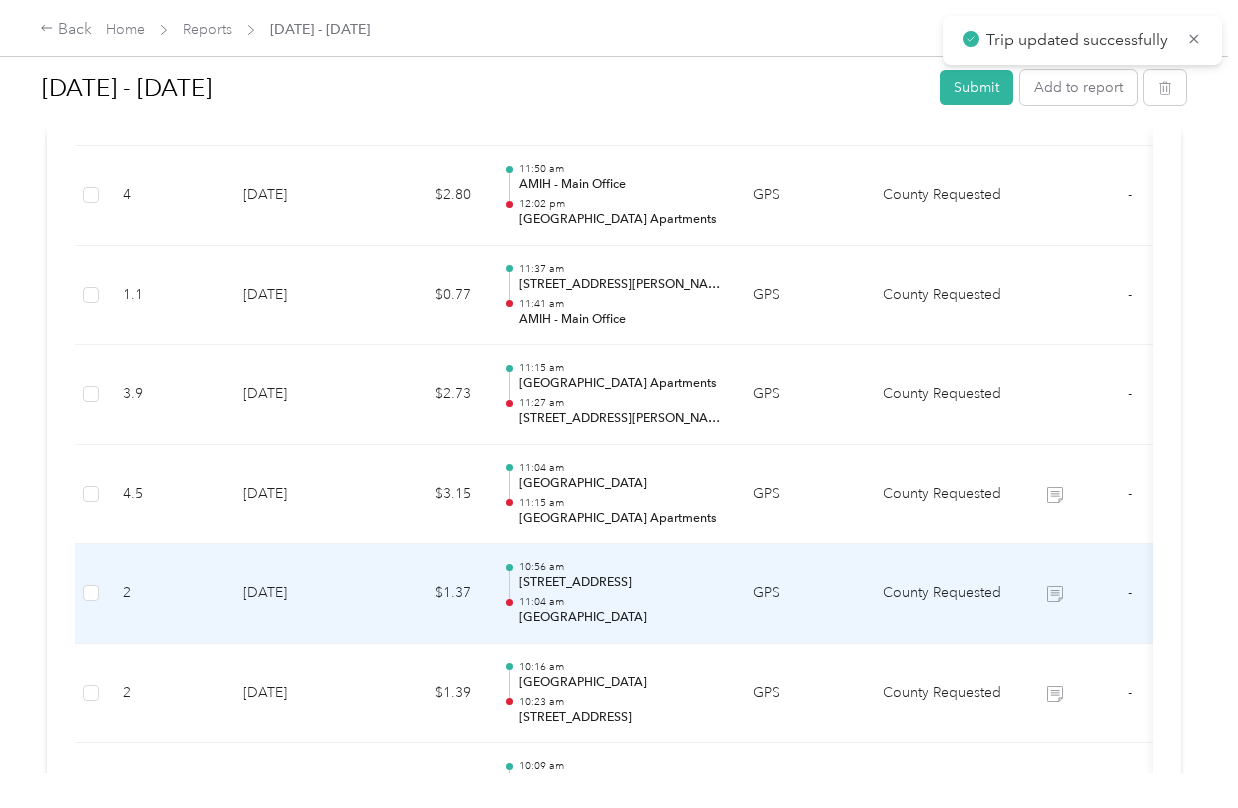 scroll, scrollTop: 4481, scrollLeft: 0, axis: vertical 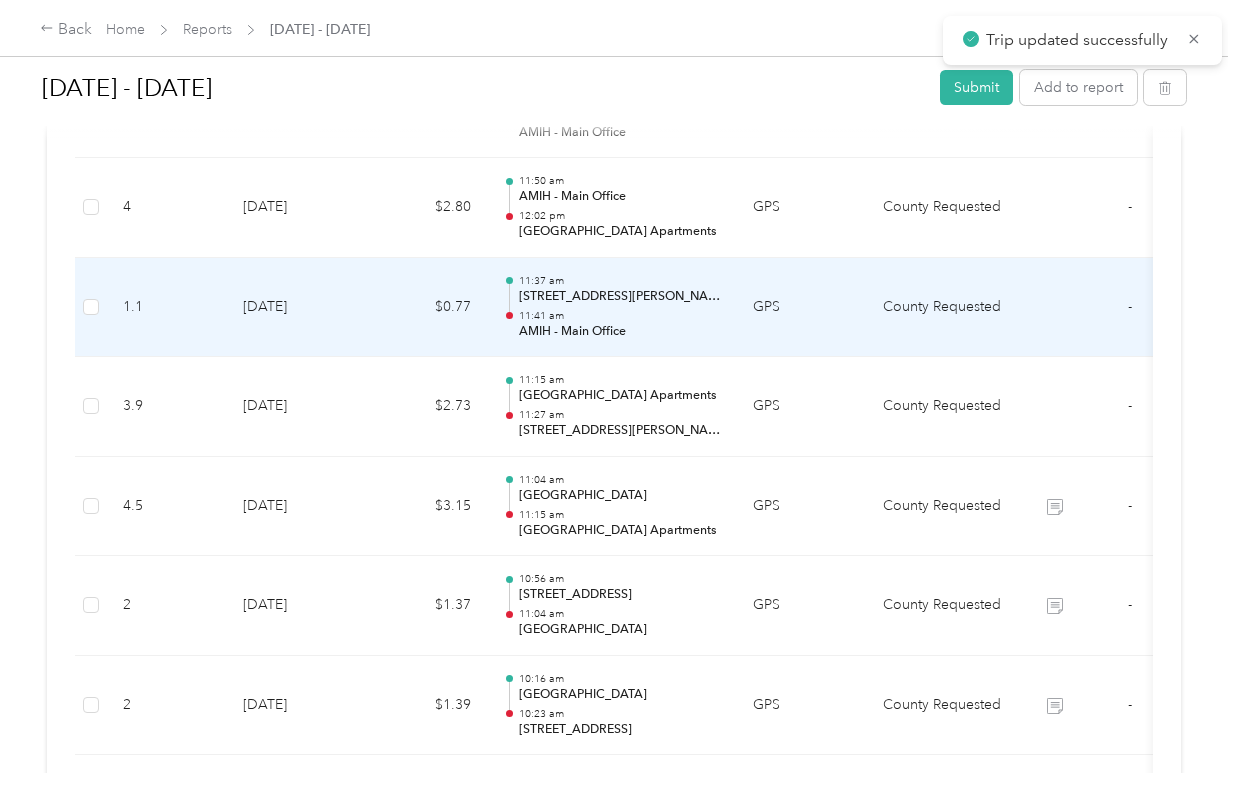click on "GPS" at bounding box center (802, 308) 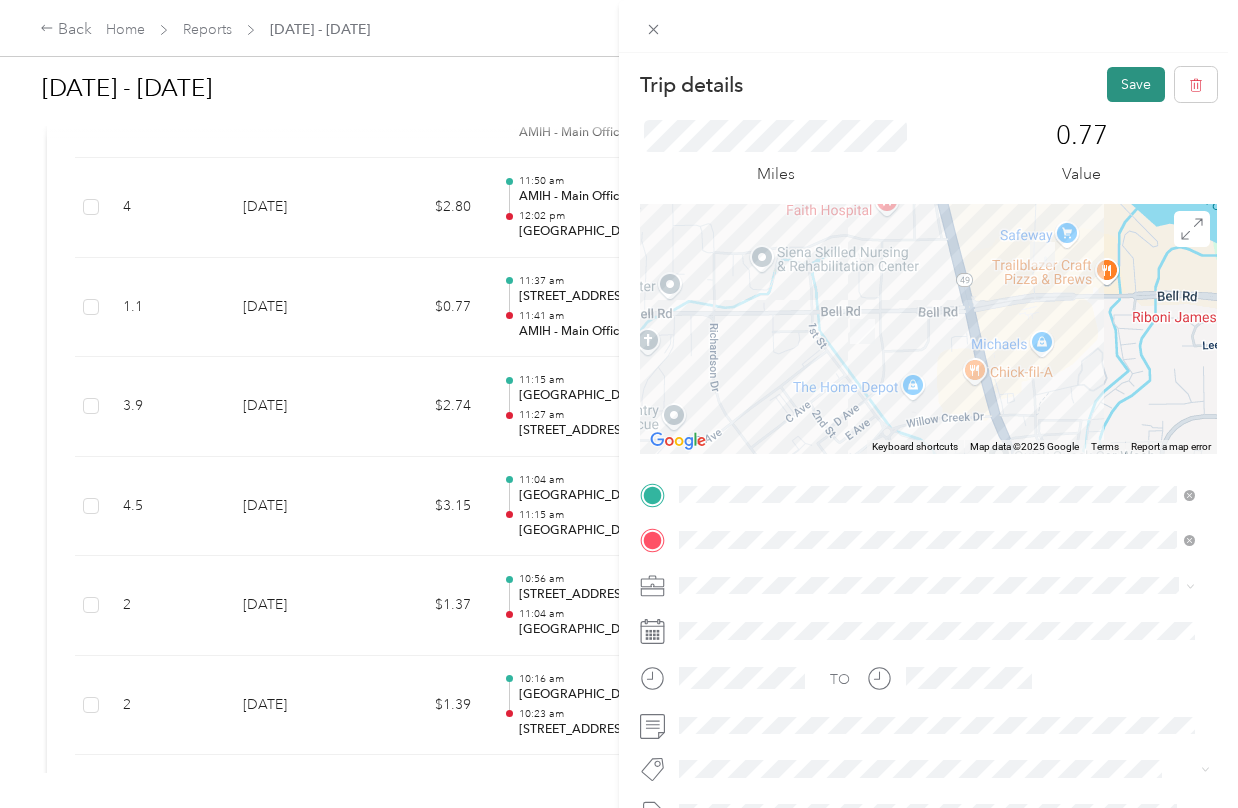 click on "Save" at bounding box center (1136, 84) 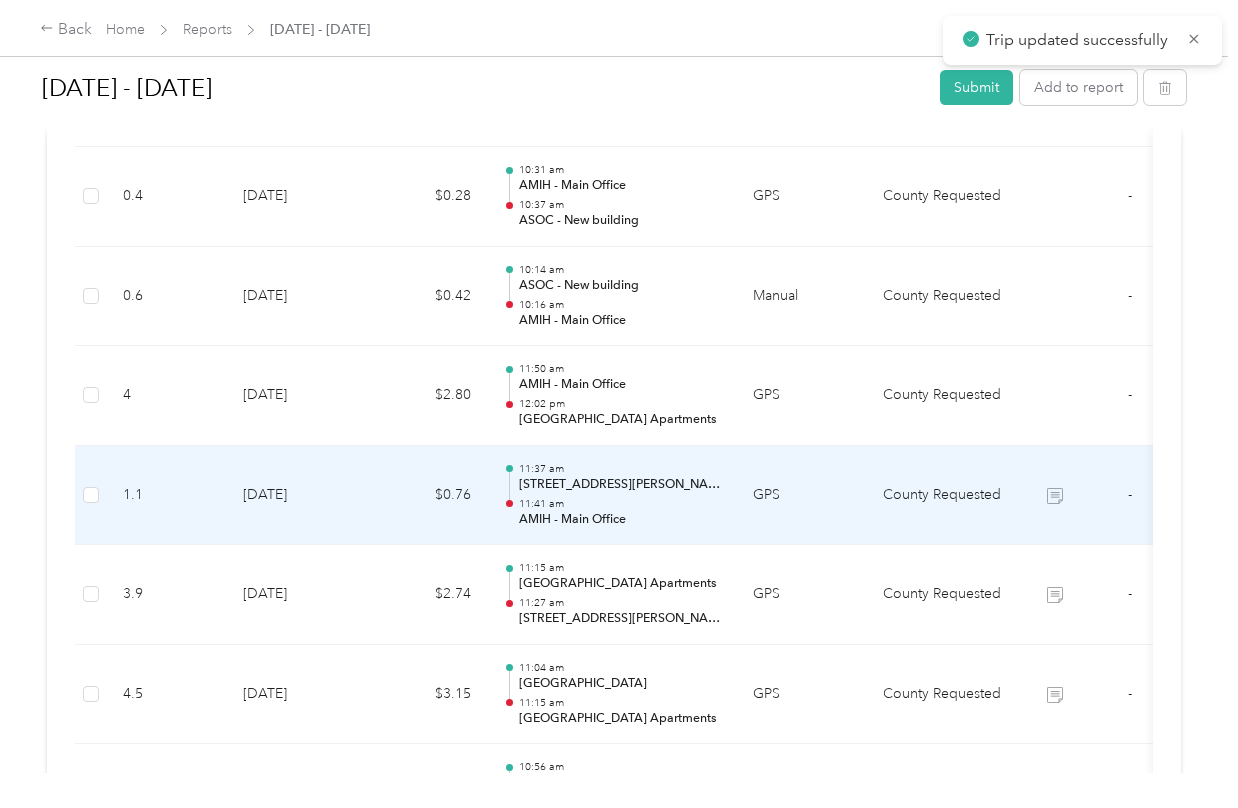 scroll, scrollTop: 4281, scrollLeft: 0, axis: vertical 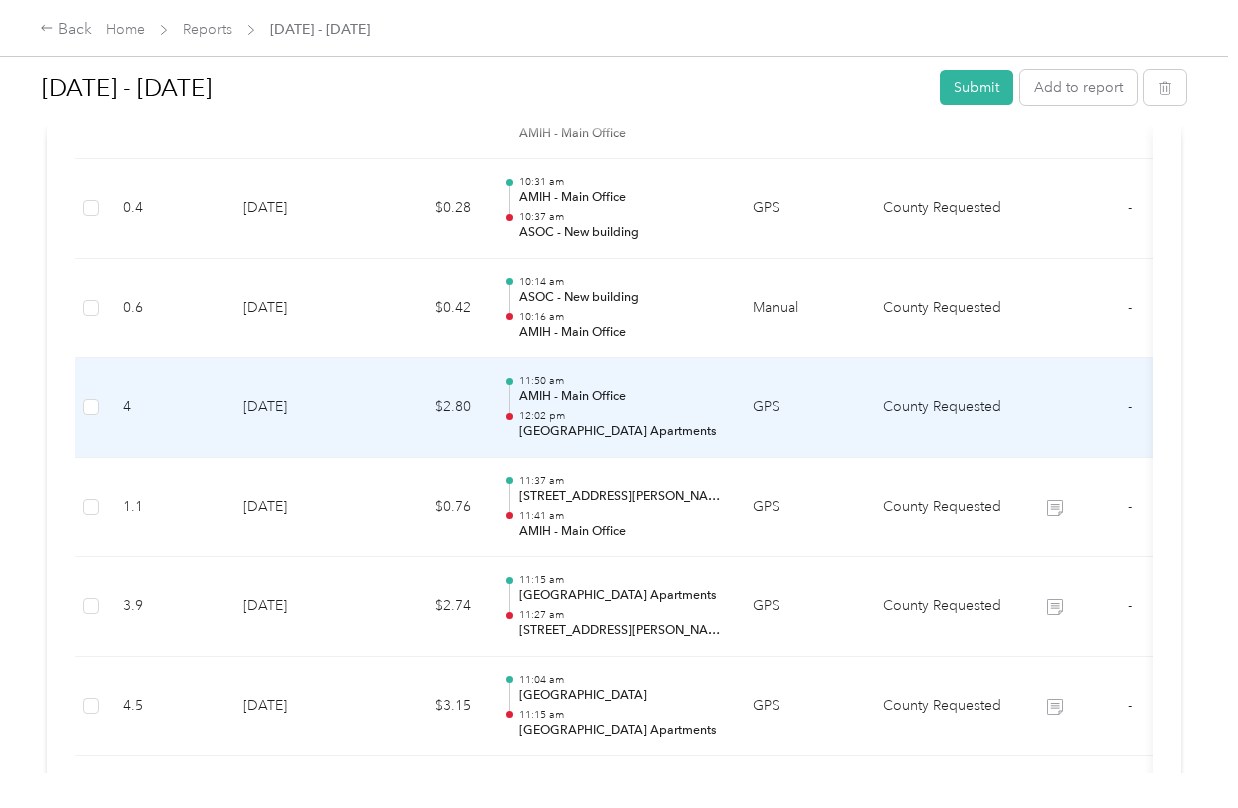 click on "11:50 am AMIH - Main Office  12:02 pm [GEOGRAPHIC_DATA]" at bounding box center (612, 408) 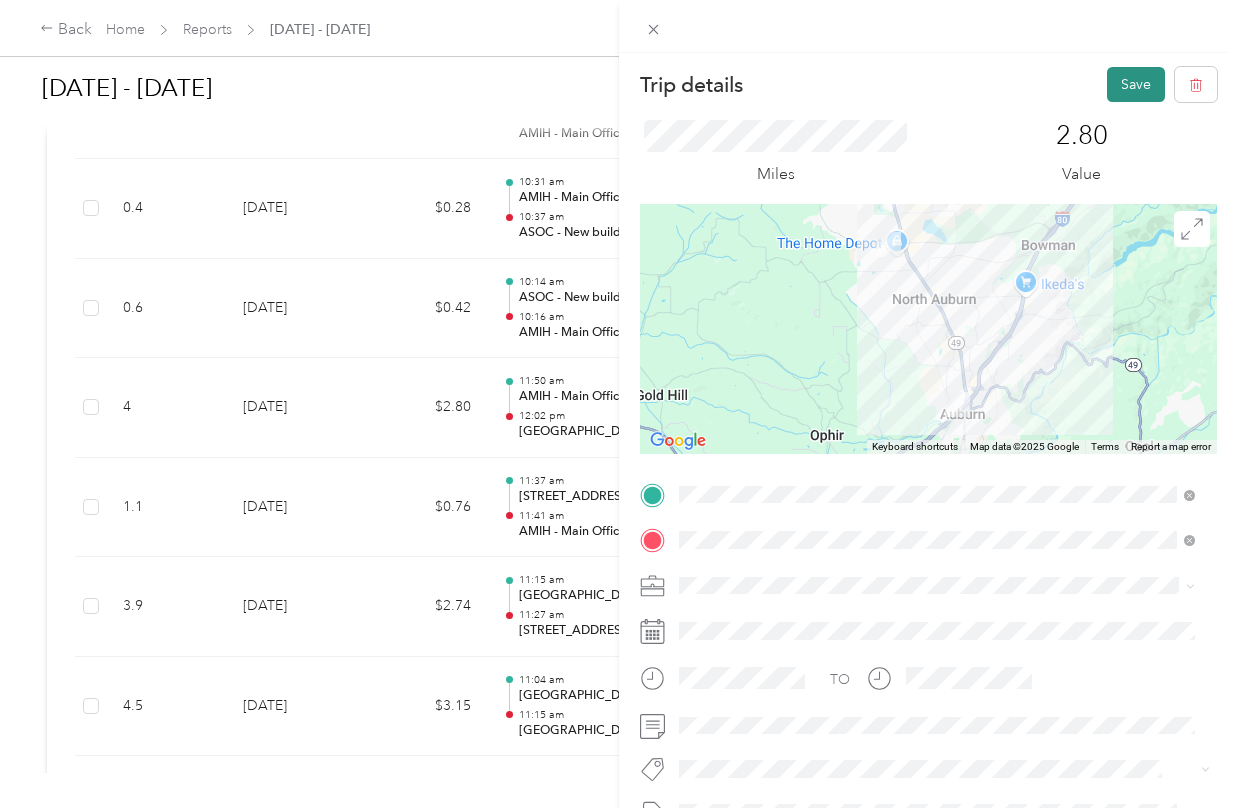 click on "Save" at bounding box center (1136, 84) 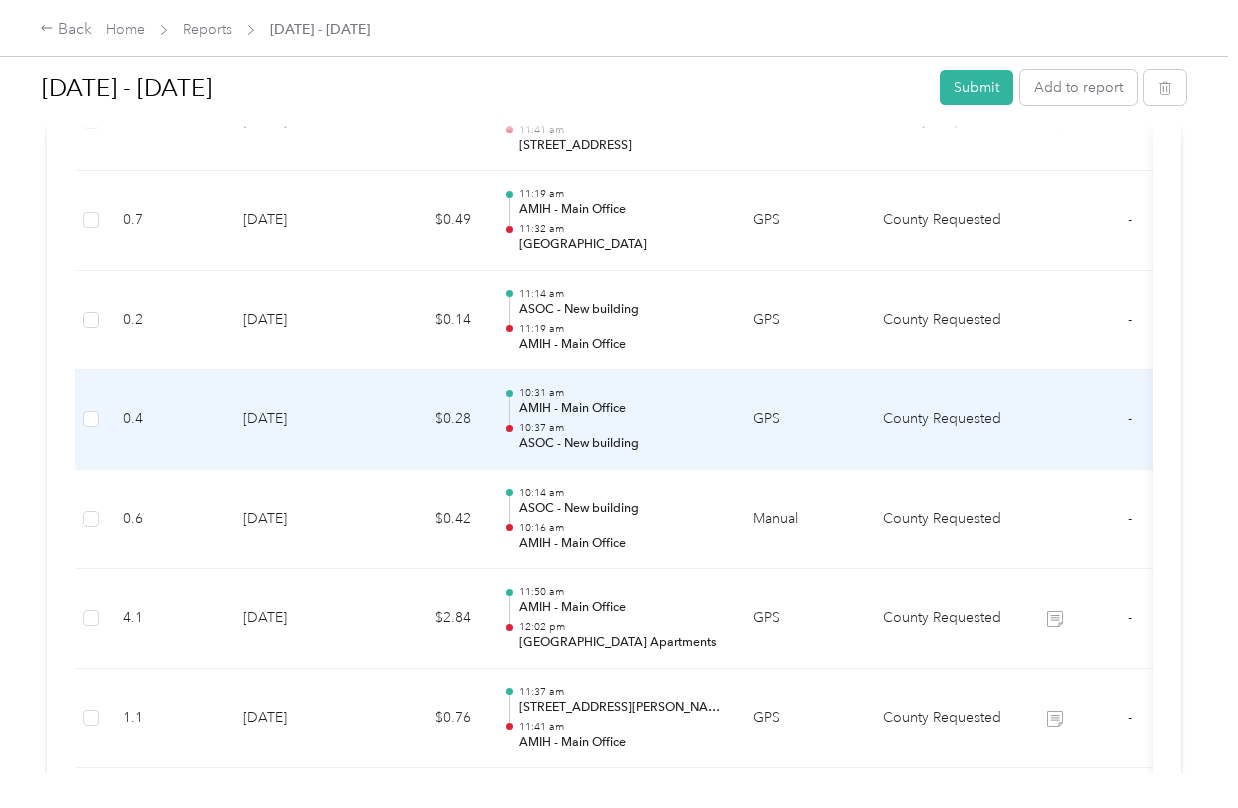 scroll, scrollTop: 4081, scrollLeft: 0, axis: vertical 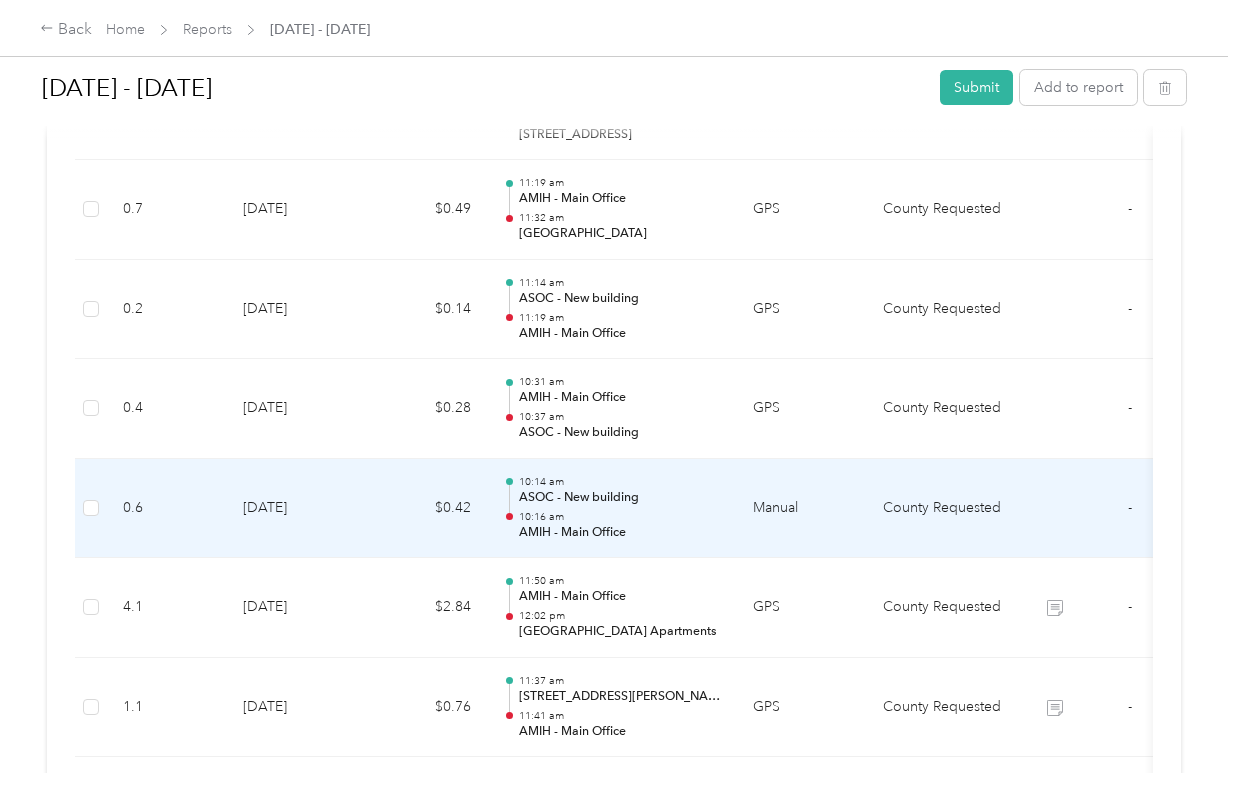 click on "Manual" at bounding box center [802, 509] 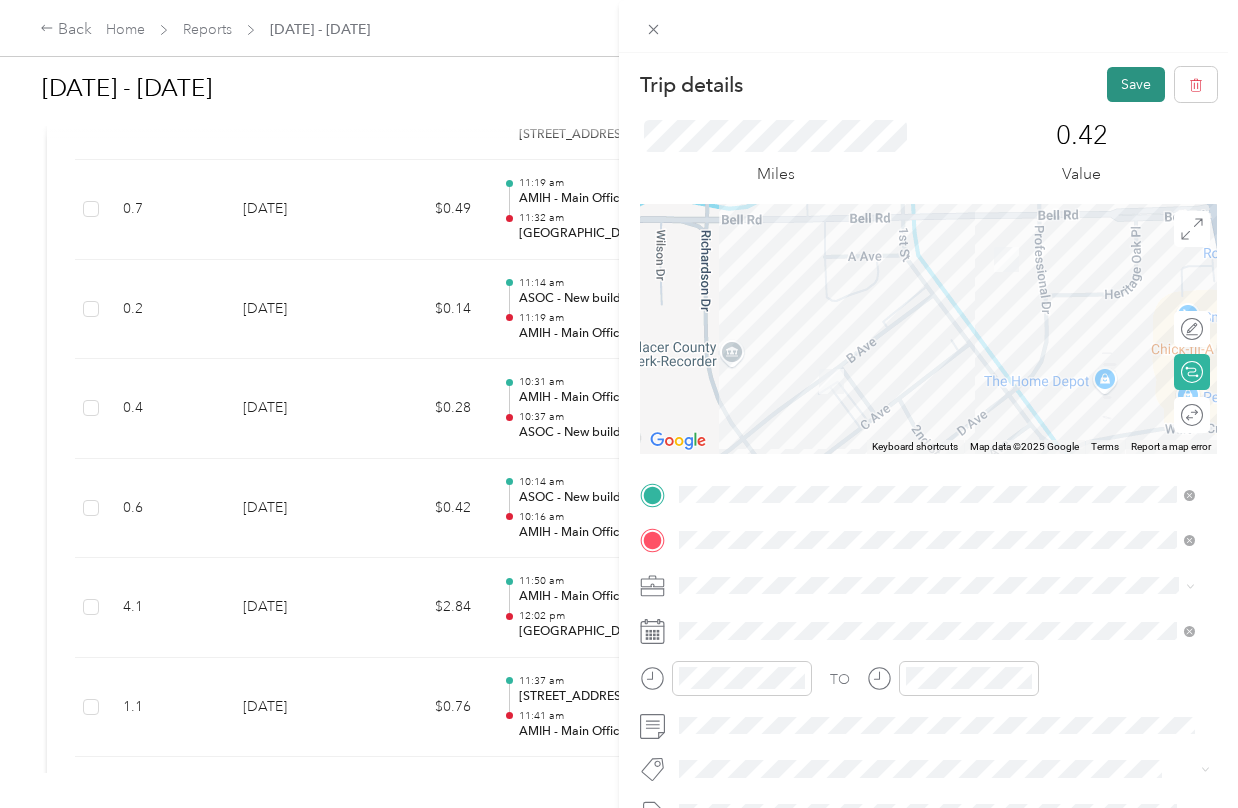 click on "Save" at bounding box center (1136, 84) 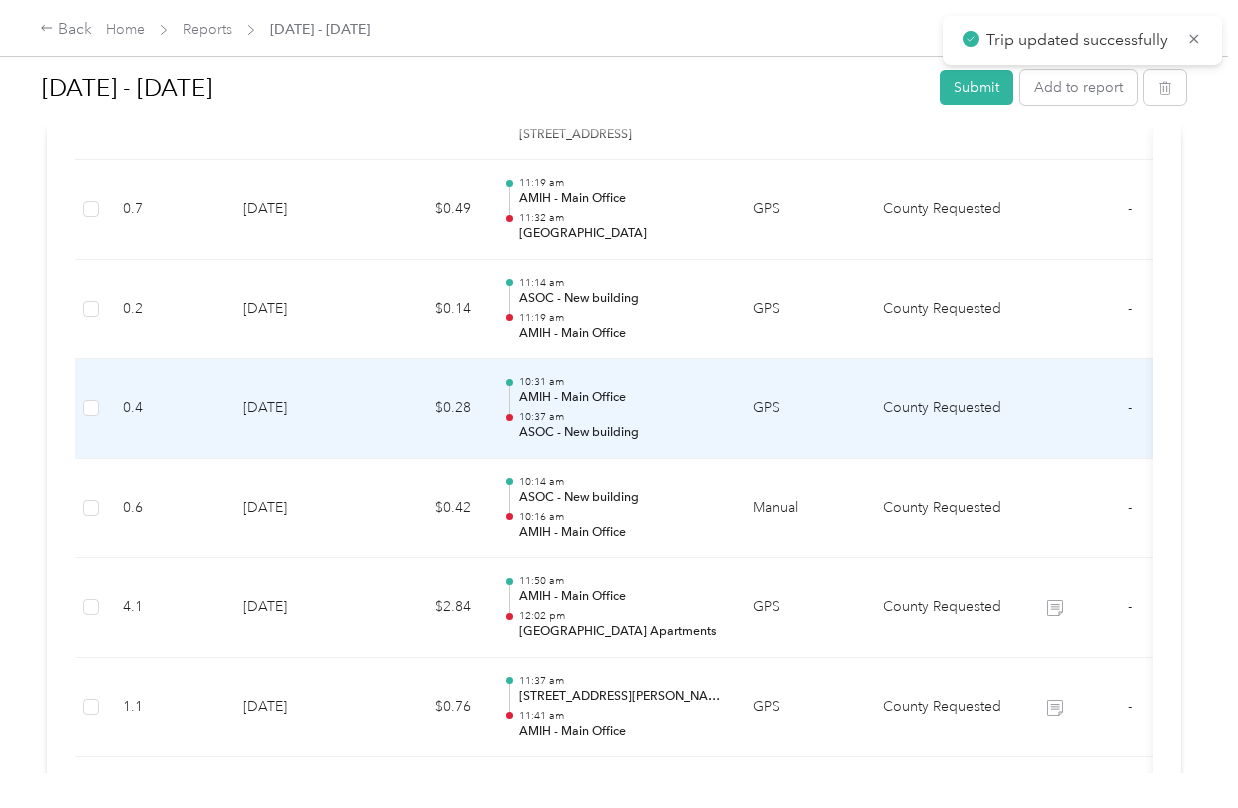 click on "10:37 am" at bounding box center (620, 417) 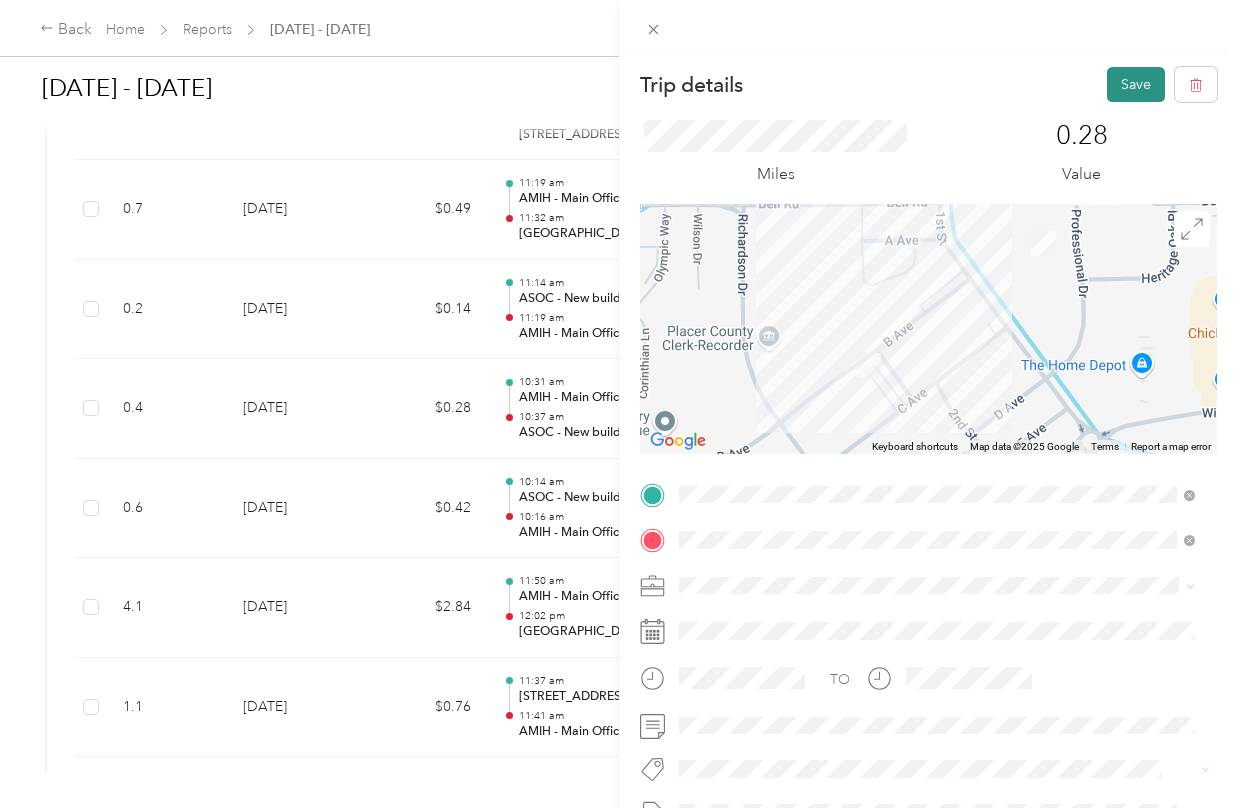 click on "Save" at bounding box center [1136, 84] 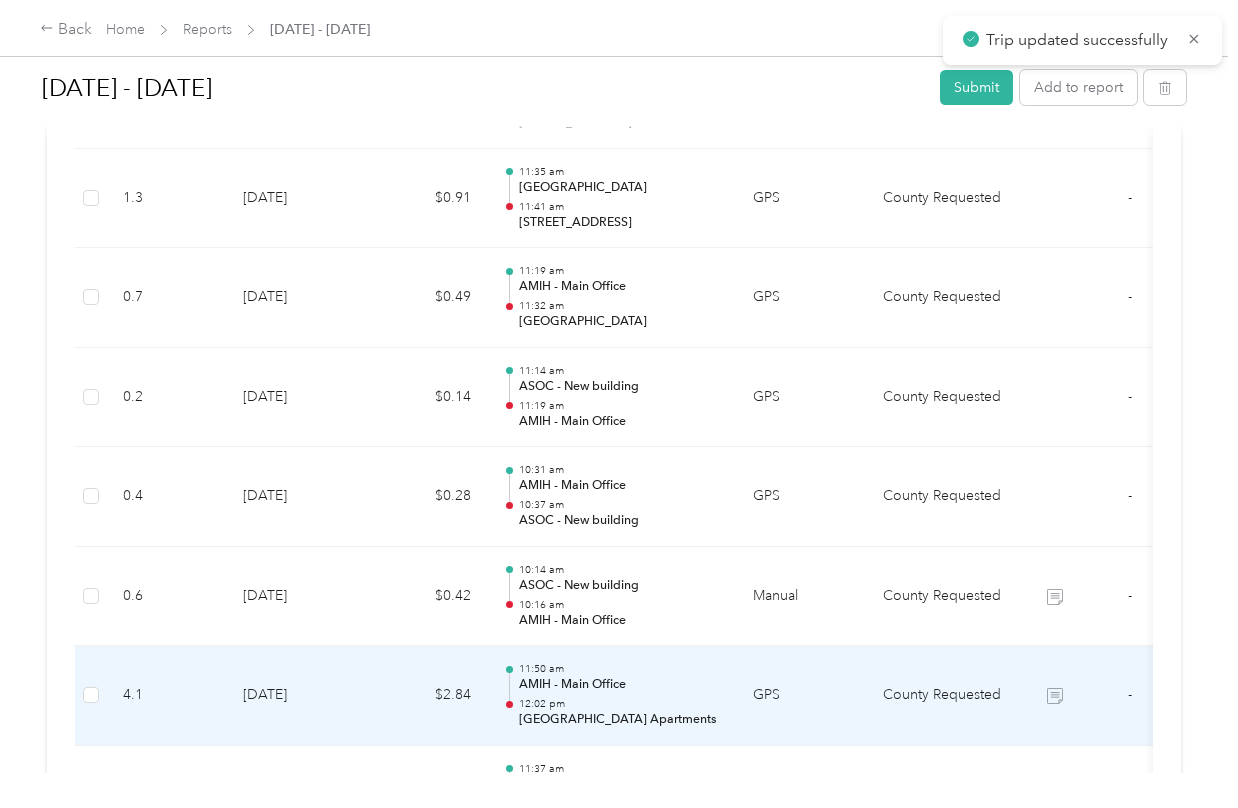 scroll, scrollTop: 3981, scrollLeft: 0, axis: vertical 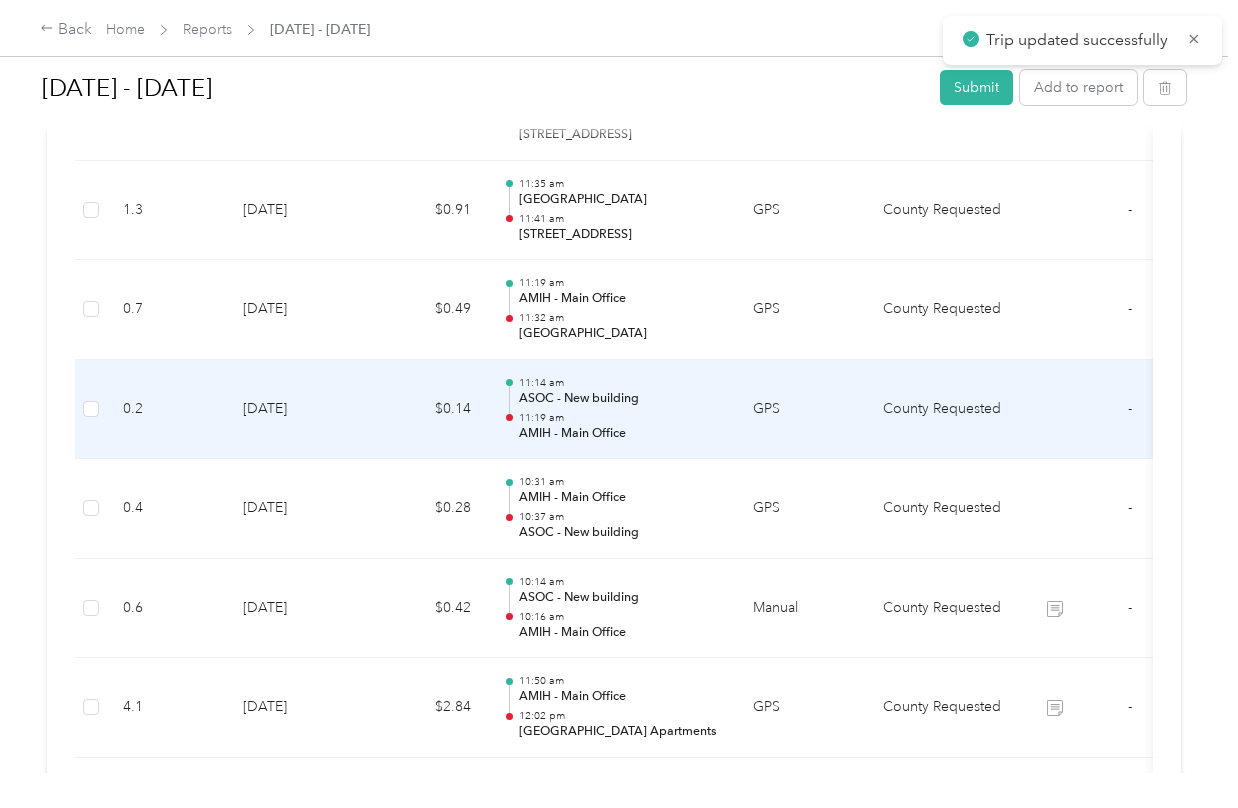 click on "AMIH - Main Office" at bounding box center (620, 434) 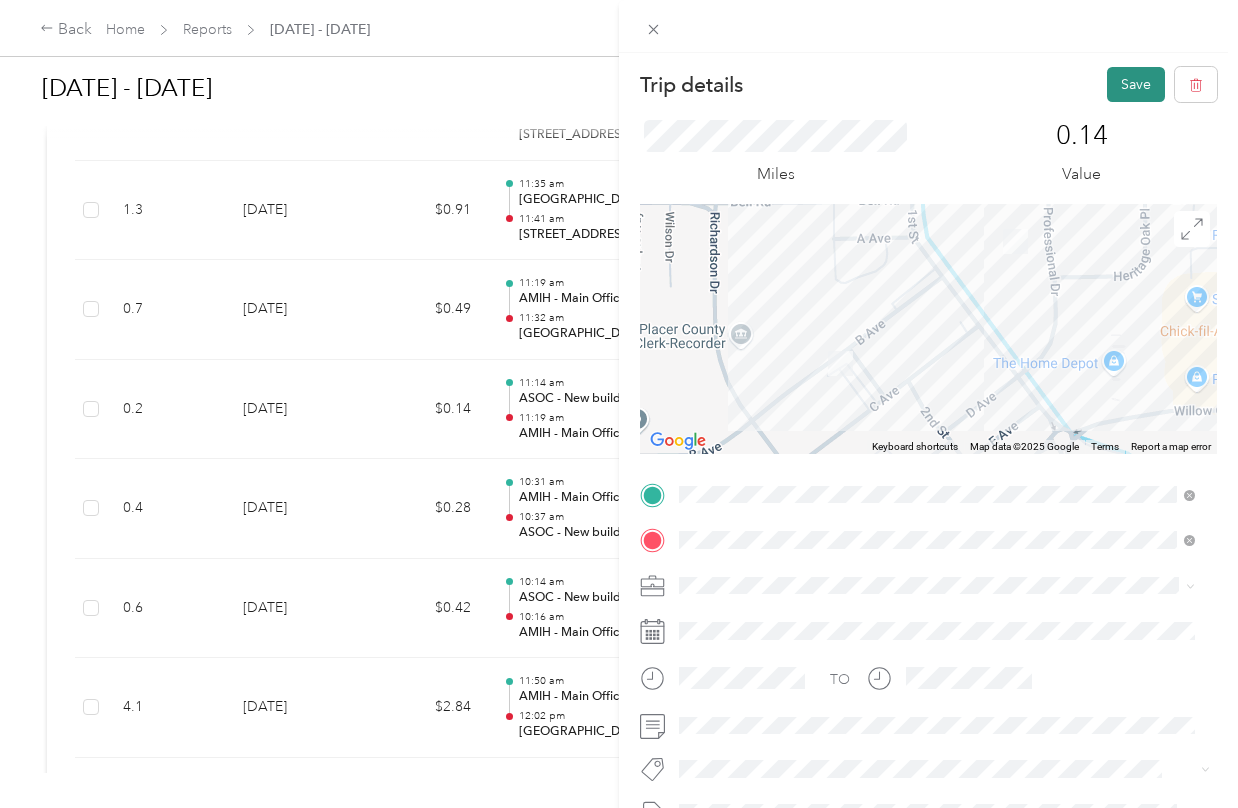 click on "Save" at bounding box center [1136, 84] 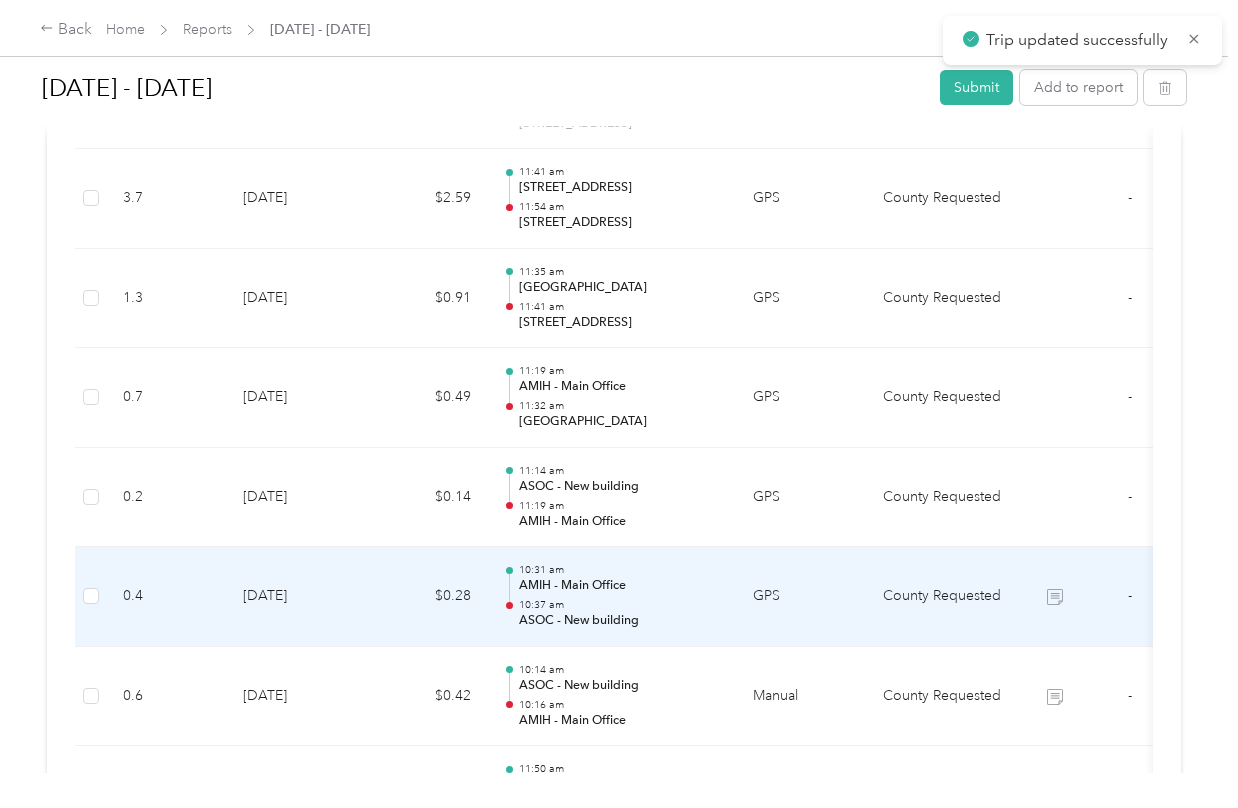 scroll, scrollTop: 3881, scrollLeft: 0, axis: vertical 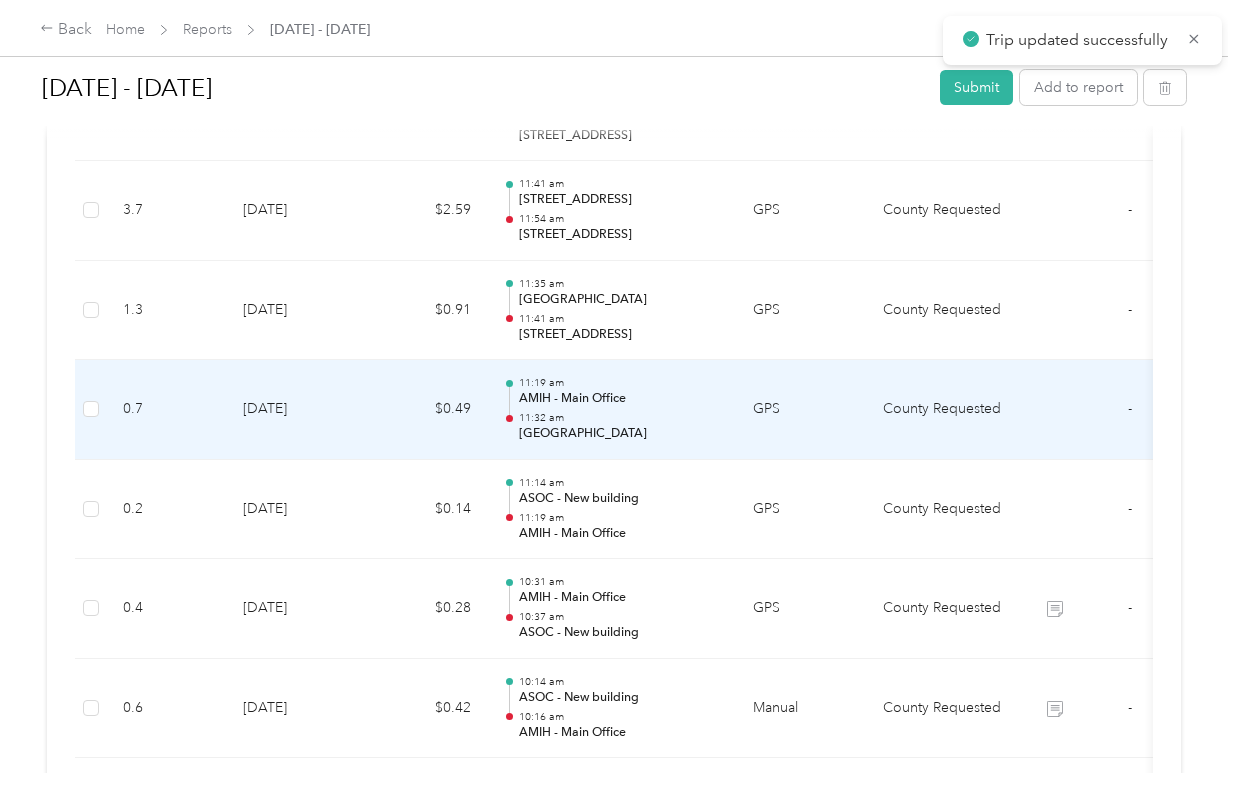 click on "11:19 am AMIH - Main Office  11:32 am [GEOGRAPHIC_DATA]" at bounding box center [612, 410] 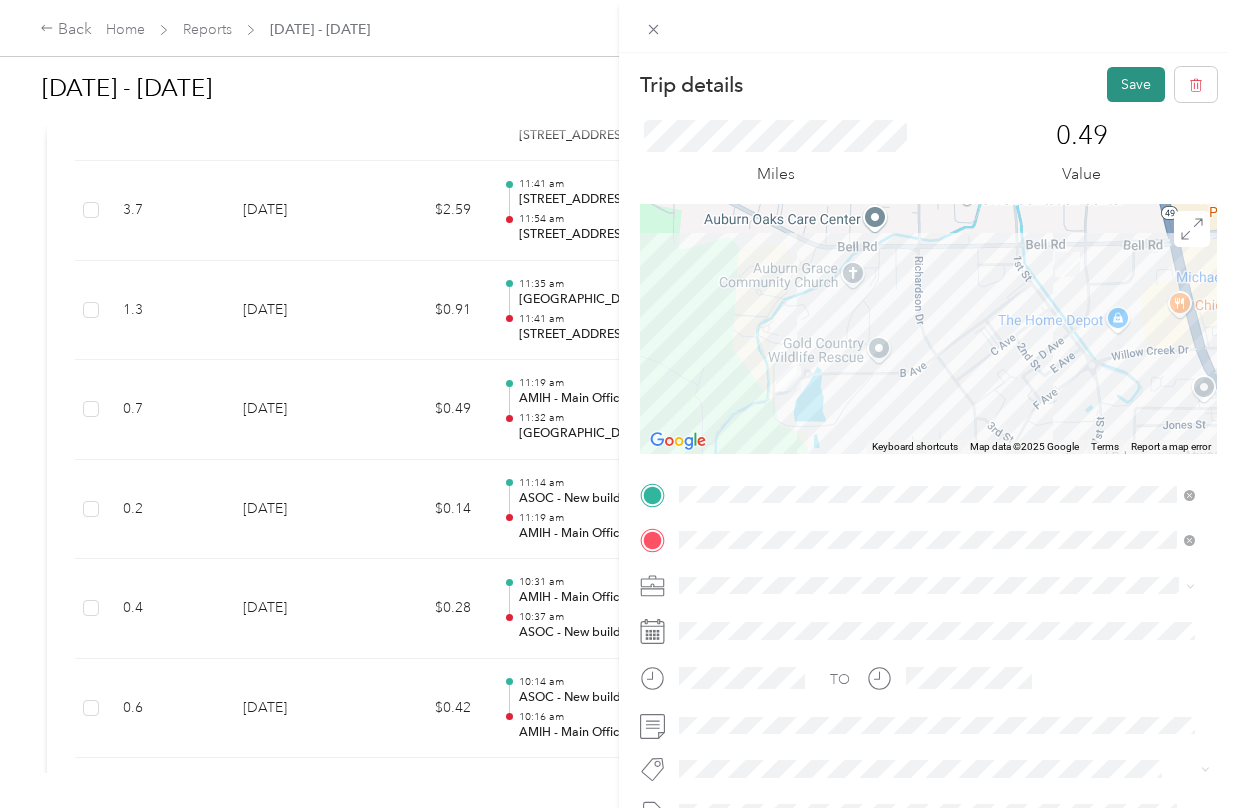click on "Save" at bounding box center (1136, 84) 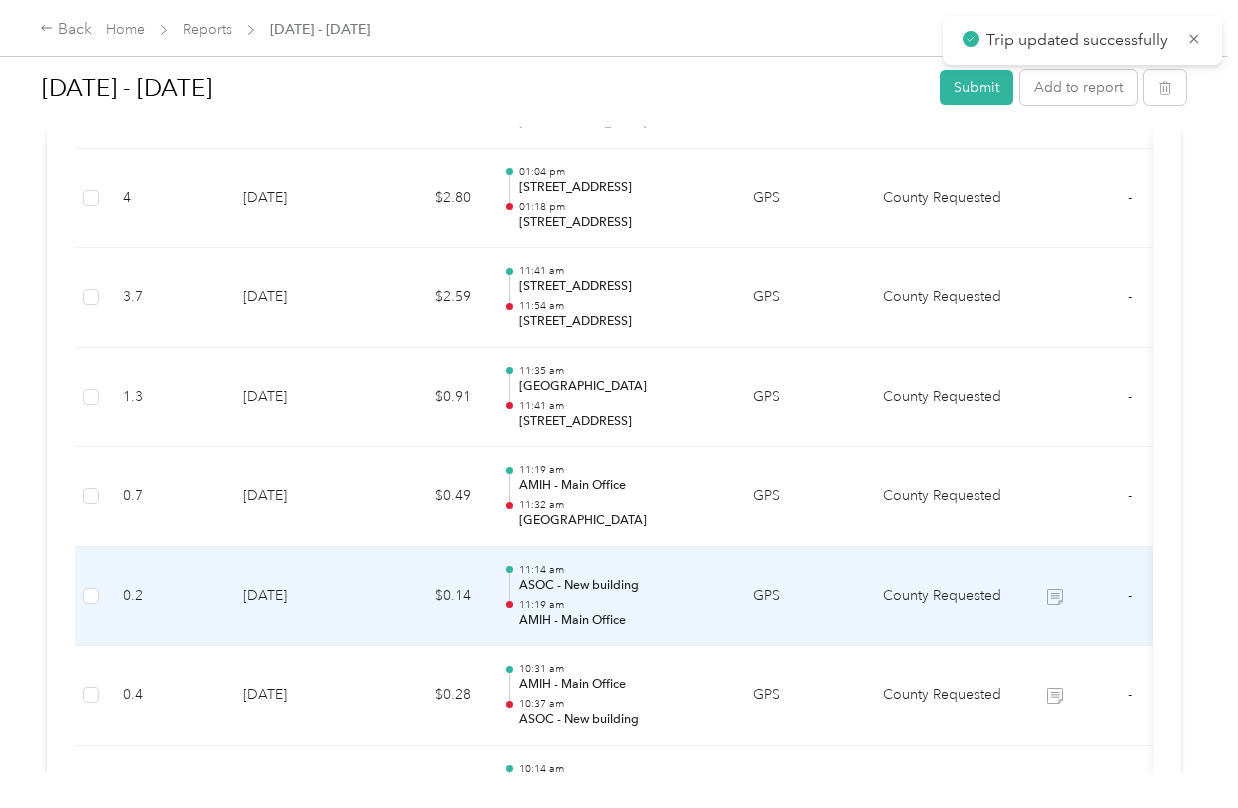 scroll, scrollTop: 3781, scrollLeft: 0, axis: vertical 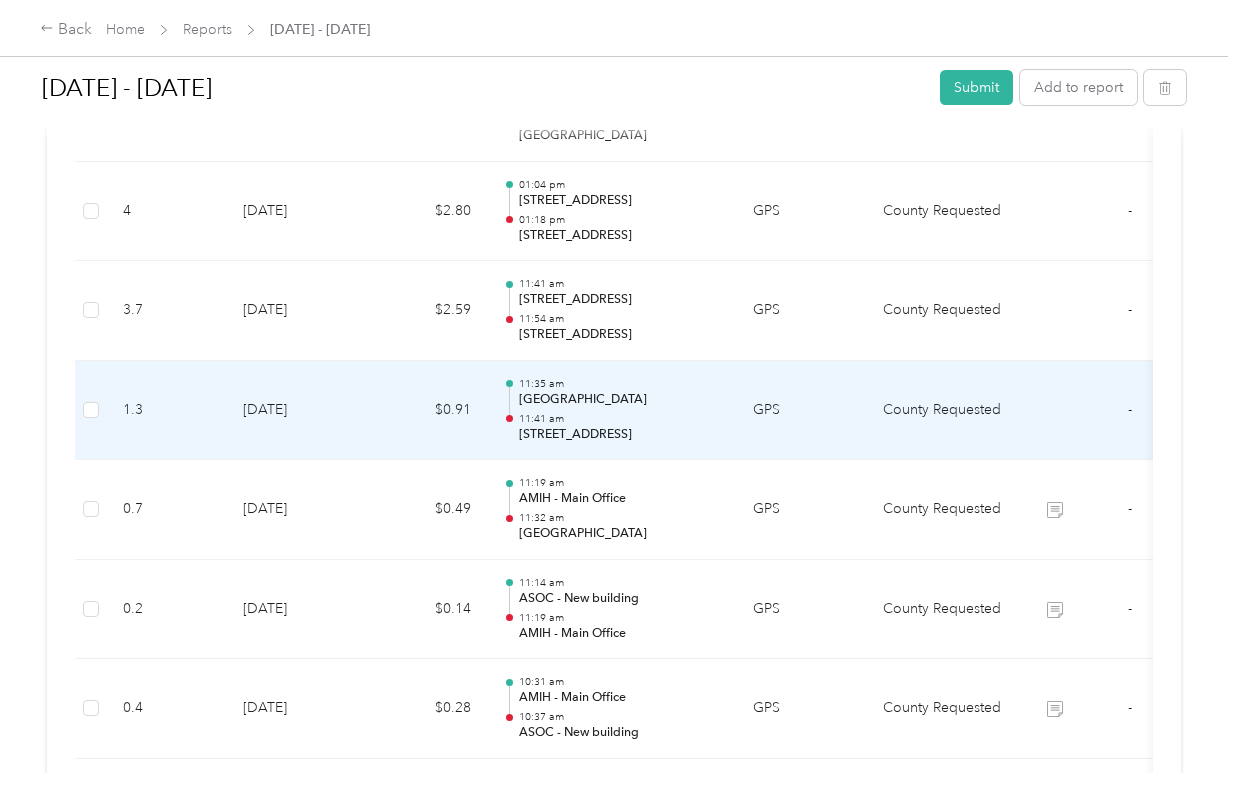 click on "GPS" at bounding box center [802, 411] 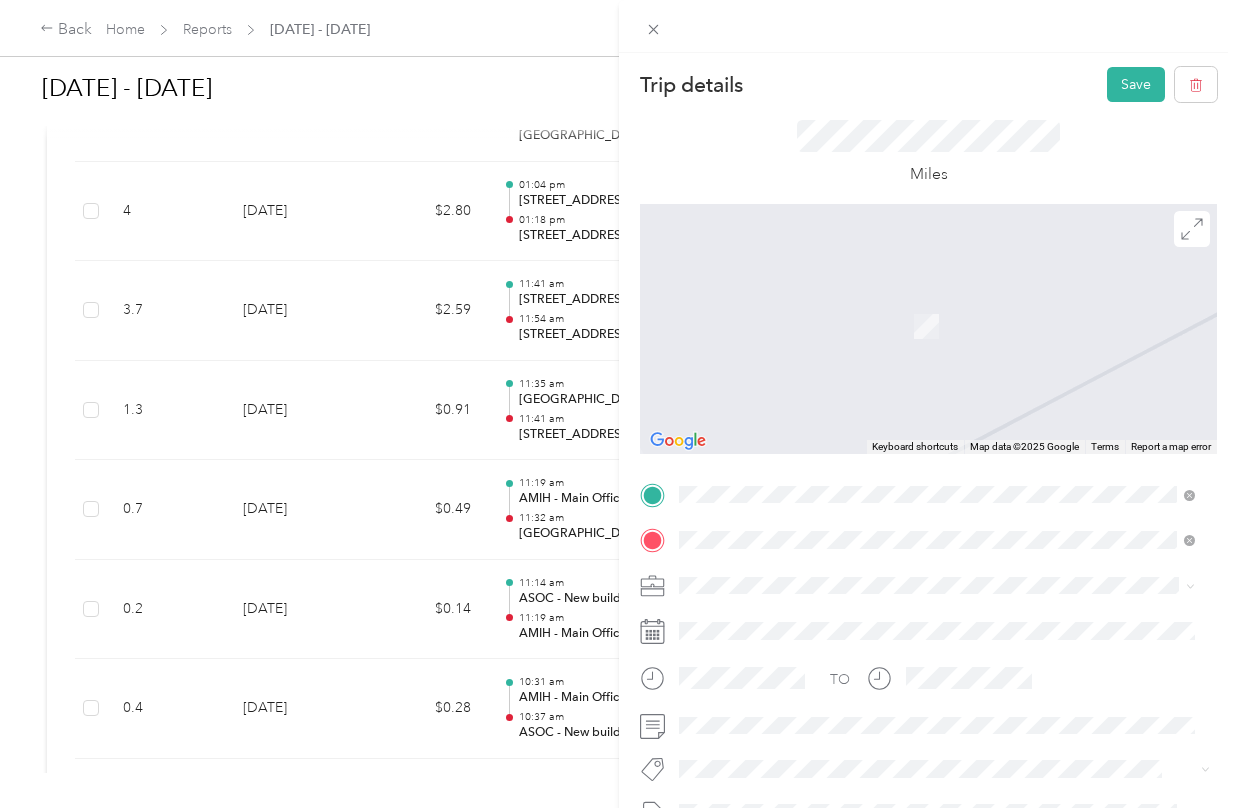 click on "[STREET_ADDRESS][US_STATE]" at bounding box center (817, 612) 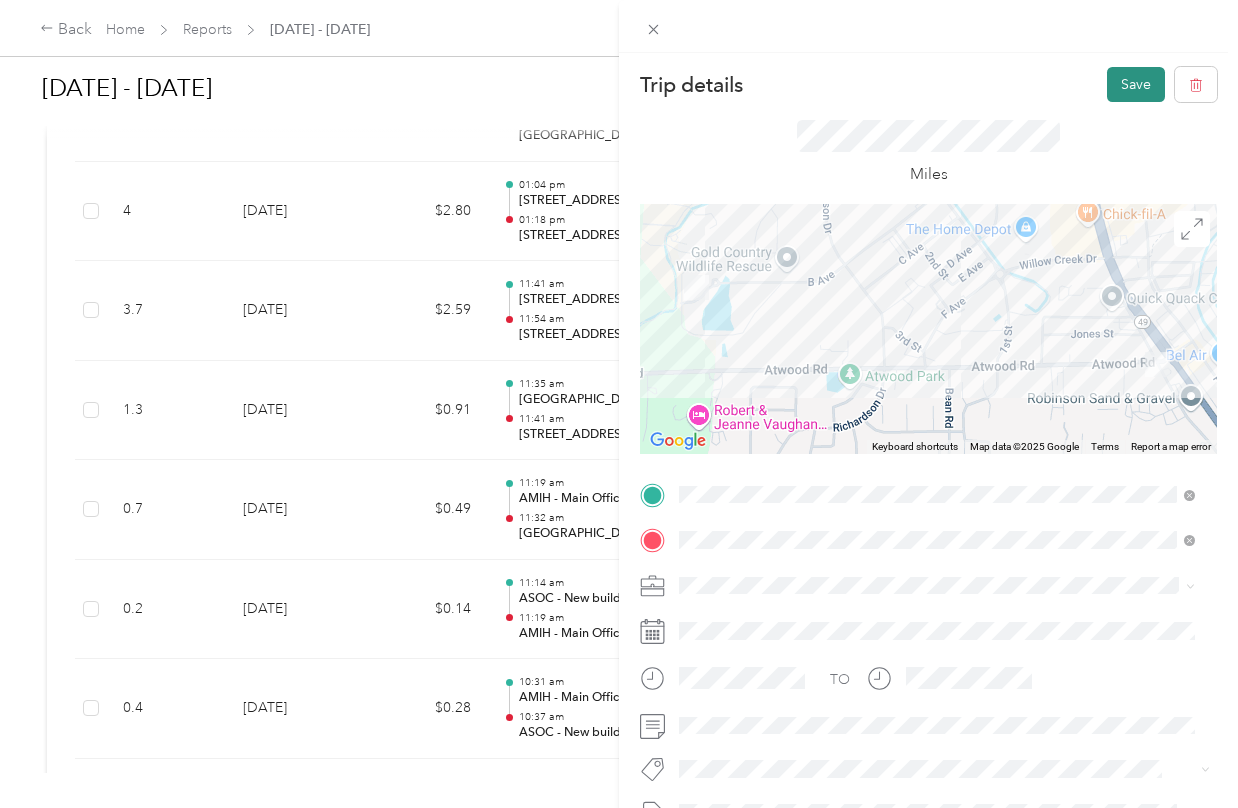 click on "Save" at bounding box center (1136, 84) 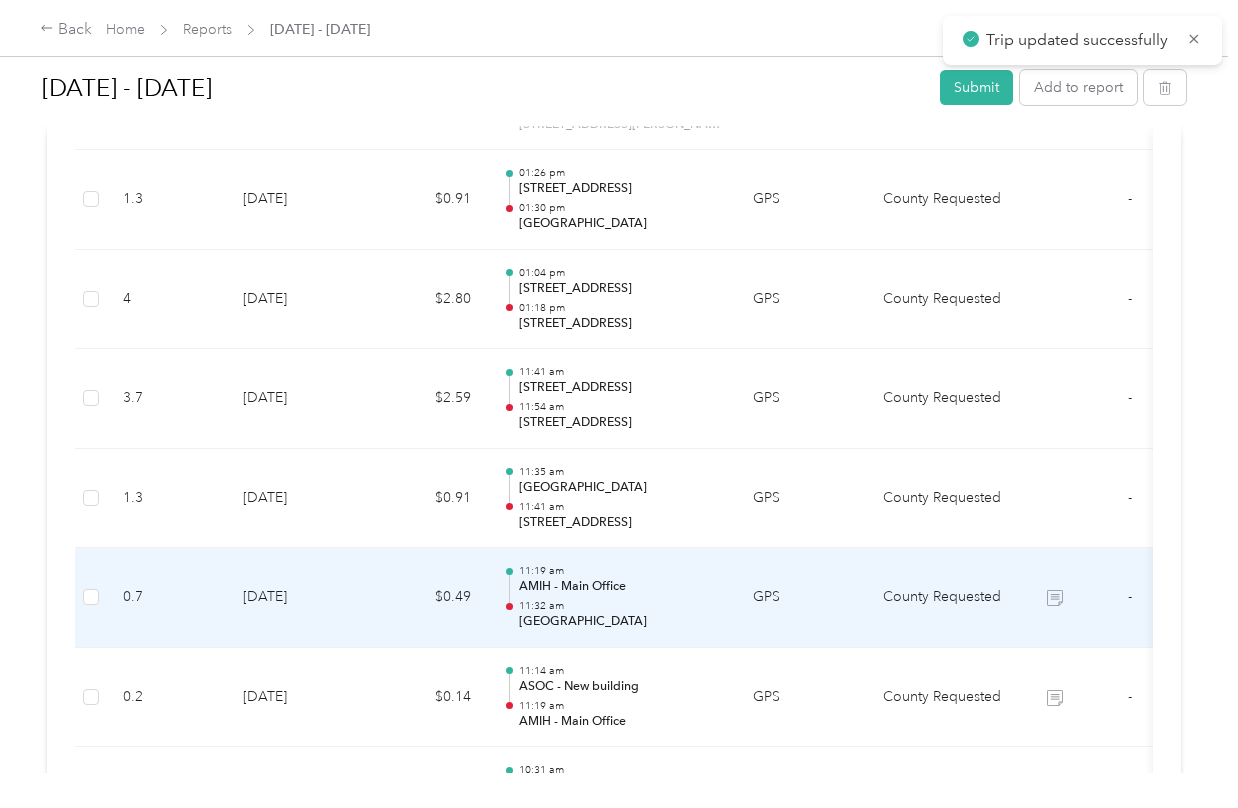 scroll, scrollTop: 3681, scrollLeft: 0, axis: vertical 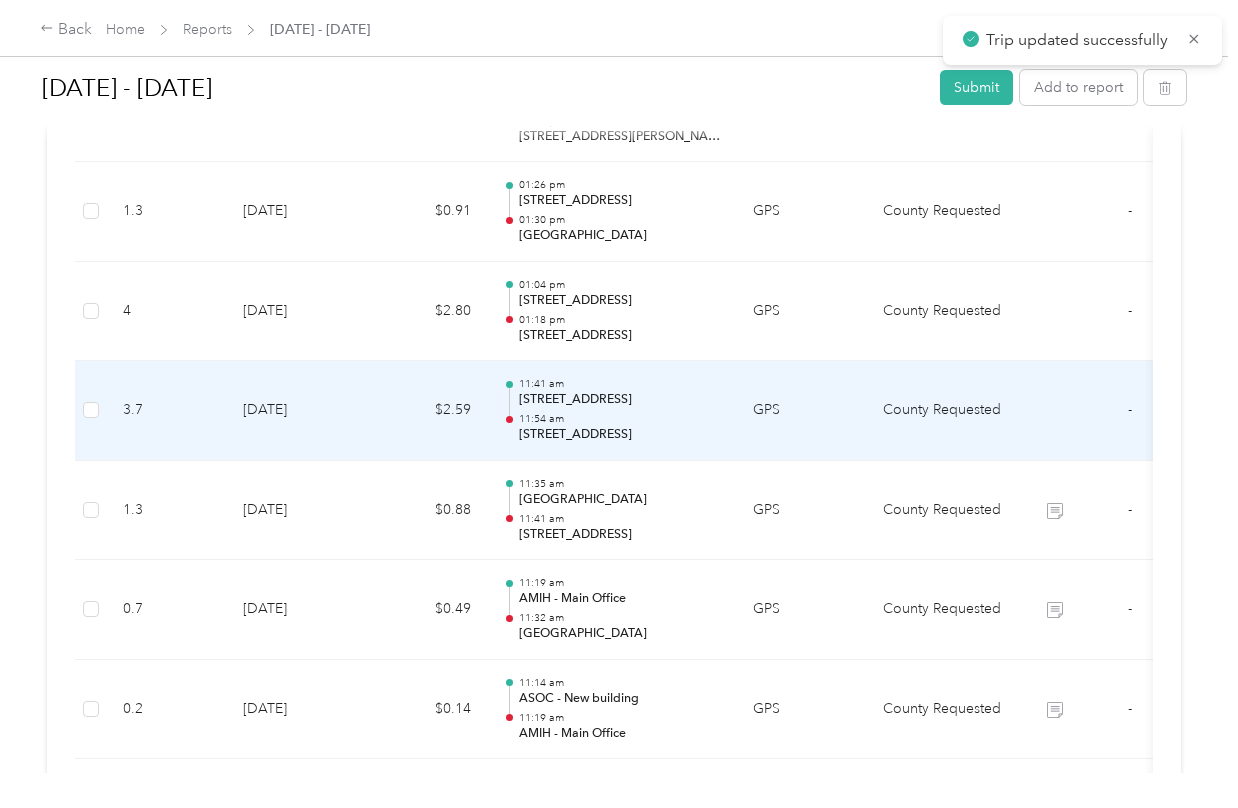 click on "GPS" at bounding box center (802, 411) 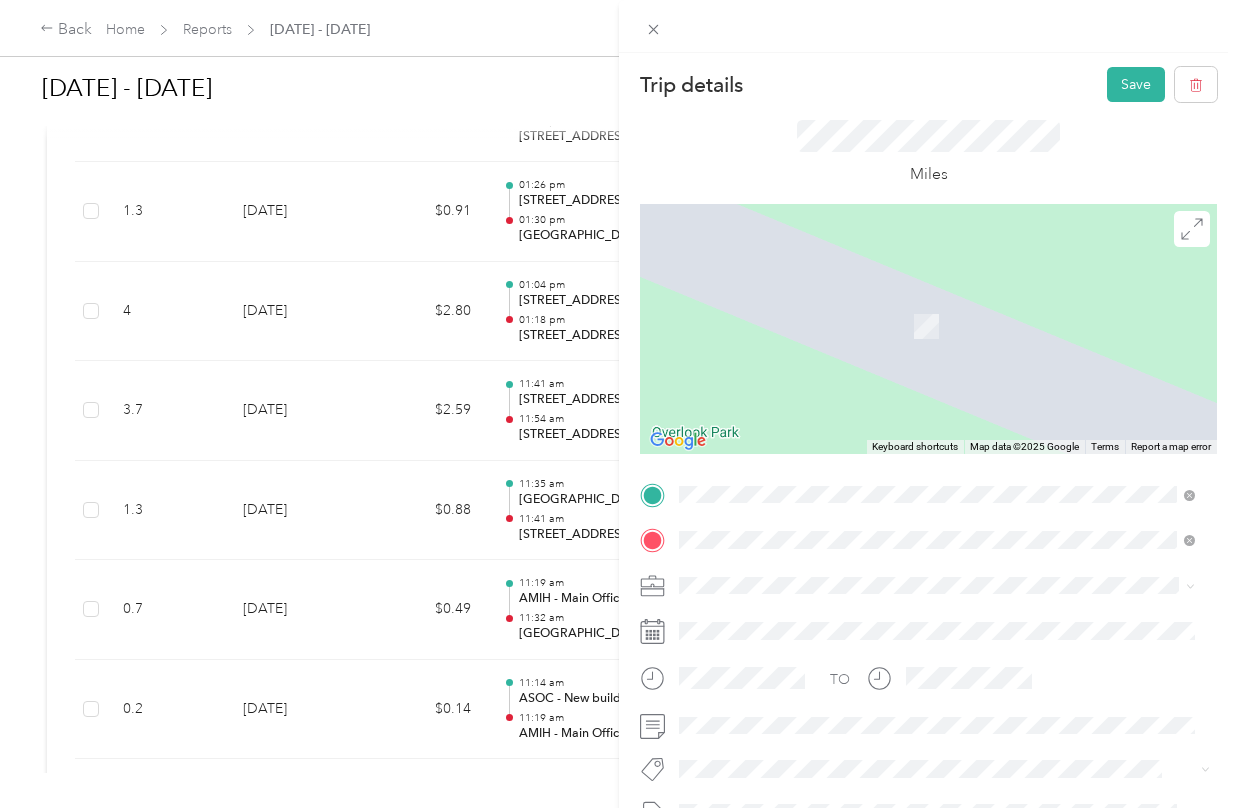 click on "[STREET_ADDRESS][US_STATE]" at bounding box center (817, 567) 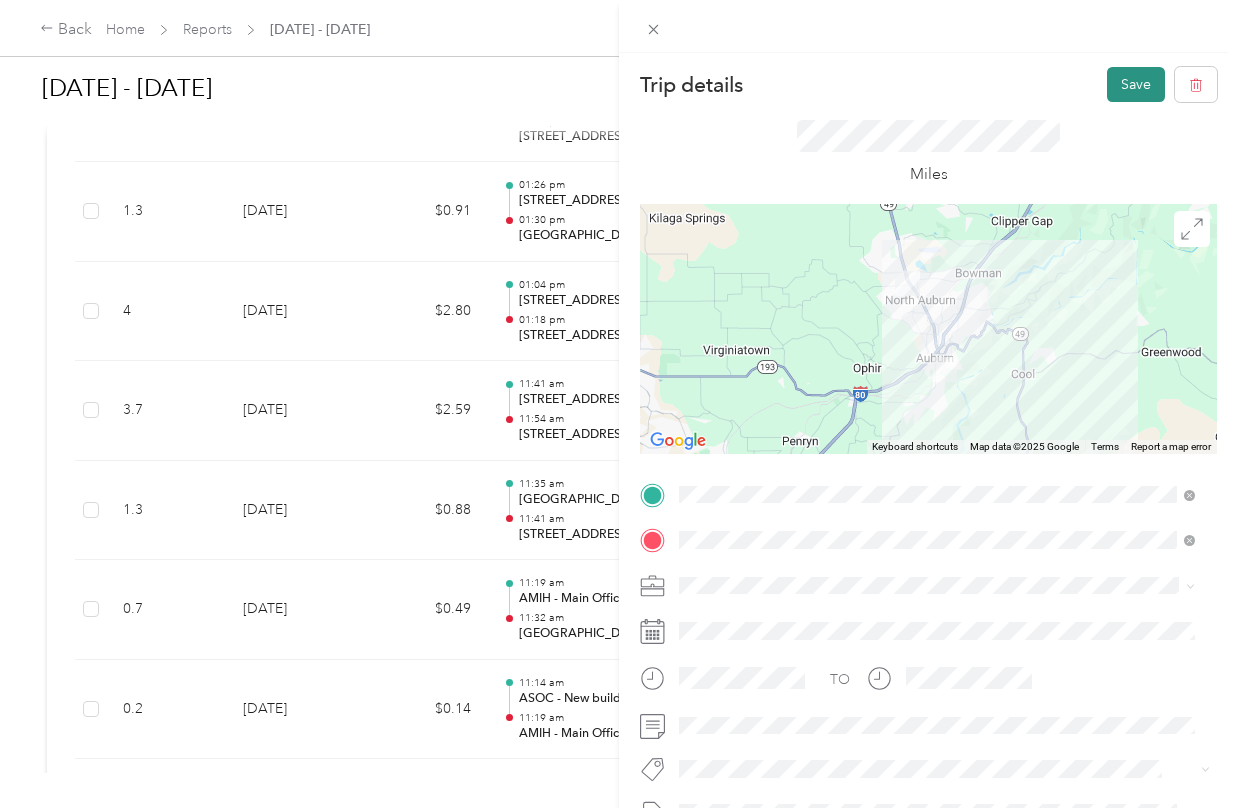 click on "Save" at bounding box center (1136, 84) 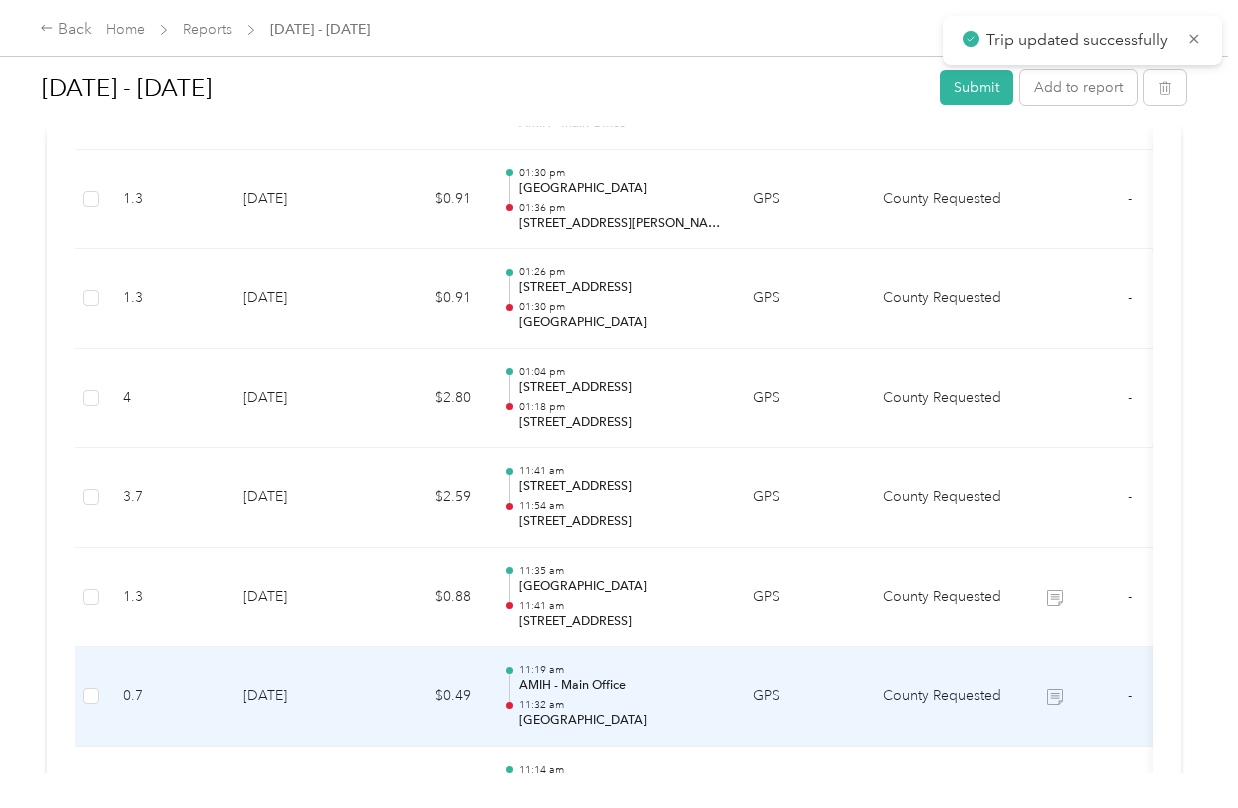 scroll, scrollTop: 3581, scrollLeft: 0, axis: vertical 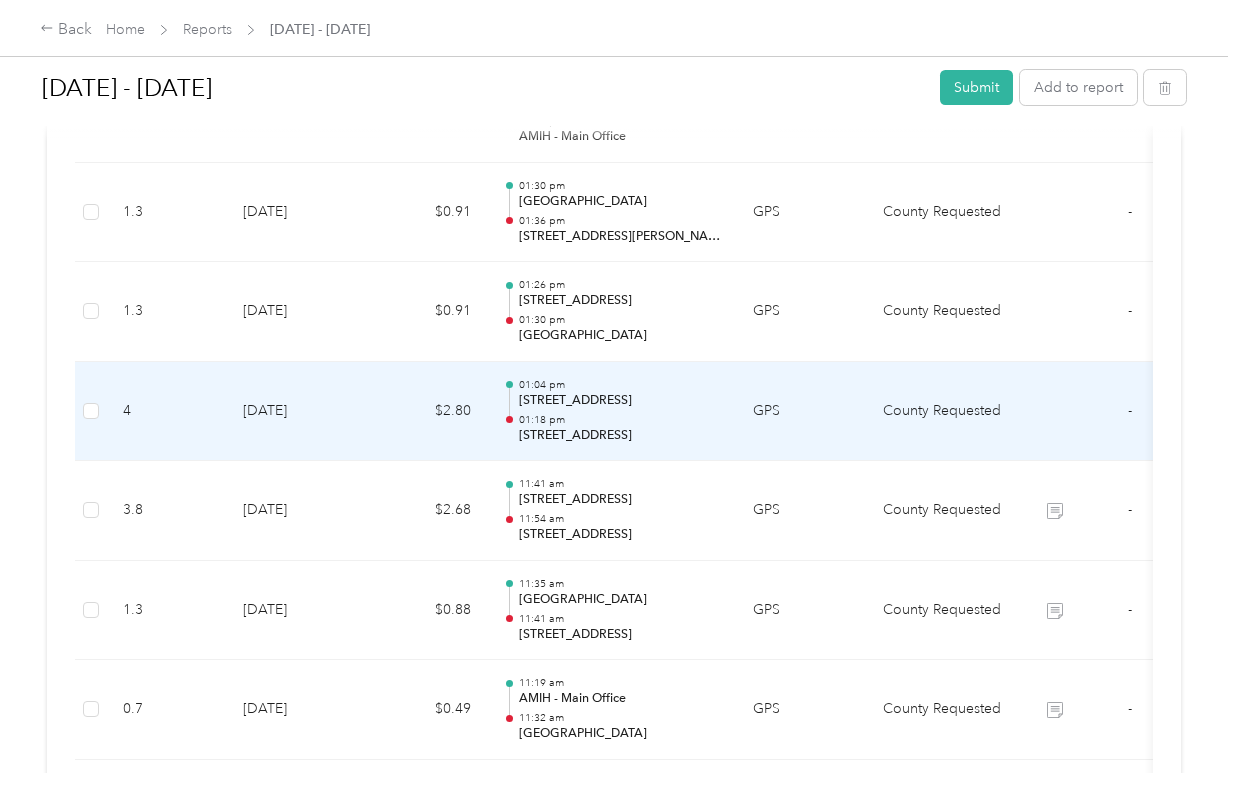 click on "[STREET_ADDRESS]" at bounding box center [620, 436] 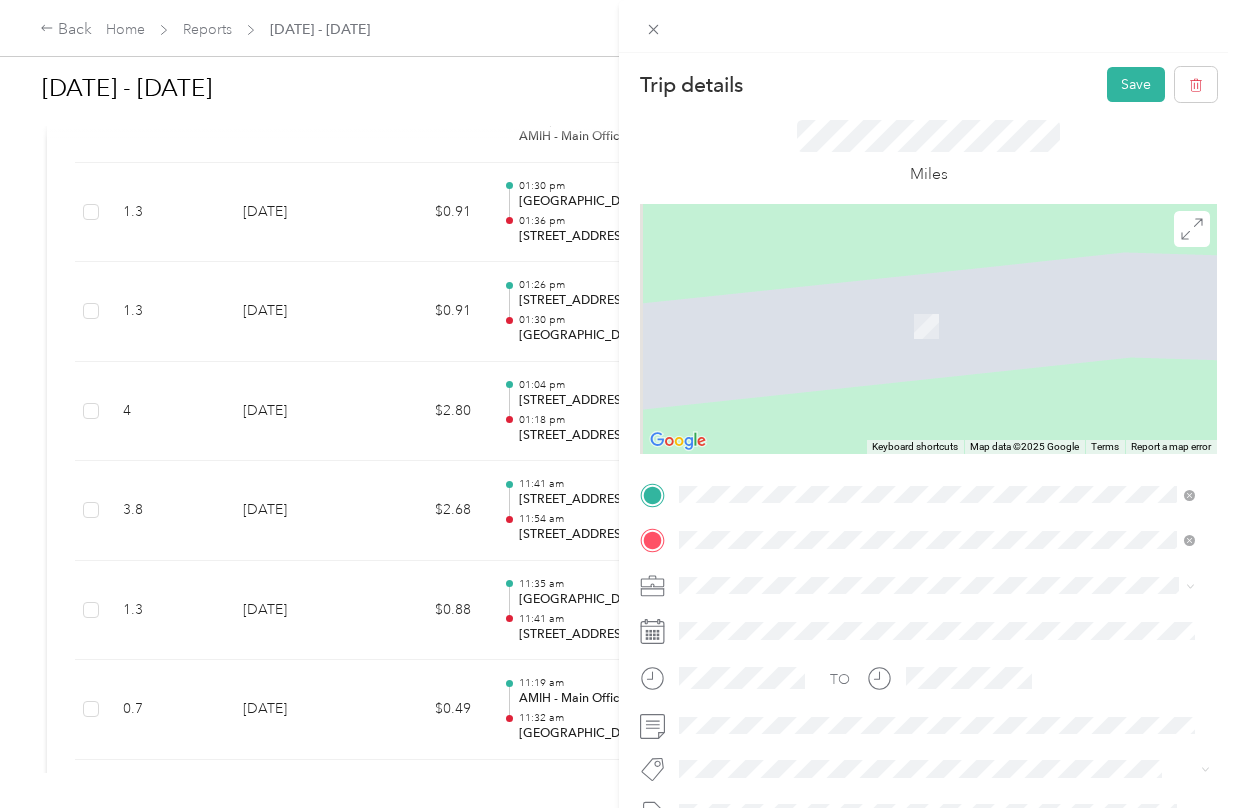 click on "[STREET_ADDRESS][US_STATE]" at bounding box center (817, 612) 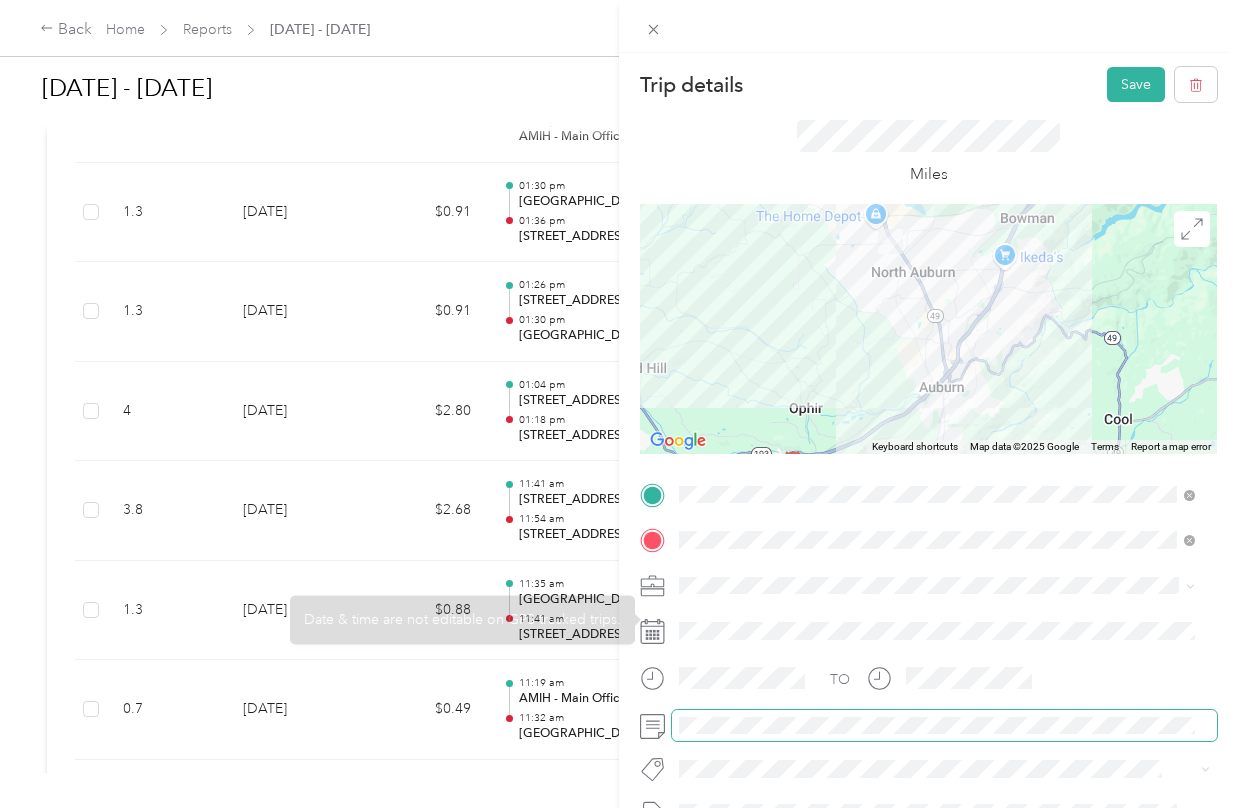 click at bounding box center (944, 726) 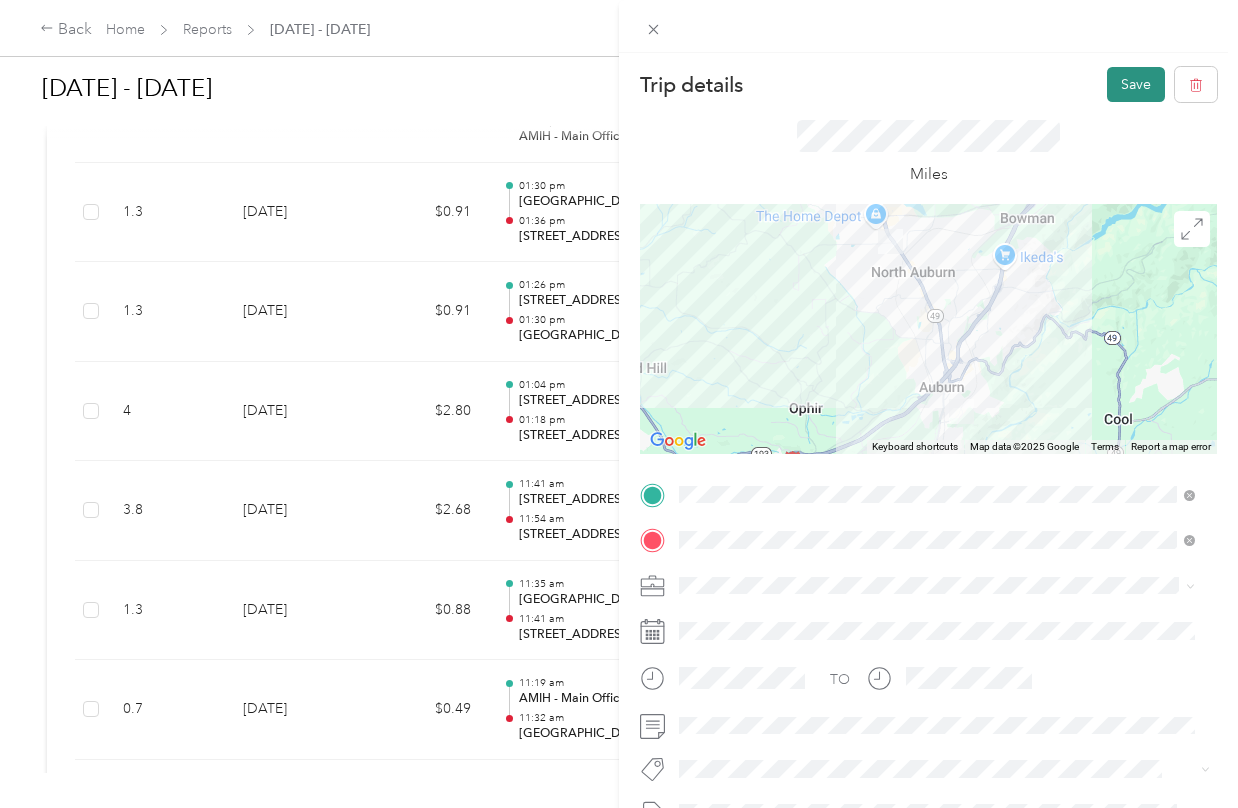 click on "Save" at bounding box center (1136, 84) 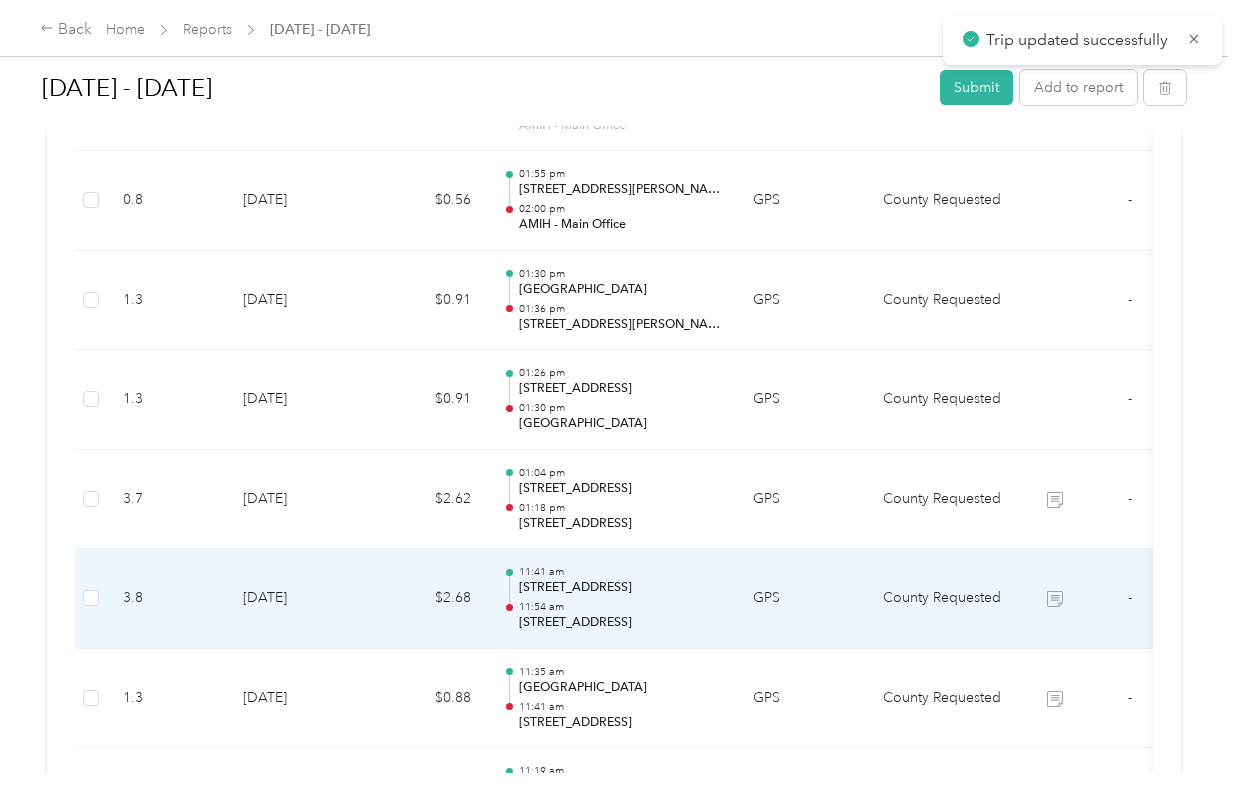 scroll, scrollTop: 3481, scrollLeft: 0, axis: vertical 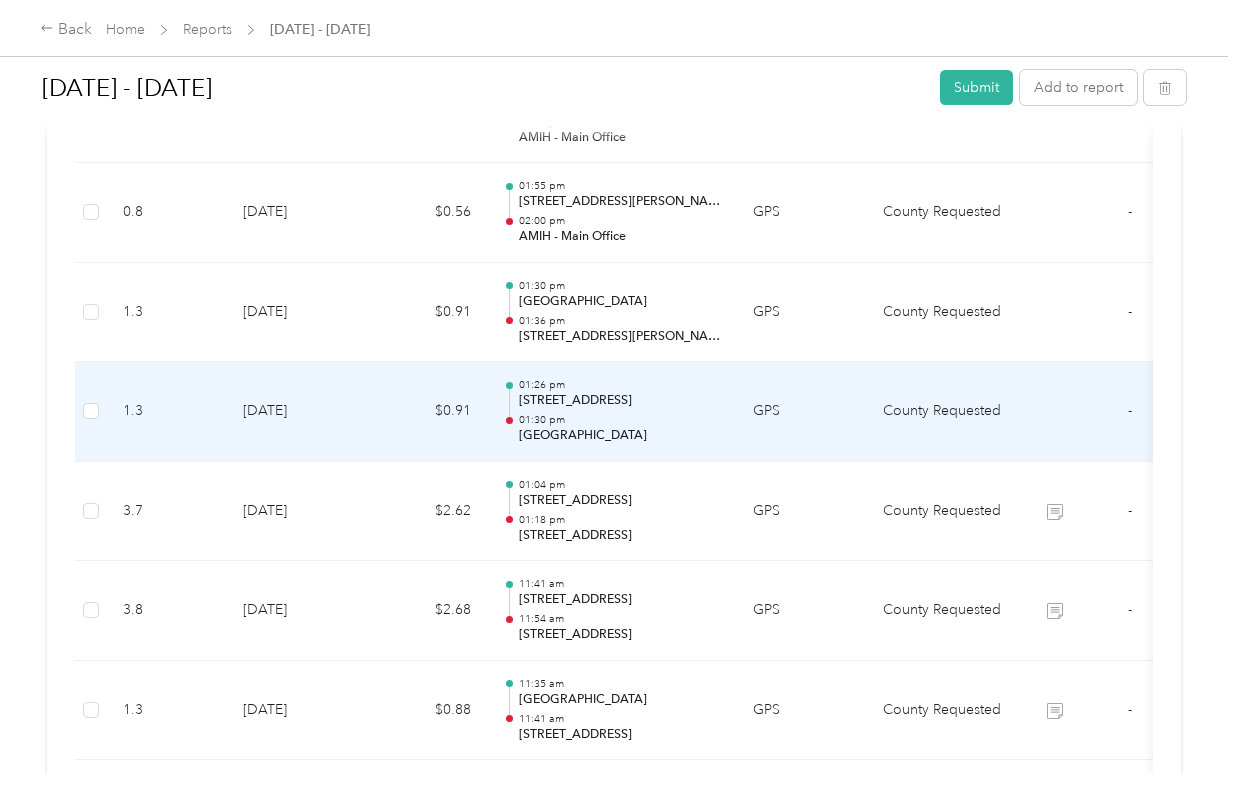 click on "01:26 pm [STREET_ADDRESS] 01:30 pm [GEOGRAPHIC_DATA]" at bounding box center (620, 411) 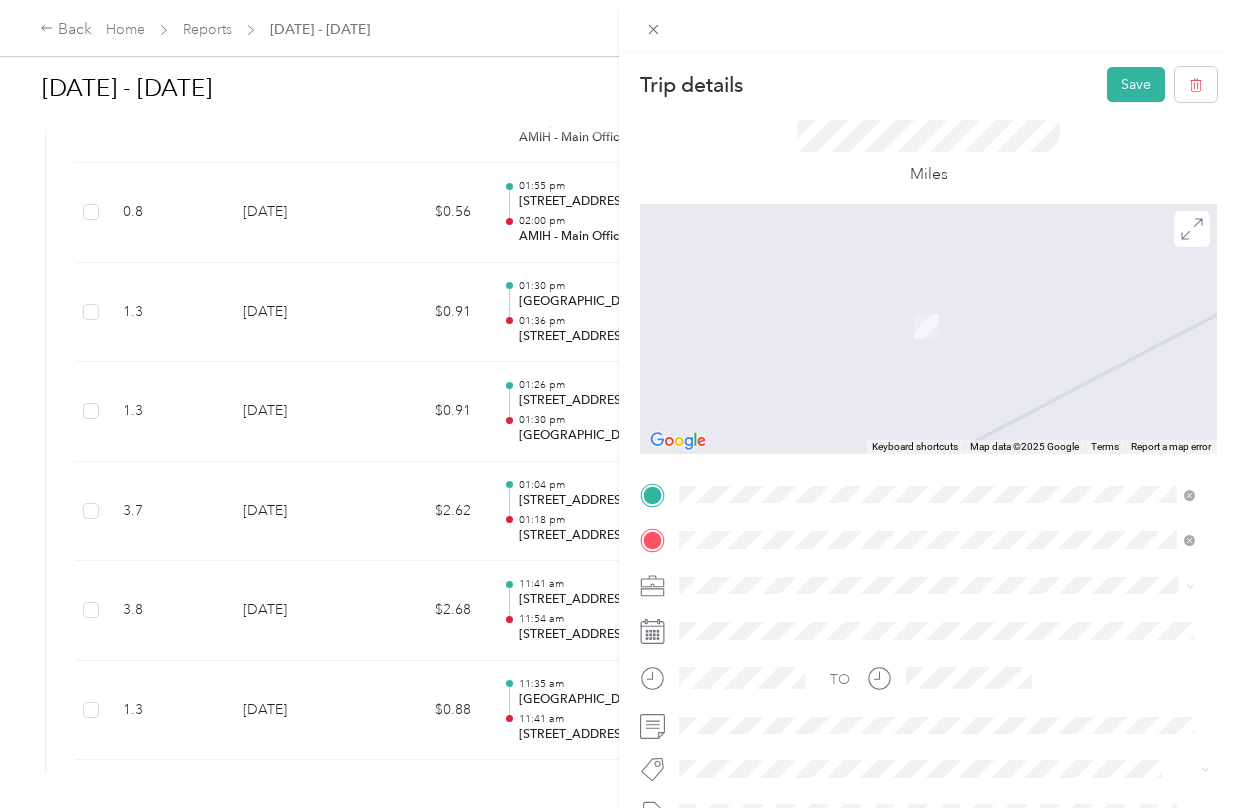 click on "[STREET_ADDRESS][US_STATE]" at bounding box center [817, 567] 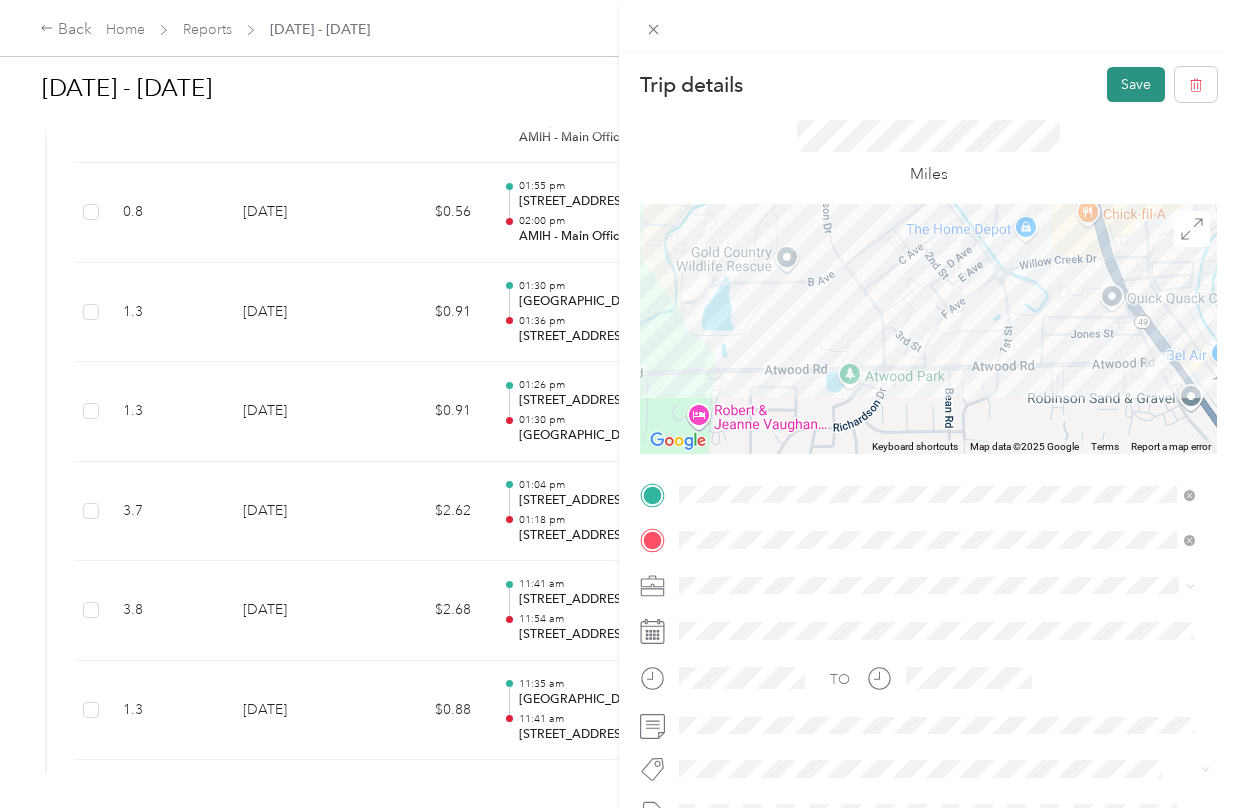 click on "Save" at bounding box center [1136, 84] 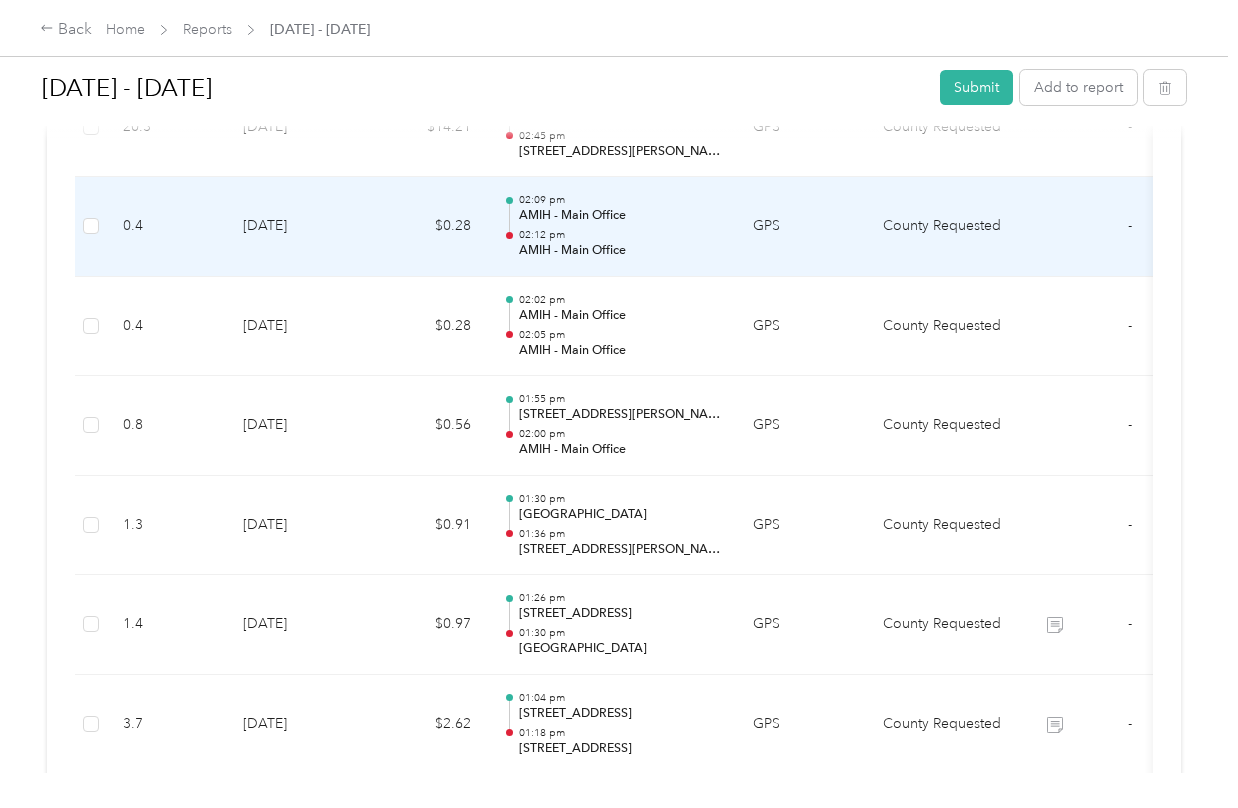 scroll, scrollTop: 3381, scrollLeft: 0, axis: vertical 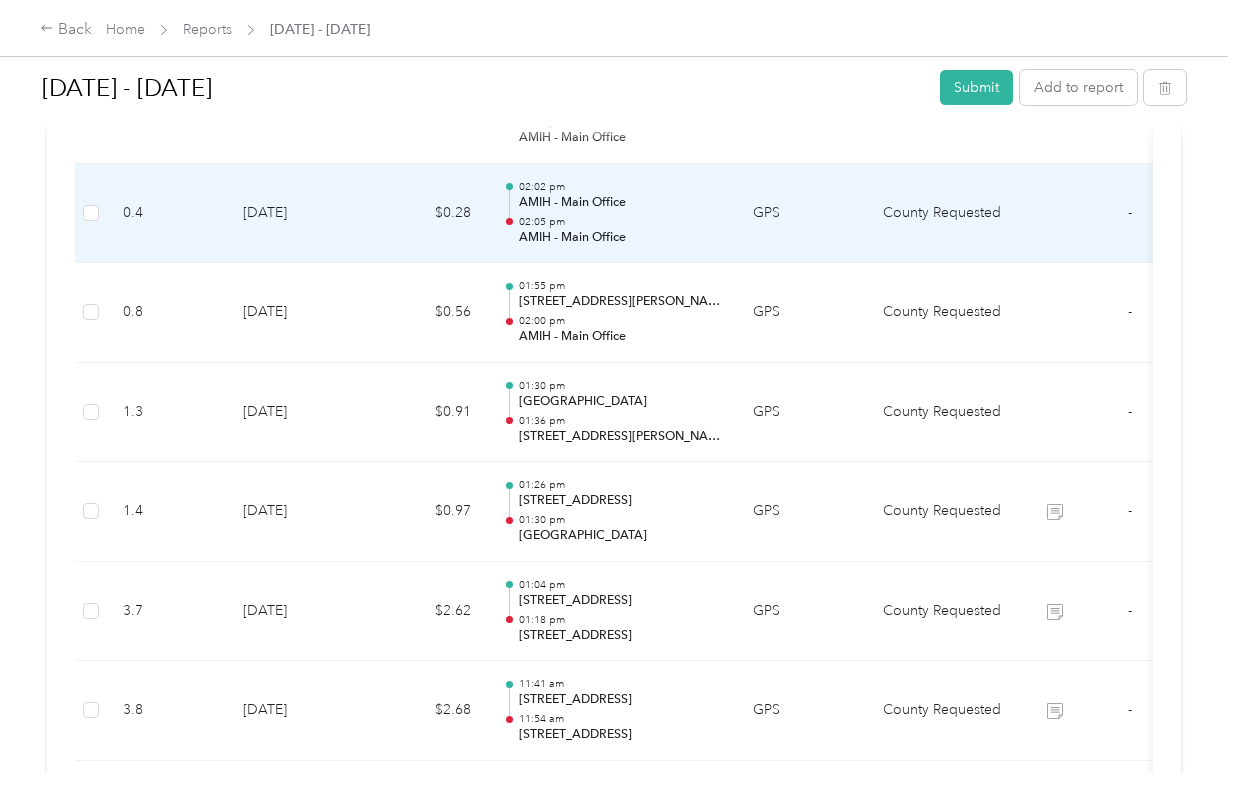 click on "02:05 pm" at bounding box center (620, 222) 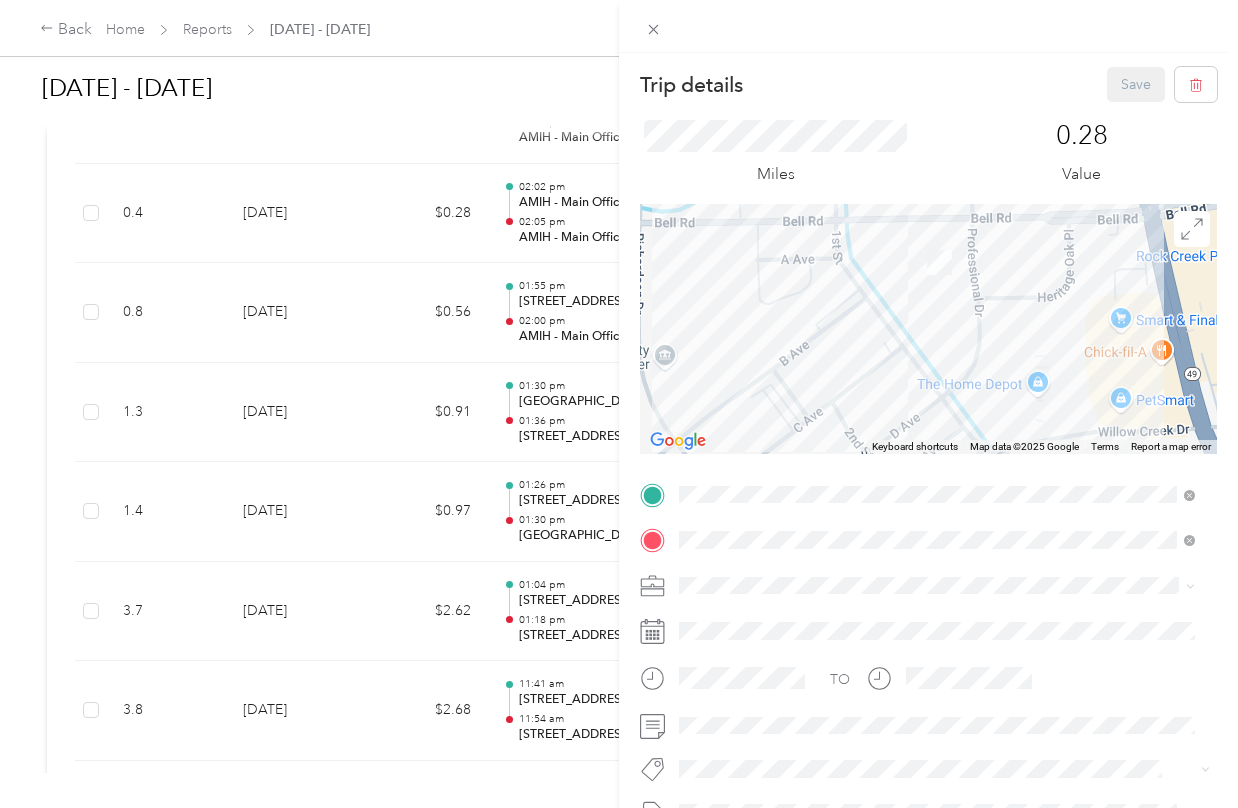 click on "Trip details Save This trip cannot be edited because it is either under review, approved, or paid. Contact your Team Manager to edit it. Miles 0.28 Value  ← Move left → Move right ↑ Move up ↓ Move down + Zoom in - Zoom out Home Jump left by 75% End Jump right by 75% Page Up Jump up by 75% Page Down Jump down by 75% Keyboard shortcuts Map Data Map data ©2025 Google Map data ©2025 Google 100 m  Click to toggle between metric and imperial units Terms Report a map error TO Add photo" at bounding box center [619, 404] 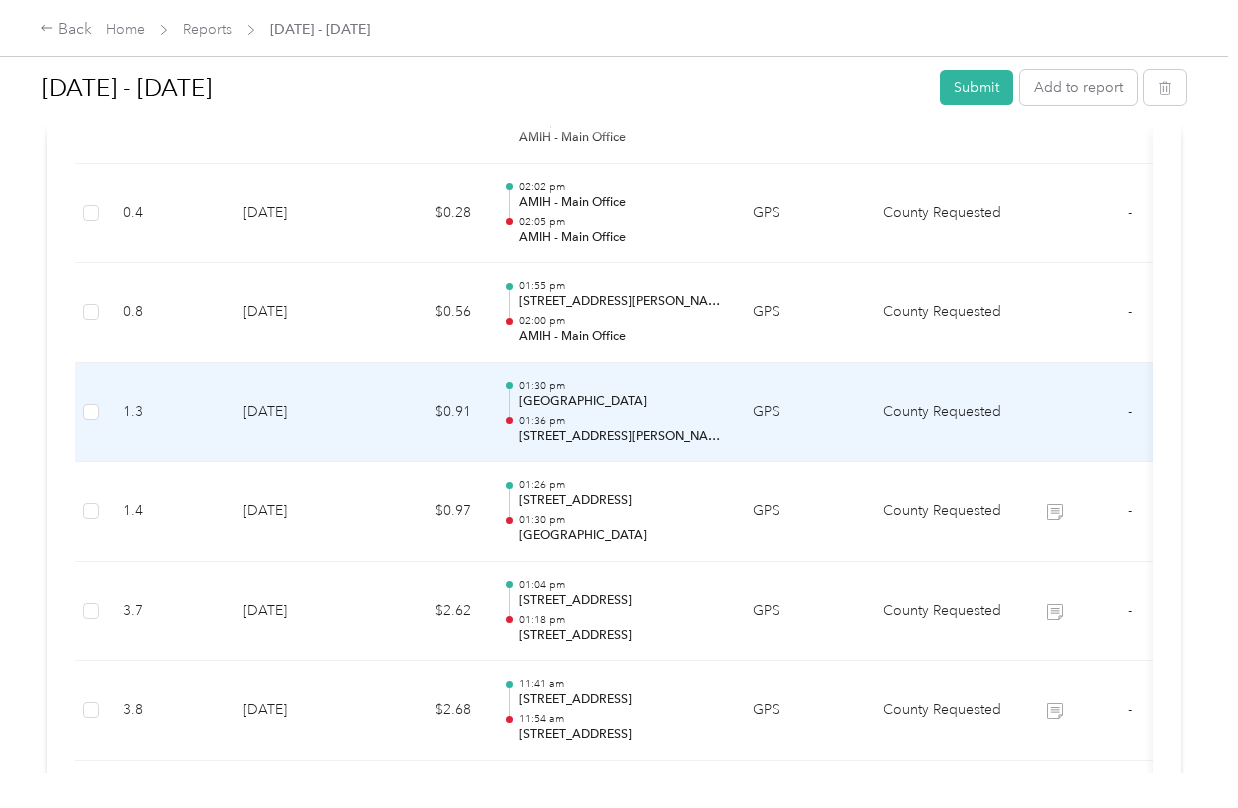 click on "[STREET_ADDRESS][PERSON_NAME]" at bounding box center (620, 437) 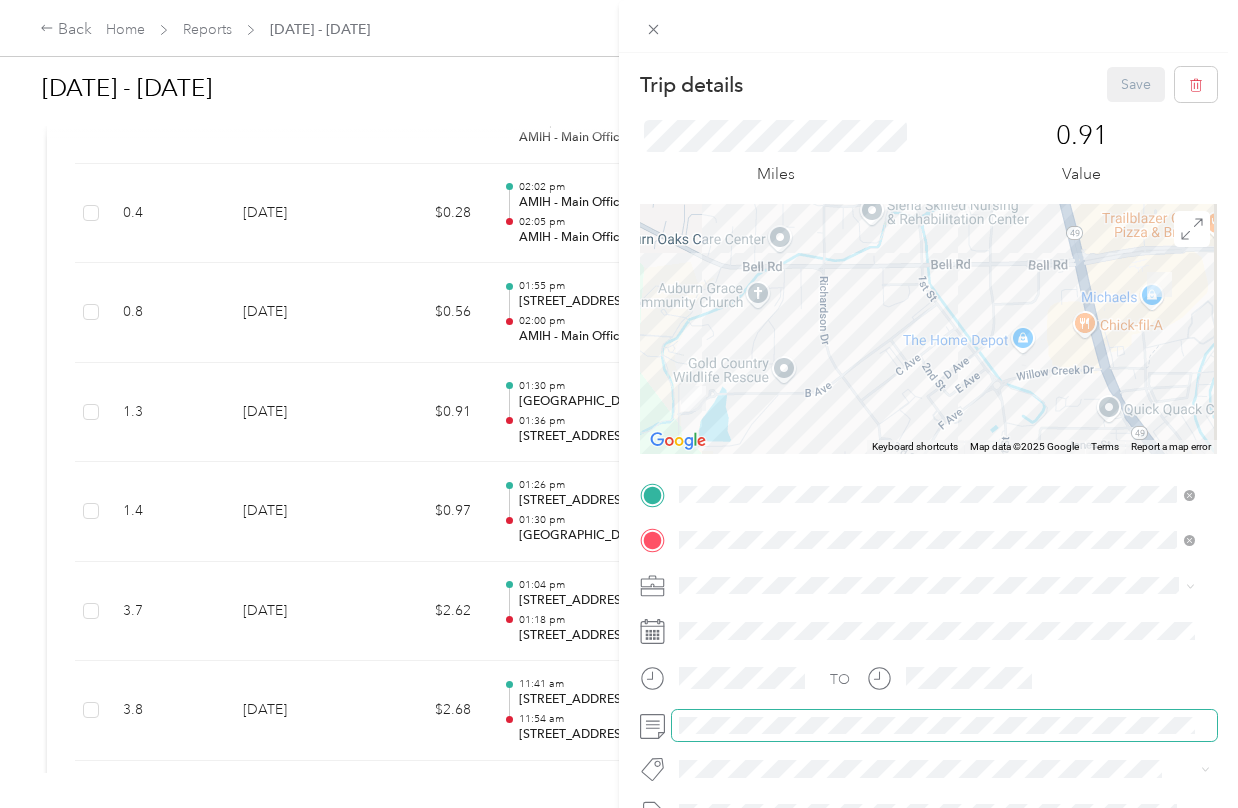 click at bounding box center [944, 726] 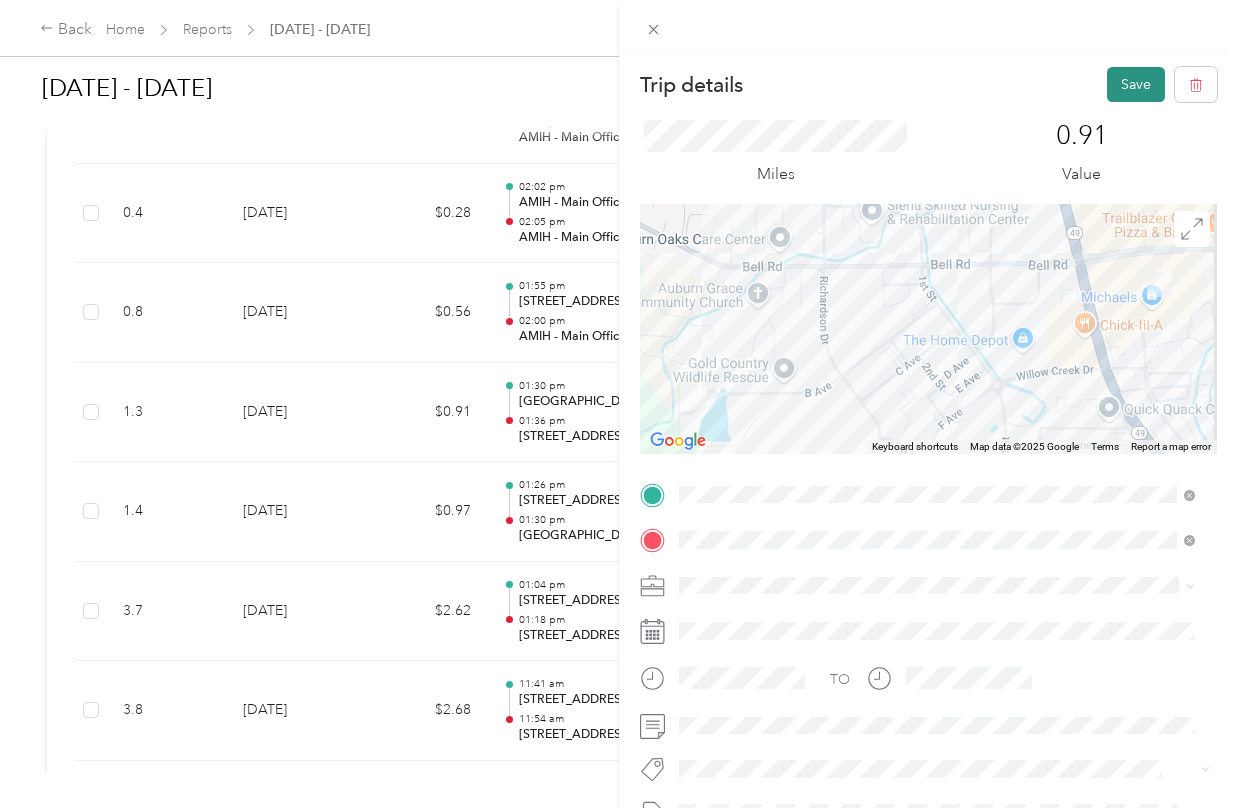 click on "Save" at bounding box center [1136, 84] 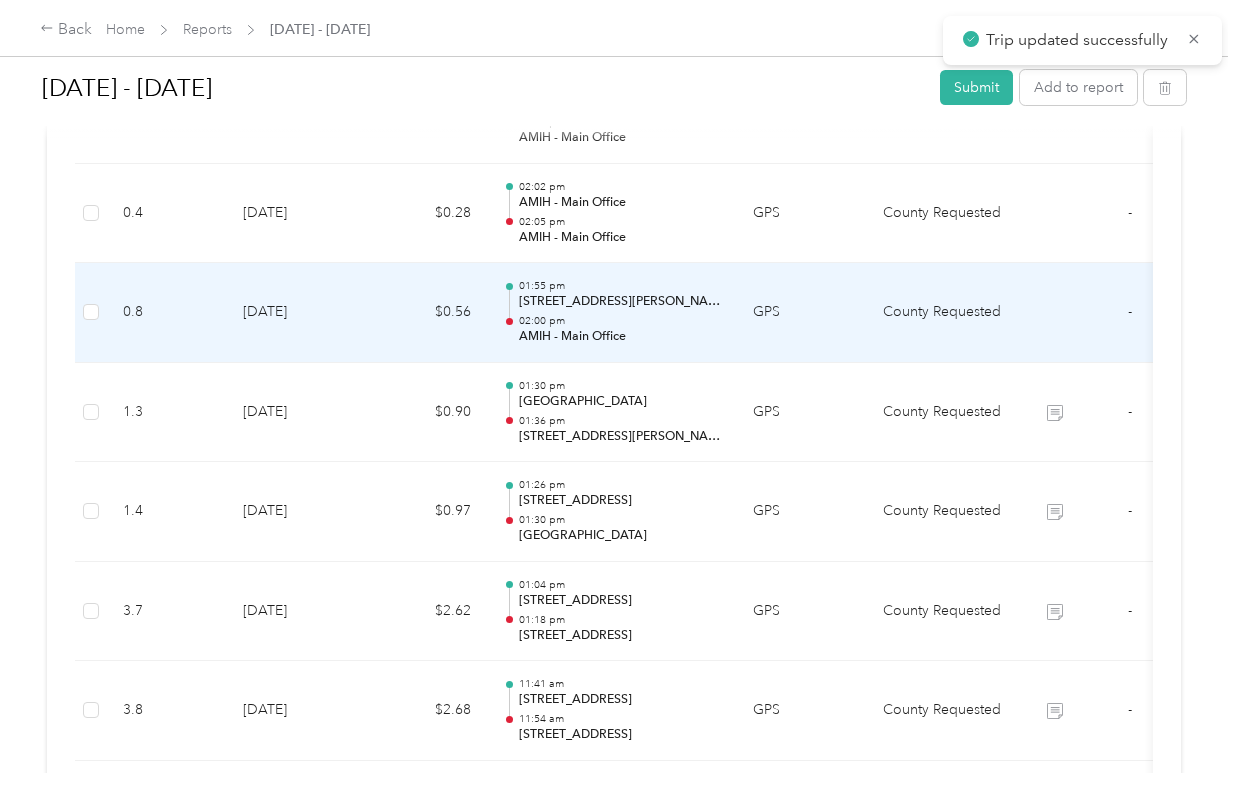 click on "02:00 pm" at bounding box center (620, 321) 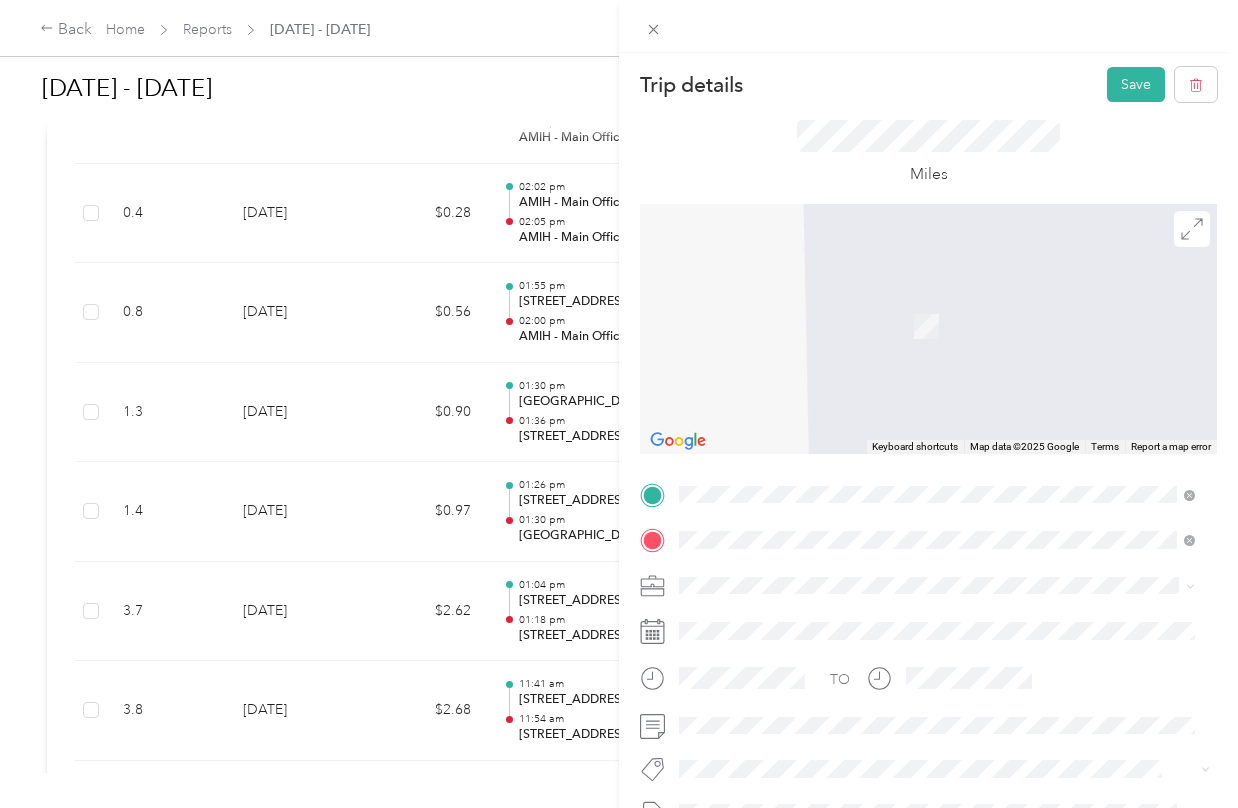 click on "[STREET_ADDRESS][US_STATE]" at bounding box center [817, 567] 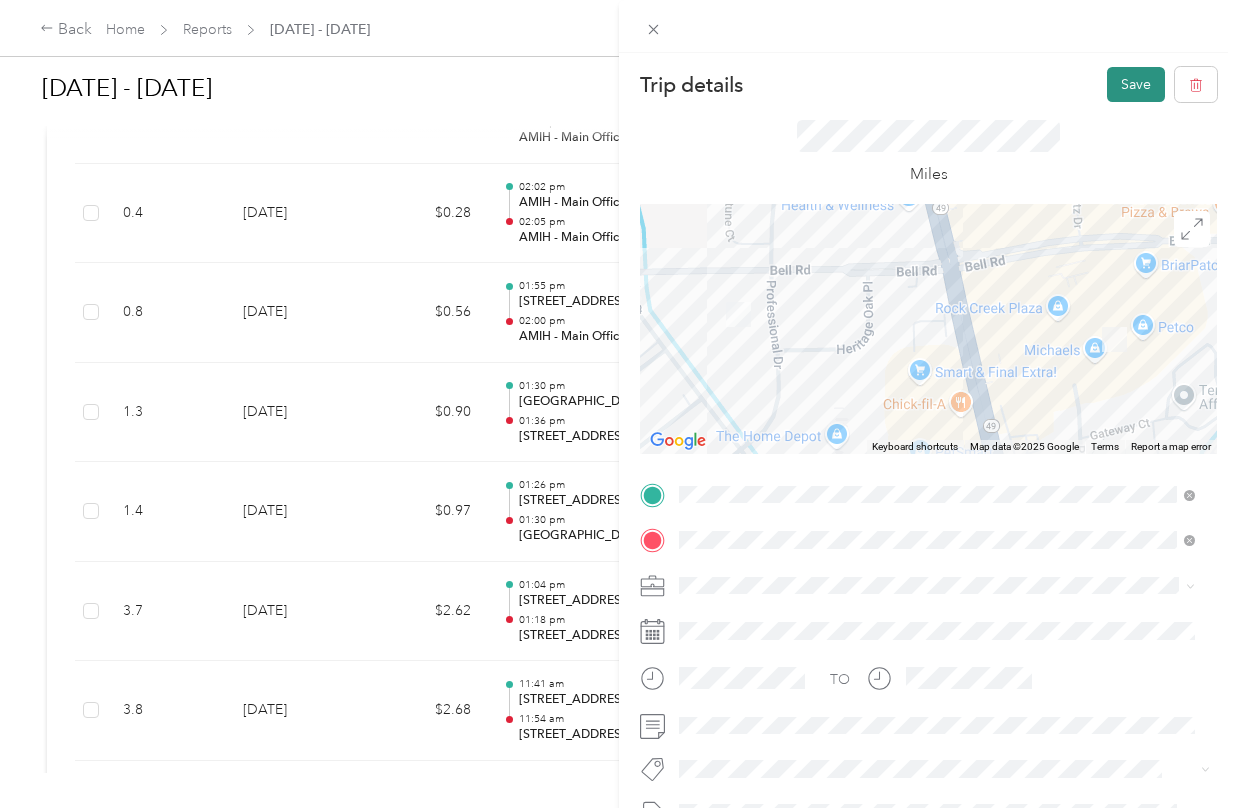 click on "Save" at bounding box center (1136, 84) 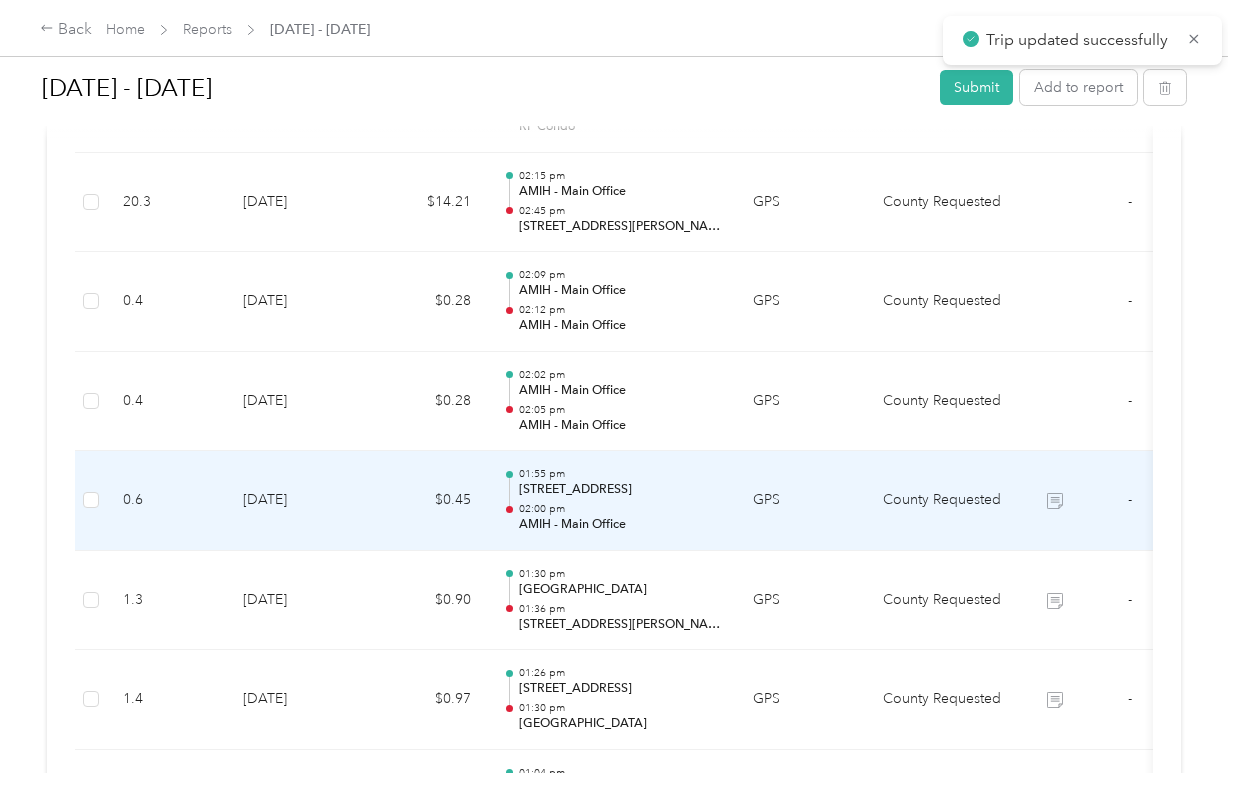 scroll, scrollTop: 3181, scrollLeft: 0, axis: vertical 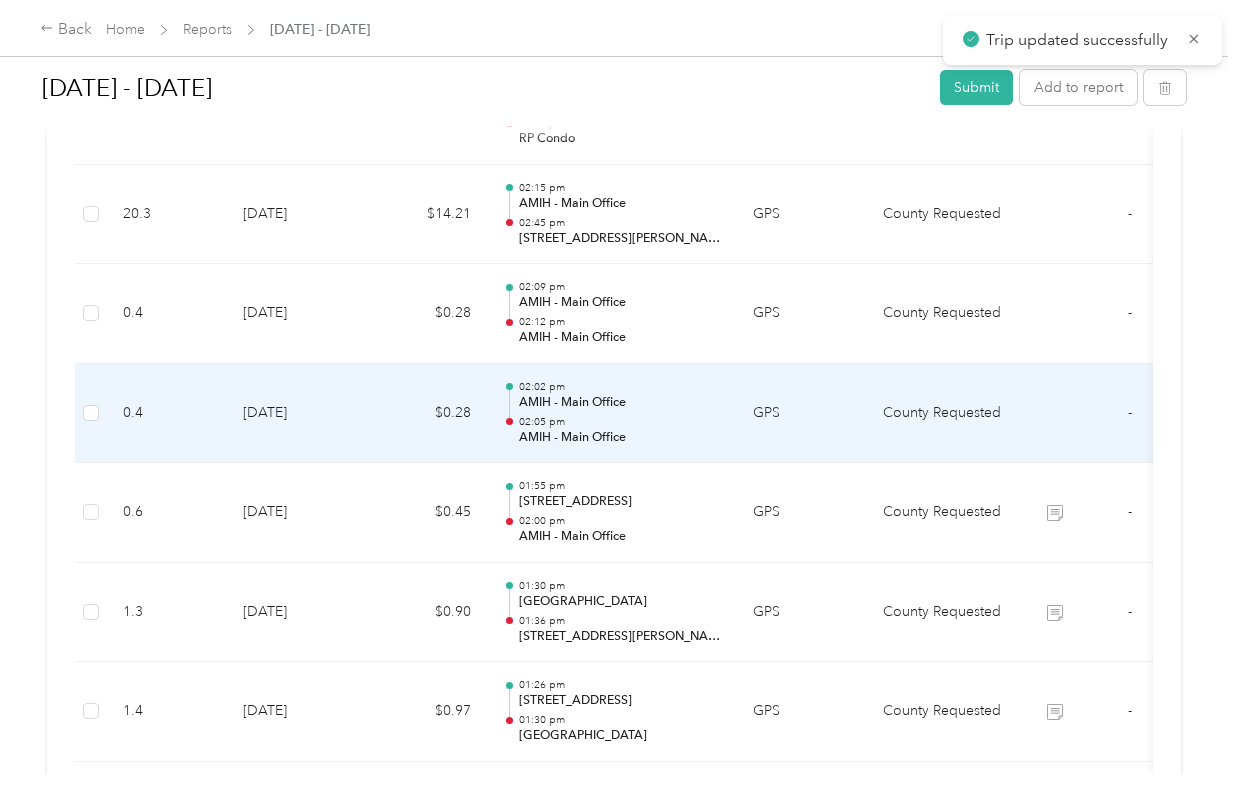 click on "GPS" at bounding box center (802, 414) 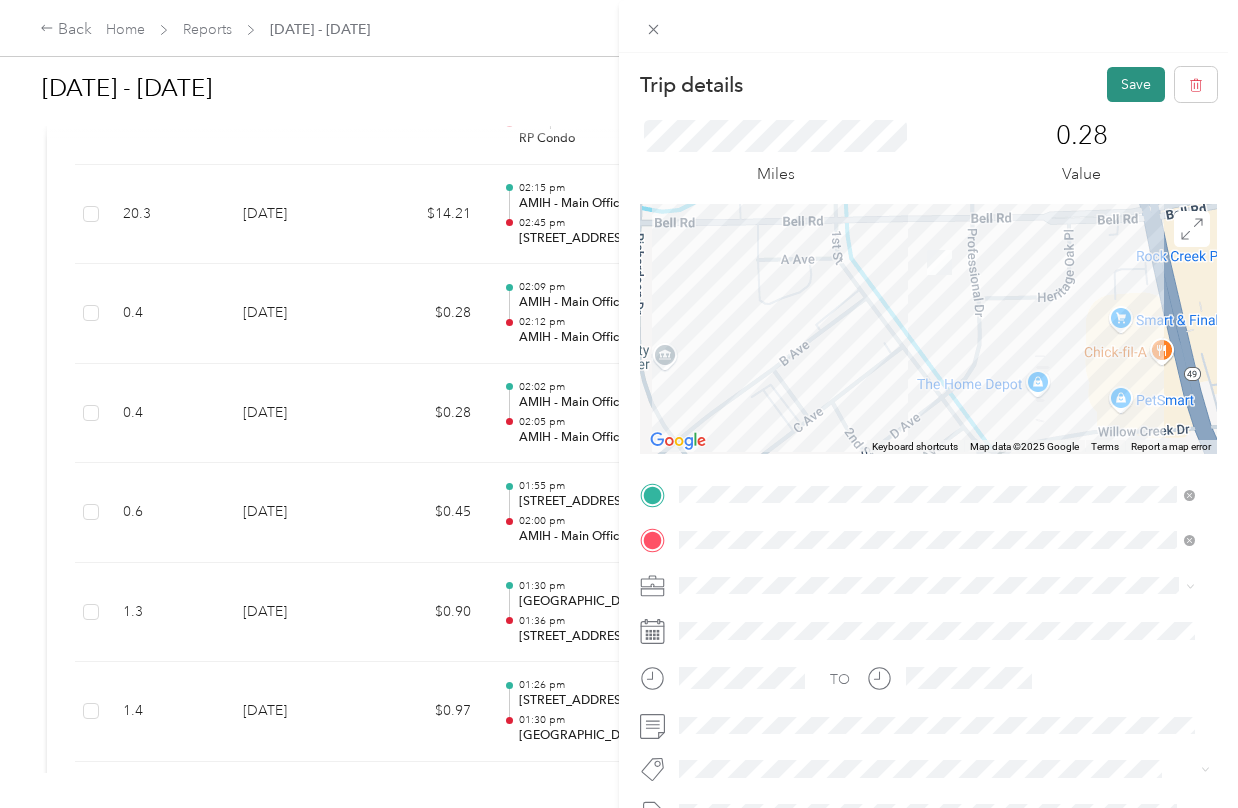 click on "Save" at bounding box center (1136, 84) 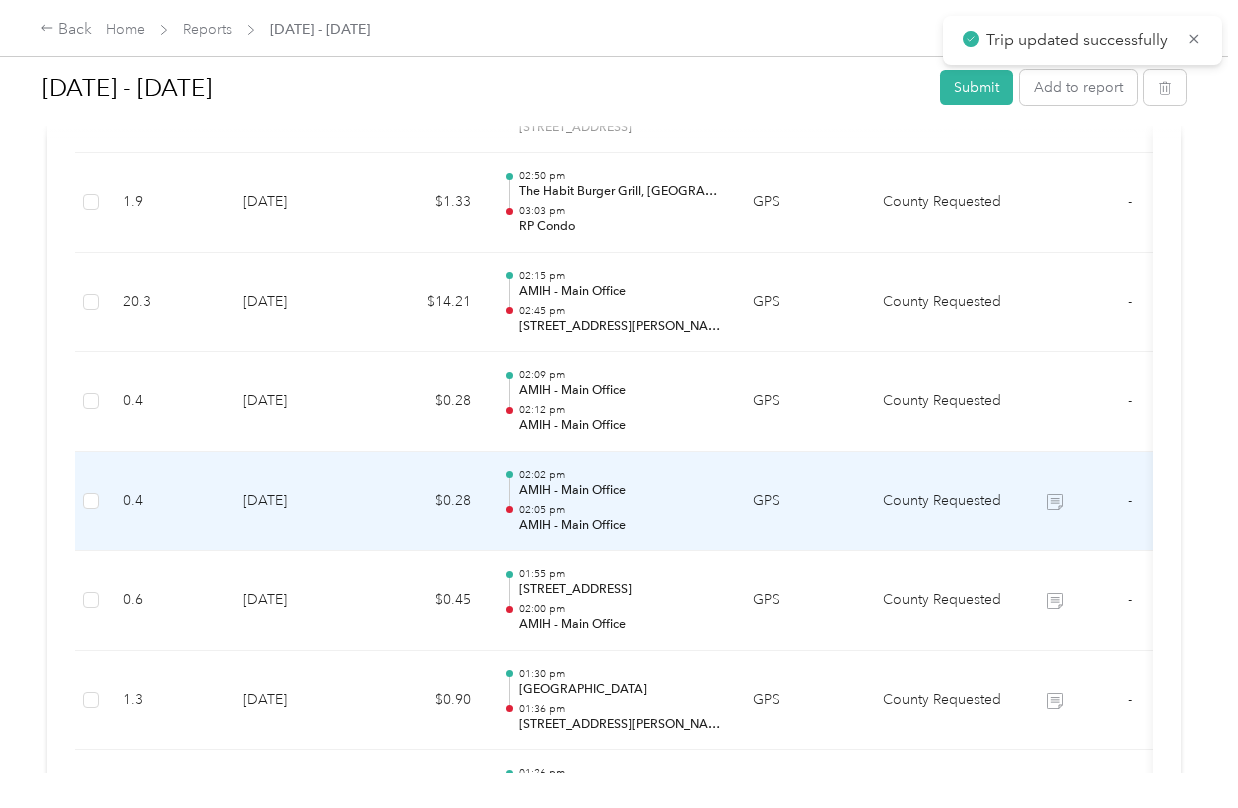 scroll, scrollTop: 3081, scrollLeft: 0, axis: vertical 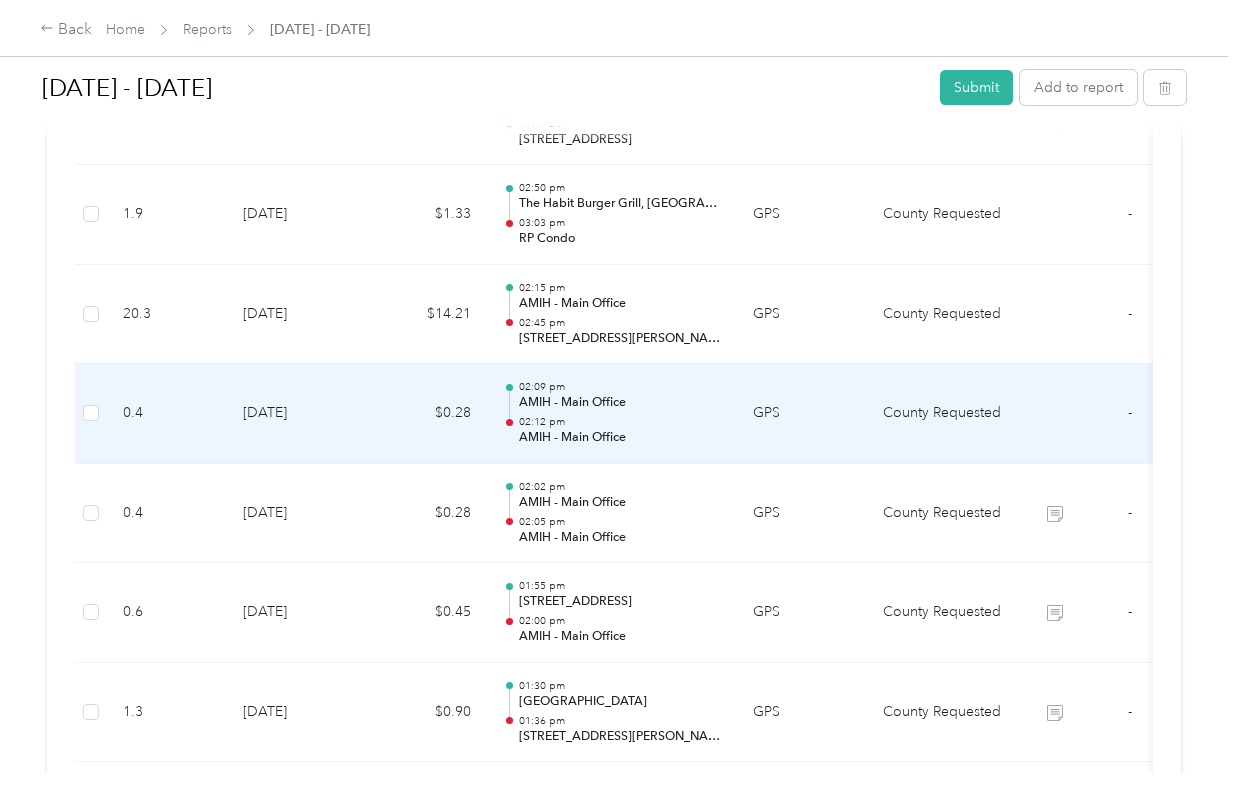 click on "GPS" at bounding box center (802, 414) 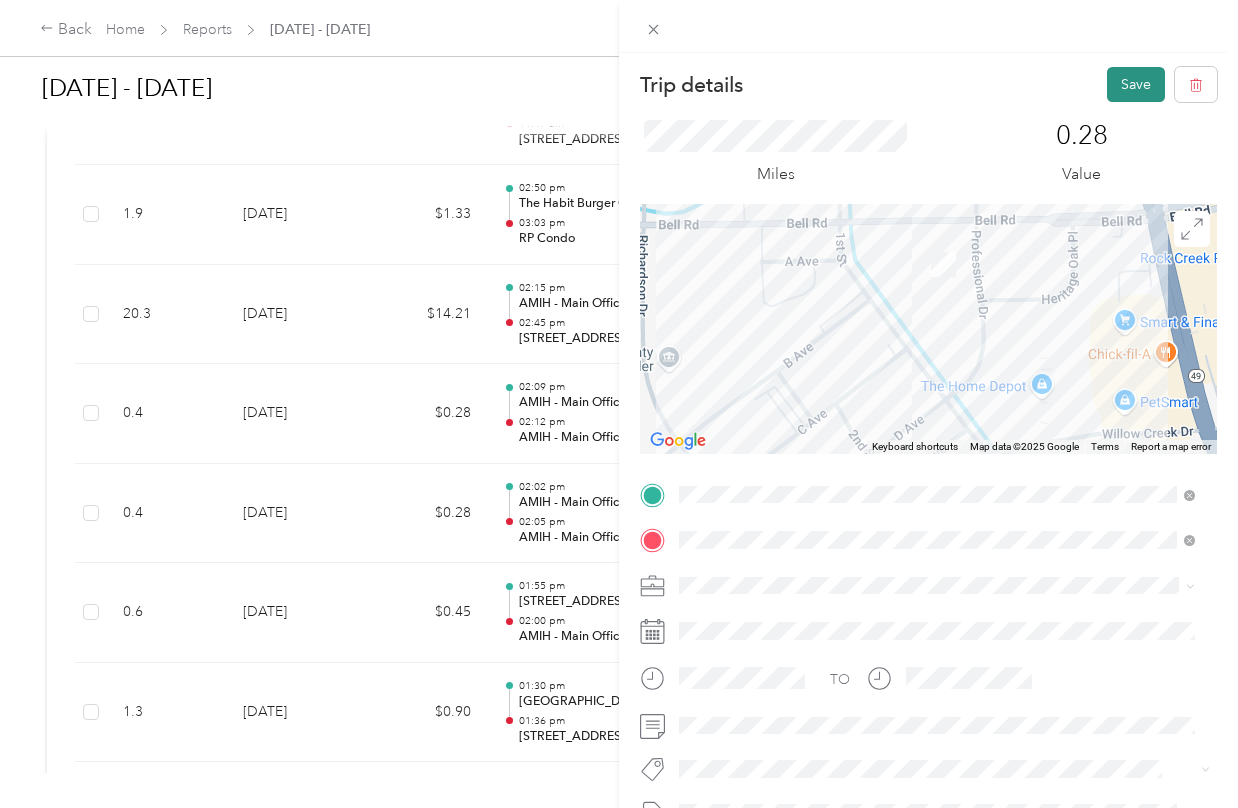 click on "Save" at bounding box center [1136, 84] 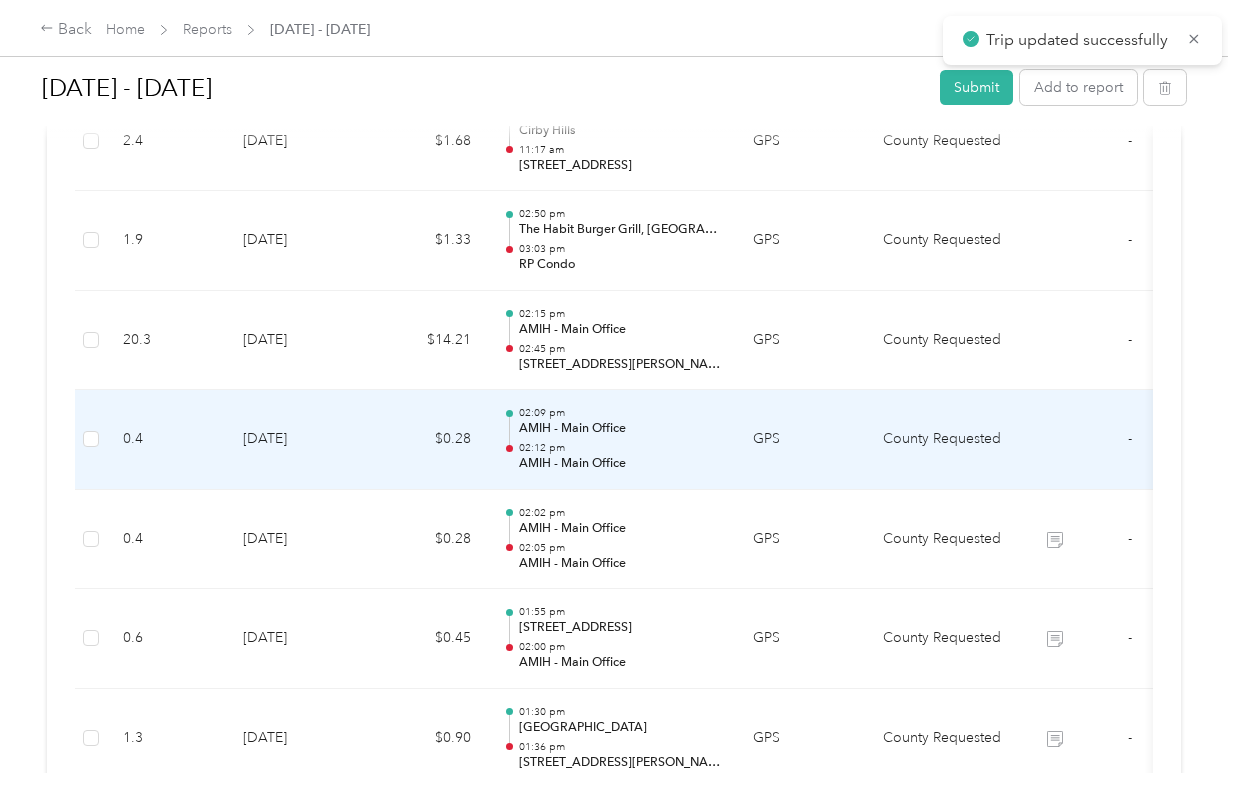 scroll, scrollTop: 2981, scrollLeft: 0, axis: vertical 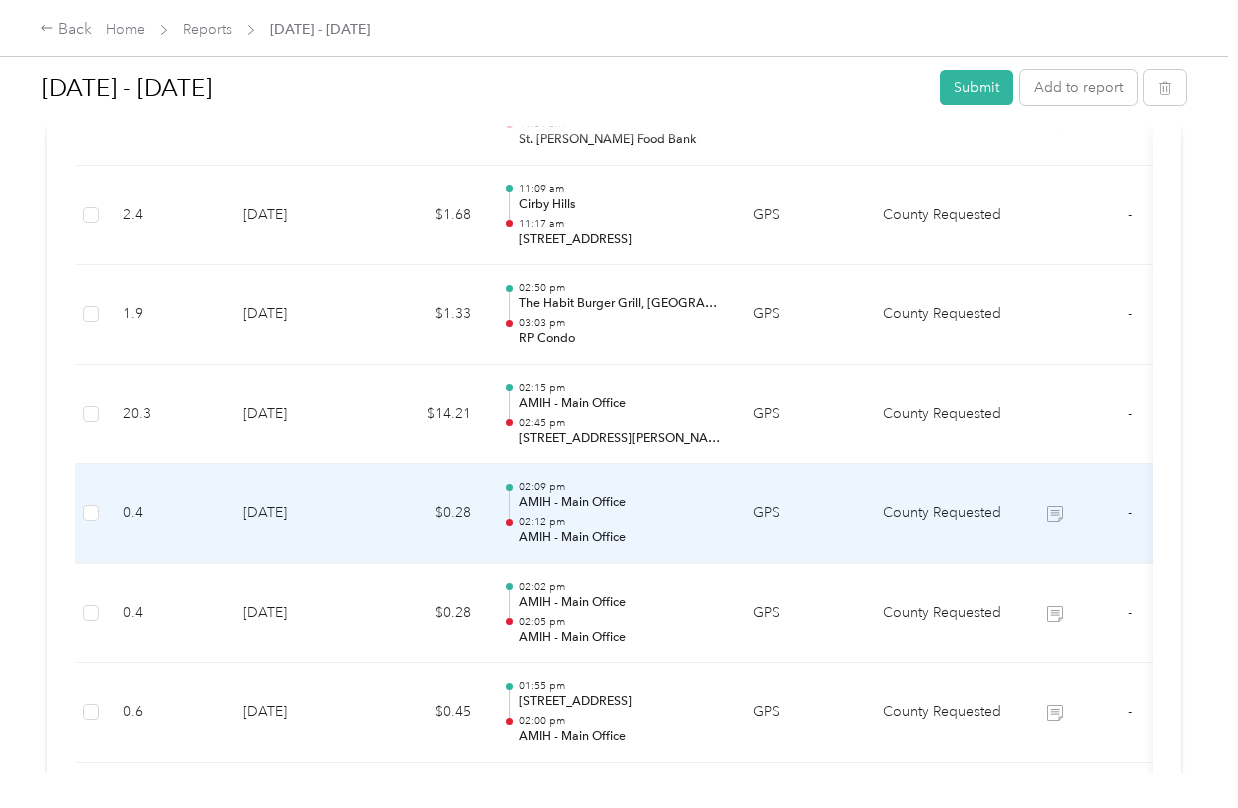 click on "County Requested" at bounding box center (942, 514) 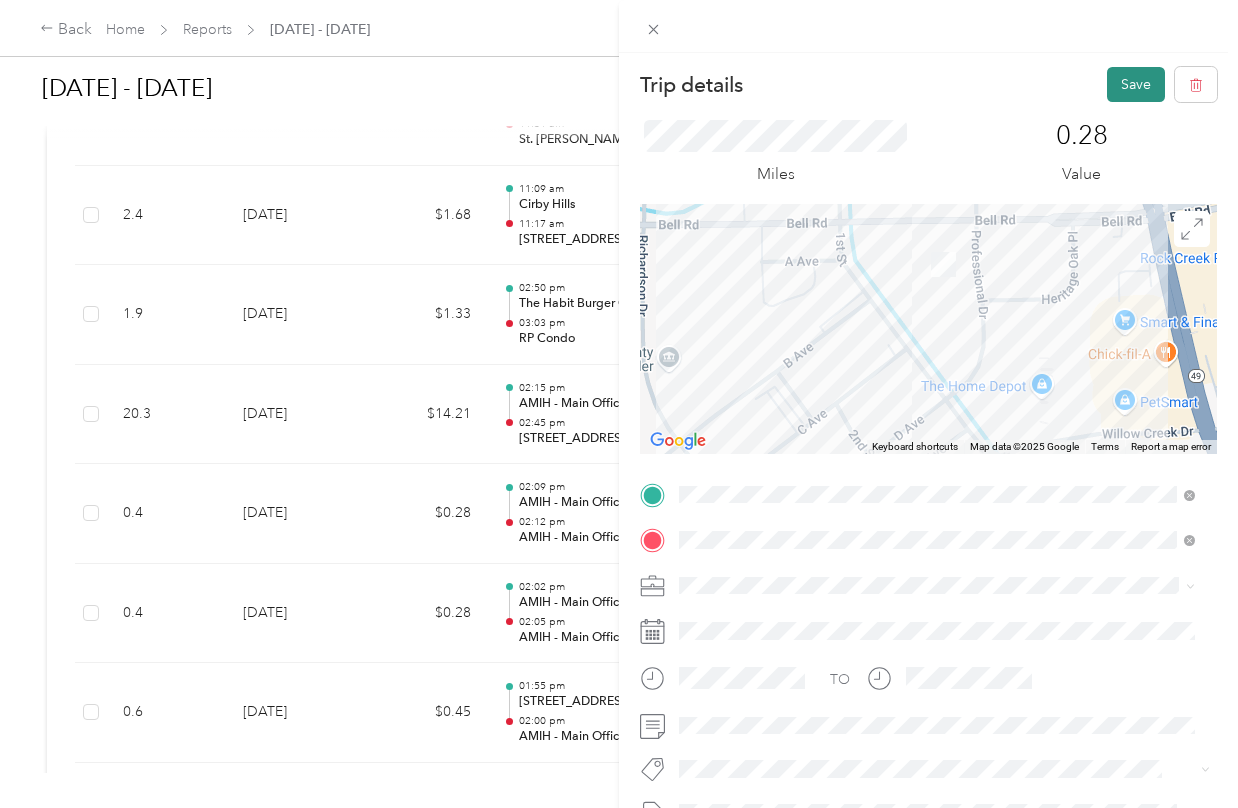click on "Save" at bounding box center (1136, 84) 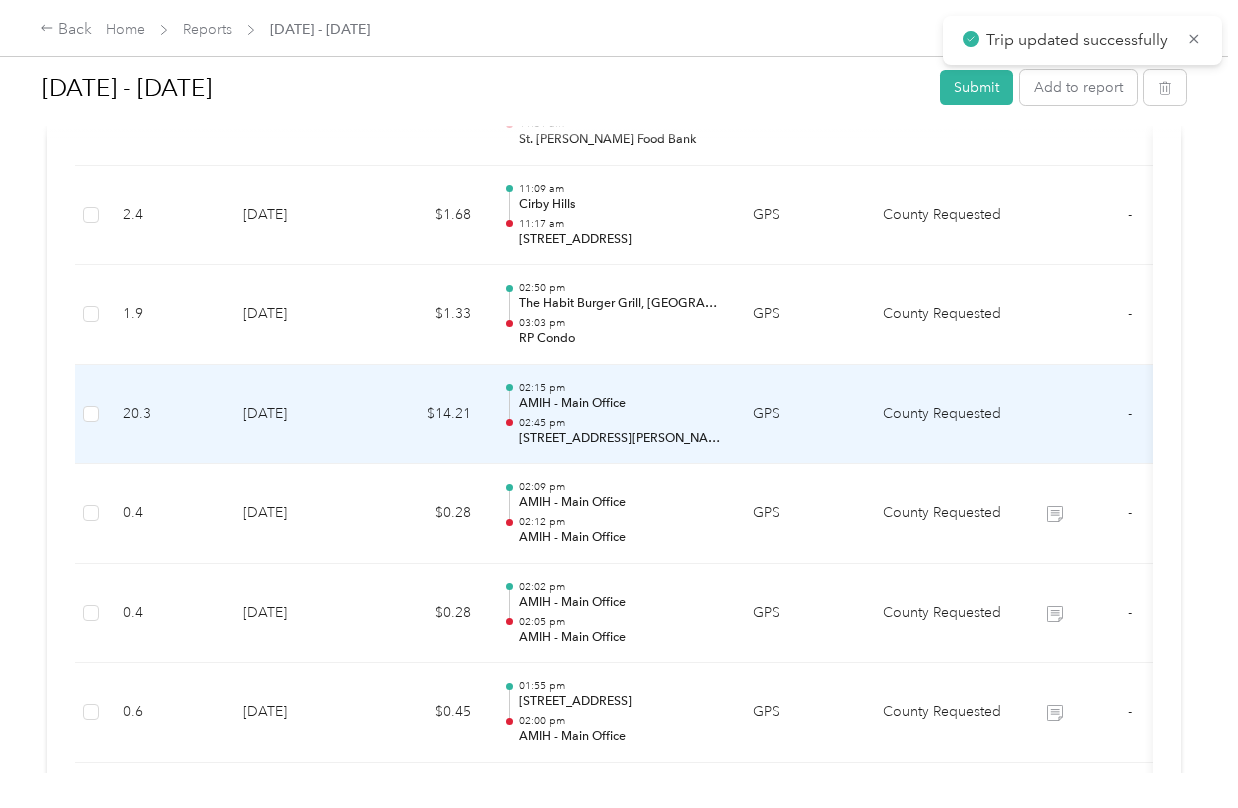 click on "GPS" at bounding box center (802, 415) 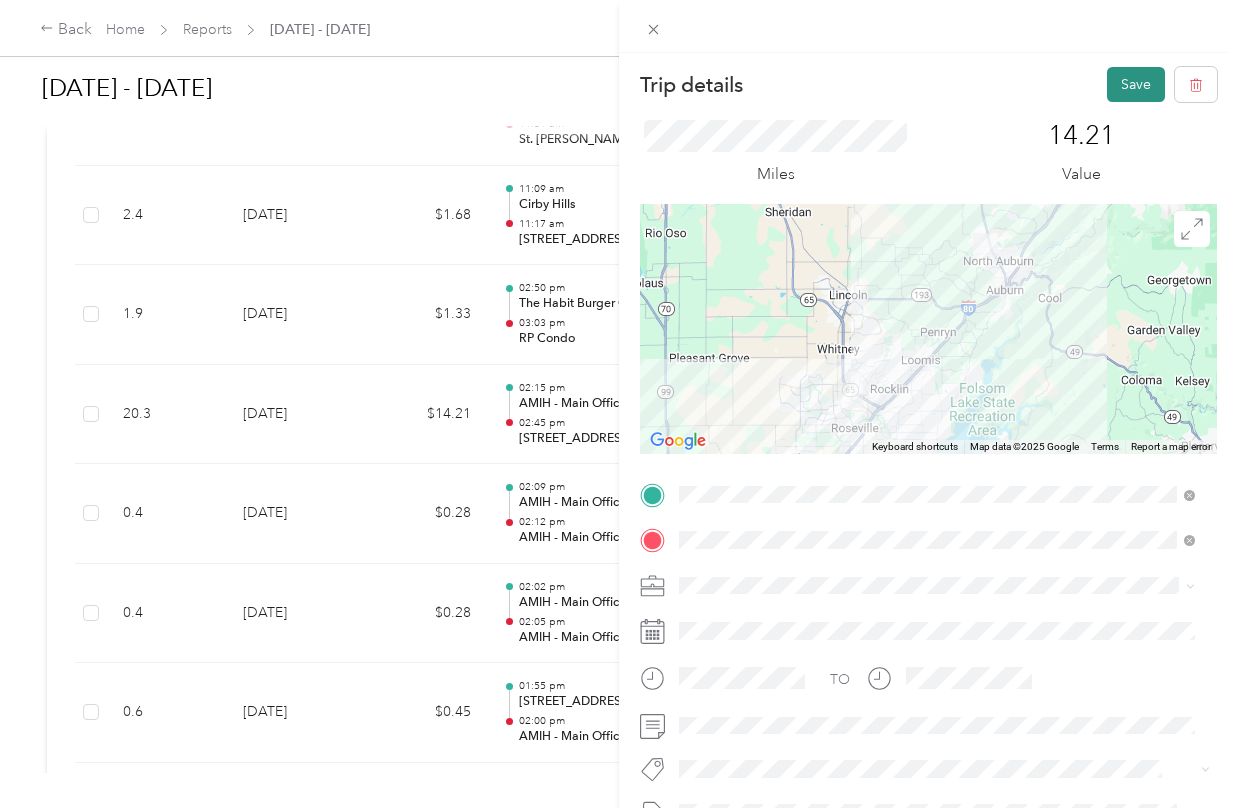 click on "Save" at bounding box center (1136, 84) 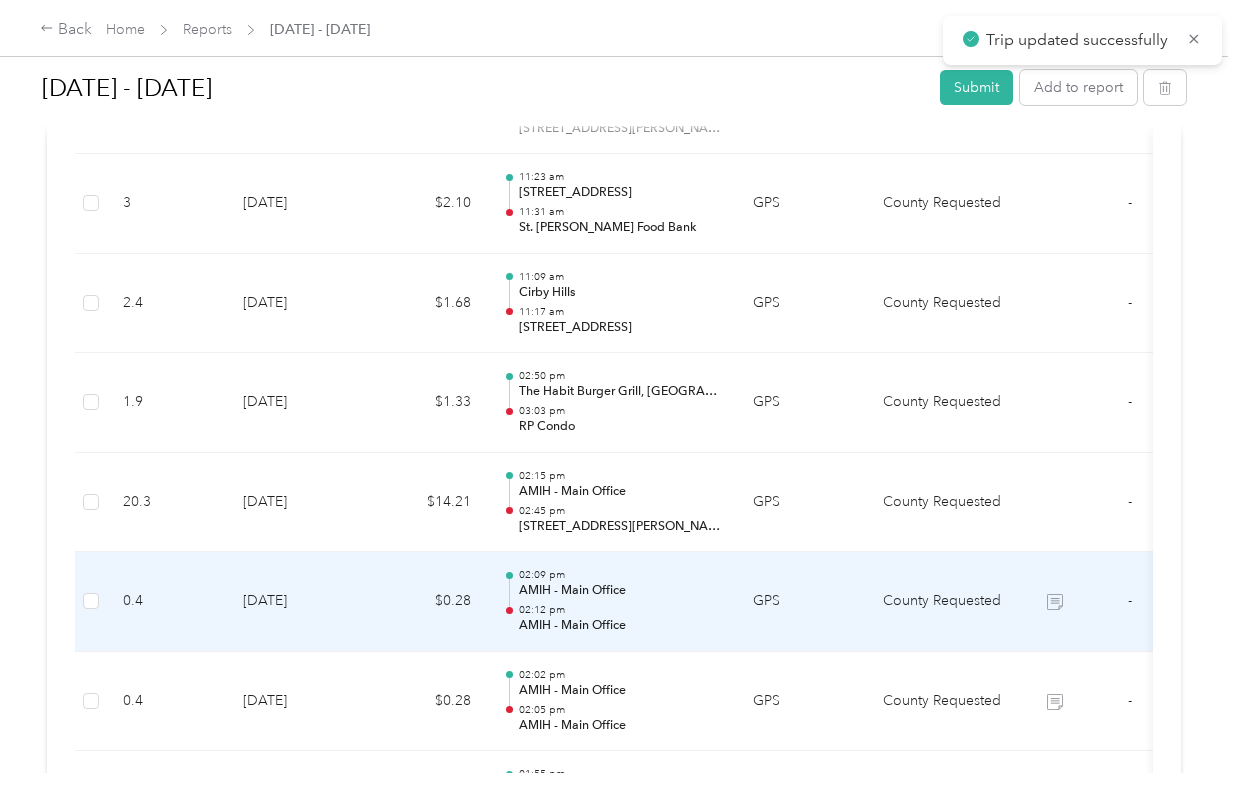 scroll, scrollTop: 2881, scrollLeft: 0, axis: vertical 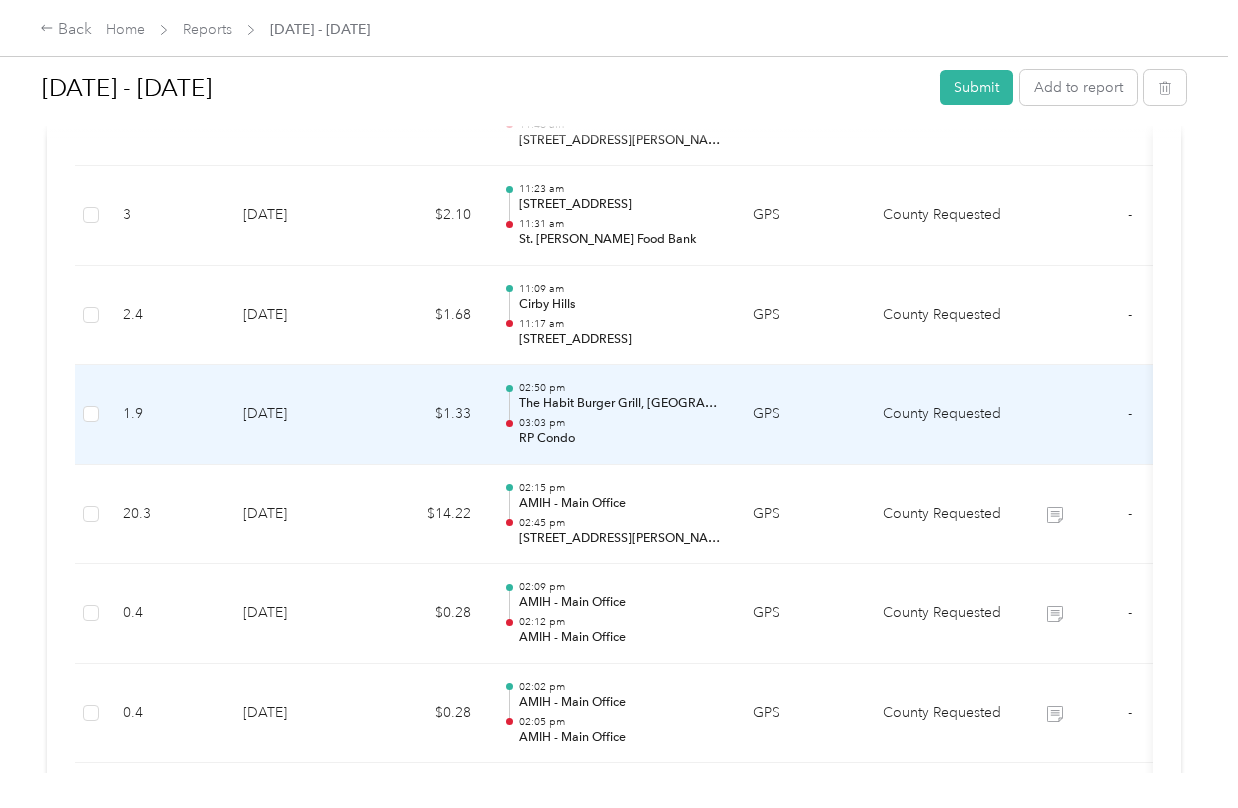click on "03:03 pm" at bounding box center (620, 423) 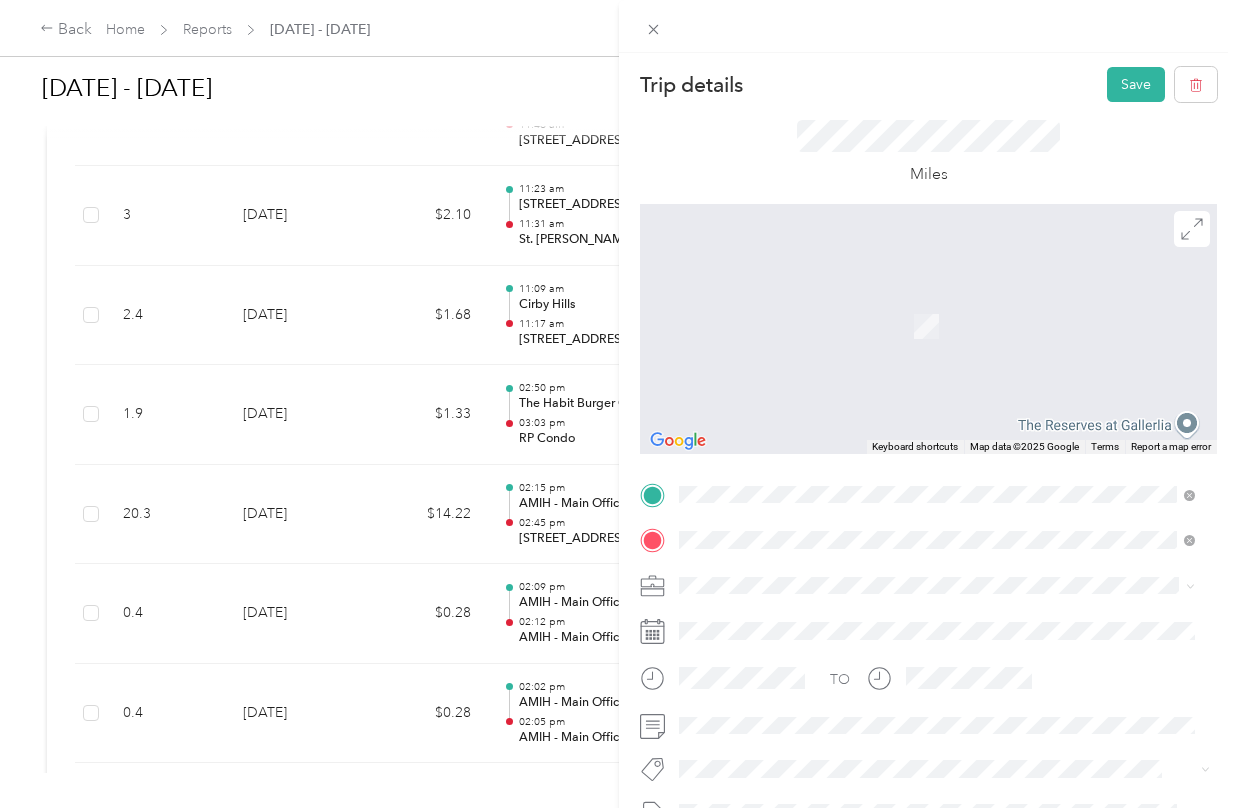 click on "[STREET_ADDRESS][US_STATE]" at bounding box center (817, 567) 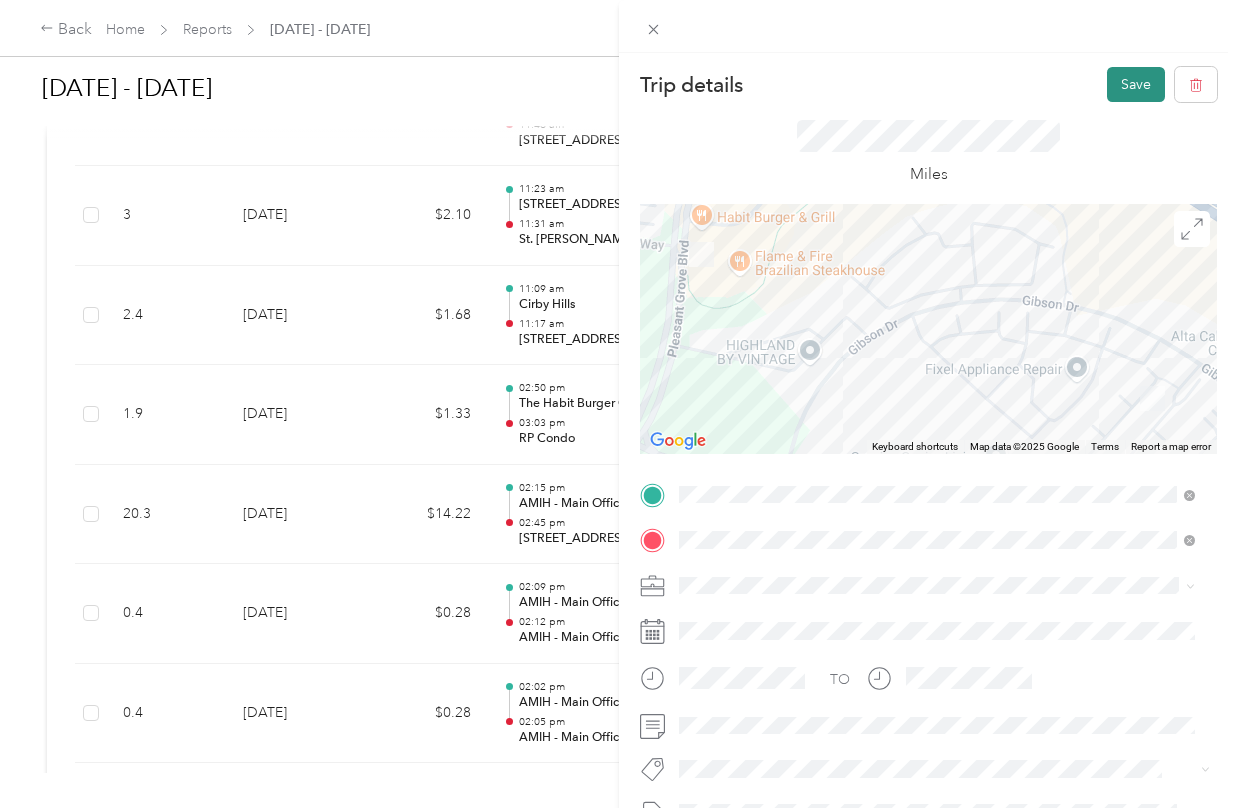 click on "Save" at bounding box center [1136, 84] 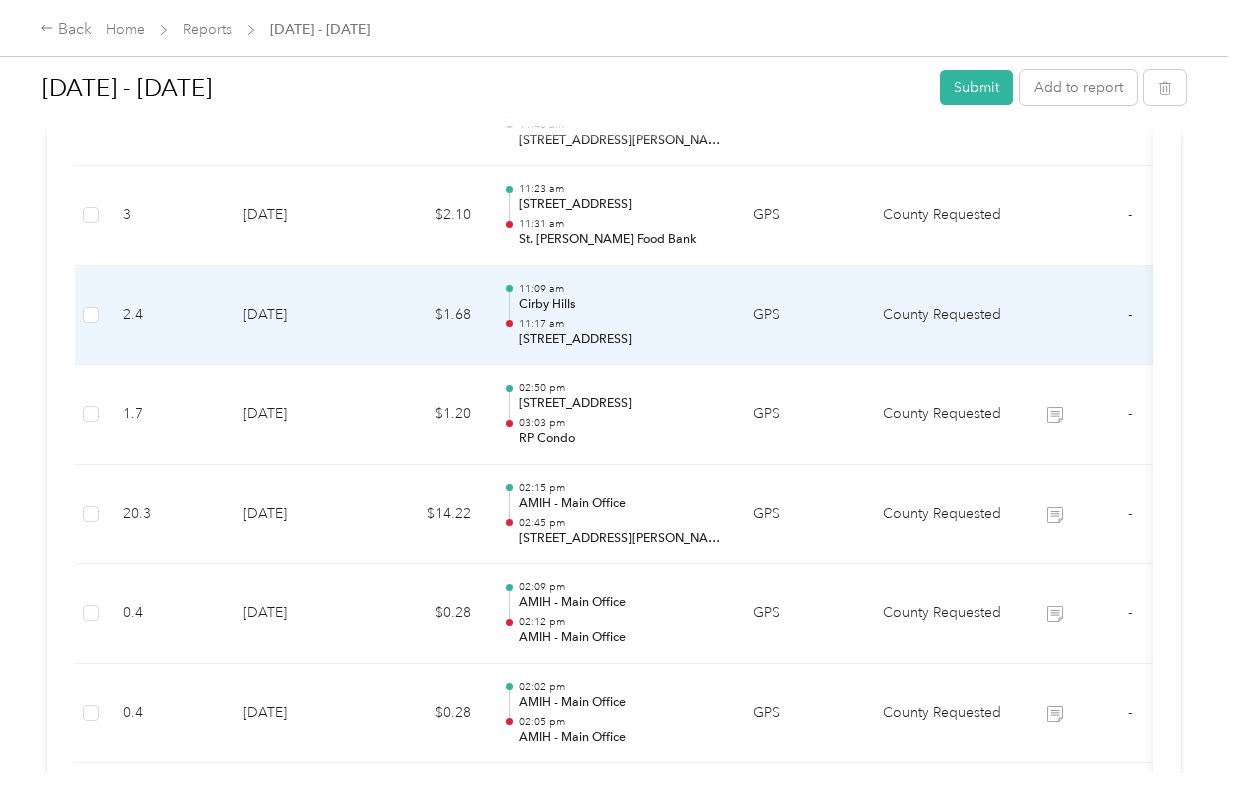 click on "11:17 am" at bounding box center [620, 324] 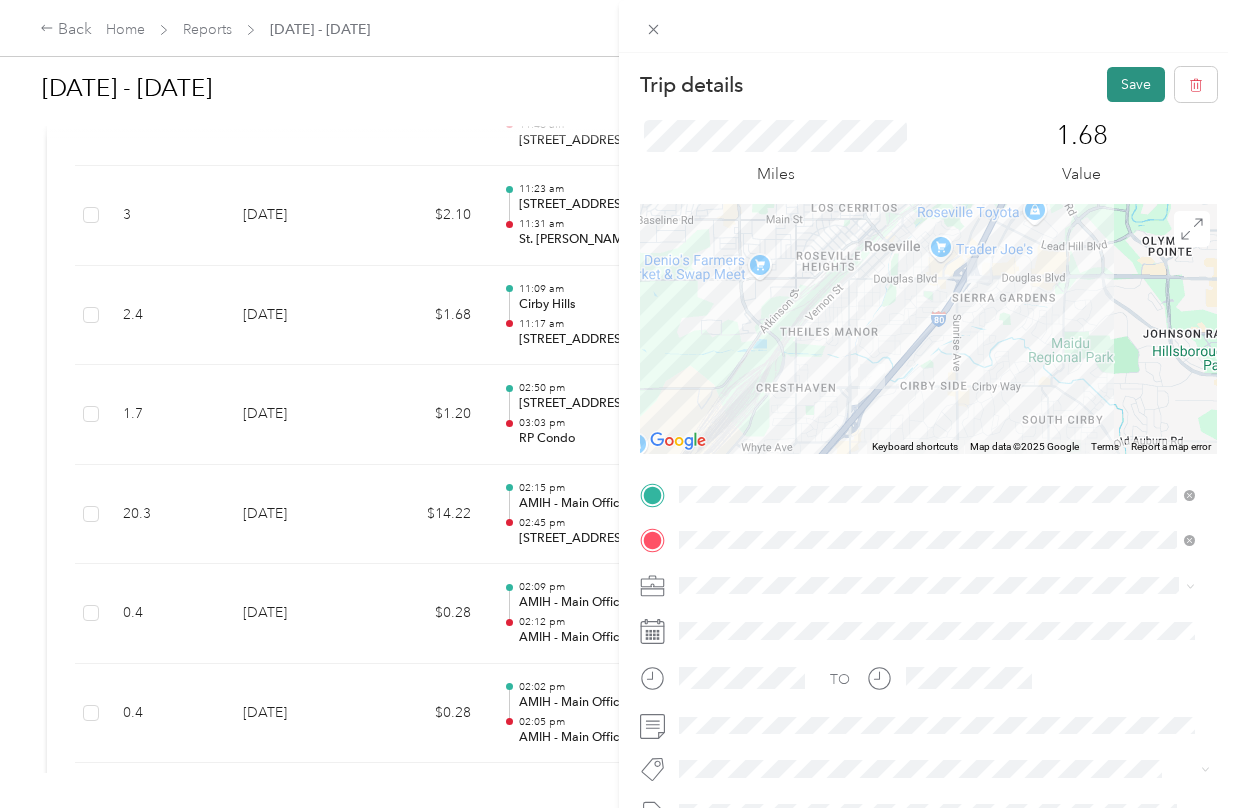 click on "Save" at bounding box center (1136, 84) 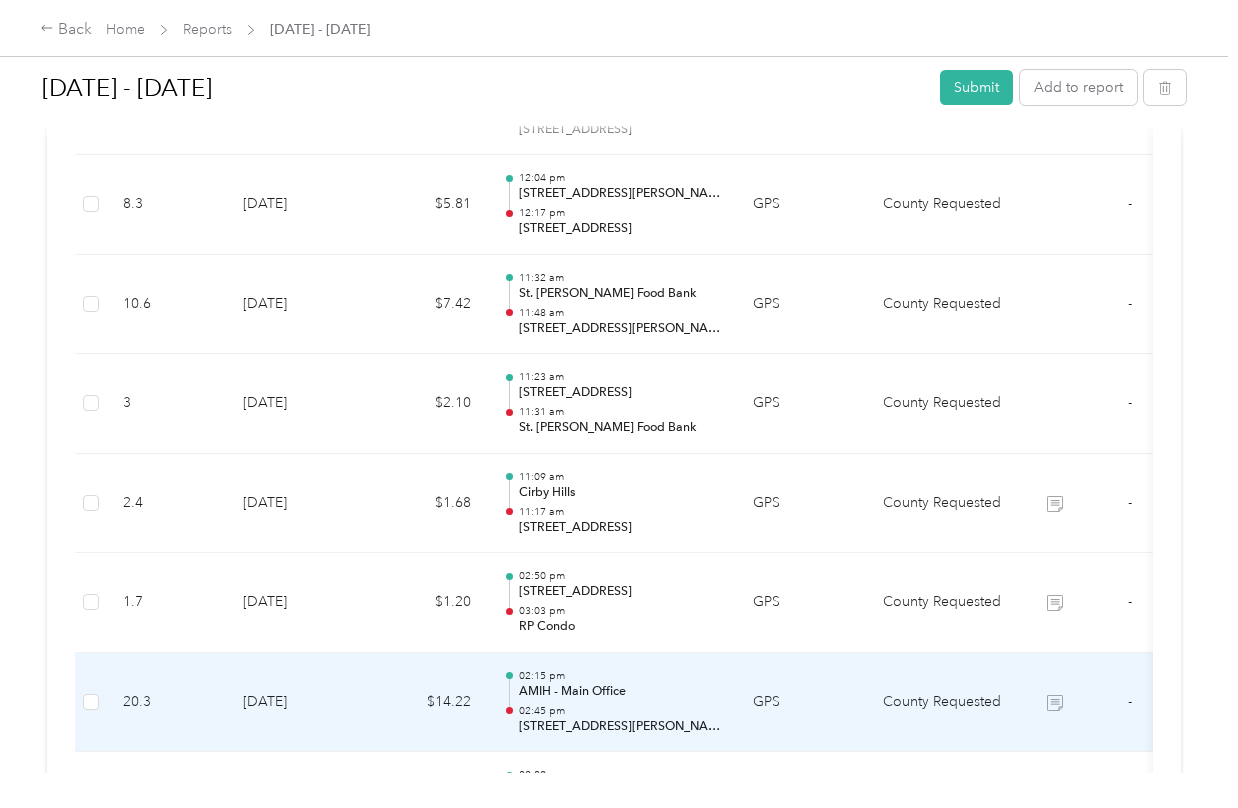 scroll, scrollTop: 2681, scrollLeft: 0, axis: vertical 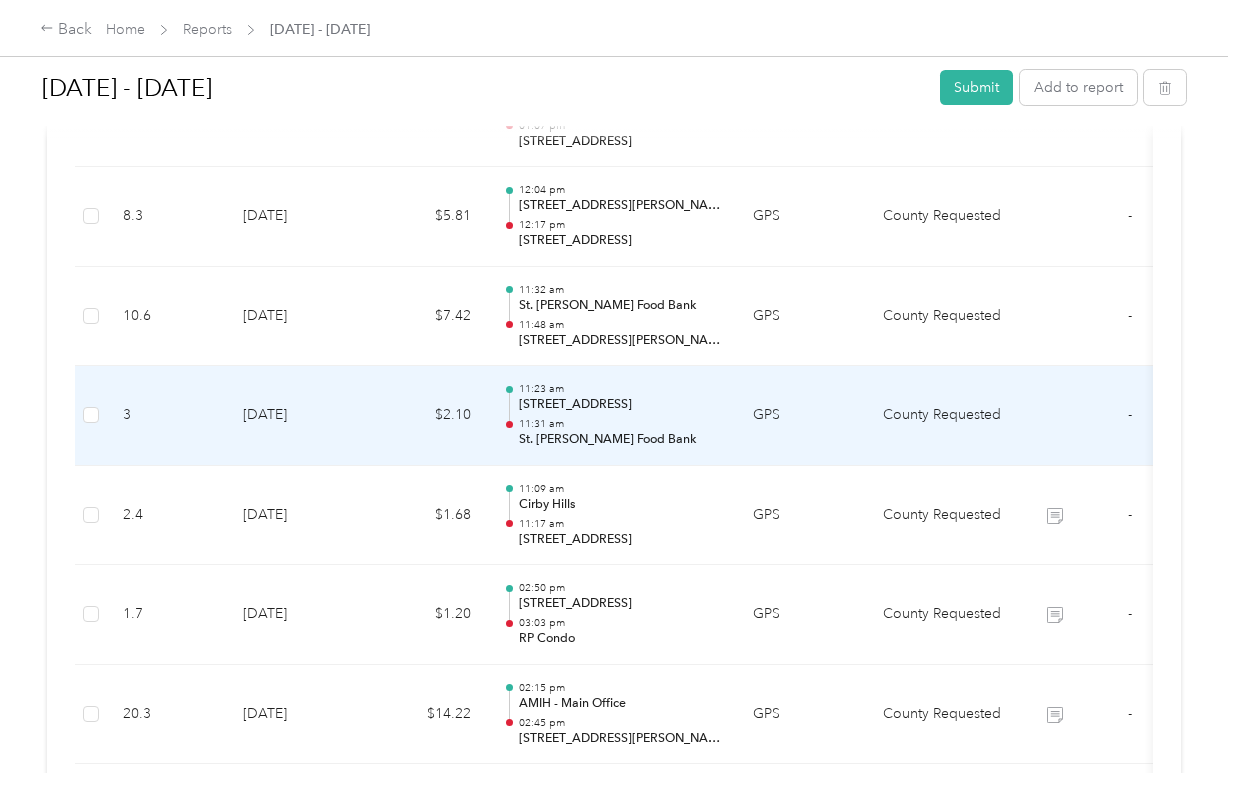 click on "St. [PERSON_NAME] Food Bank" at bounding box center [620, 440] 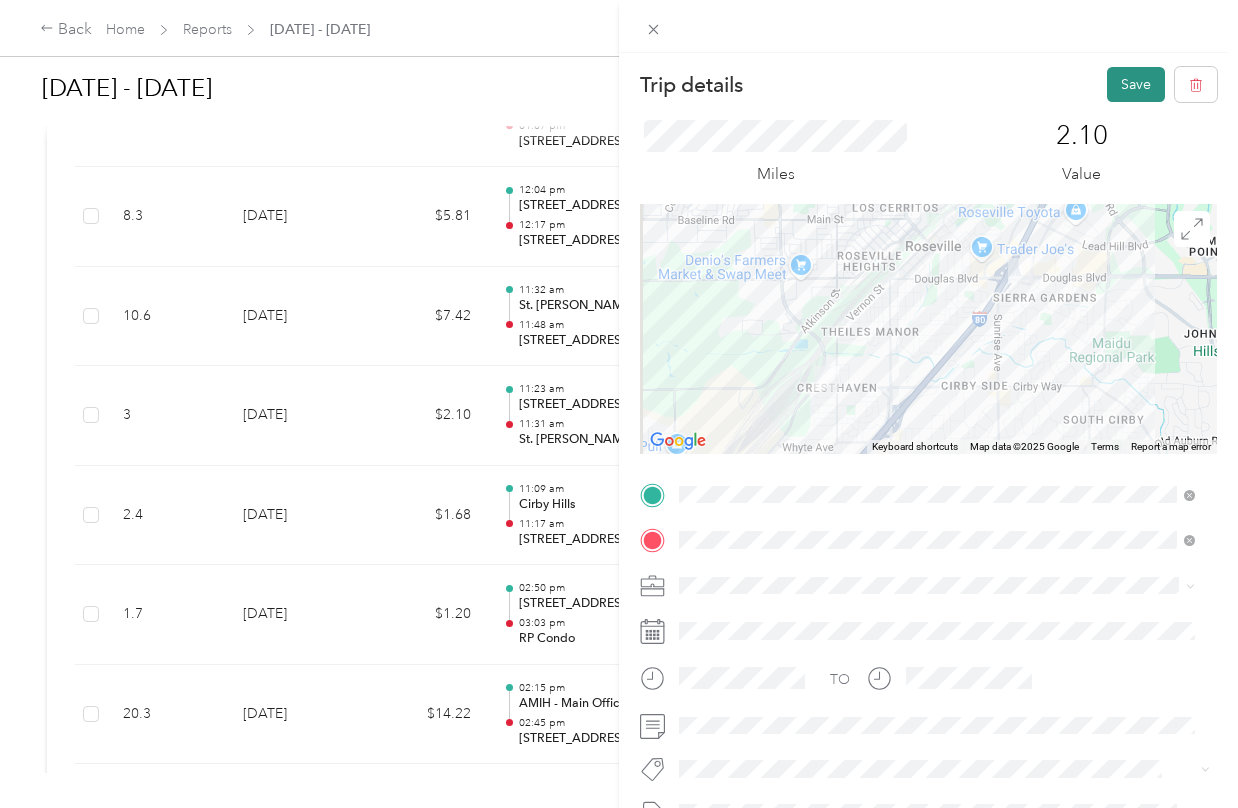 click on "Save" at bounding box center [1136, 84] 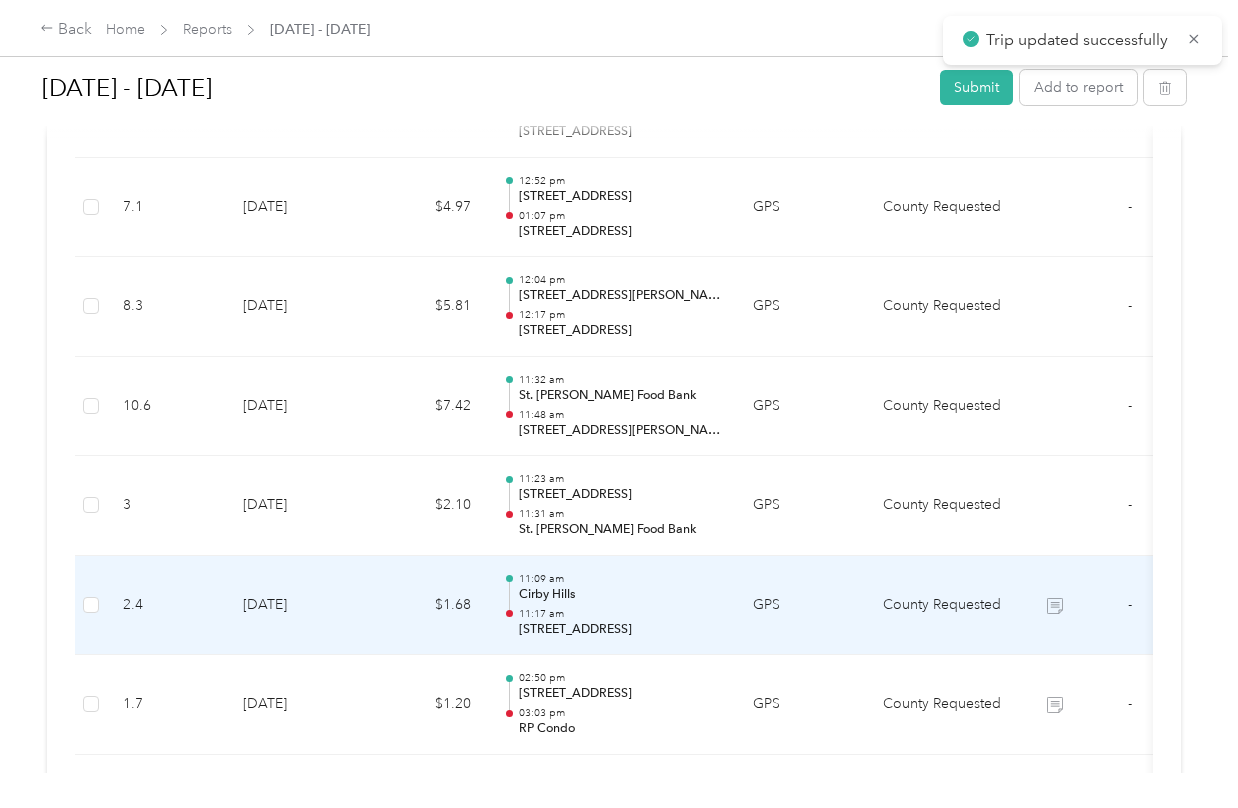 scroll, scrollTop: 2581, scrollLeft: 0, axis: vertical 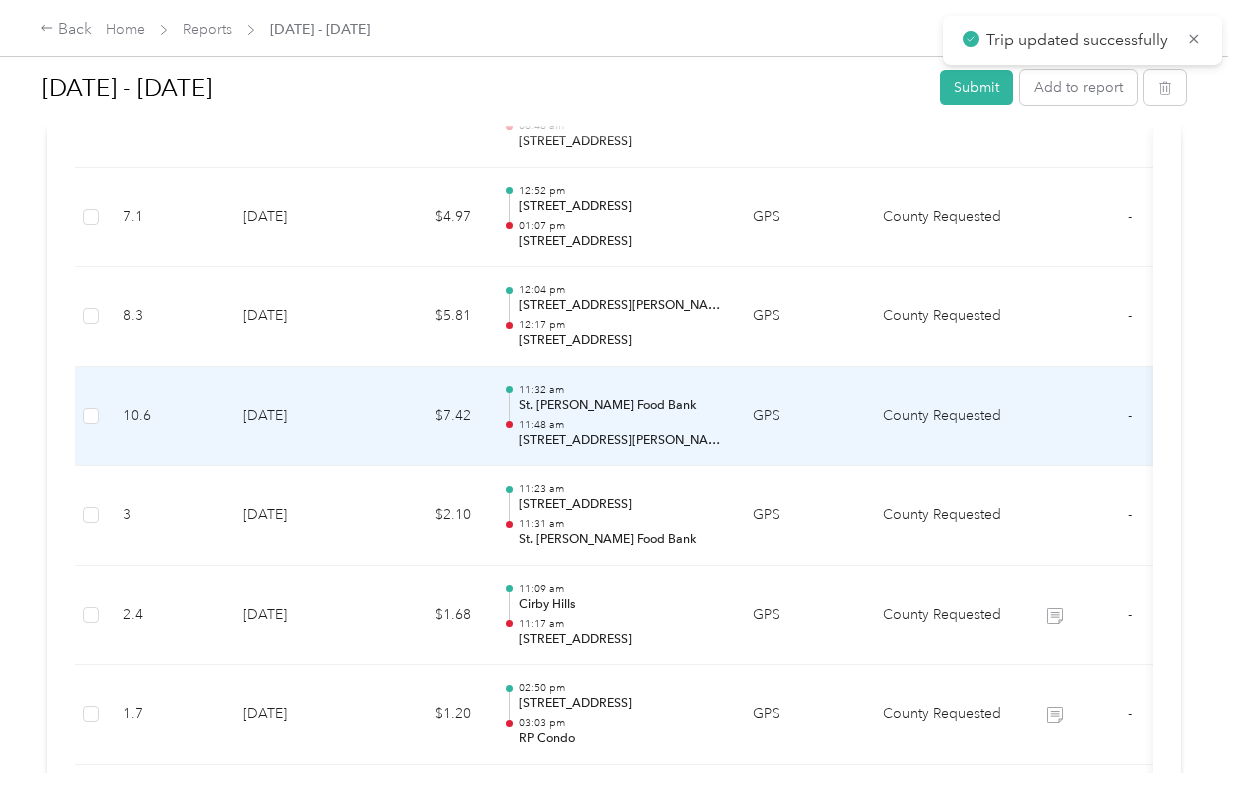 click on "11:32 am St. [PERSON_NAME] Food Bank 11:48 am [STREET_ADDRESS][PERSON_NAME][PERSON_NAME]" at bounding box center [612, 417] 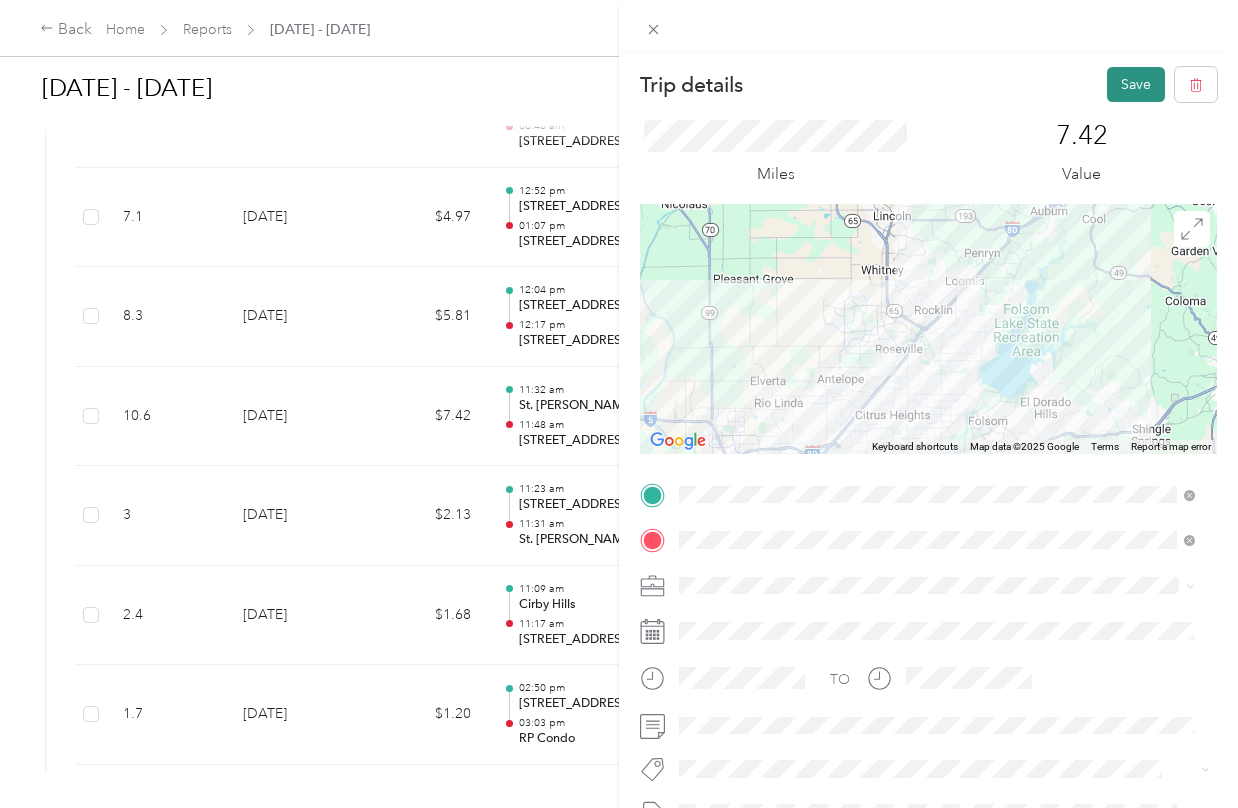 click on "Save" at bounding box center (1136, 84) 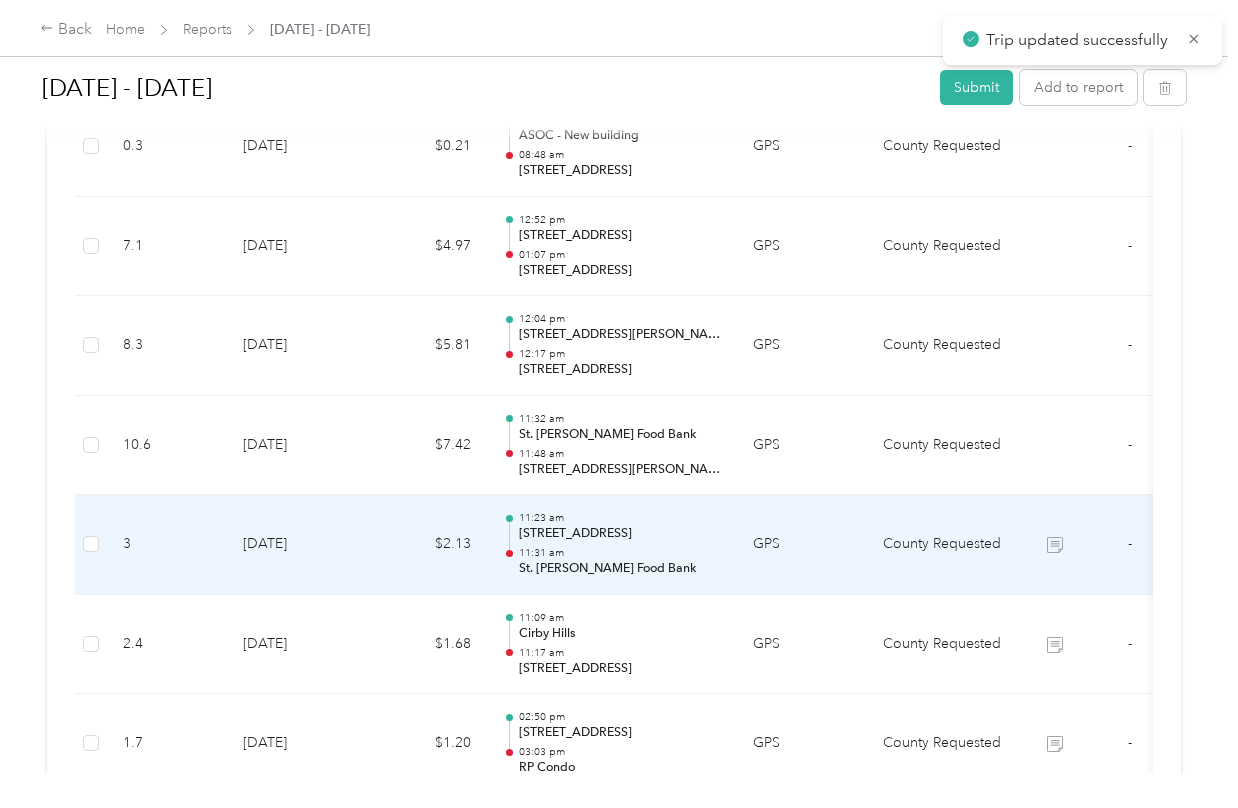 scroll, scrollTop: 2481, scrollLeft: 0, axis: vertical 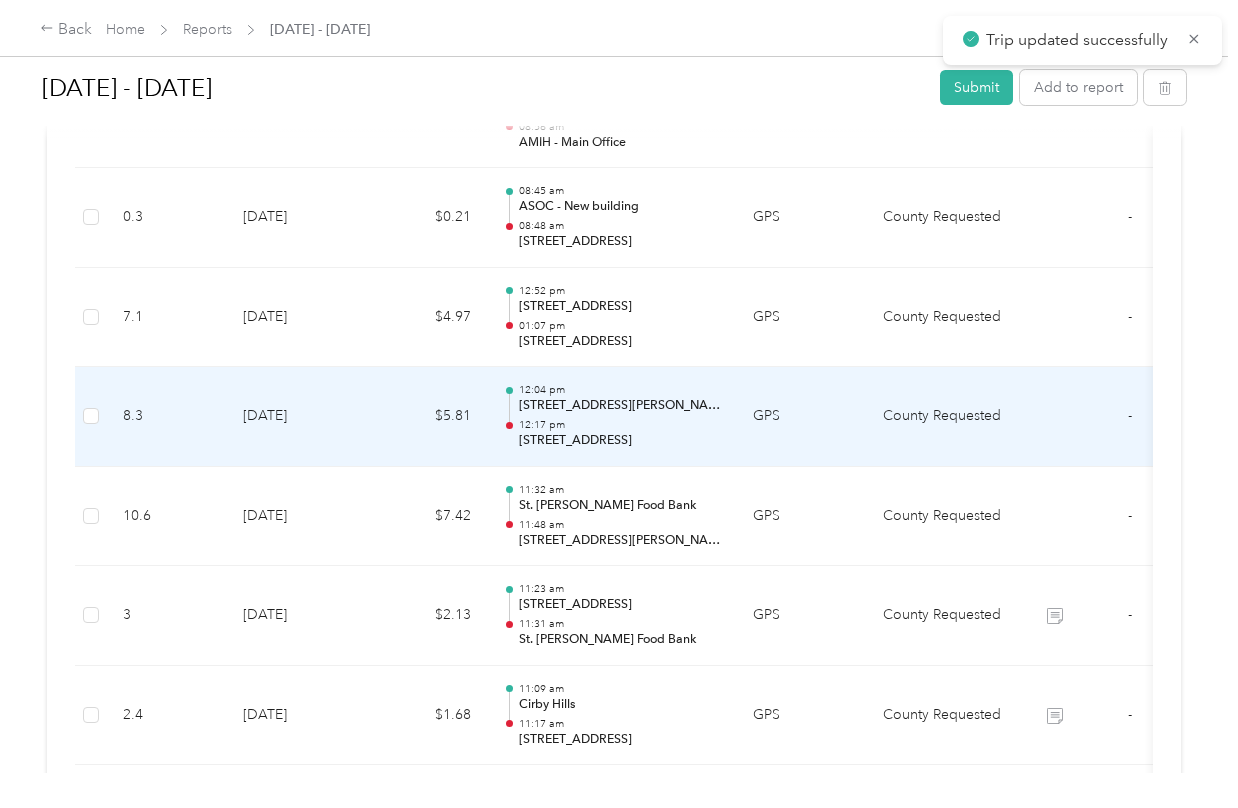 click on "12:17 pm" at bounding box center (620, 425) 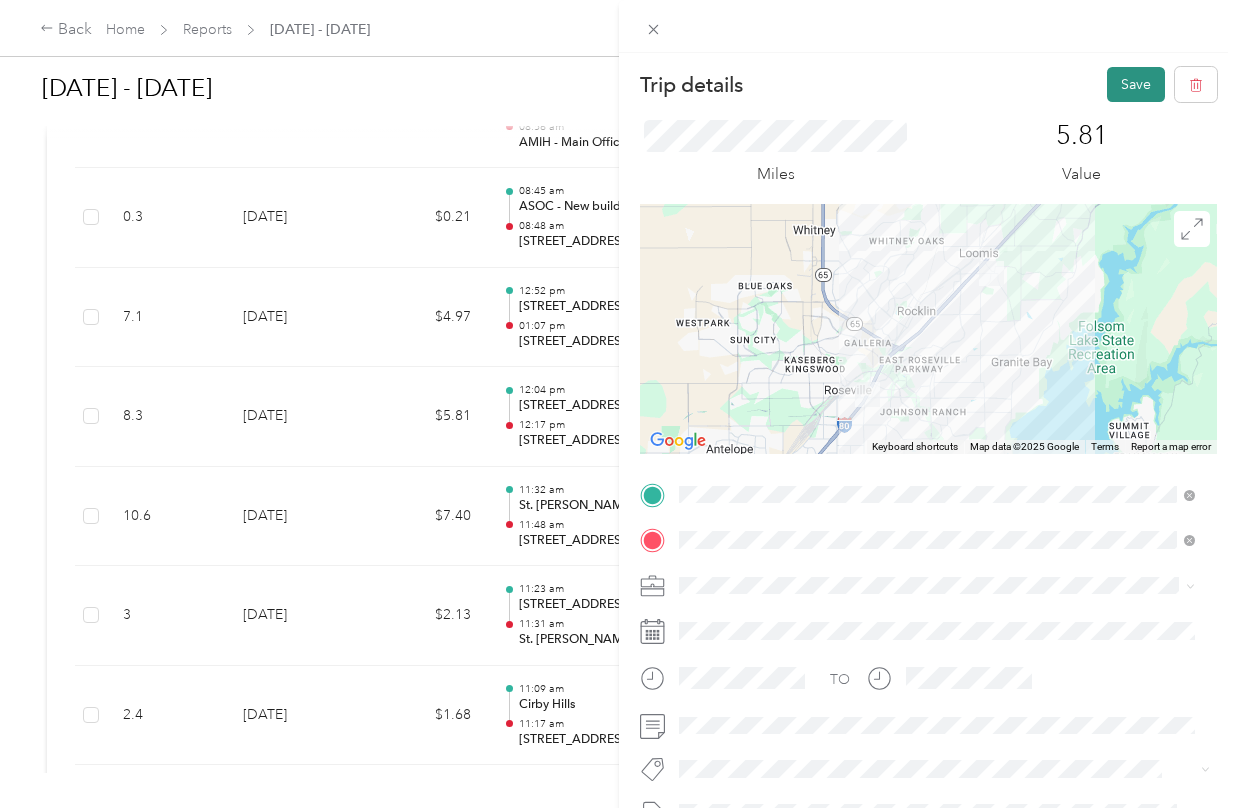 click on "Save" at bounding box center [1136, 84] 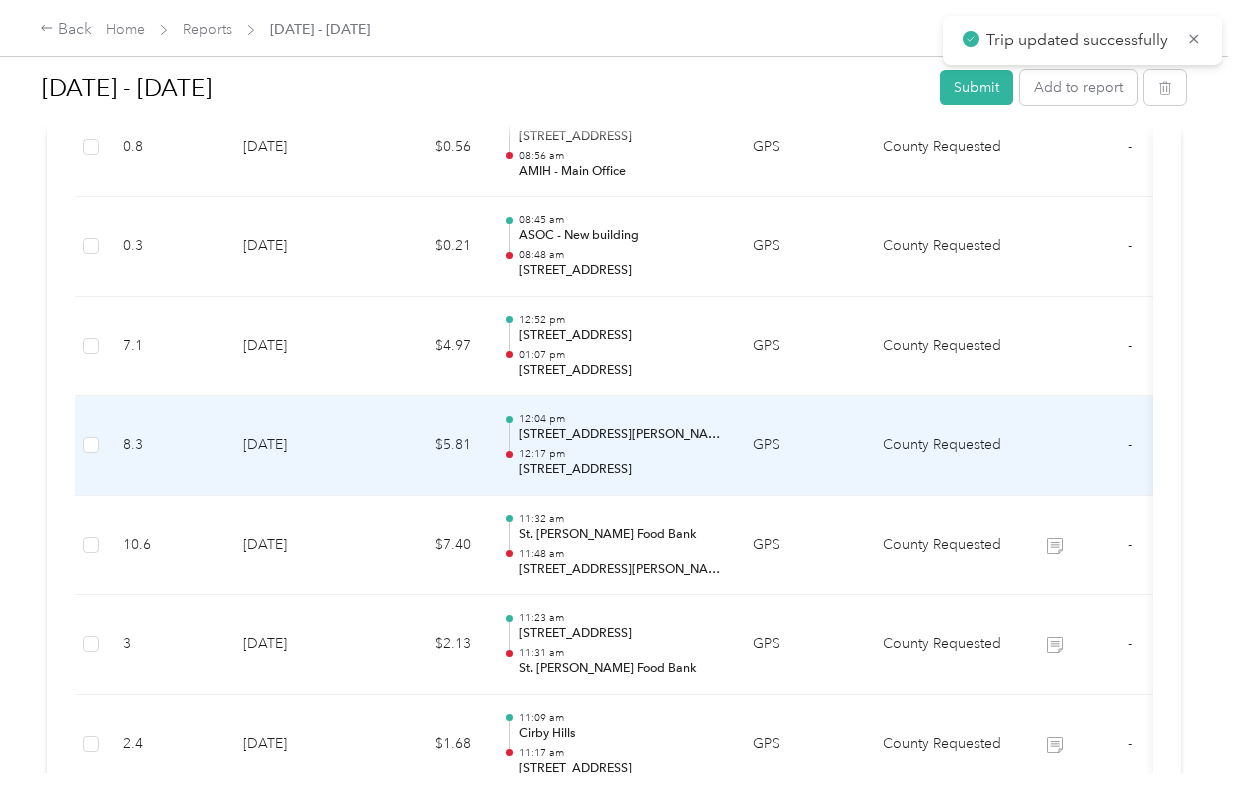 scroll, scrollTop: 2381, scrollLeft: 0, axis: vertical 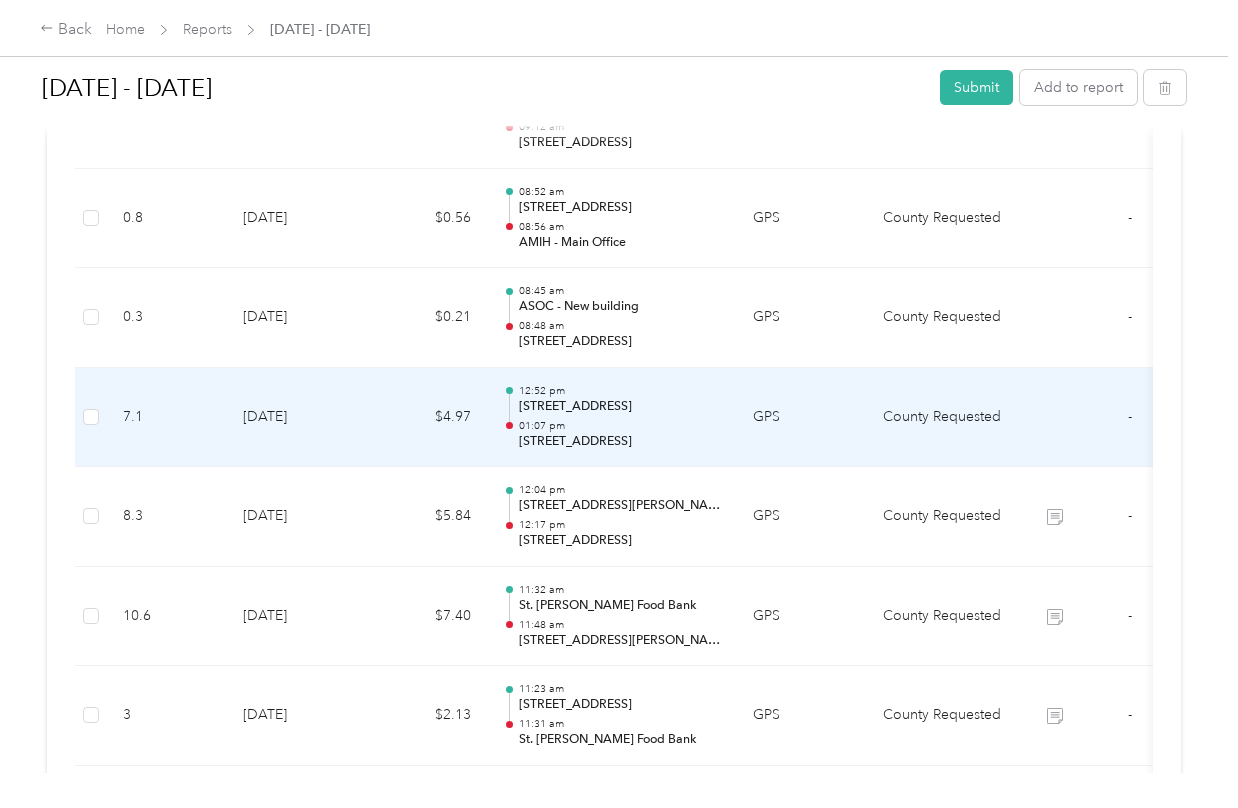 click on "GPS" at bounding box center (802, 418) 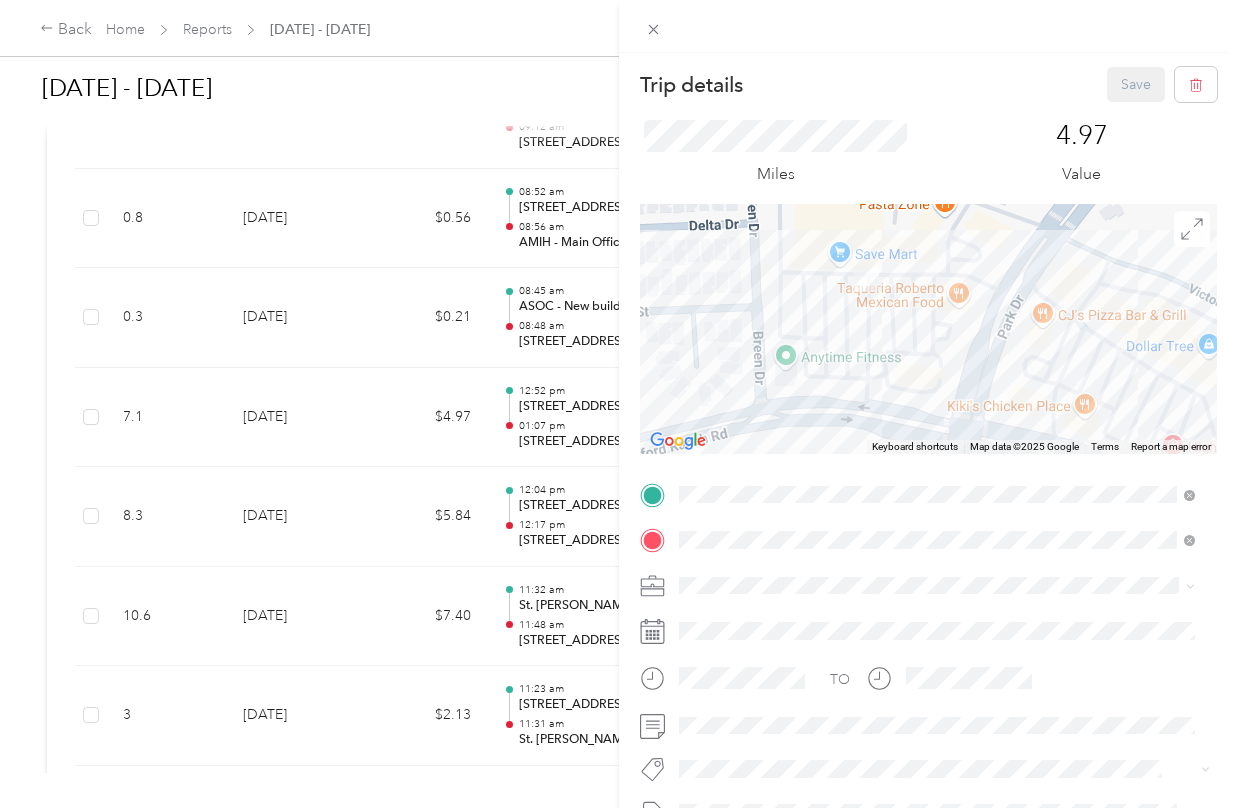 drag, startPoint x: 946, startPoint y: 361, endPoint x: 918, endPoint y: 332, distance: 40.311287 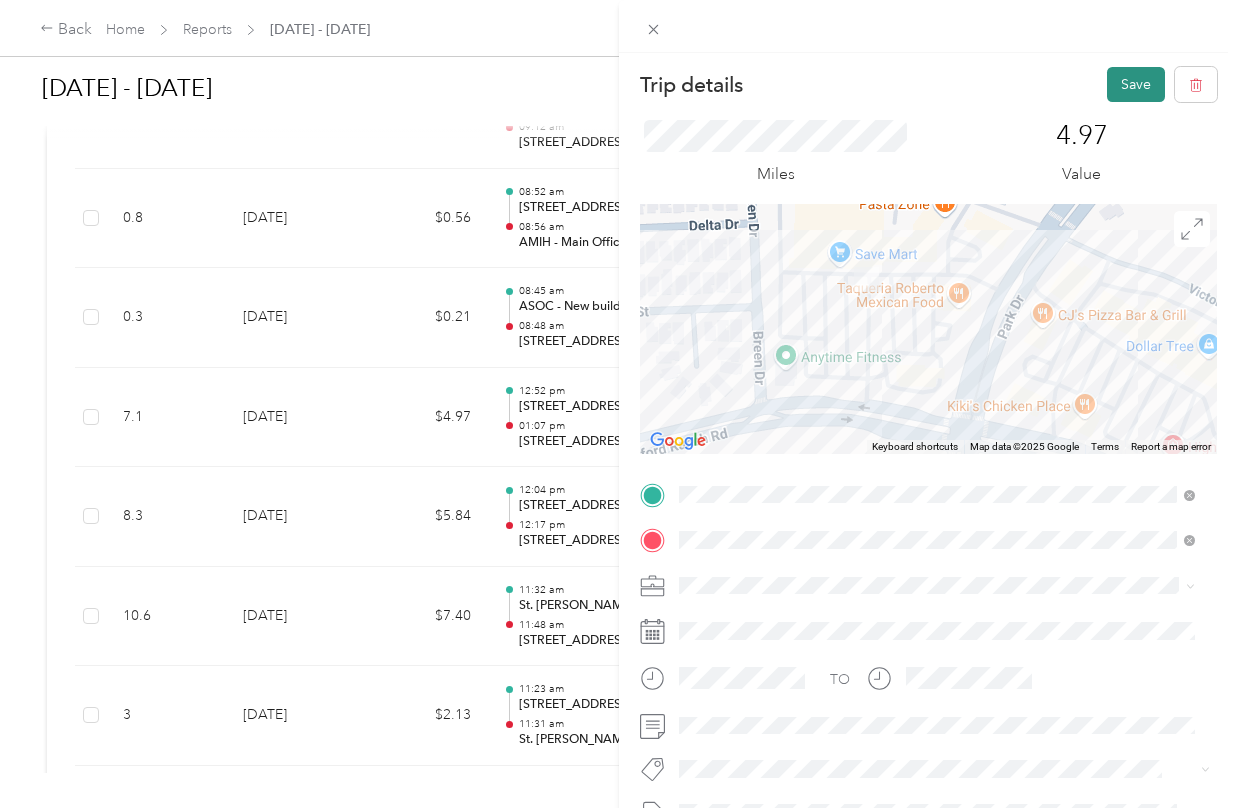 click on "Save" at bounding box center [1136, 84] 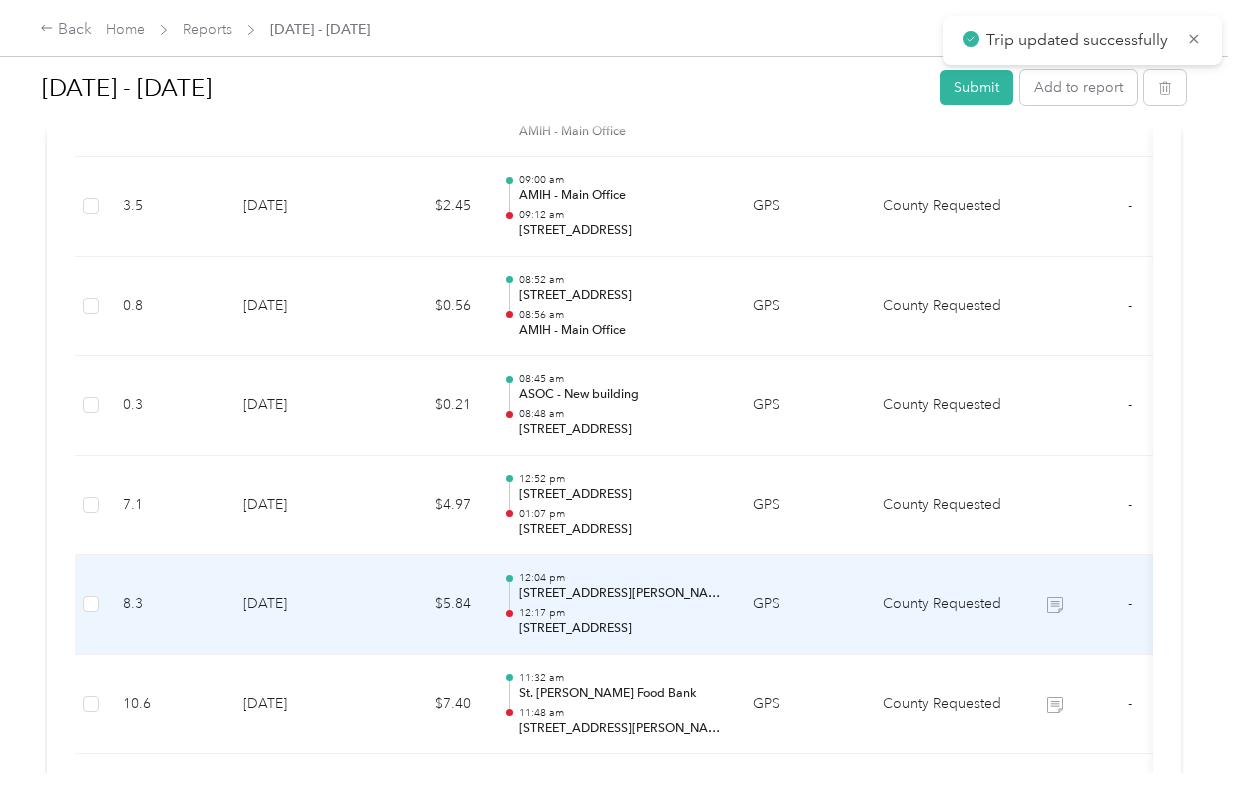 scroll, scrollTop: 2281, scrollLeft: 0, axis: vertical 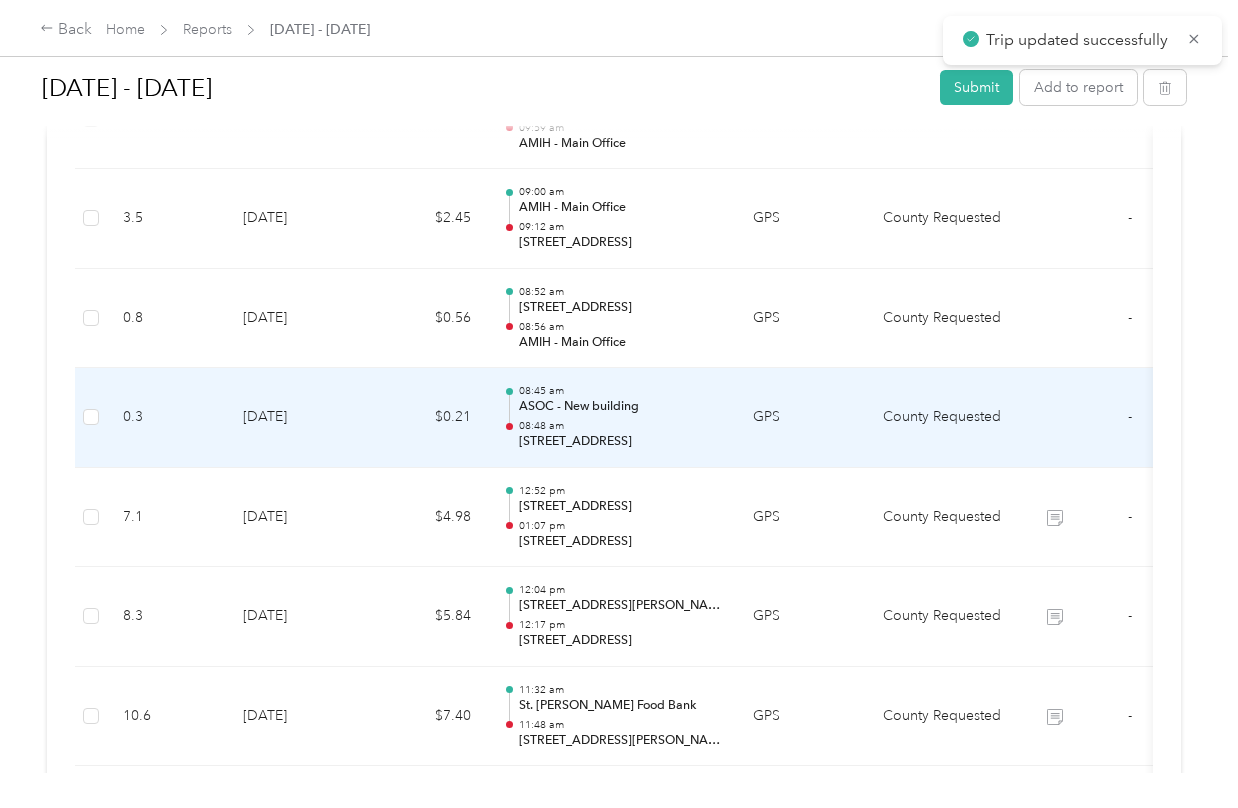 click on "GPS" at bounding box center (802, 418) 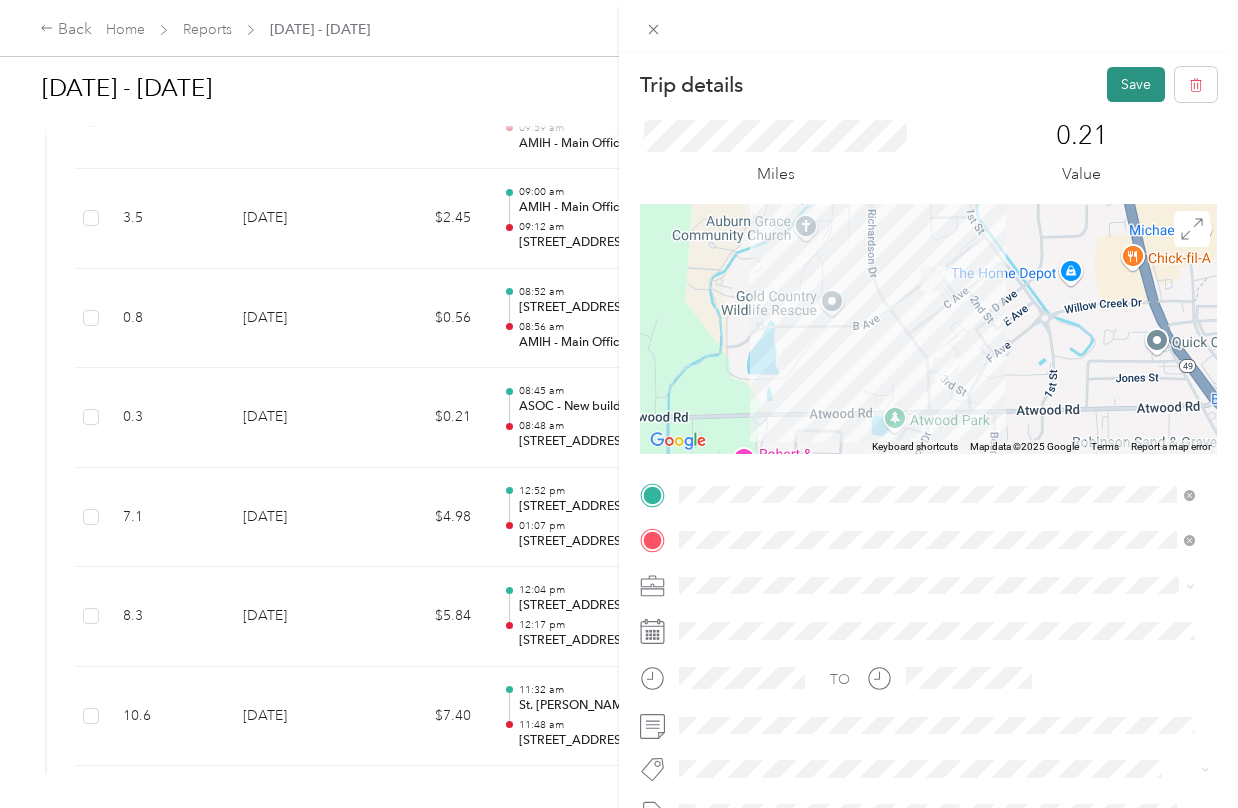 click on "Save" at bounding box center [1136, 84] 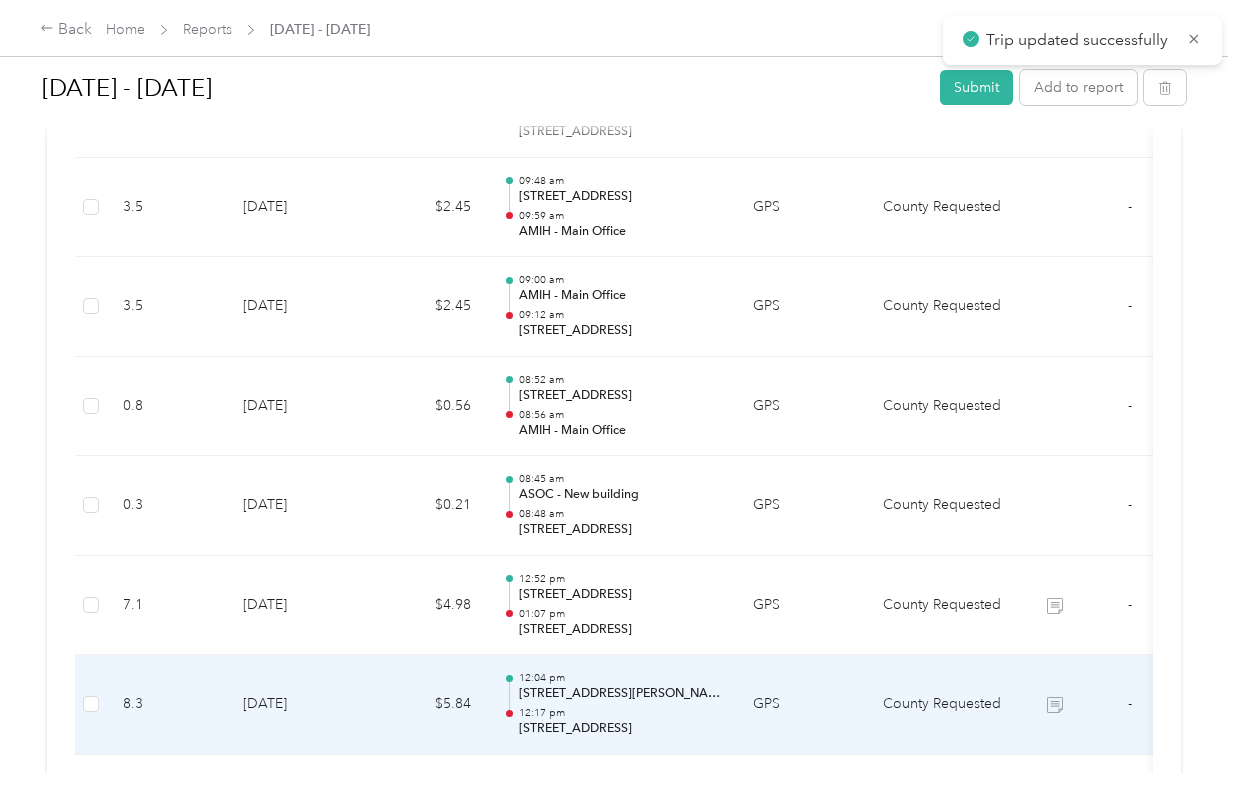 scroll, scrollTop: 2181, scrollLeft: 0, axis: vertical 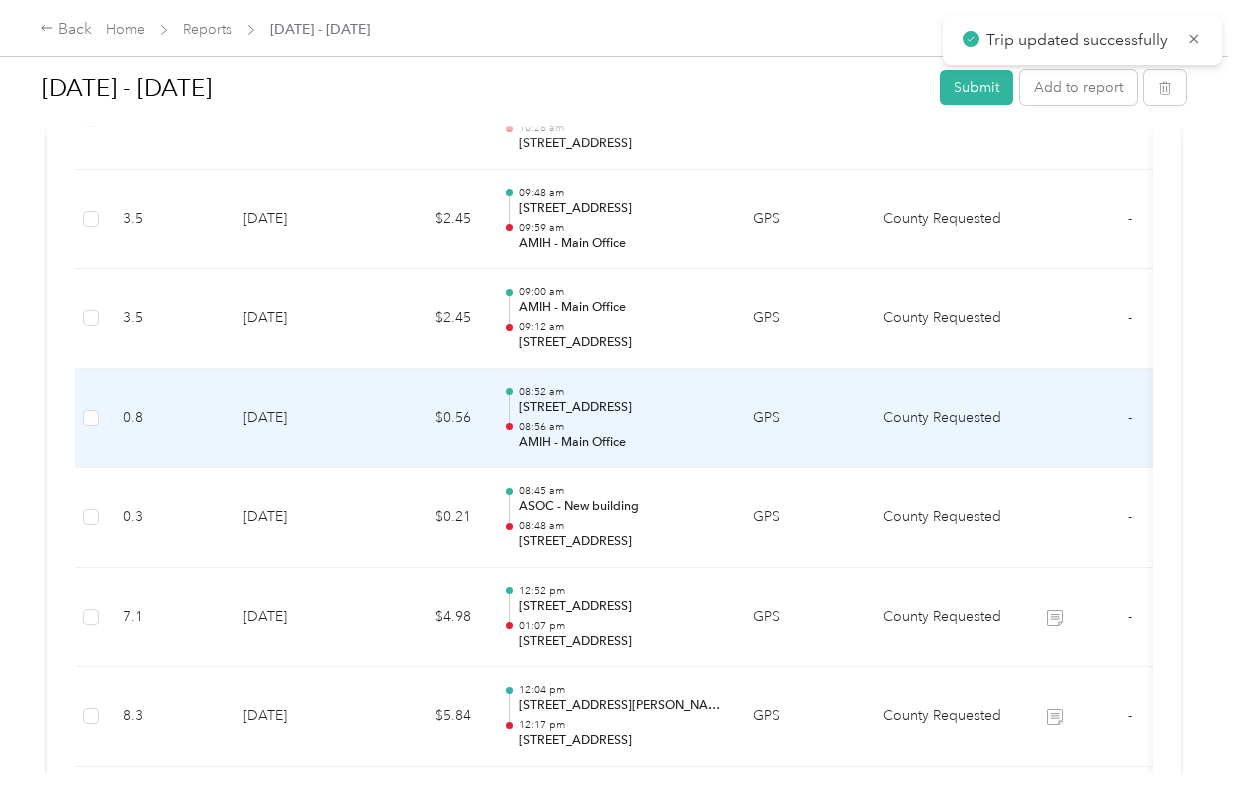 click on "GPS" at bounding box center (802, 419) 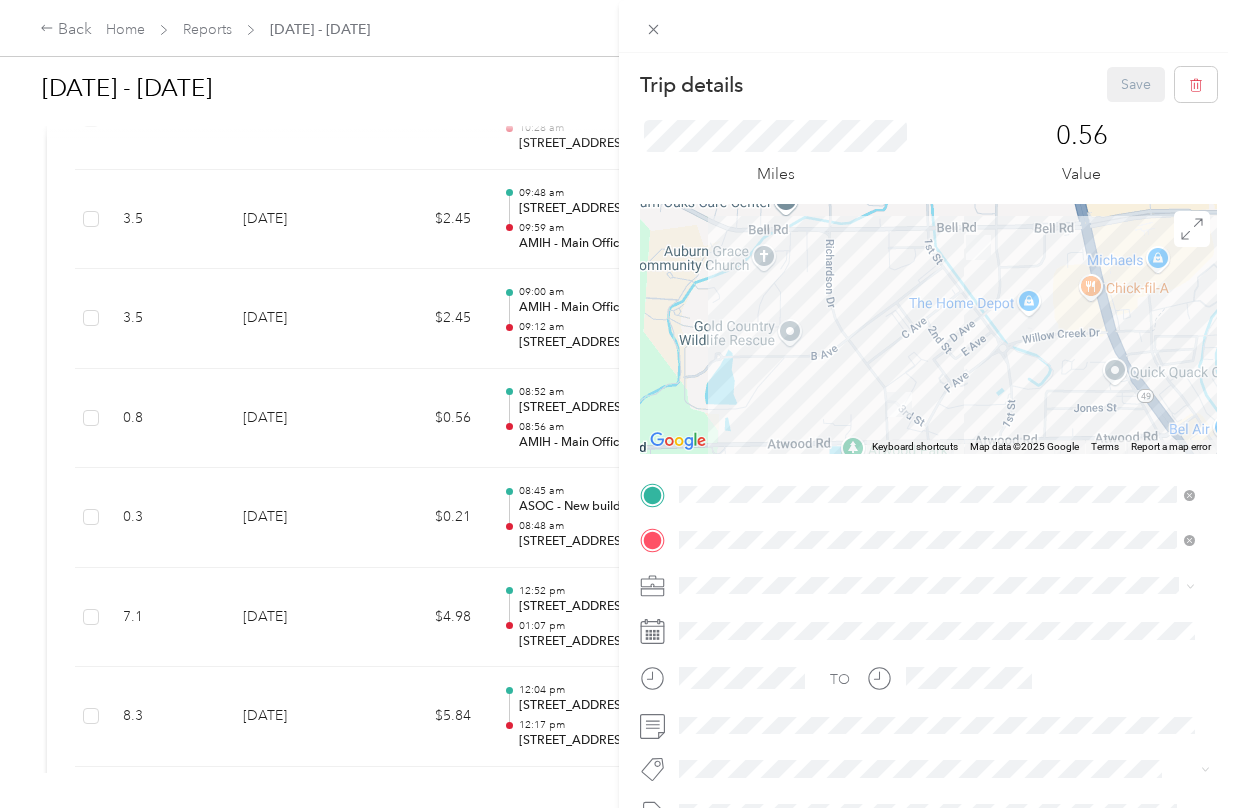 click on "[STREET_ADDRESS]" at bounding box center [853, 575] 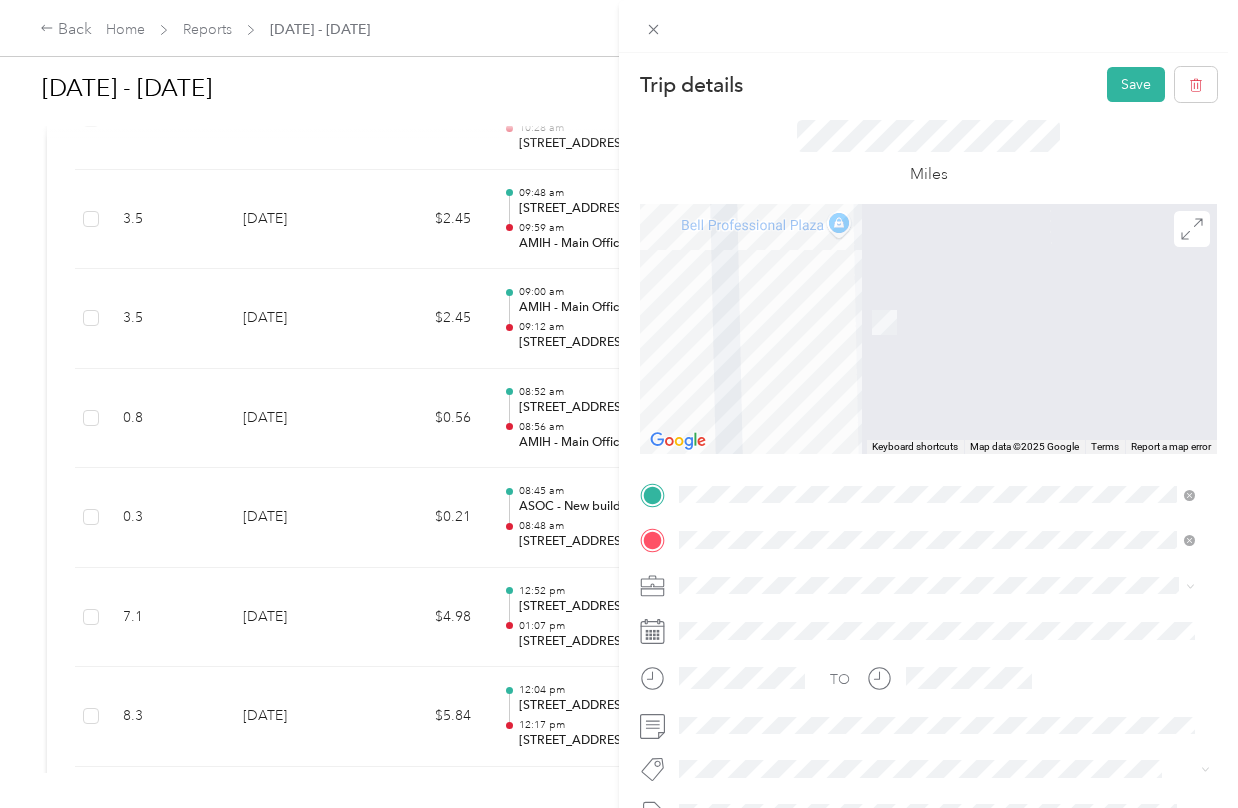 drag, startPoint x: 905, startPoint y: 296, endPoint x: 928, endPoint y: 374, distance: 81.32035 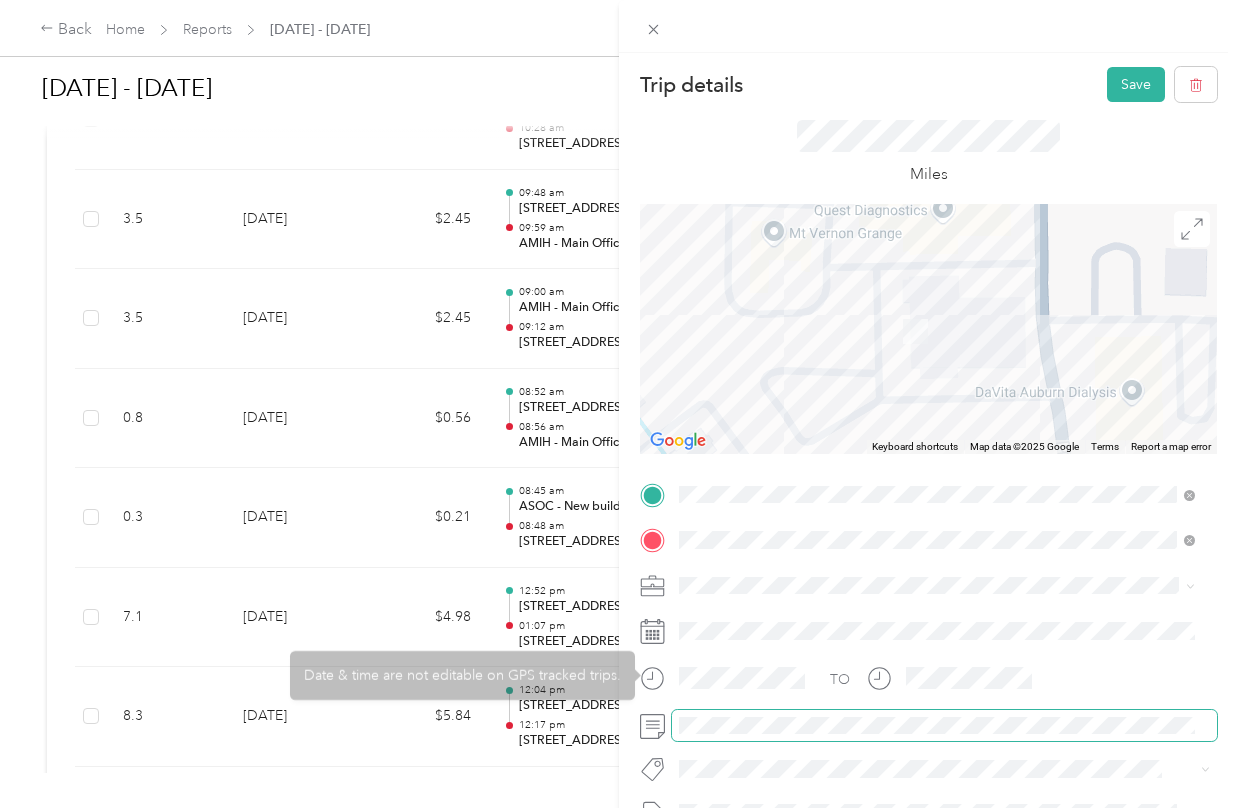 click at bounding box center (944, 726) 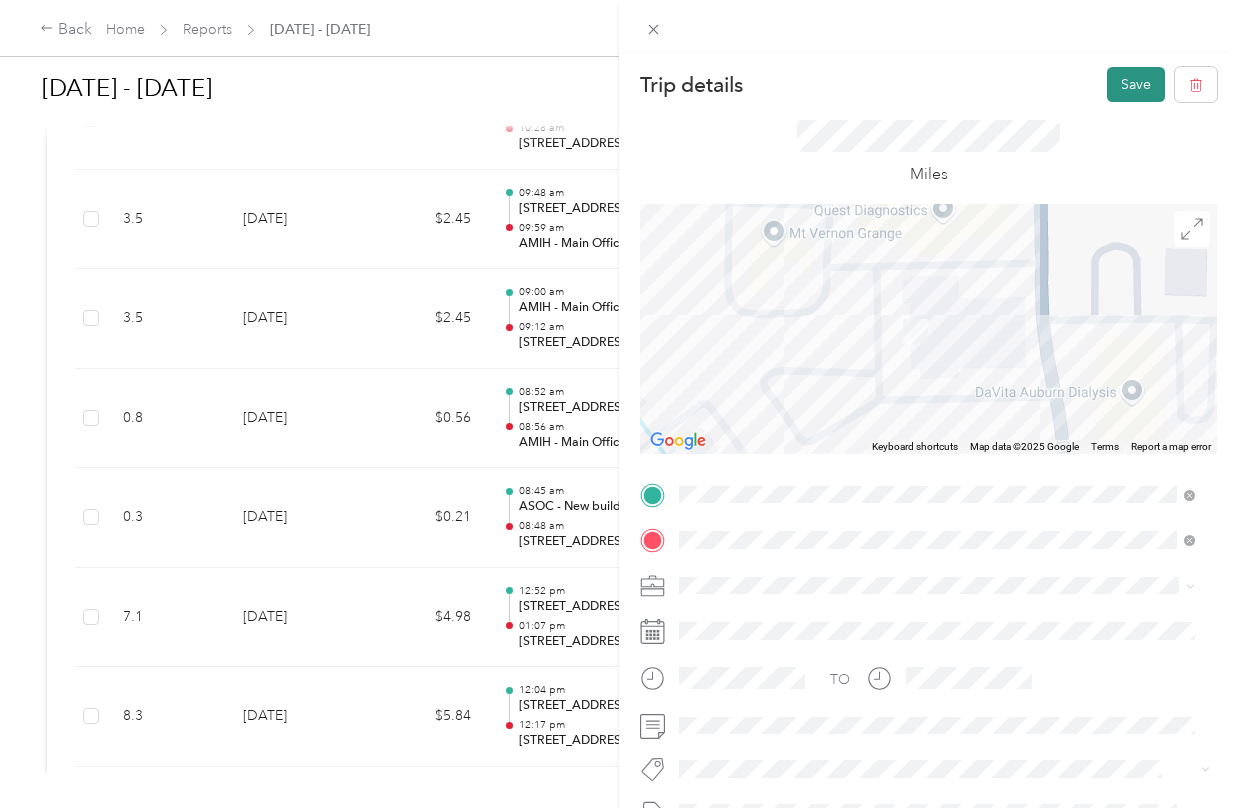 click on "Save" at bounding box center [1136, 84] 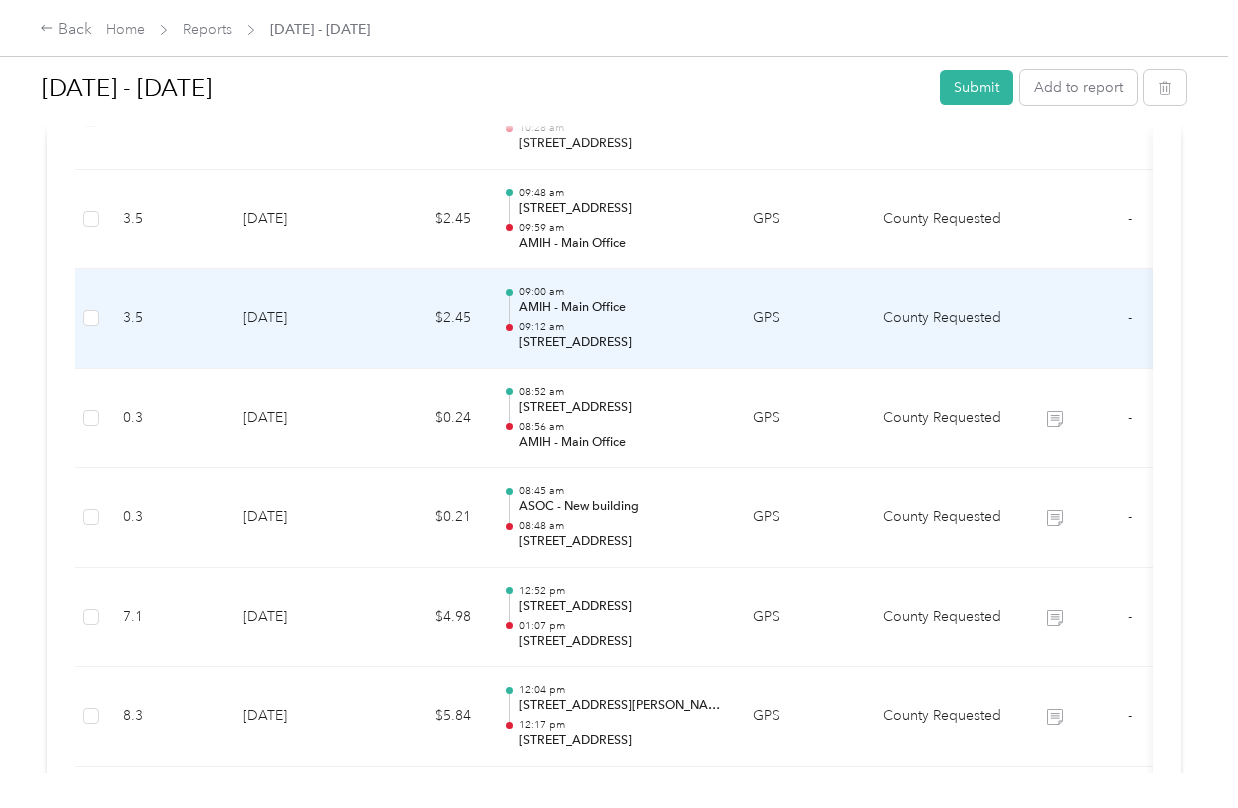 click on "GPS" at bounding box center (802, 319) 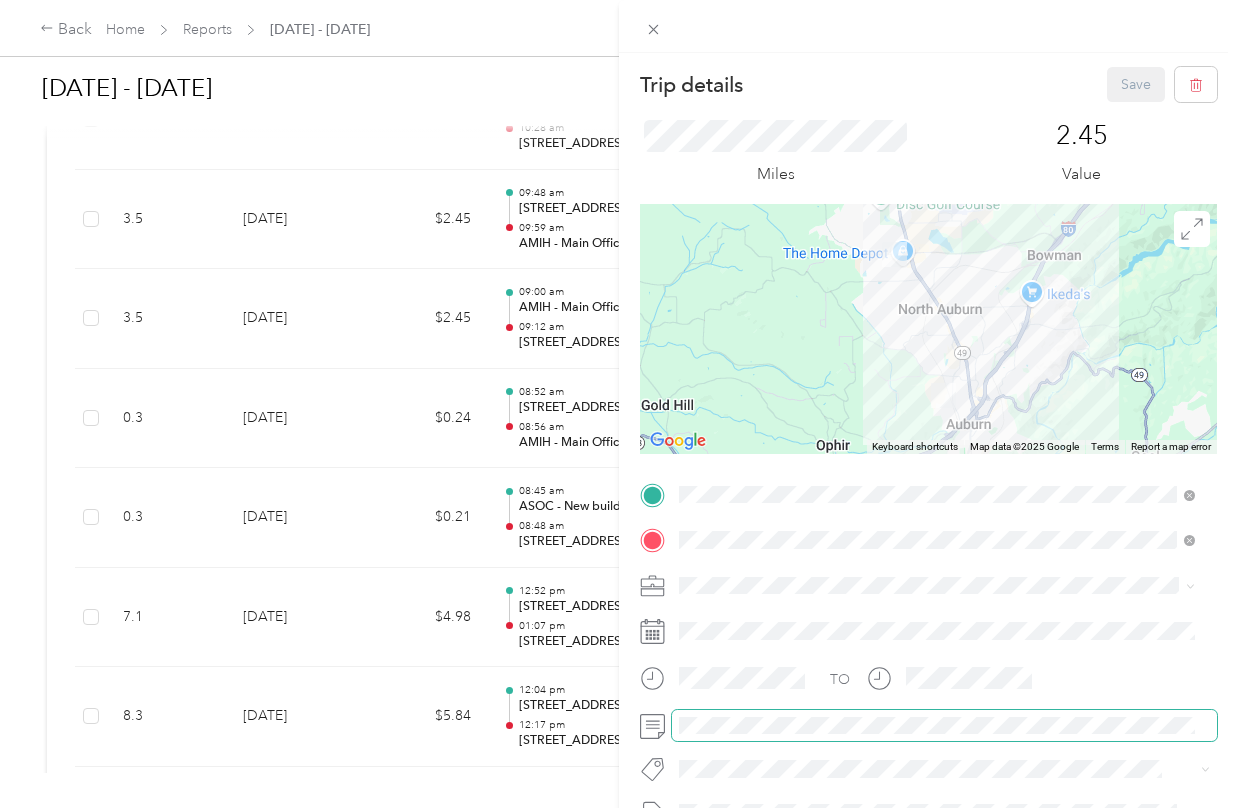 click at bounding box center (944, 726) 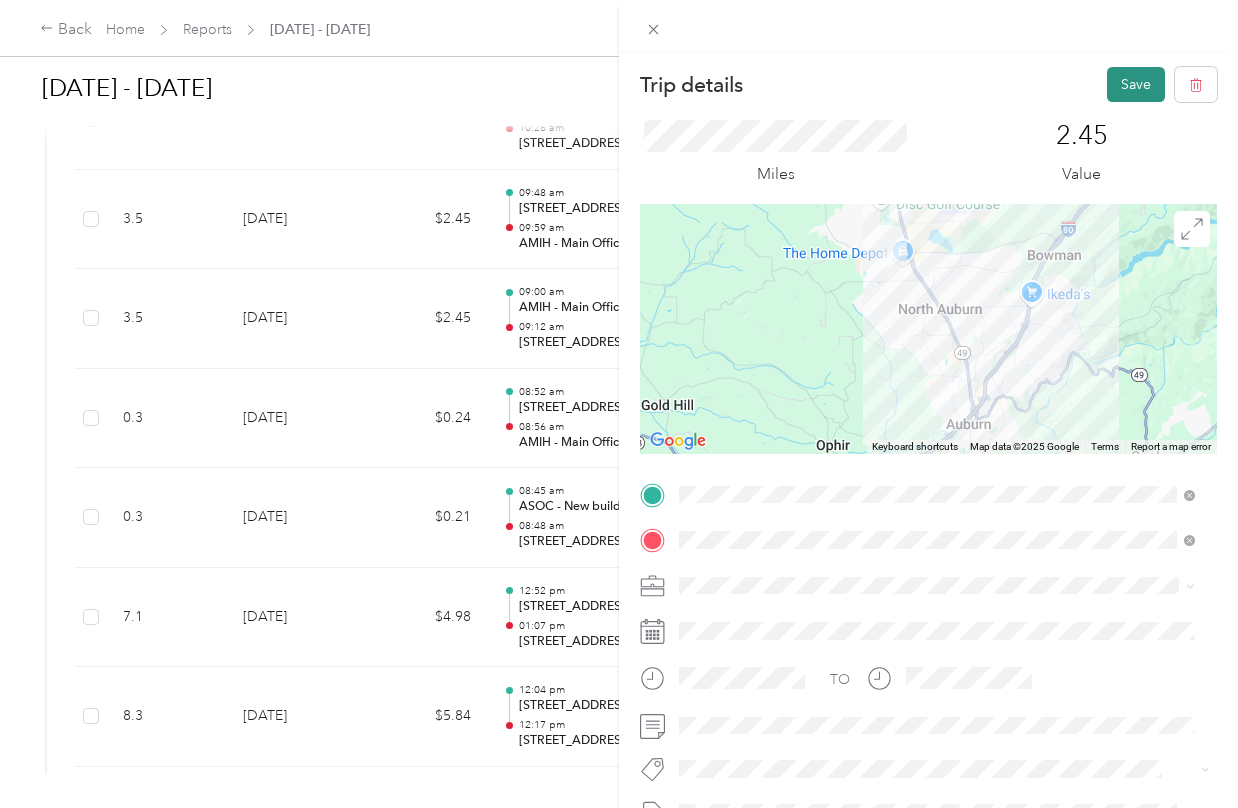 click on "Save" at bounding box center [1136, 84] 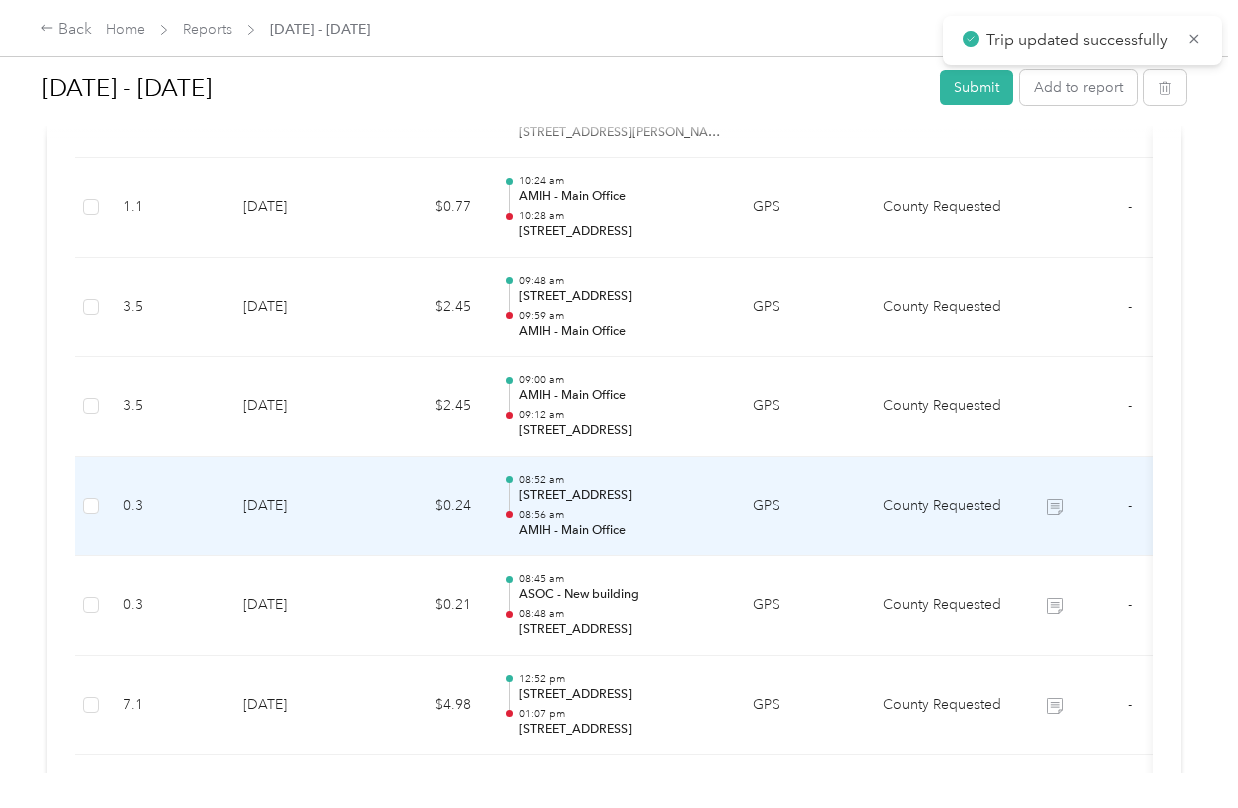 scroll, scrollTop: 2081, scrollLeft: 0, axis: vertical 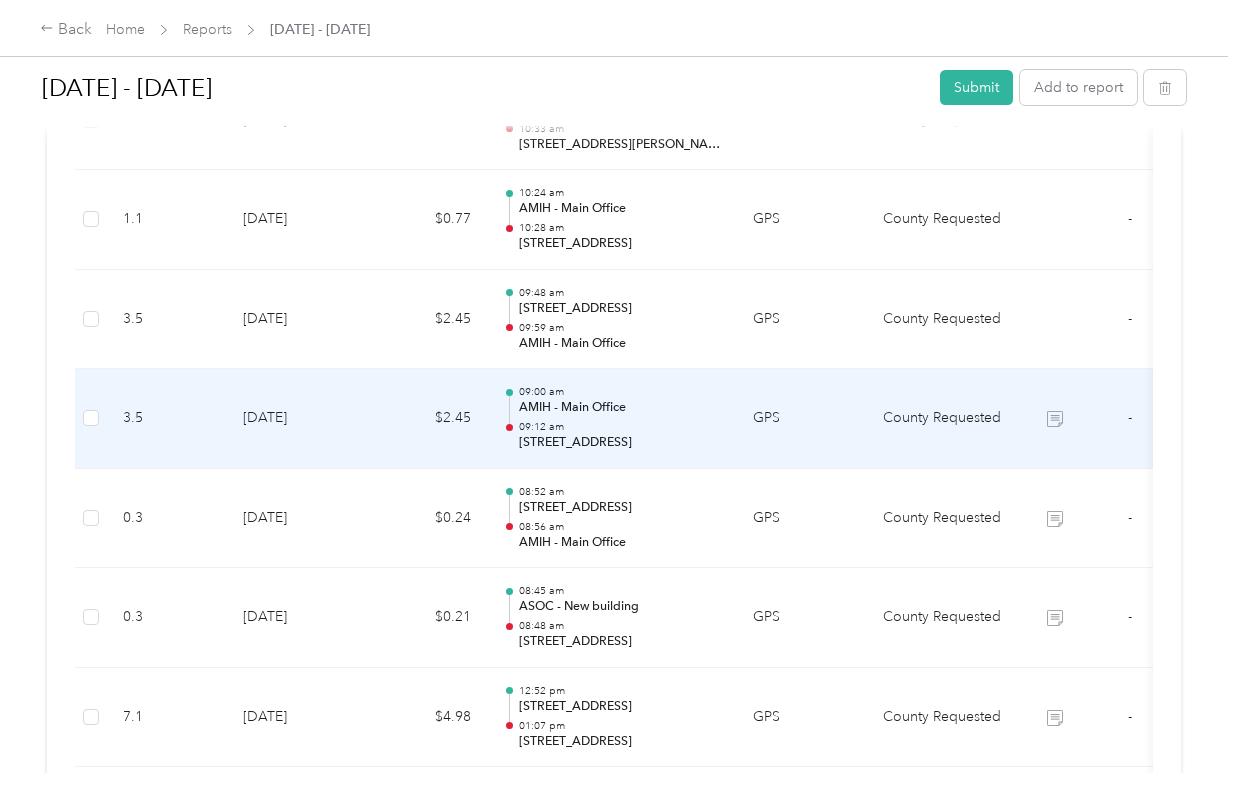 click on "09:59 am" at bounding box center (620, 328) 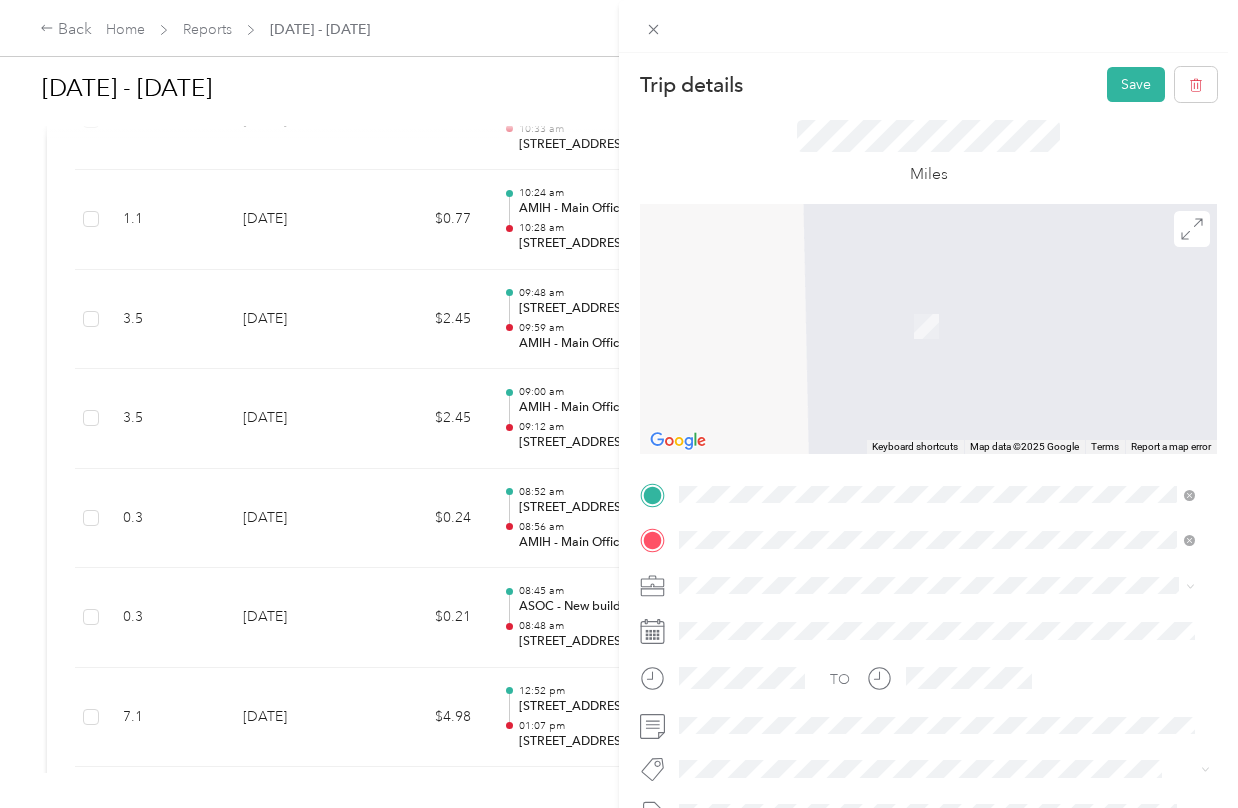 click on "[STREET_ADDRESS][US_STATE]" at bounding box center [817, 567] 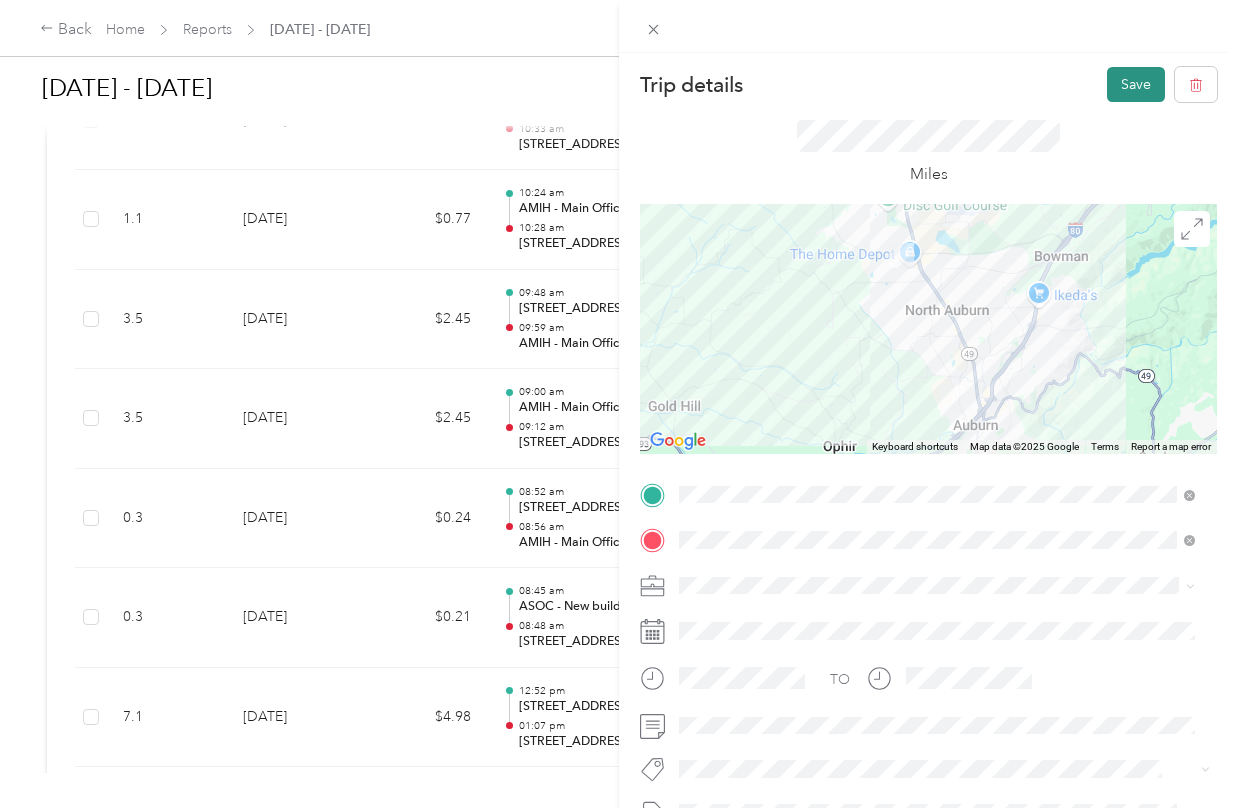 click on "Save" at bounding box center (1136, 84) 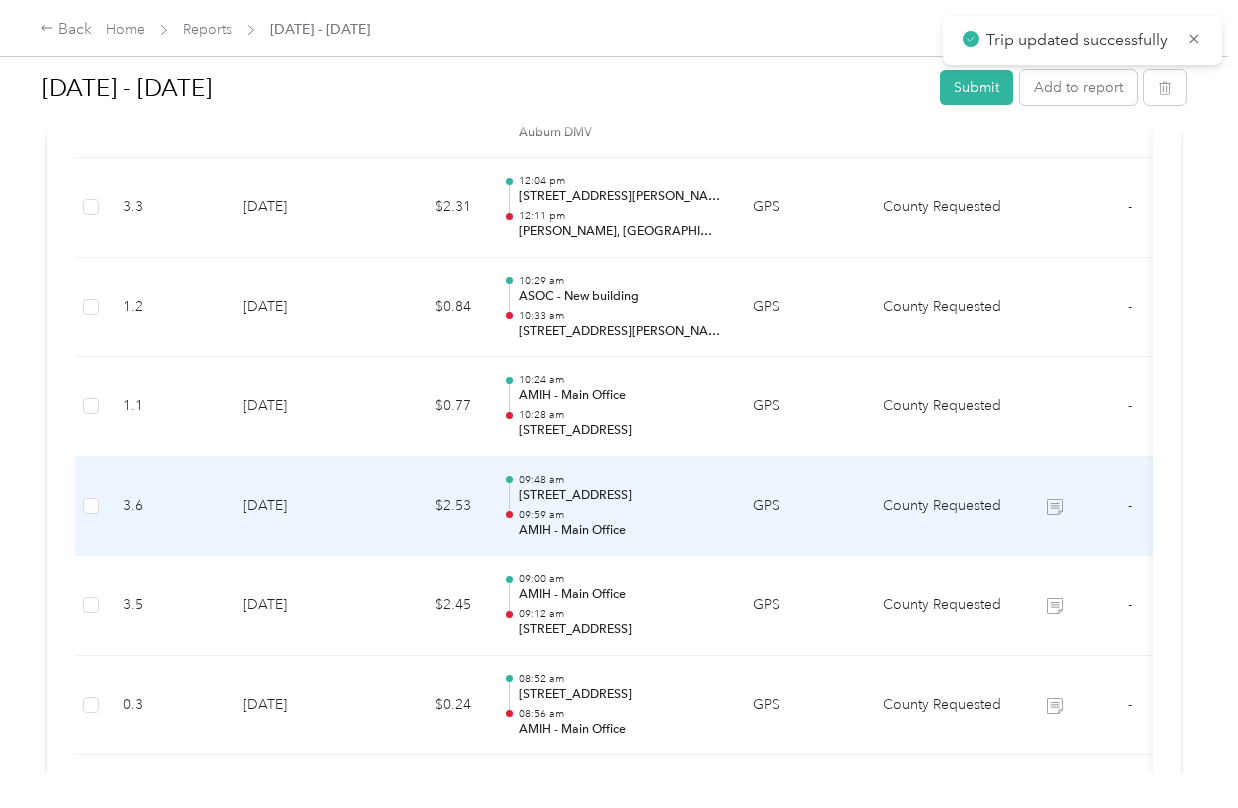 scroll, scrollTop: 1881, scrollLeft: 0, axis: vertical 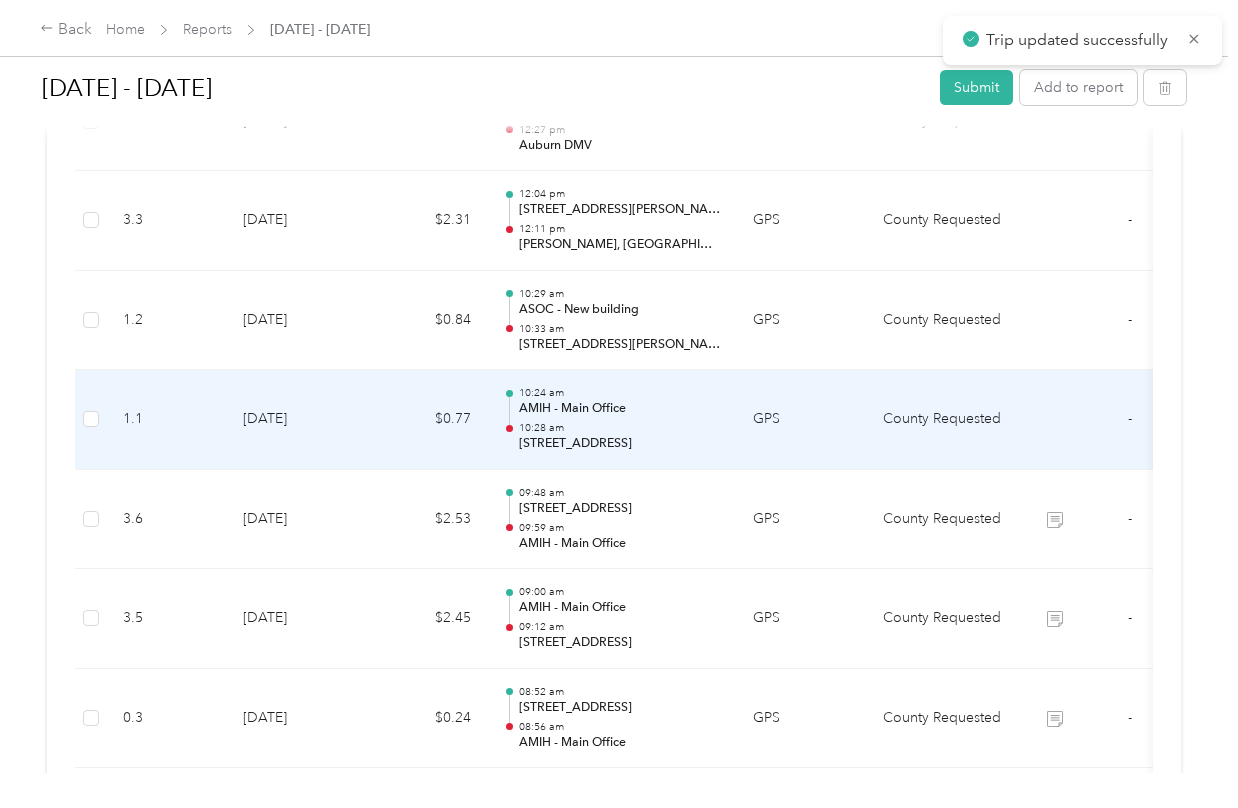 click on "10:28 am" at bounding box center [620, 428] 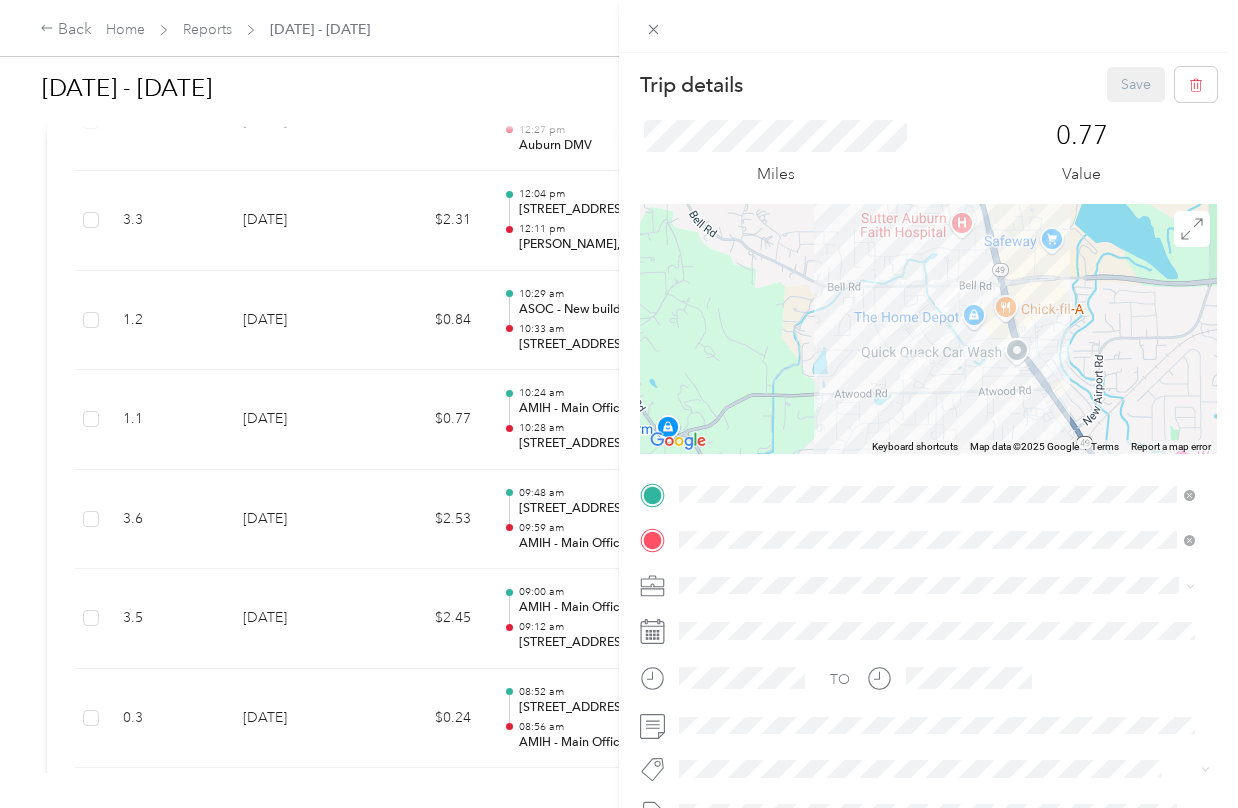 click on "TEAM [STREET_ADDRESS]  The Gathering Inn, [STREET_ADDRESS][US_STATE]" at bounding box center (878, 318) 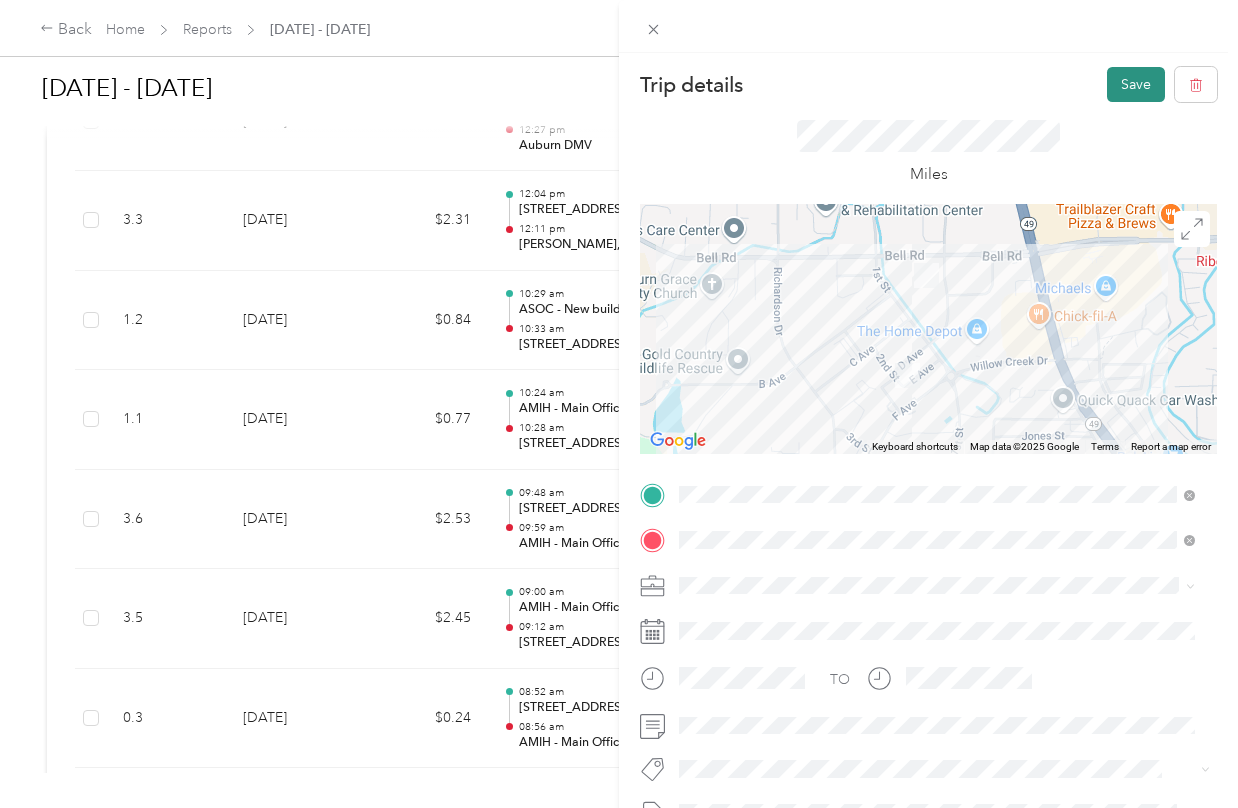 click on "Save" at bounding box center (1136, 84) 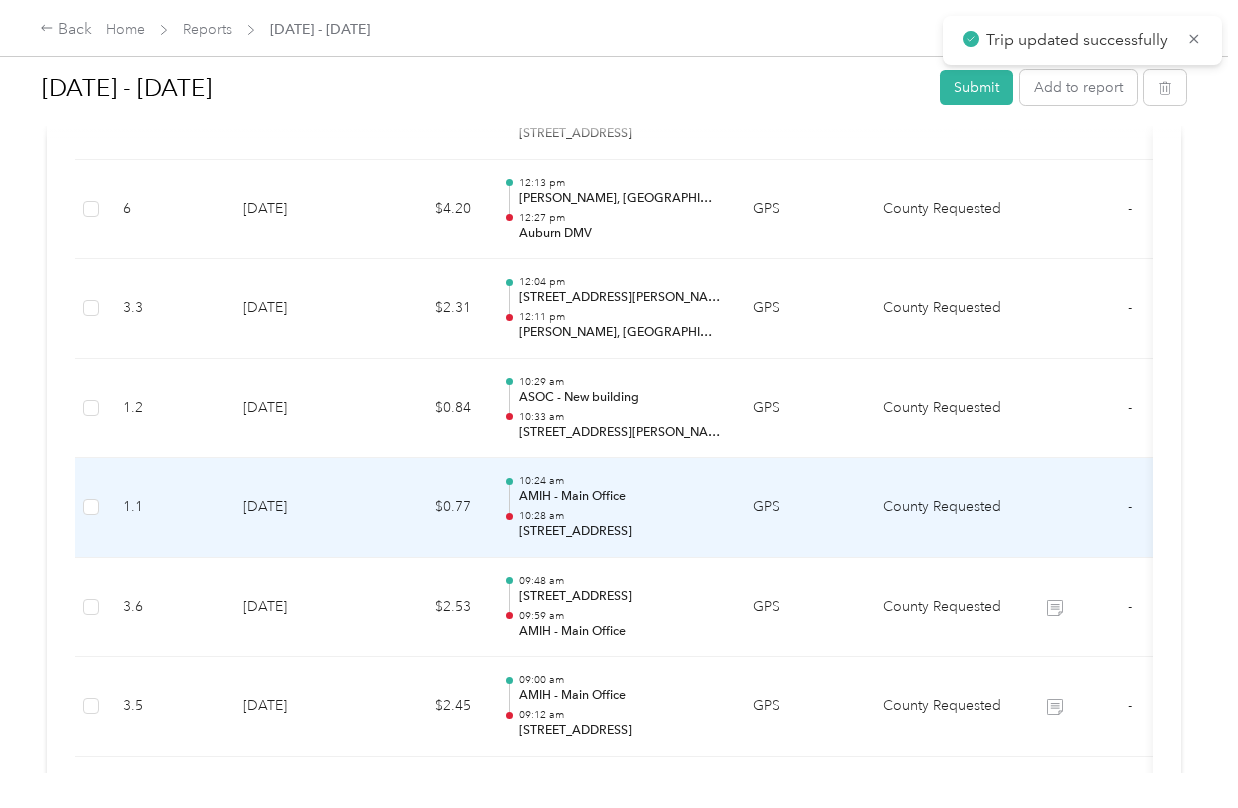 scroll, scrollTop: 1781, scrollLeft: 0, axis: vertical 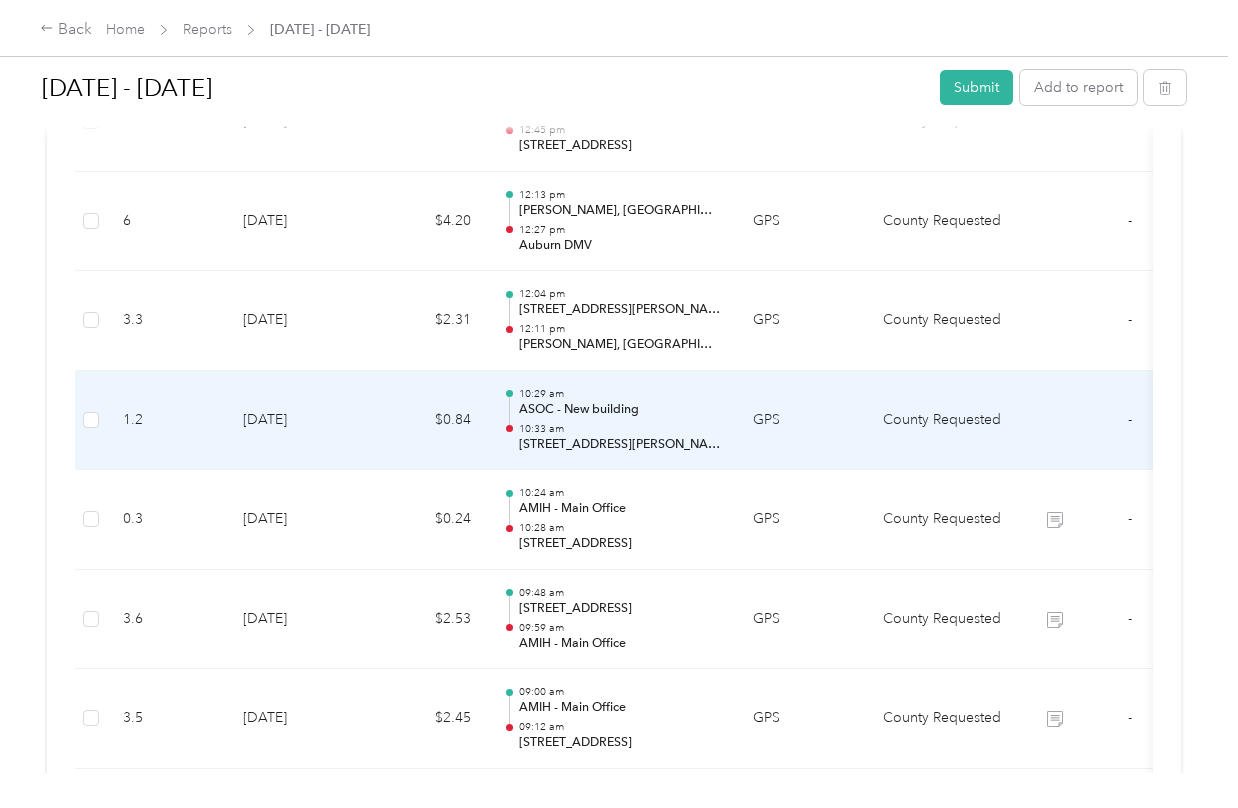 click on "[STREET_ADDRESS][PERSON_NAME]" at bounding box center (620, 445) 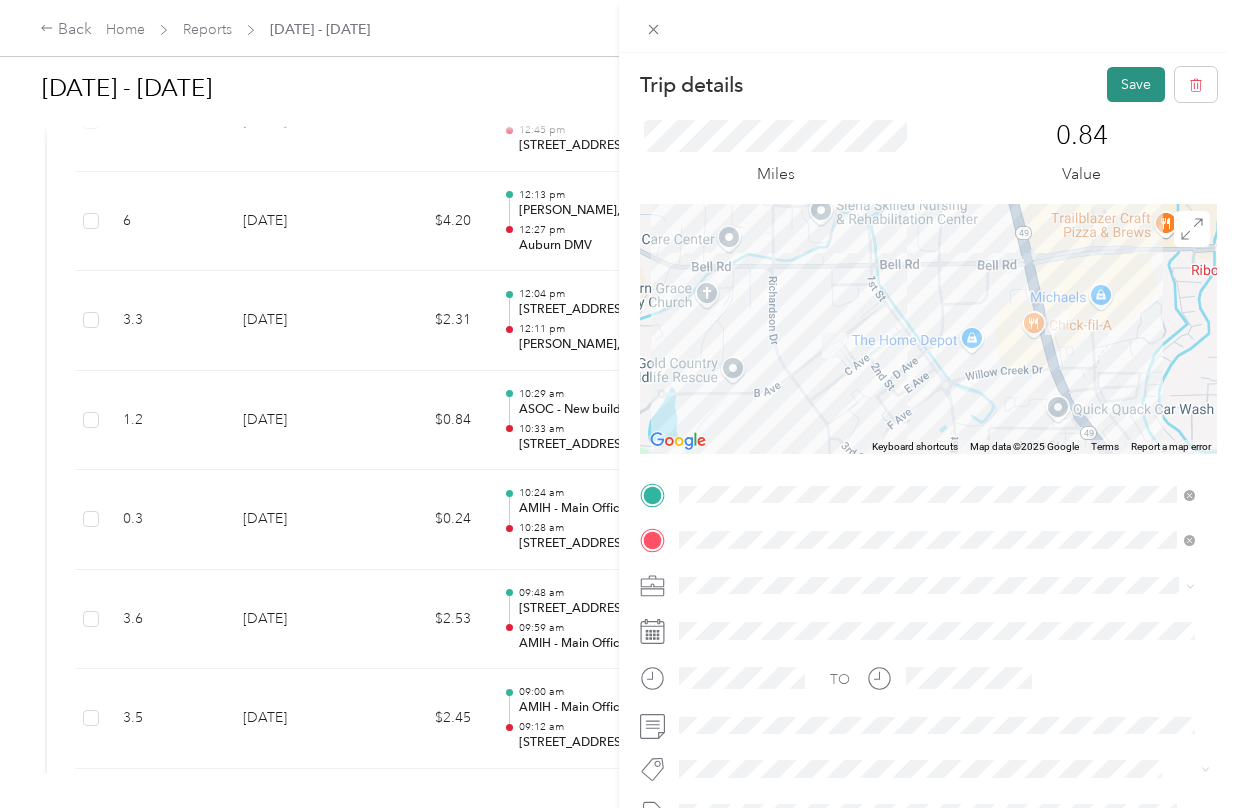 click on "Save" at bounding box center [1136, 84] 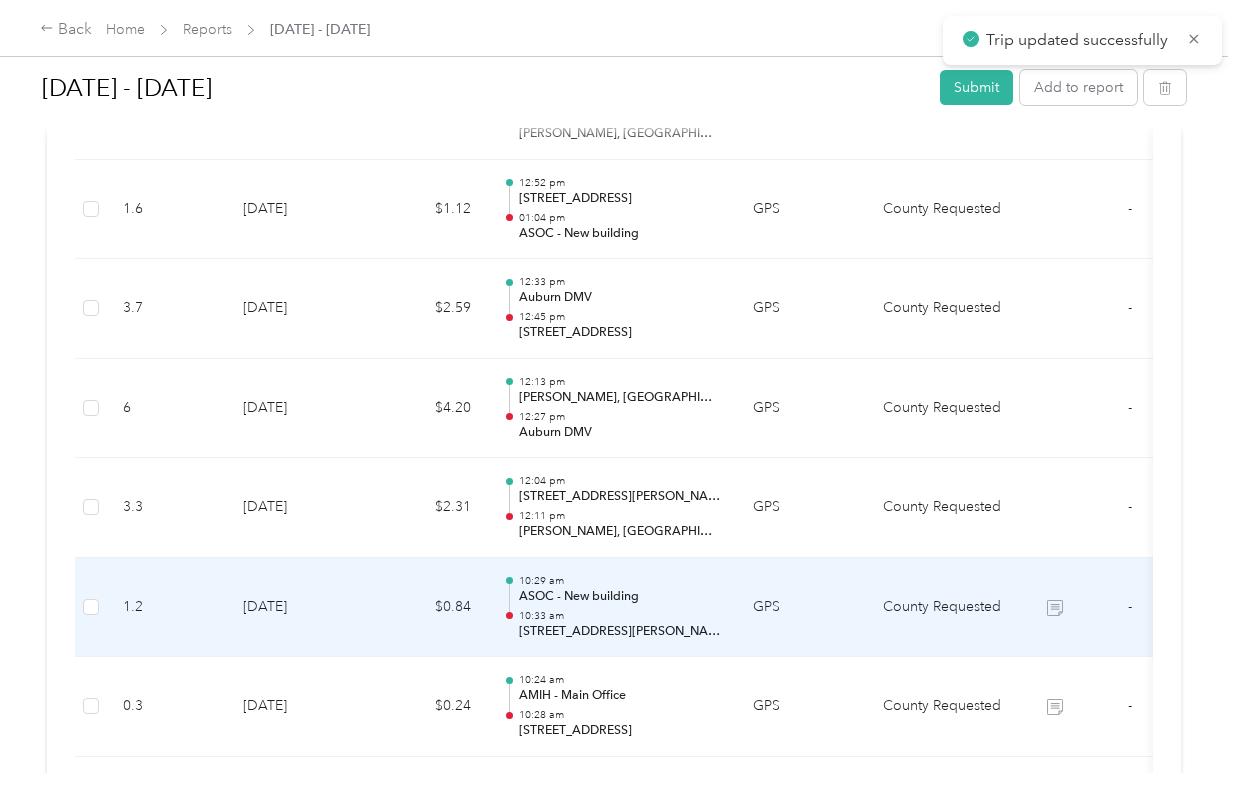 scroll, scrollTop: 1581, scrollLeft: 0, axis: vertical 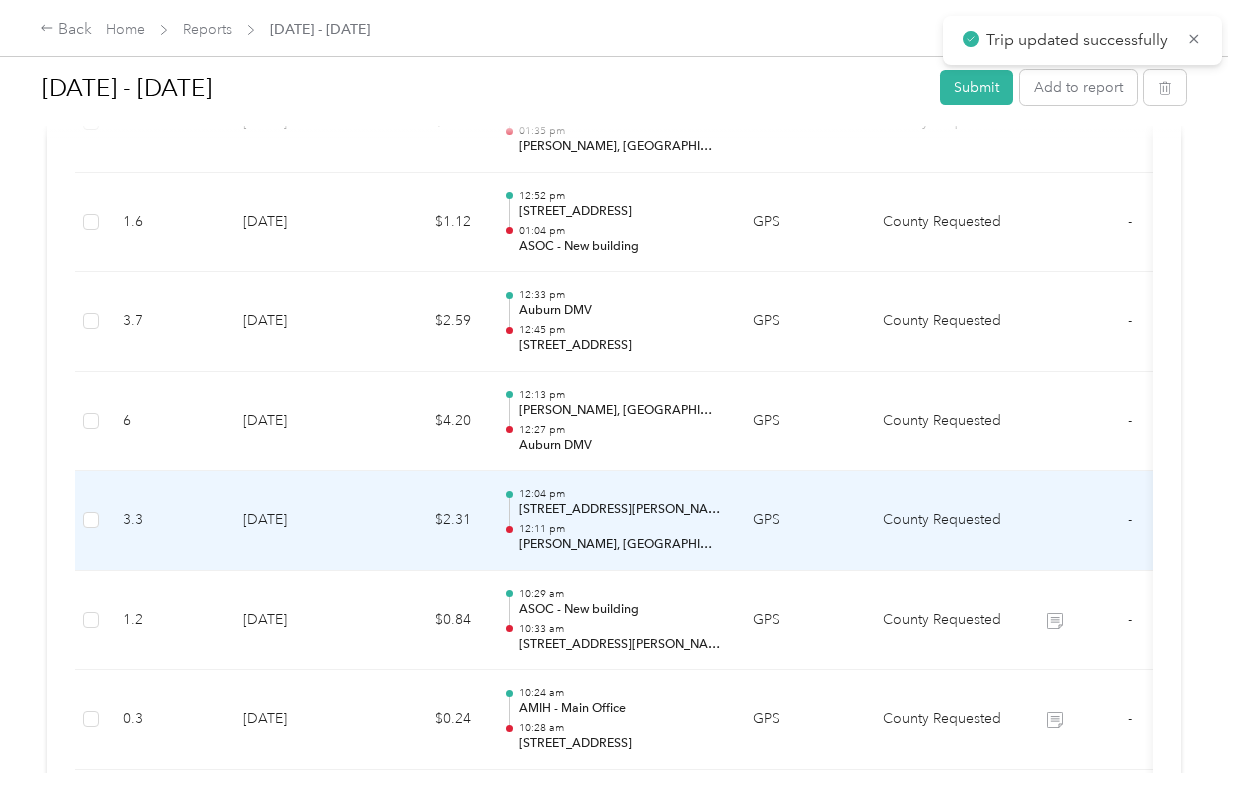 click on "12:04 pm [STREET_ADDRESS][PERSON_NAME] 12:11 pm [PERSON_NAME], [GEOGRAPHIC_DATA], [GEOGRAPHIC_DATA]" at bounding box center [620, 520] 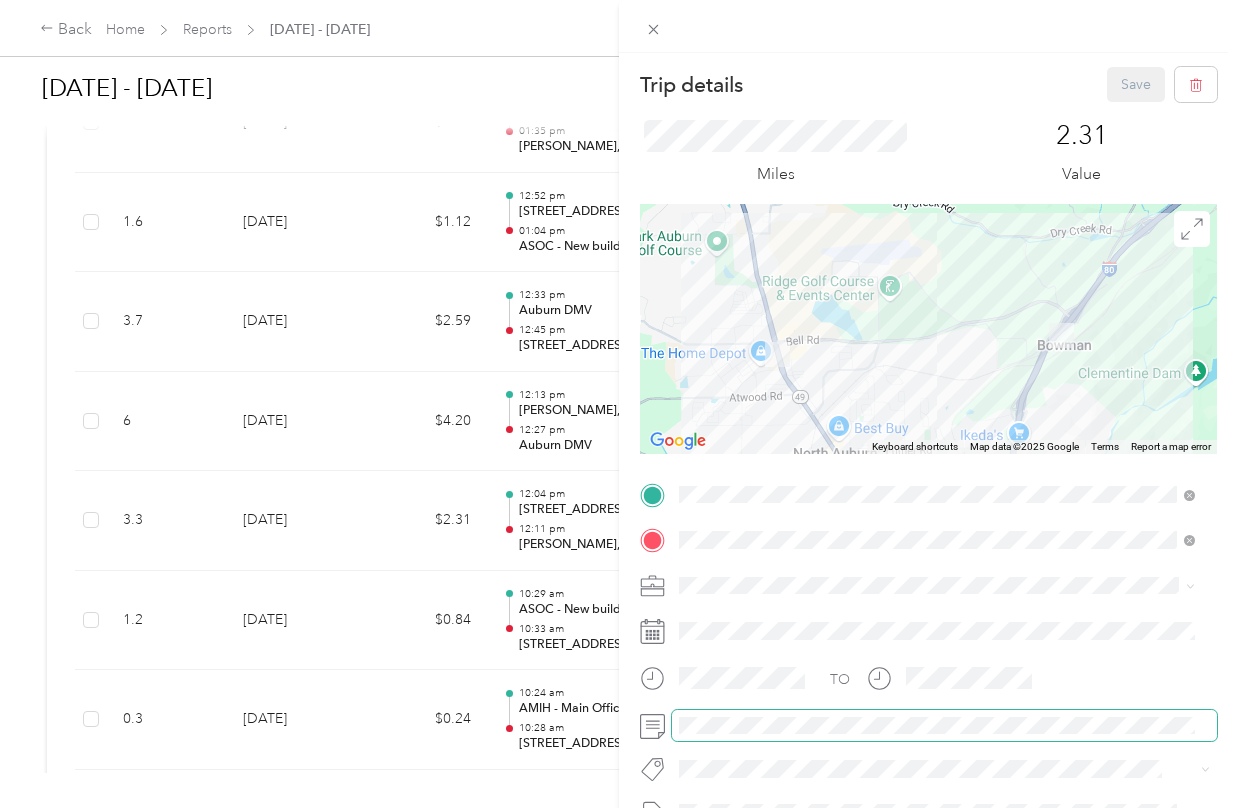 click at bounding box center (944, 726) 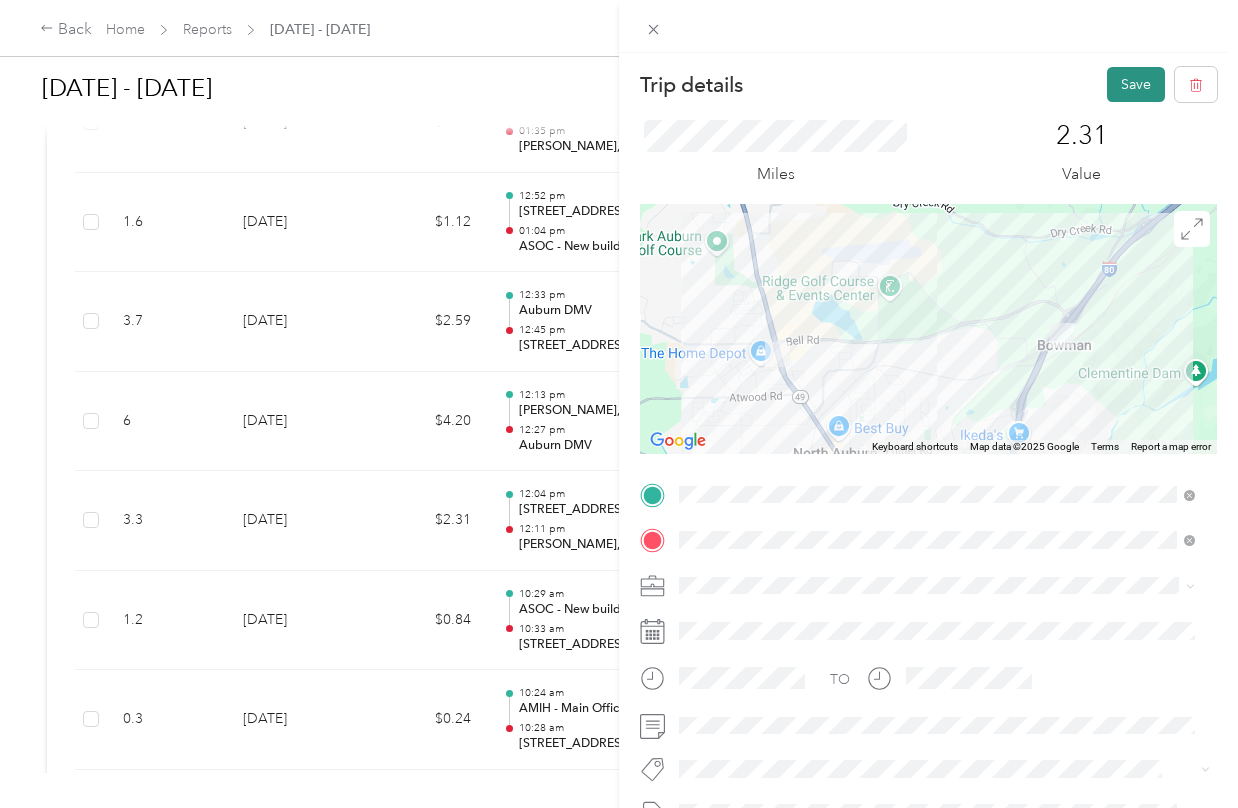 click on "Save" at bounding box center (1136, 84) 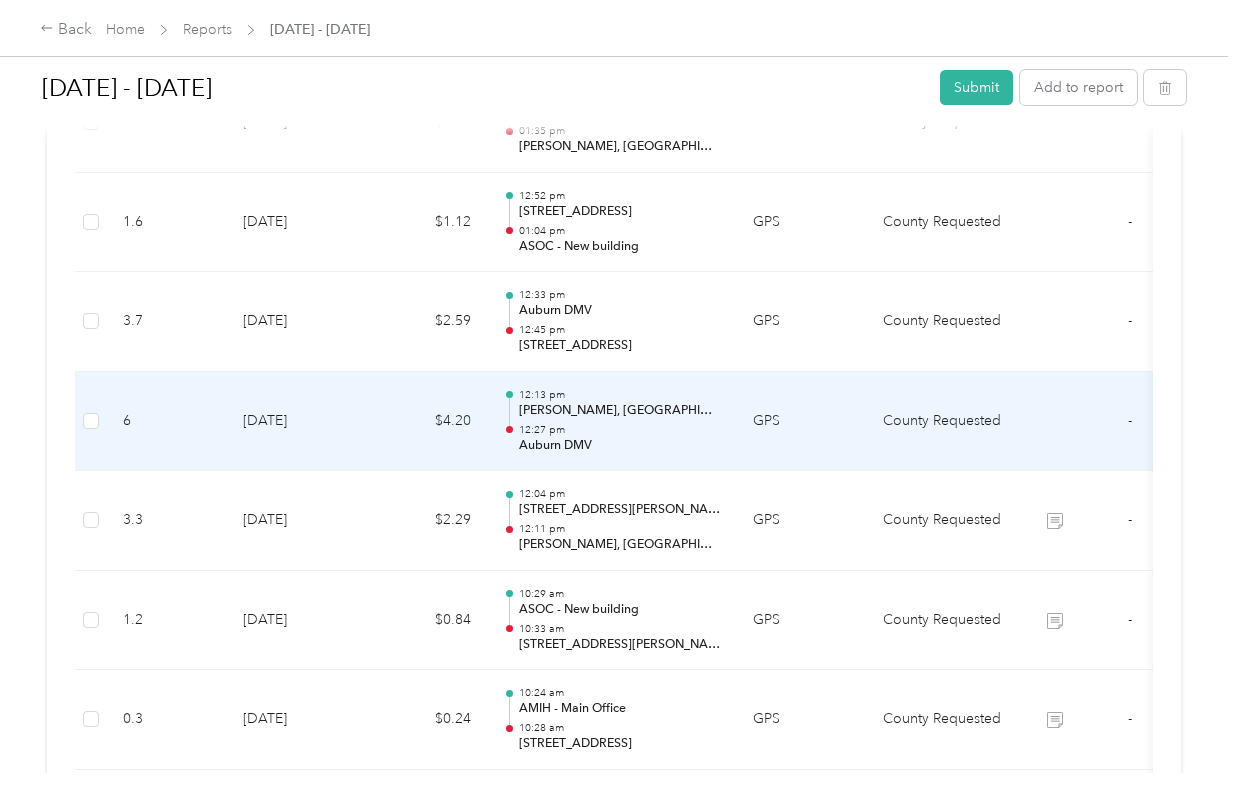 click on "GPS" at bounding box center (802, 422) 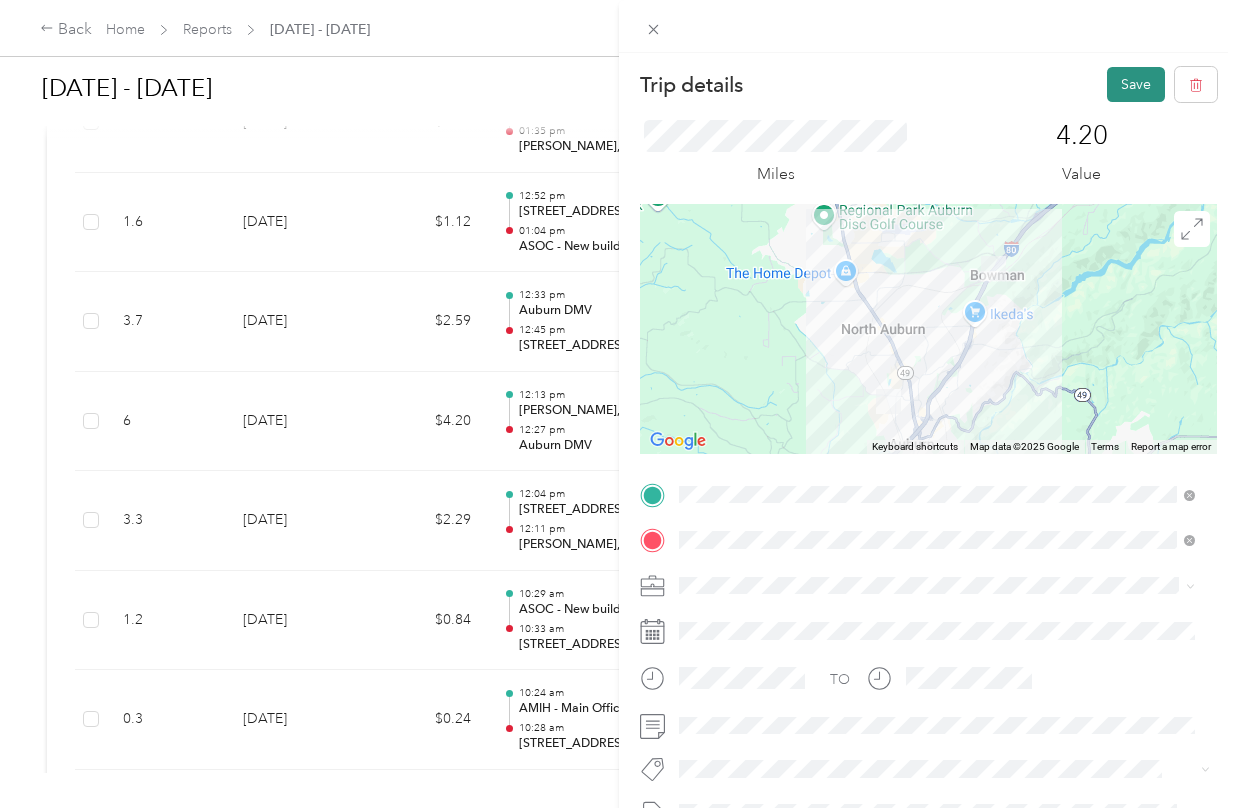 click on "Save" at bounding box center [1136, 84] 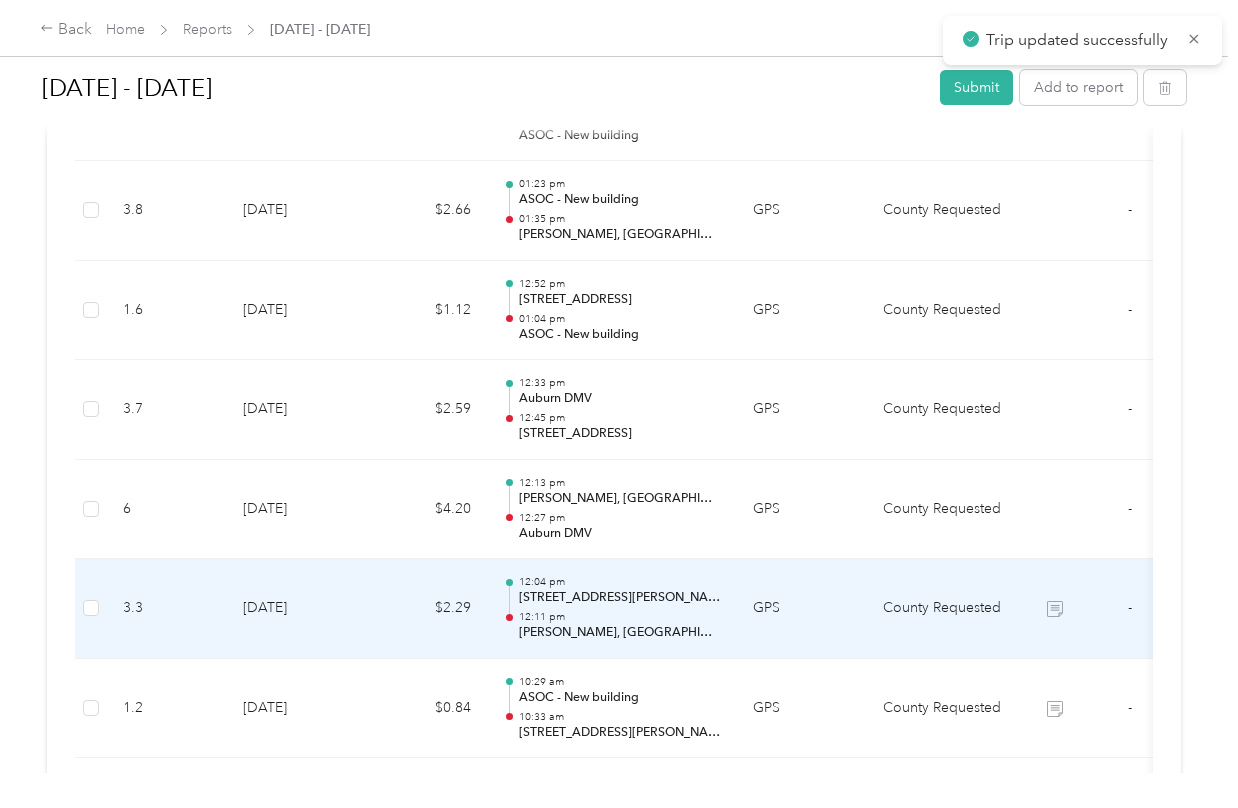 scroll, scrollTop: 1481, scrollLeft: 0, axis: vertical 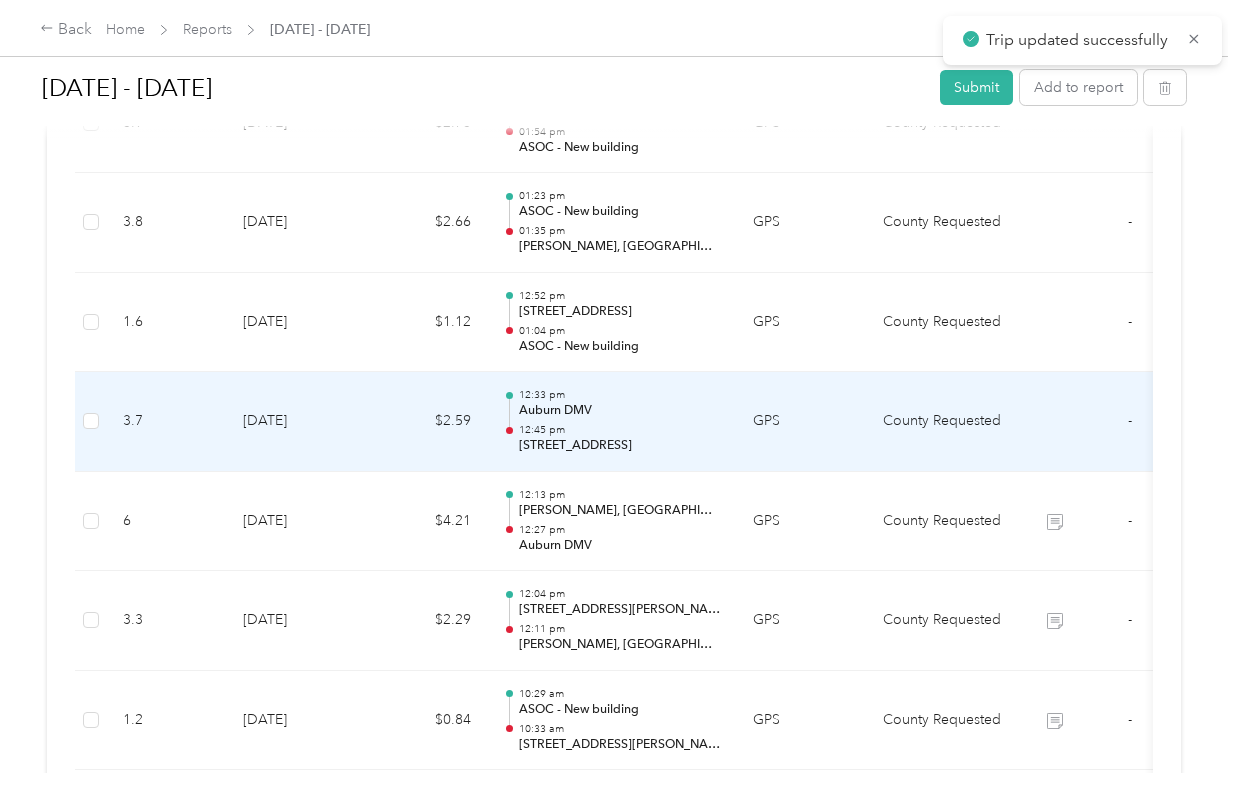 click on "GPS" at bounding box center [802, 422] 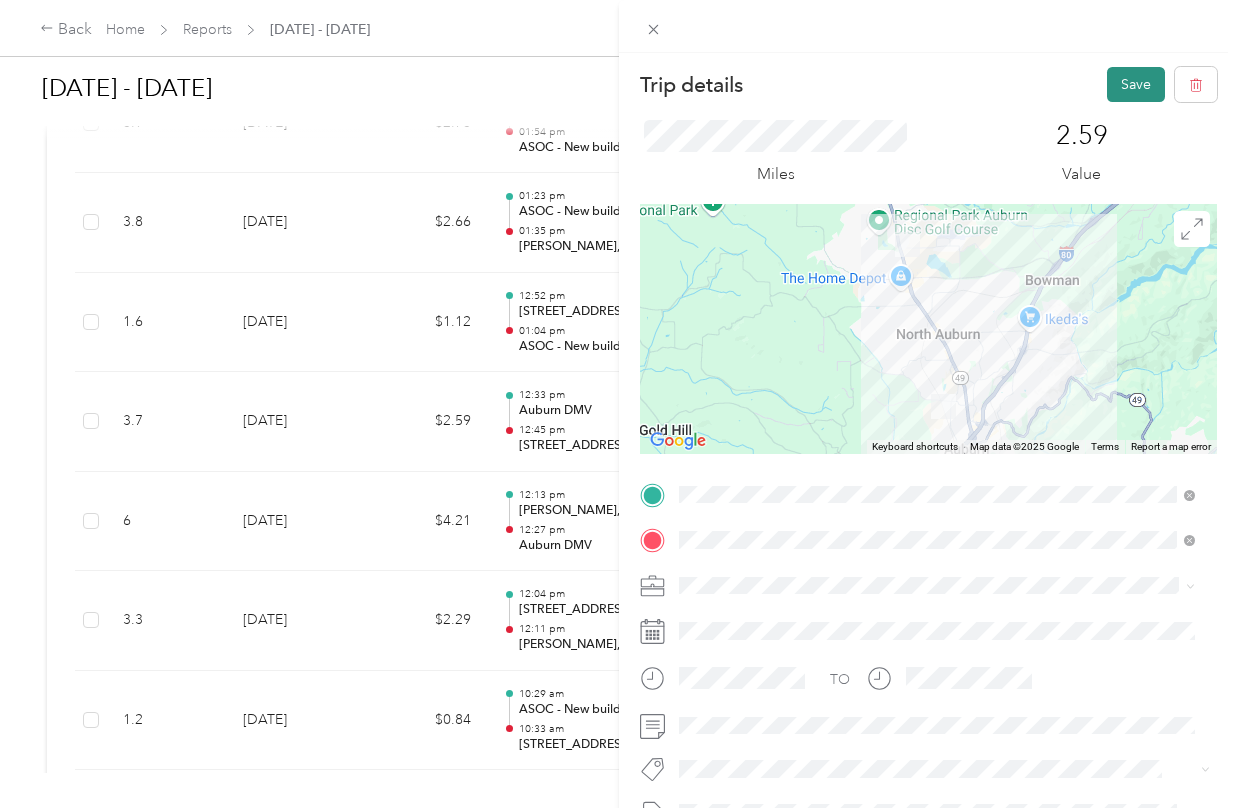 click on "Save" at bounding box center [1136, 84] 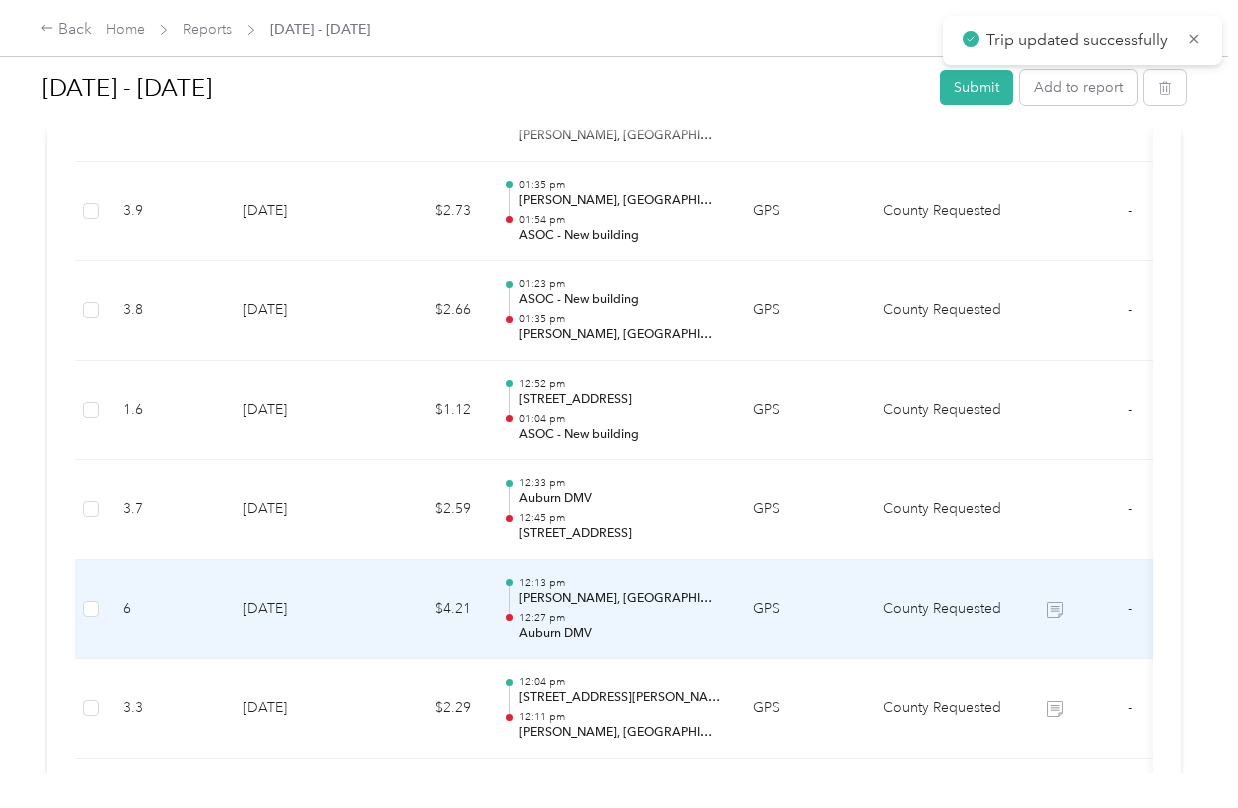 scroll, scrollTop: 1381, scrollLeft: 0, axis: vertical 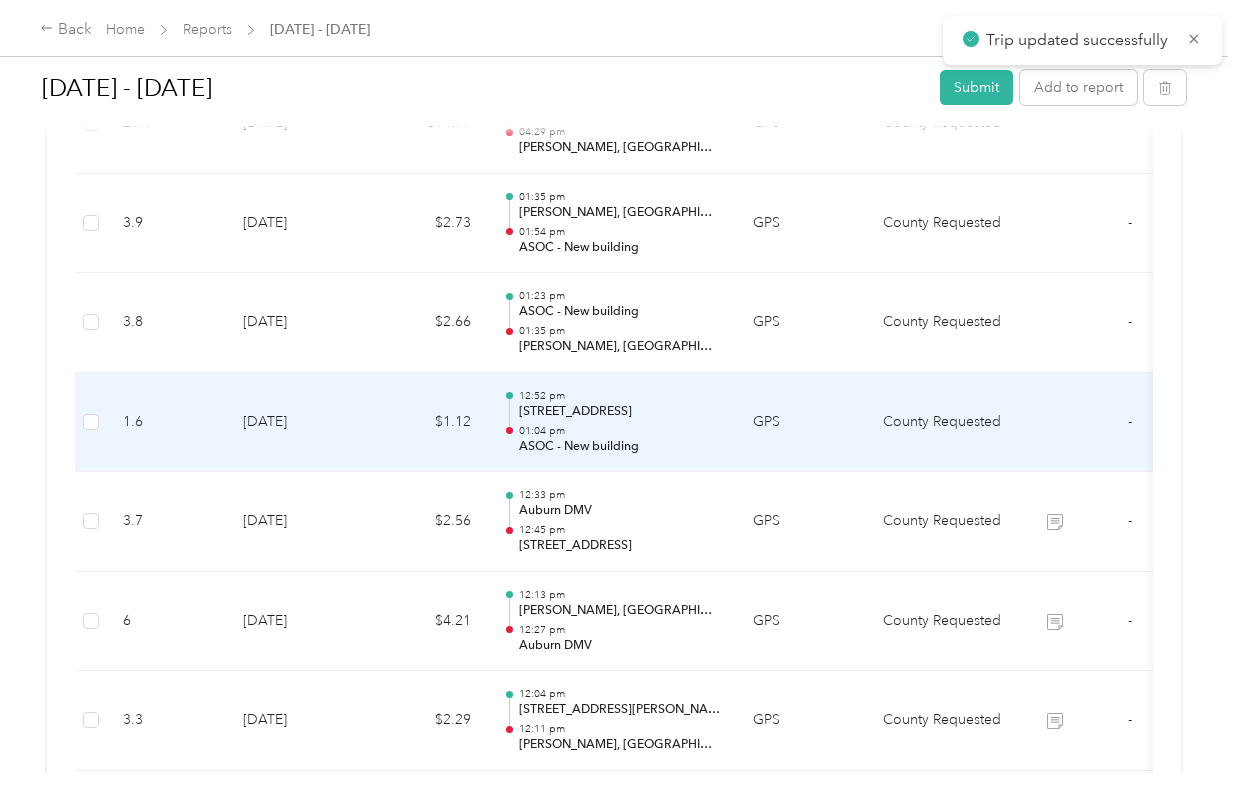click on "GPS" at bounding box center (802, 423) 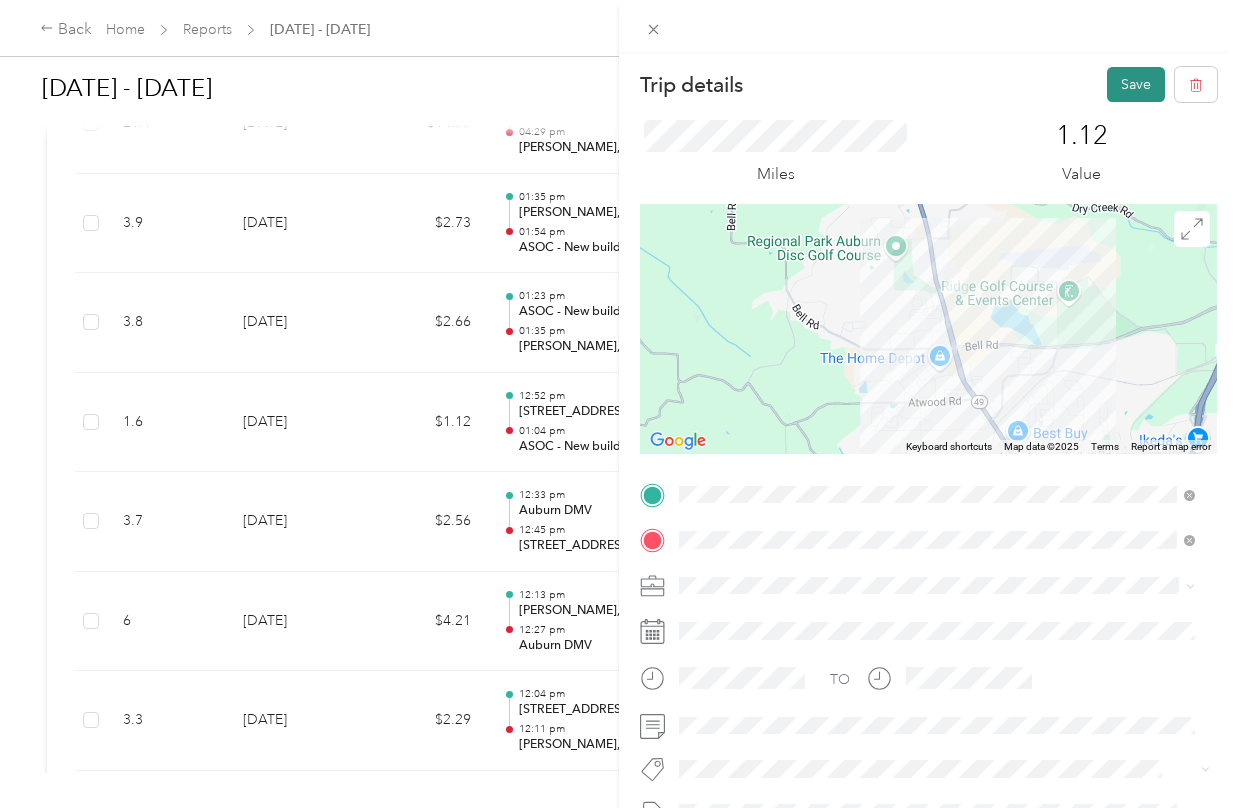 click on "Save" at bounding box center [1136, 84] 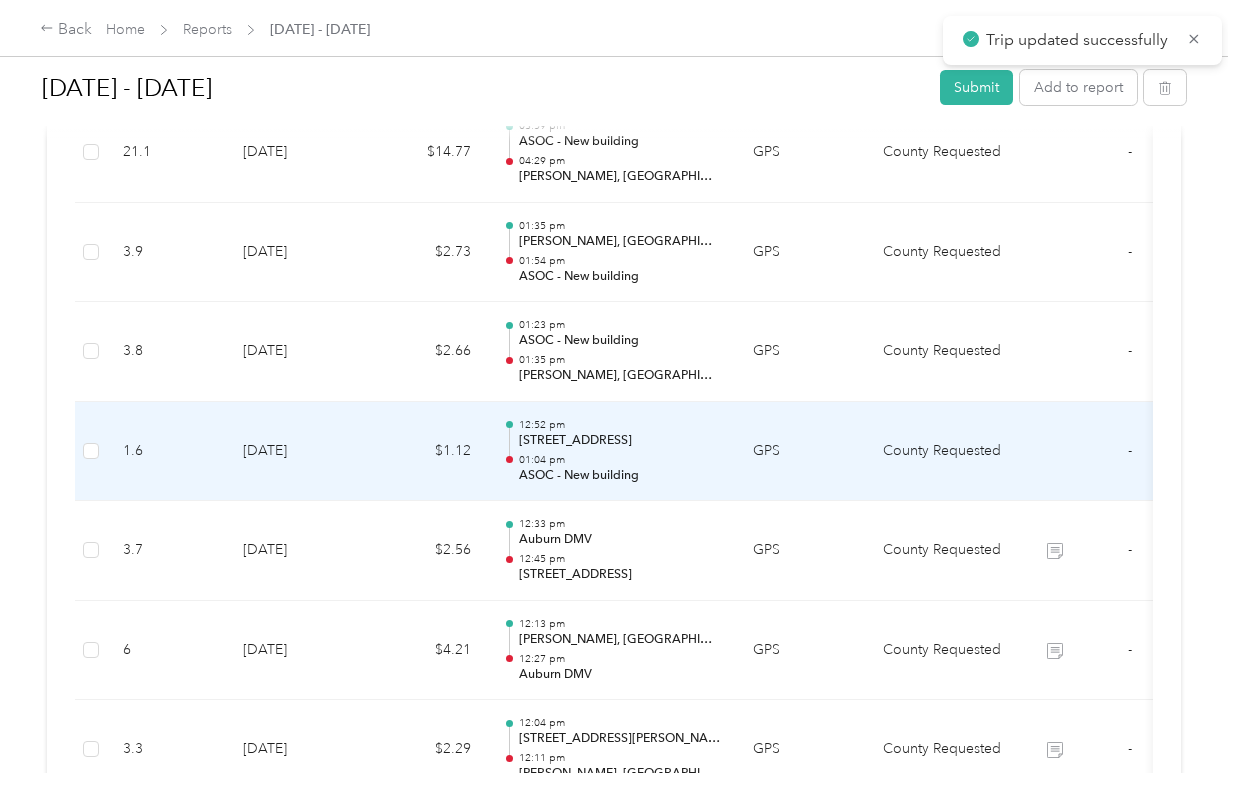 scroll, scrollTop: 1281, scrollLeft: 0, axis: vertical 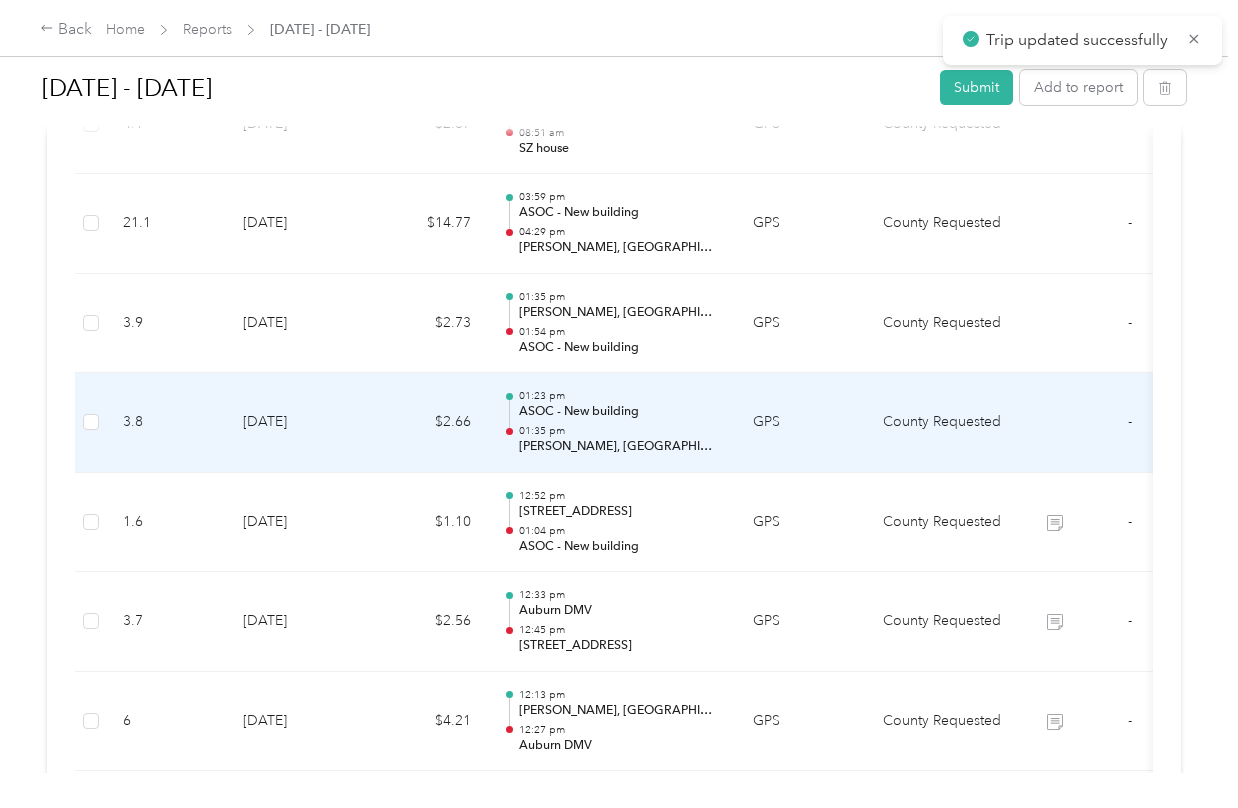 click on "GPS" at bounding box center [802, 423] 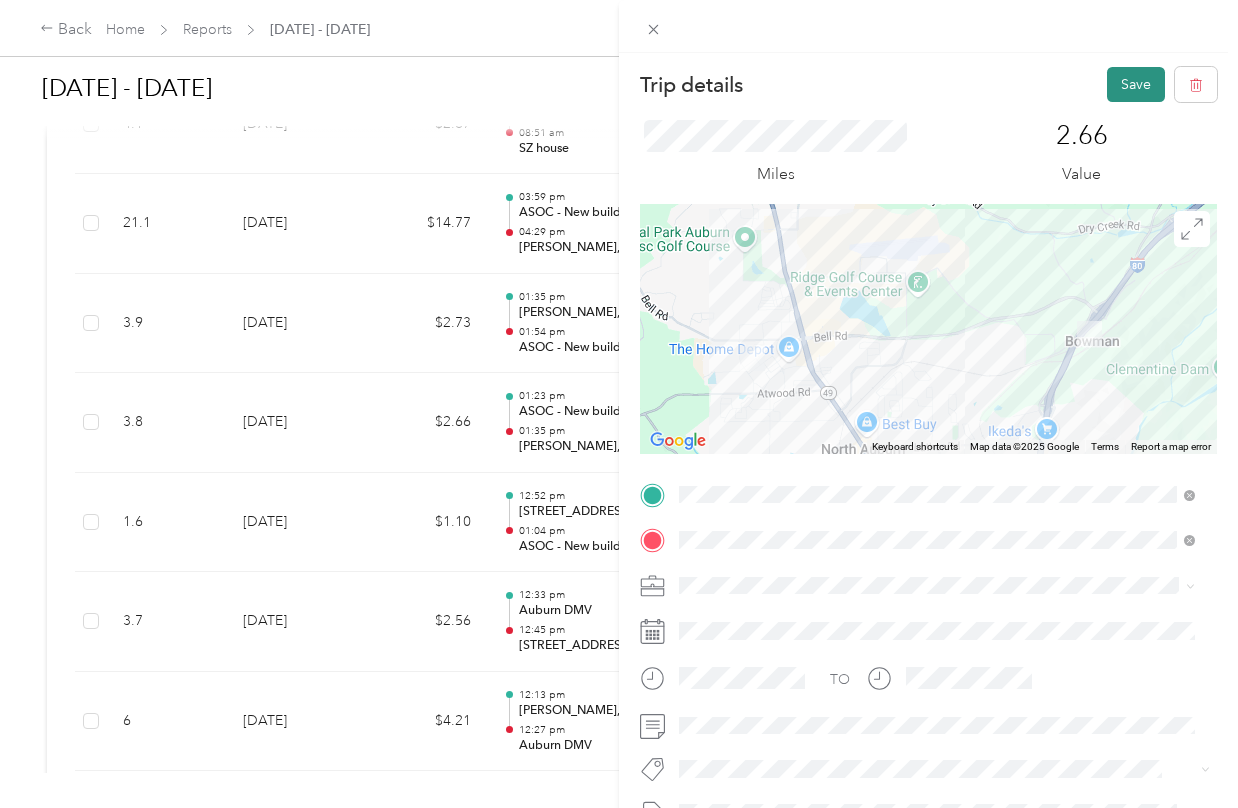 click on "Save" at bounding box center [1136, 84] 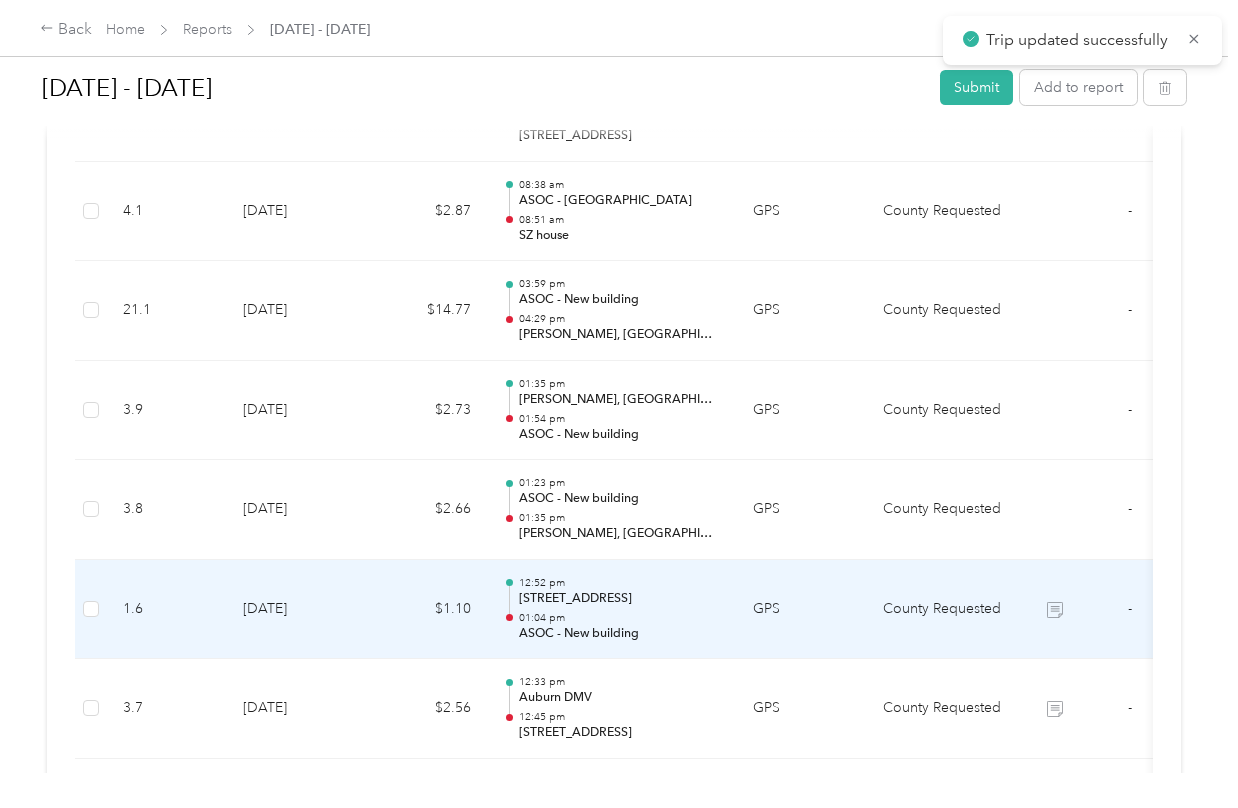 scroll, scrollTop: 1181, scrollLeft: 0, axis: vertical 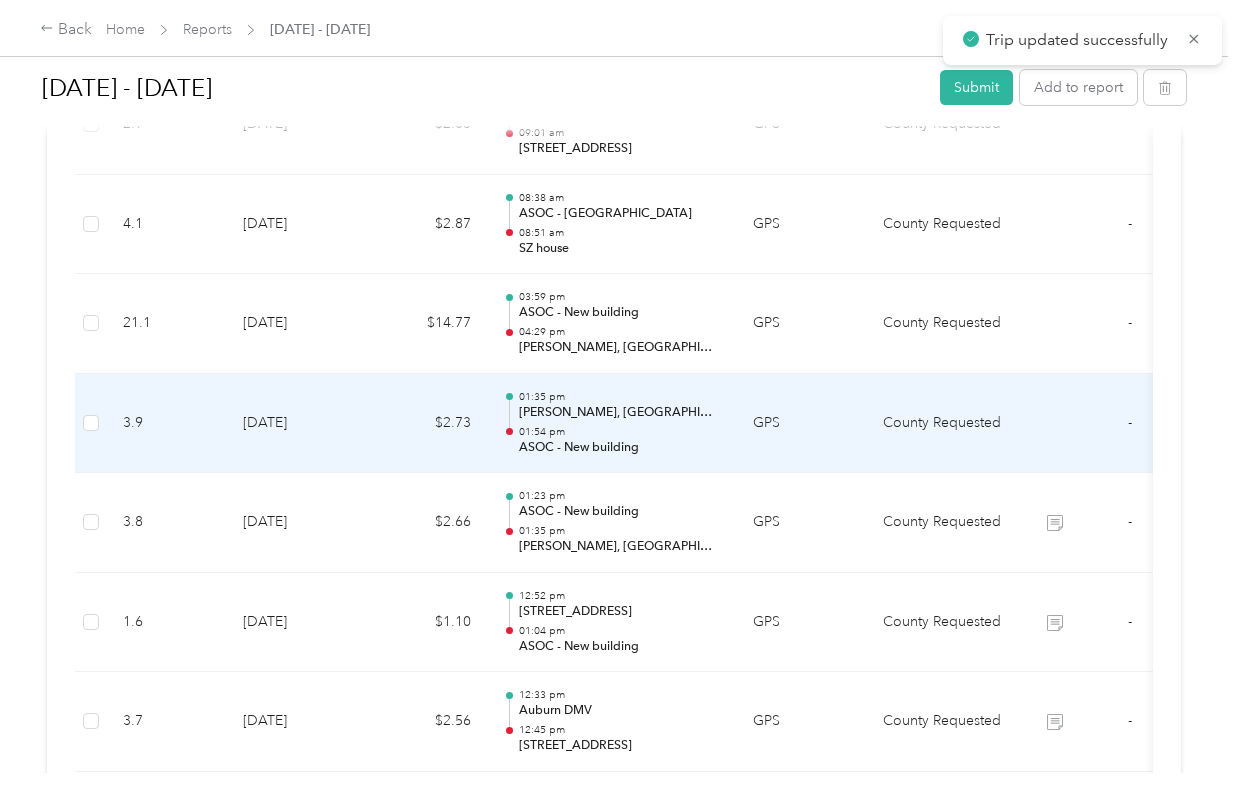 click on "GPS" at bounding box center [802, 424] 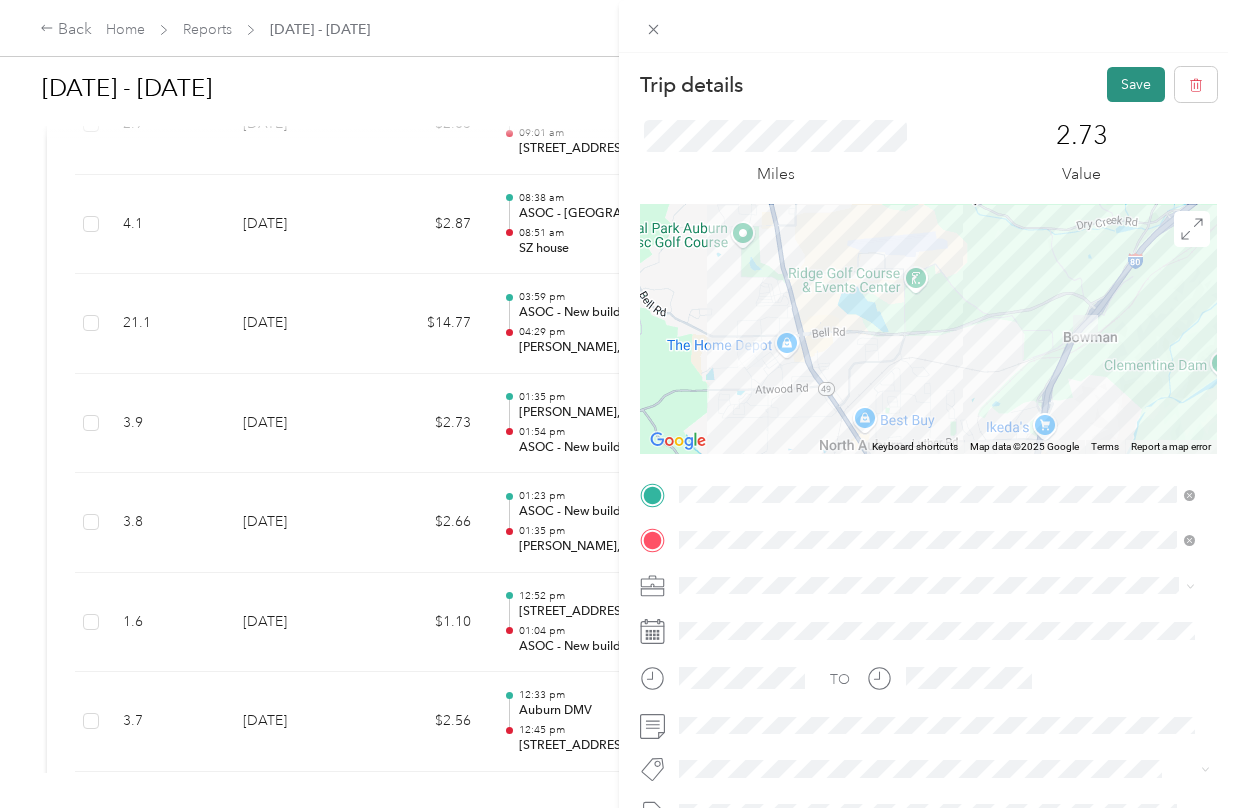 click on "Save" at bounding box center [1136, 84] 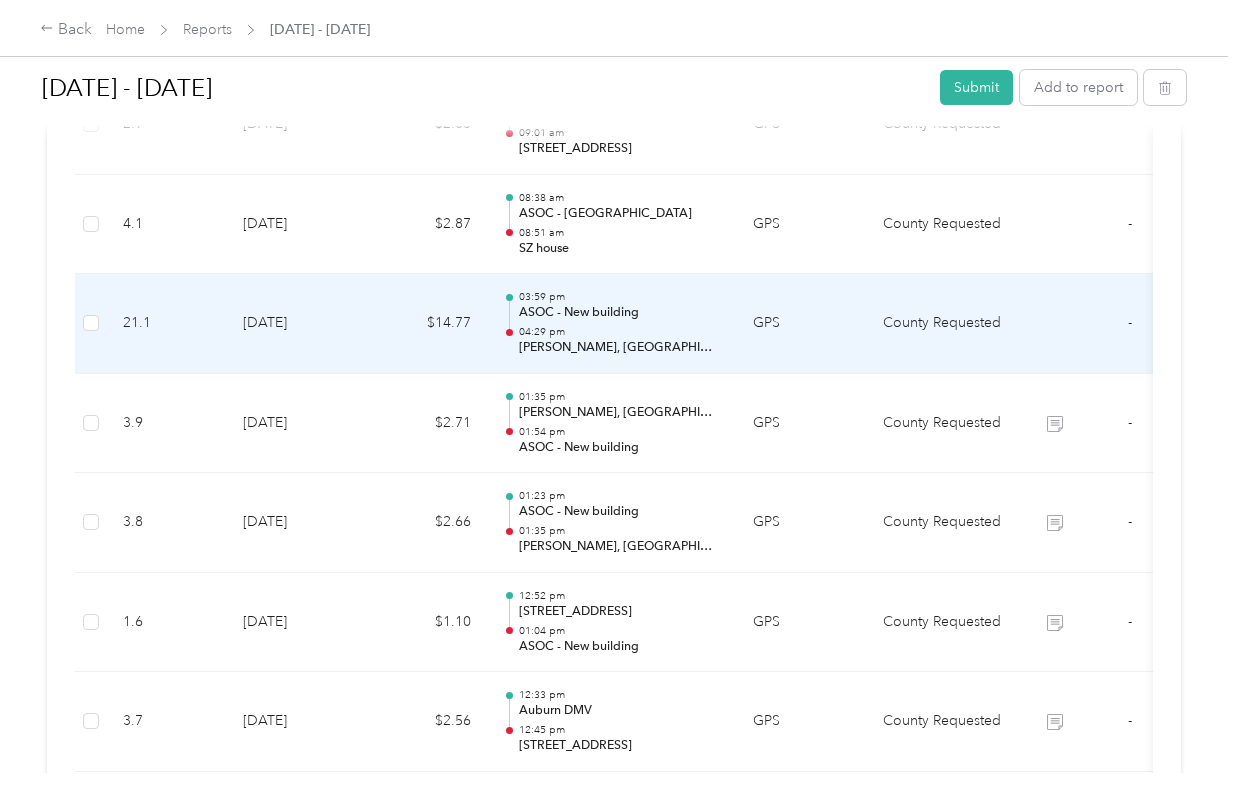 click on "GPS" at bounding box center [802, 324] 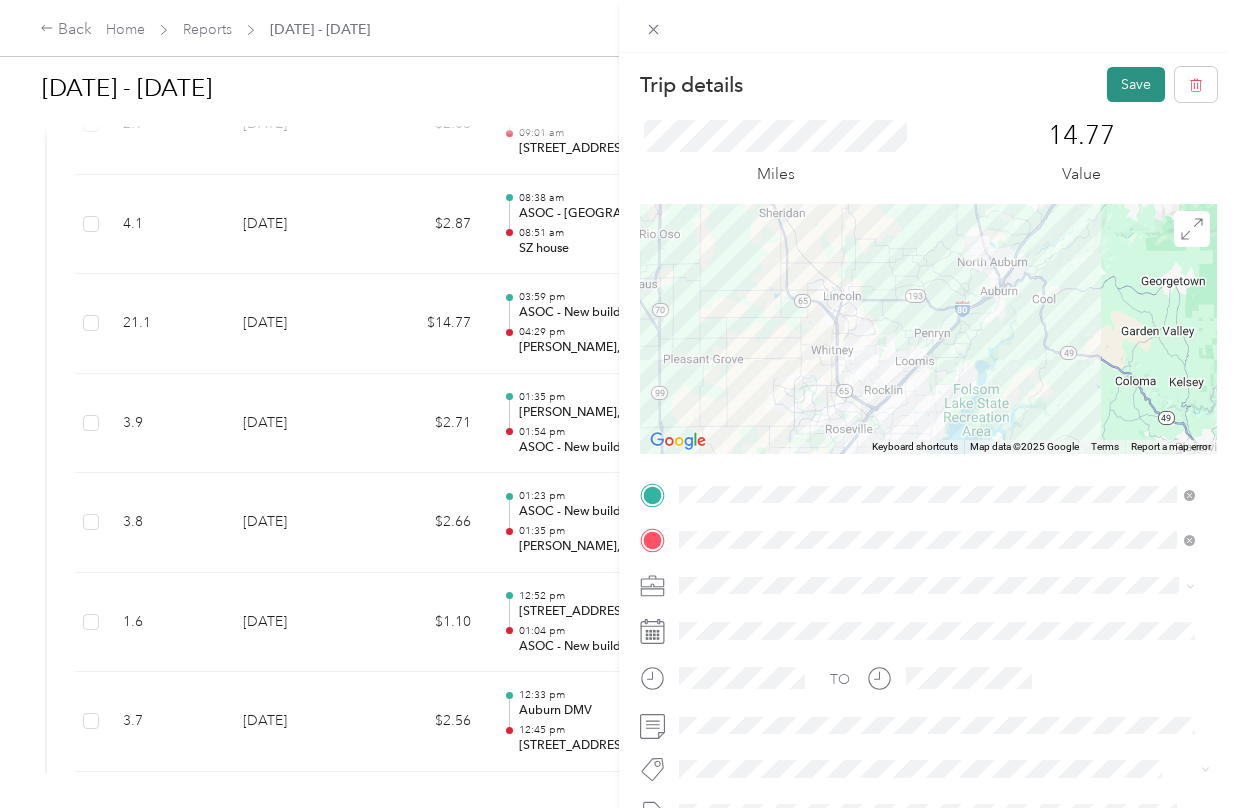 click on "Save" at bounding box center (1136, 84) 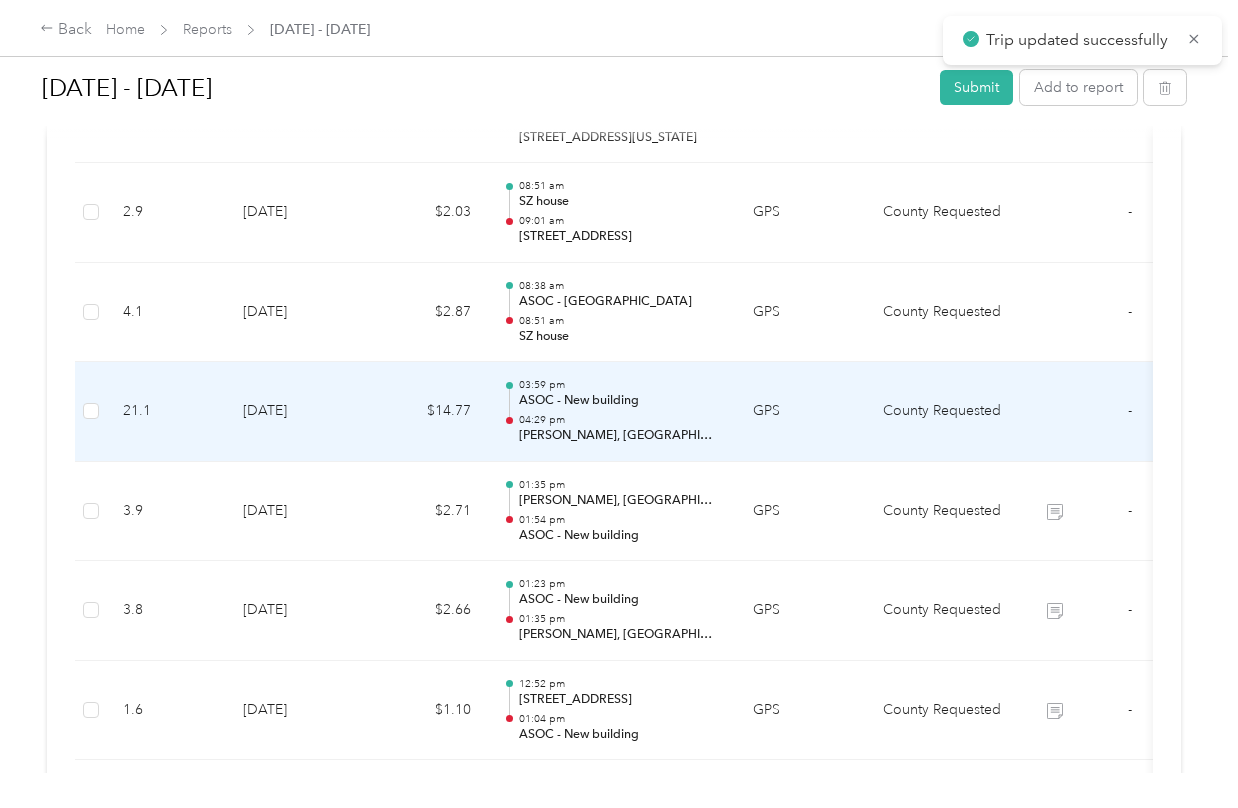 scroll, scrollTop: 1081, scrollLeft: 0, axis: vertical 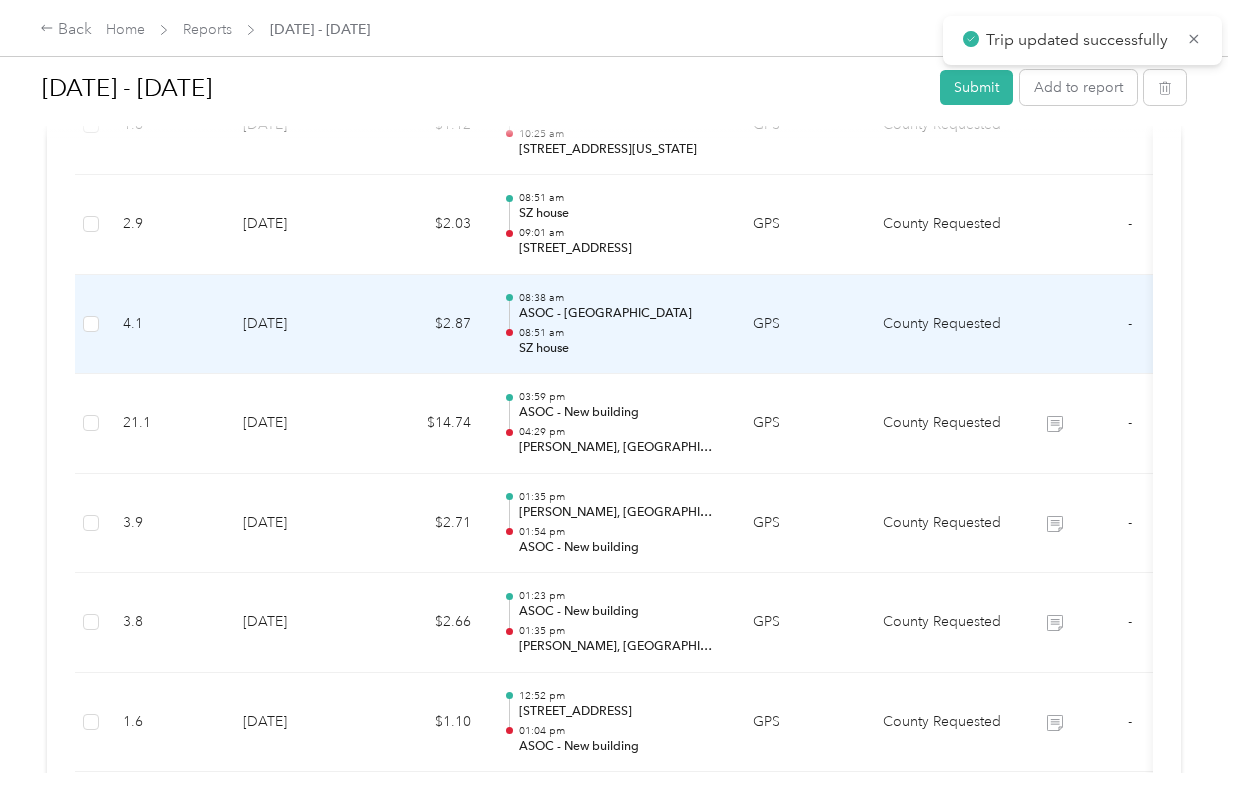 click on "GPS" at bounding box center [802, 325] 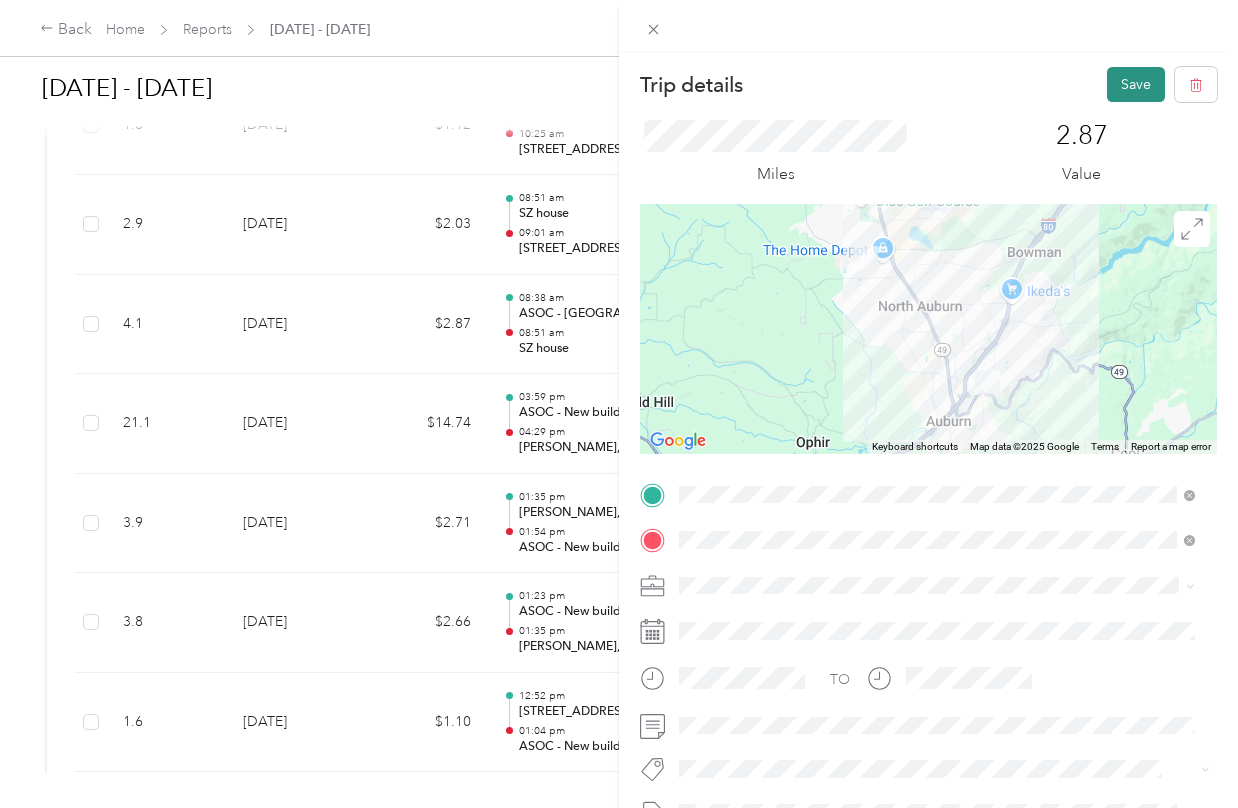 click on "Save" at bounding box center (1136, 84) 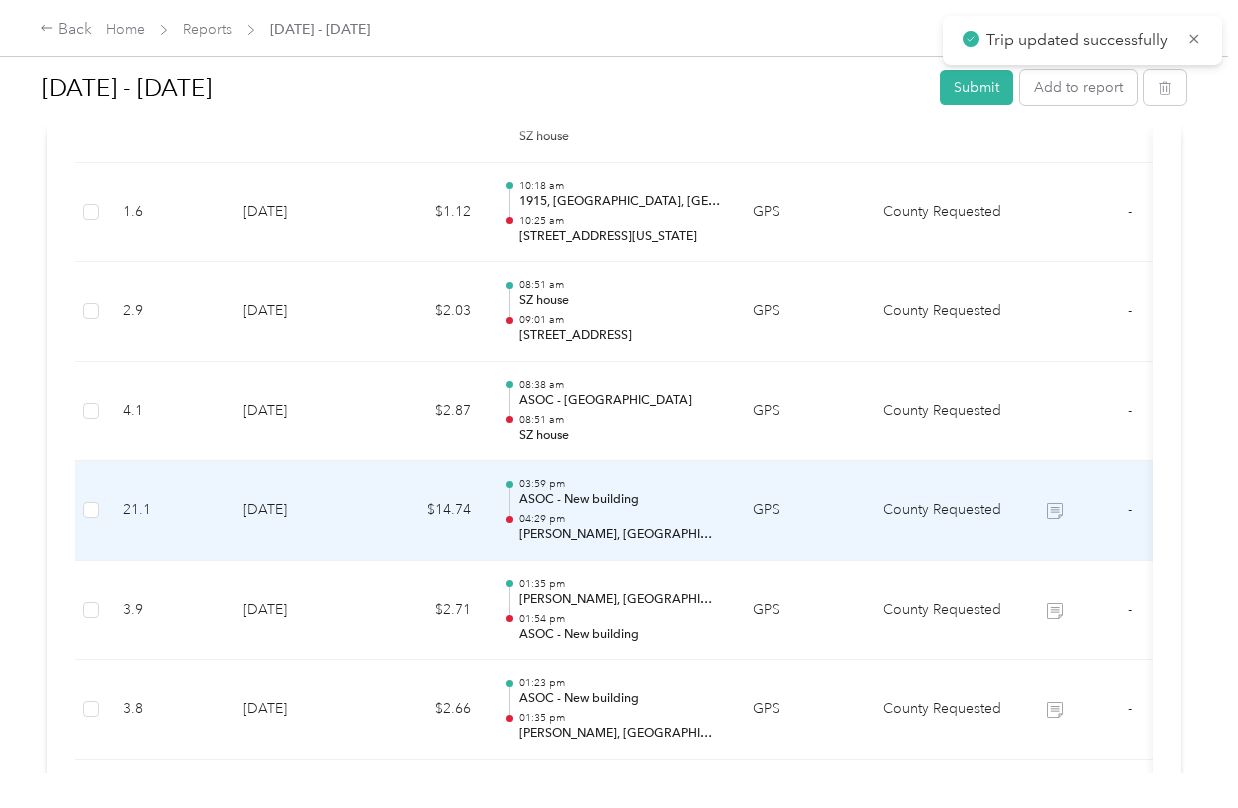 scroll, scrollTop: 981, scrollLeft: 0, axis: vertical 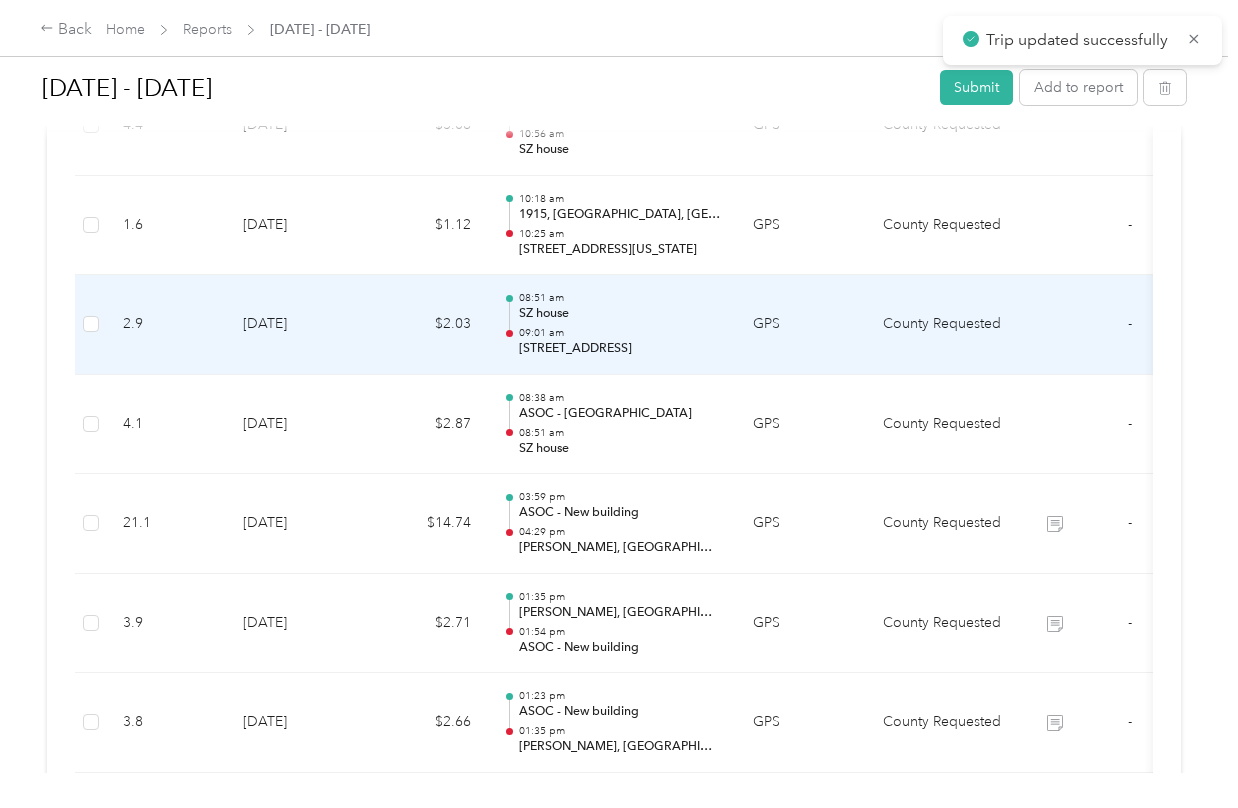 click on "09:01 am" at bounding box center (620, 333) 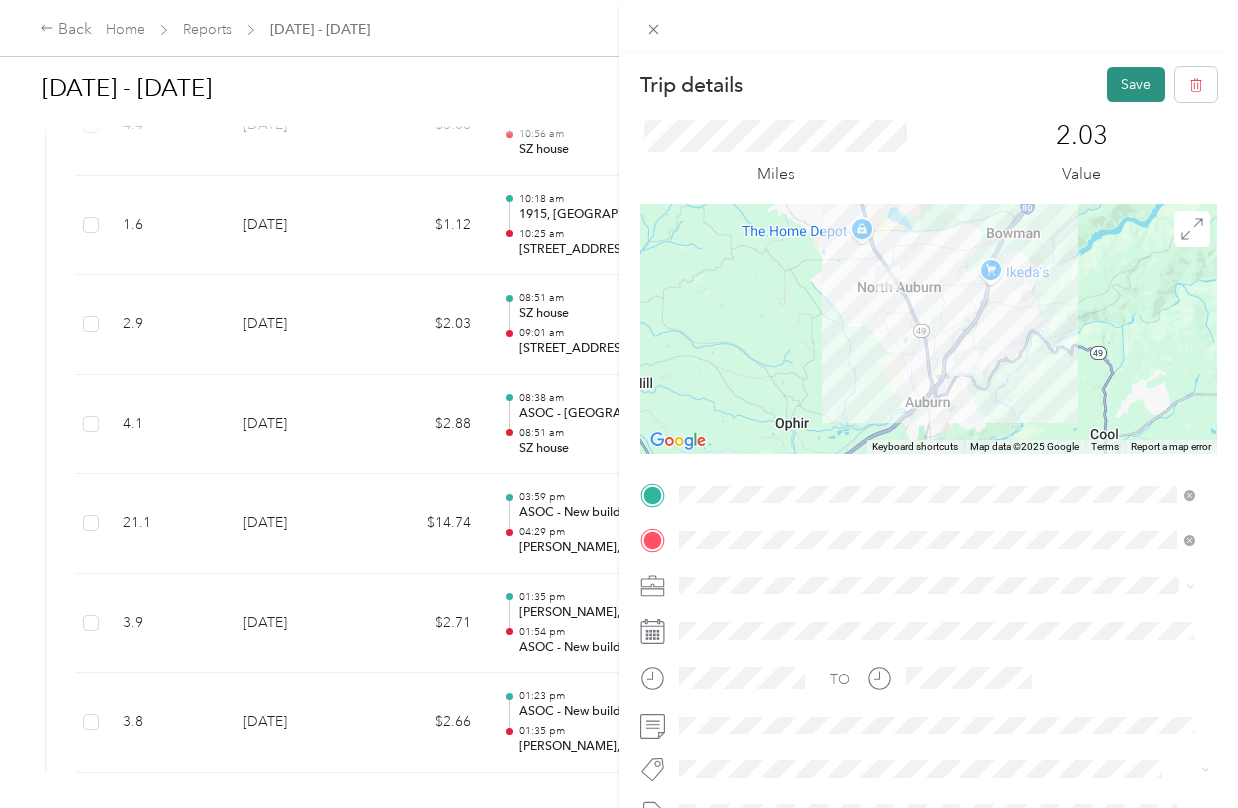 click on "Save" at bounding box center (1136, 84) 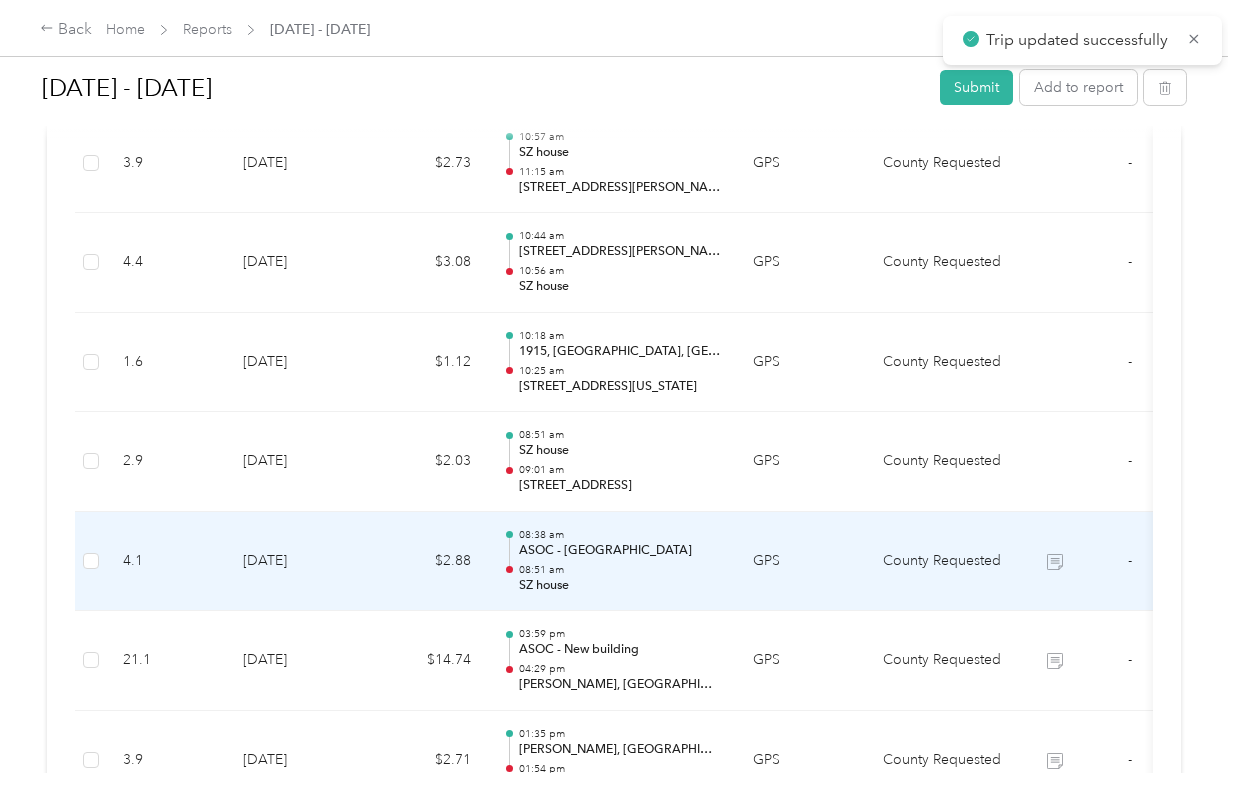 scroll, scrollTop: 781, scrollLeft: 0, axis: vertical 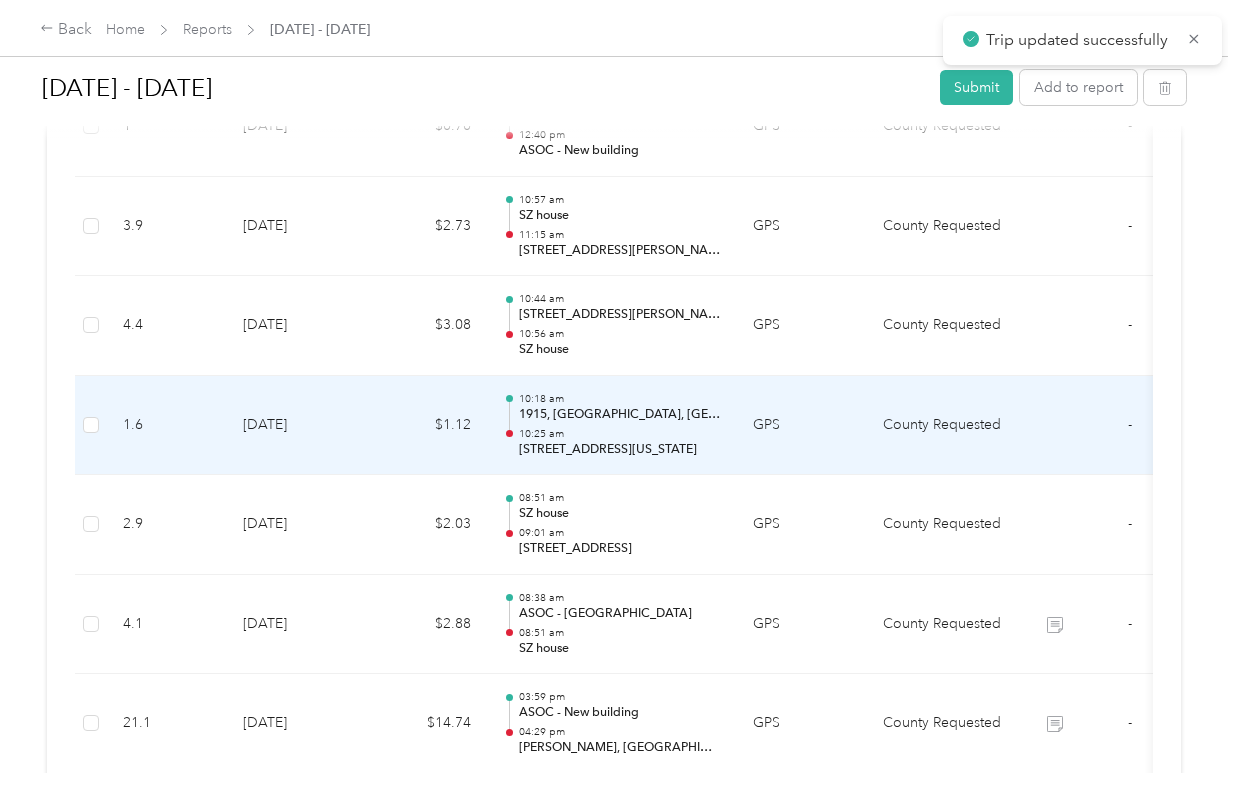 click on "GPS" at bounding box center (802, 426) 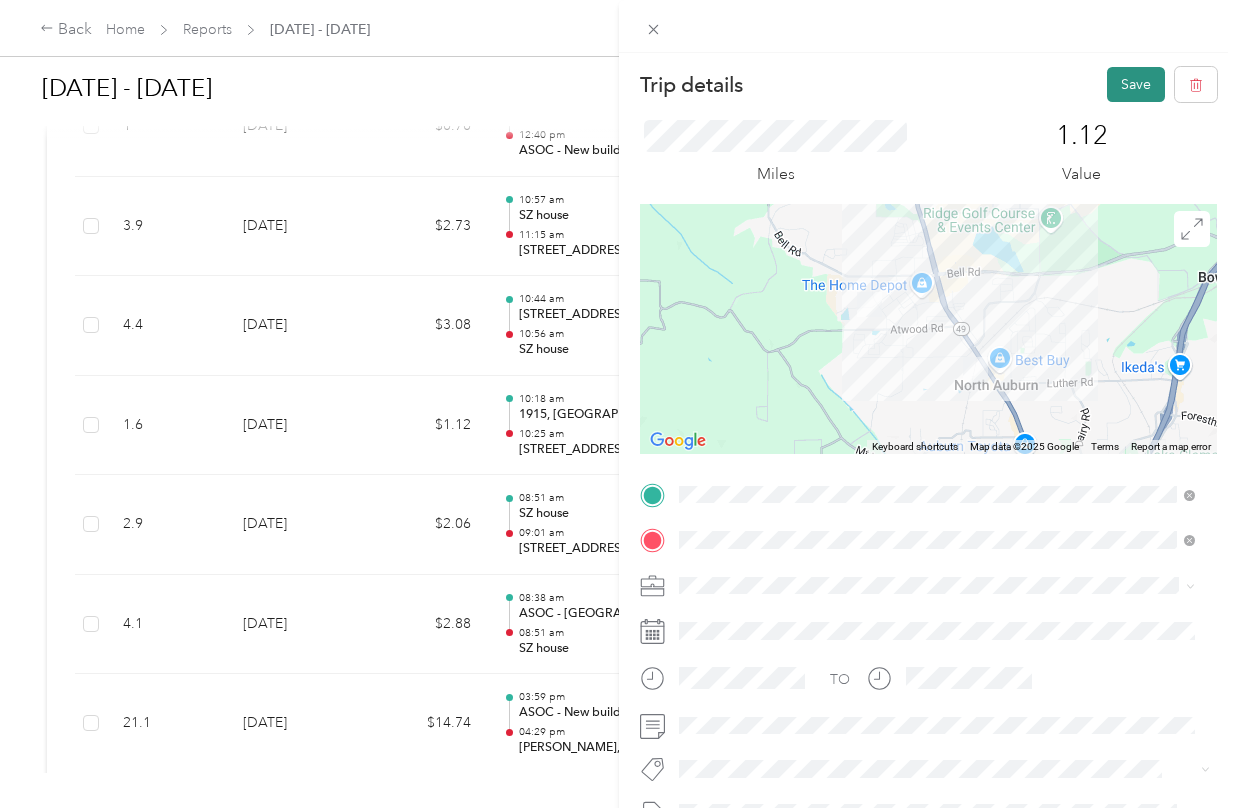 click on "Save" at bounding box center [1136, 84] 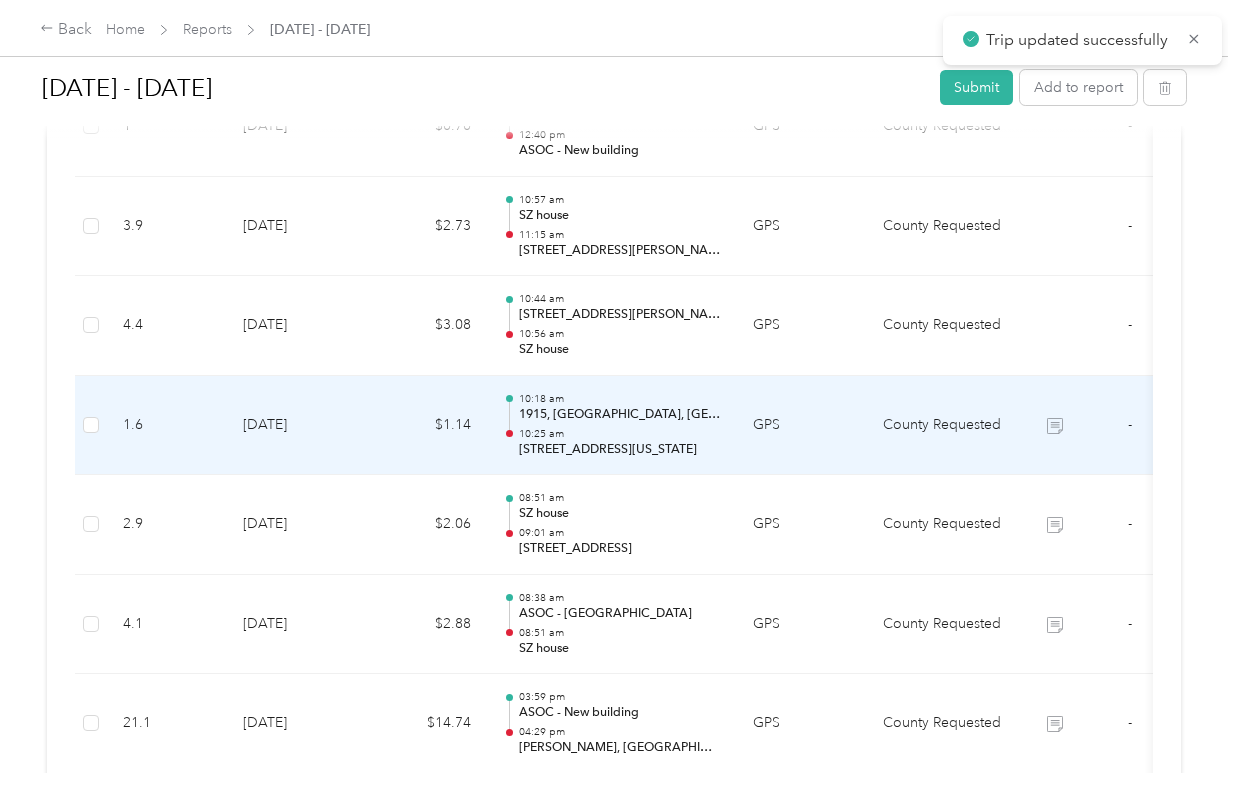 click on "SZ house" at bounding box center (620, 350) 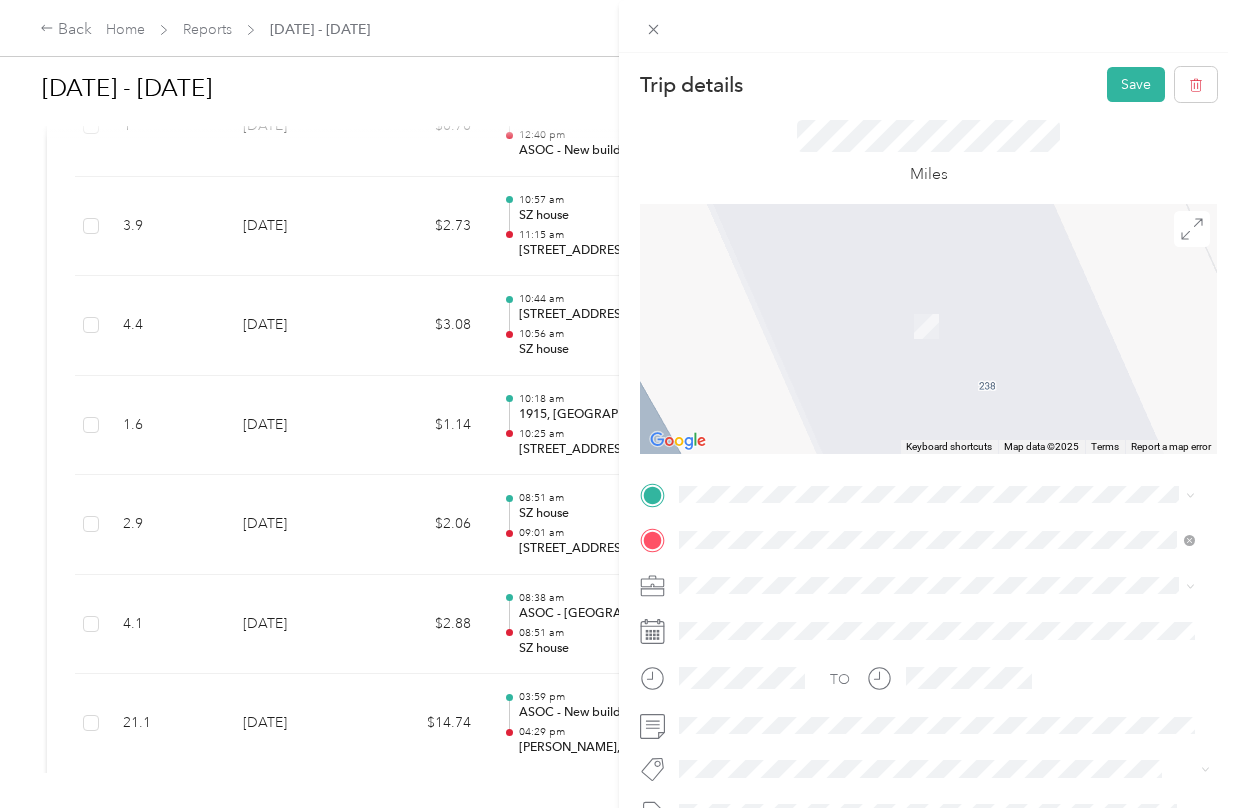 click on "[STREET_ADDRESS][US_STATE]" at bounding box center [817, 607] 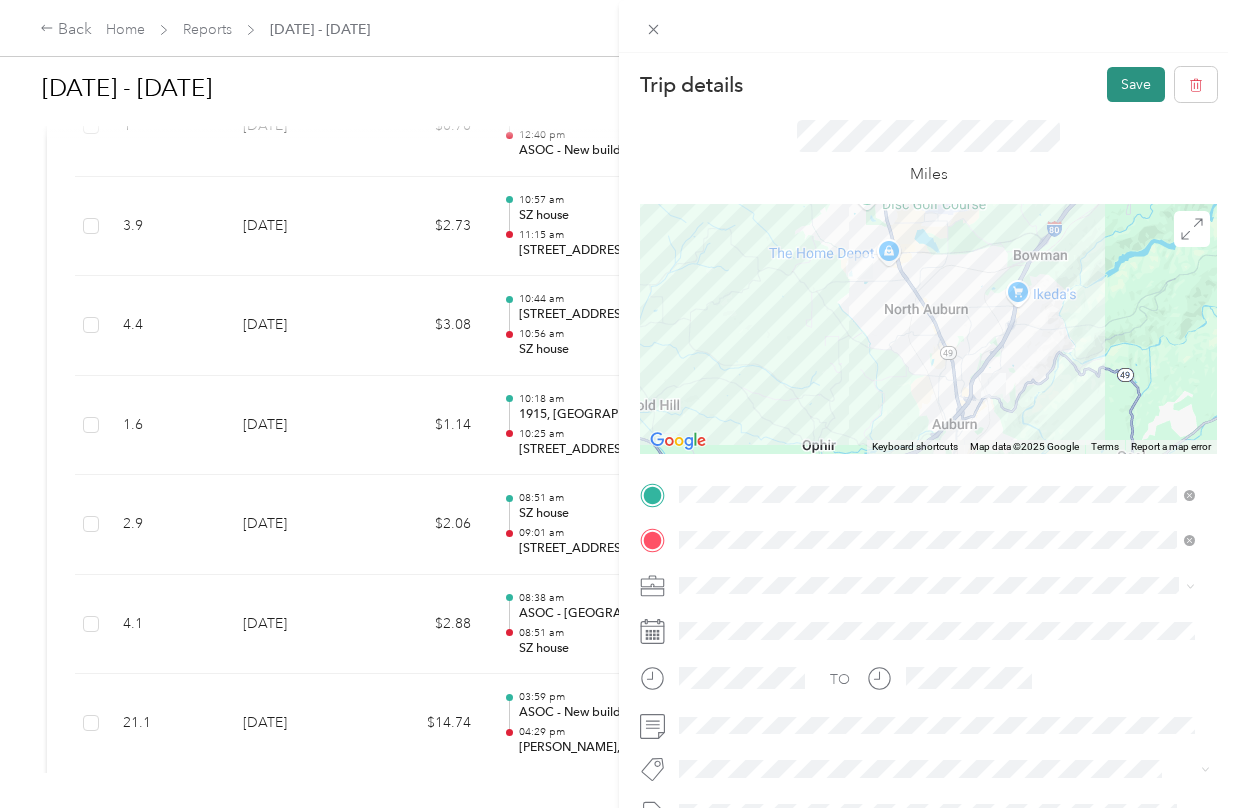 click on "Save" at bounding box center [1136, 84] 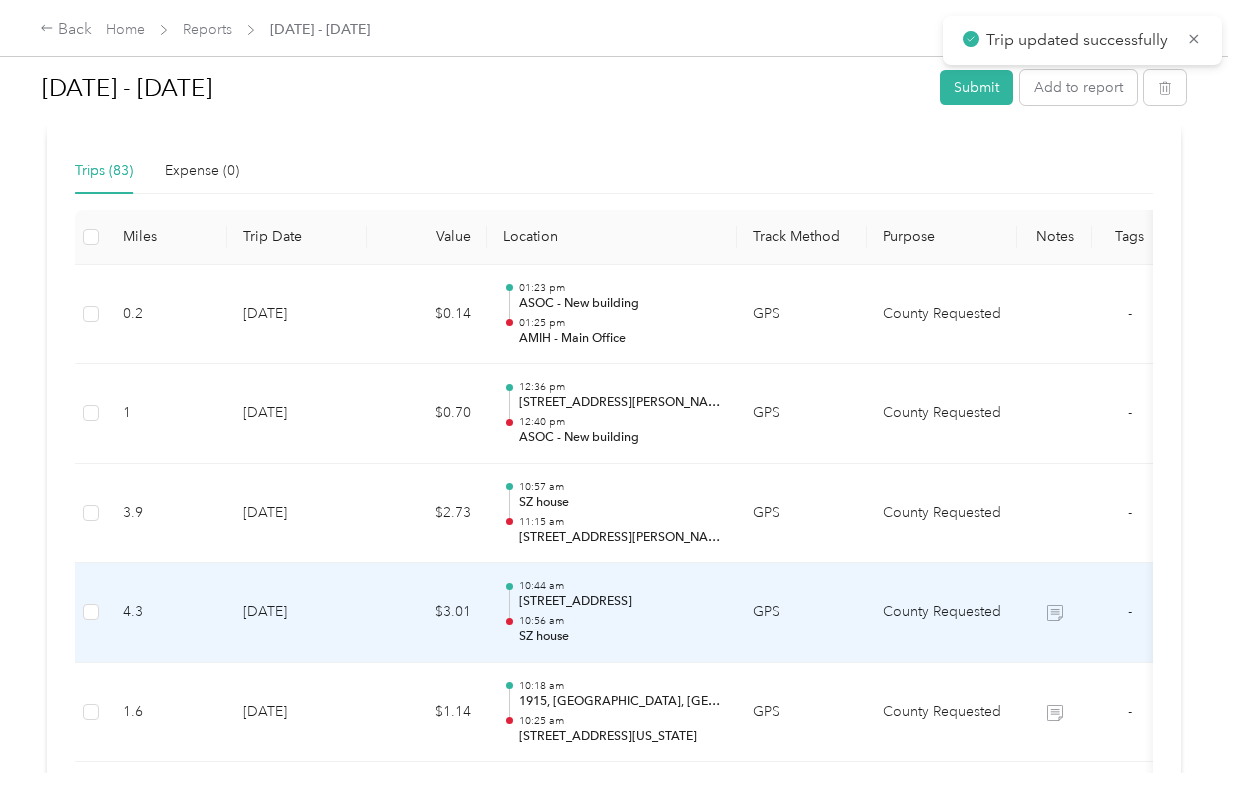 scroll, scrollTop: 481, scrollLeft: 0, axis: vertical 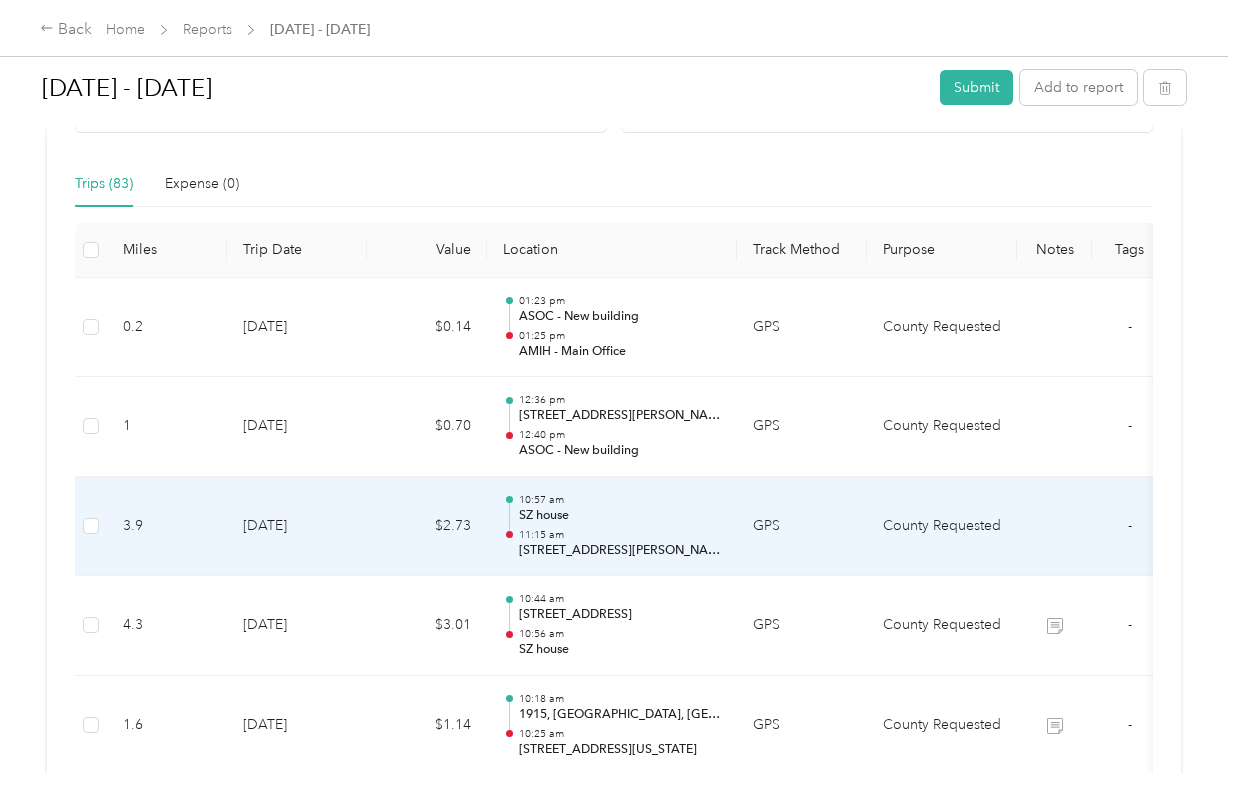click on "11:15 am" at bounding box center [620, 535] 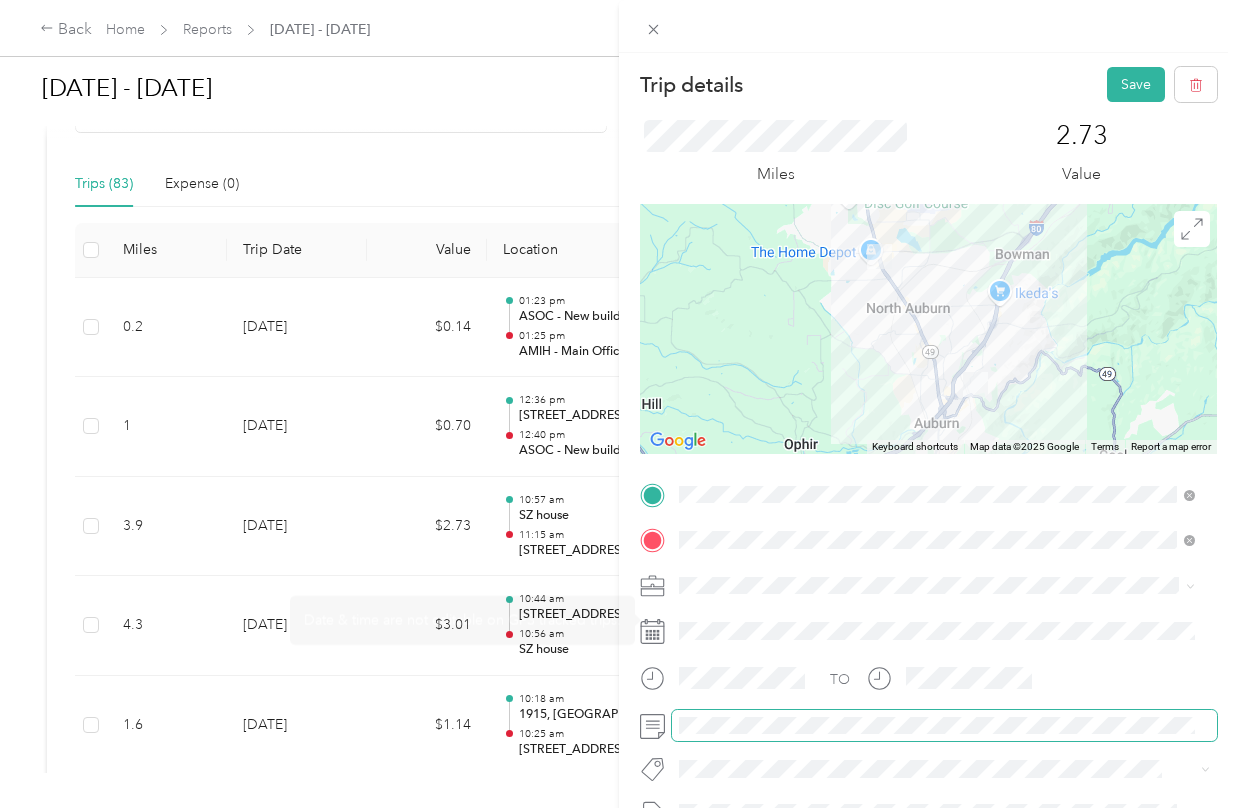 click on "TO" at bounding box center (928, 685) 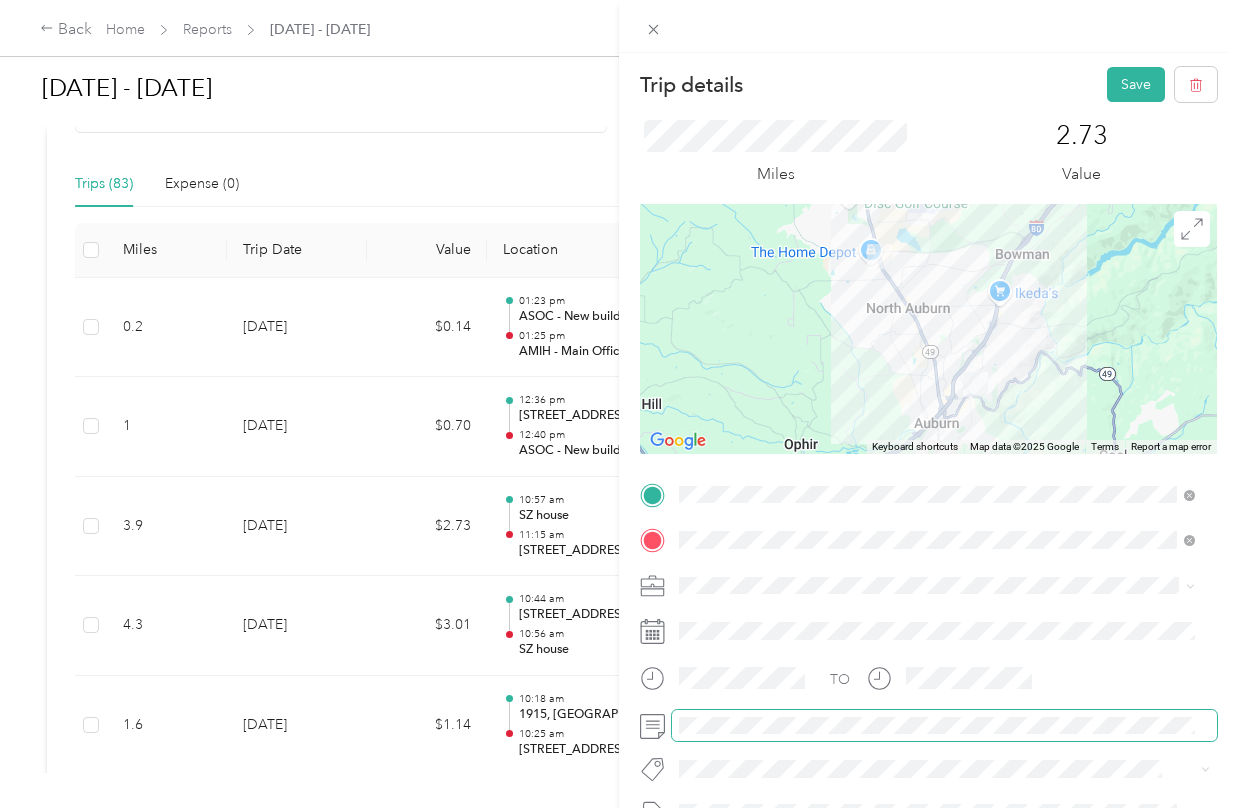 click at bounding box center [944, 726] 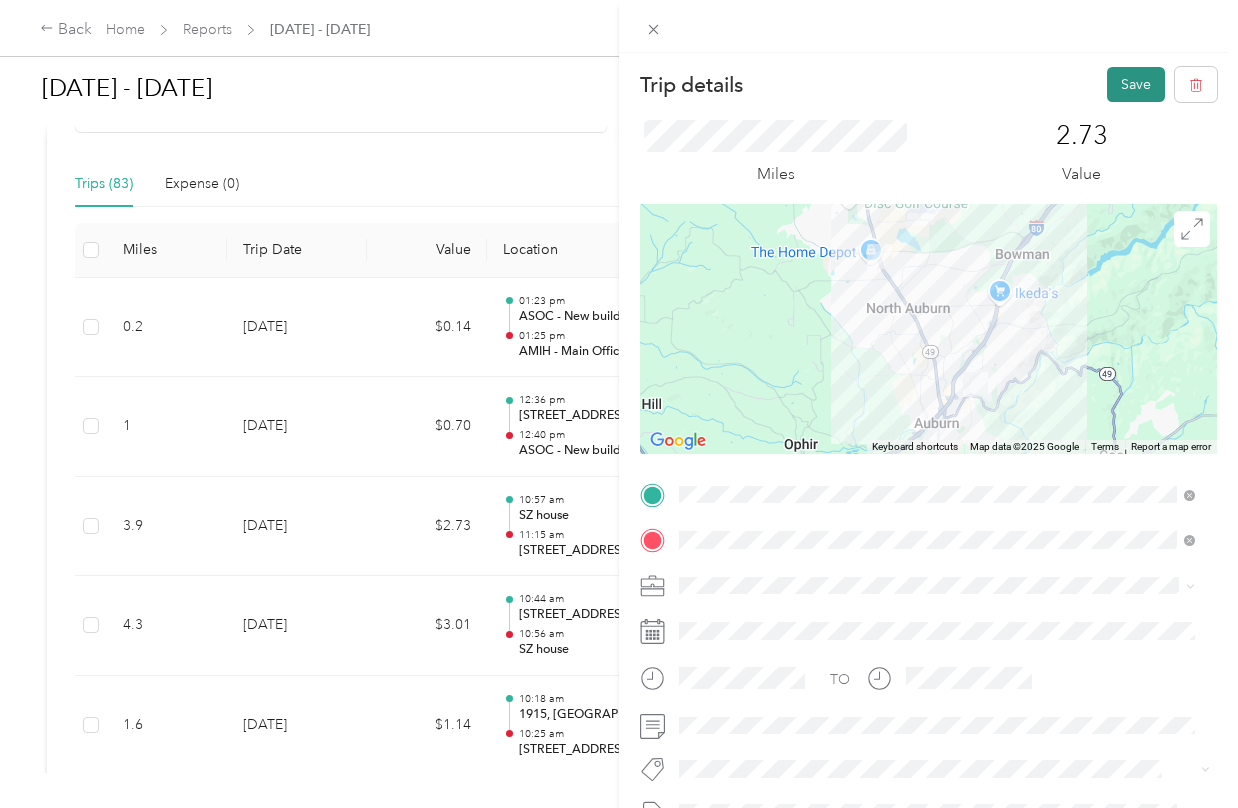 click on "Save" at bounding box center (1136, 84) 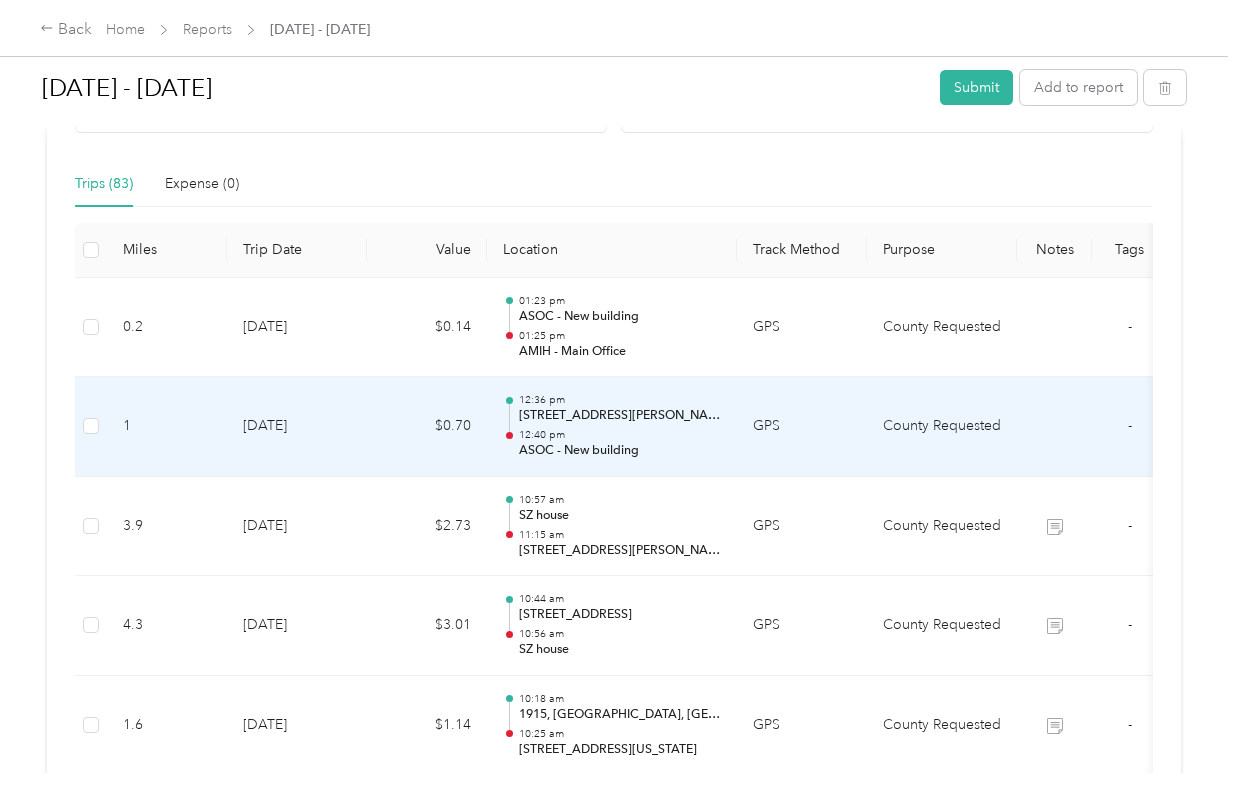click on "GPS" at bounding box center (802, 427) 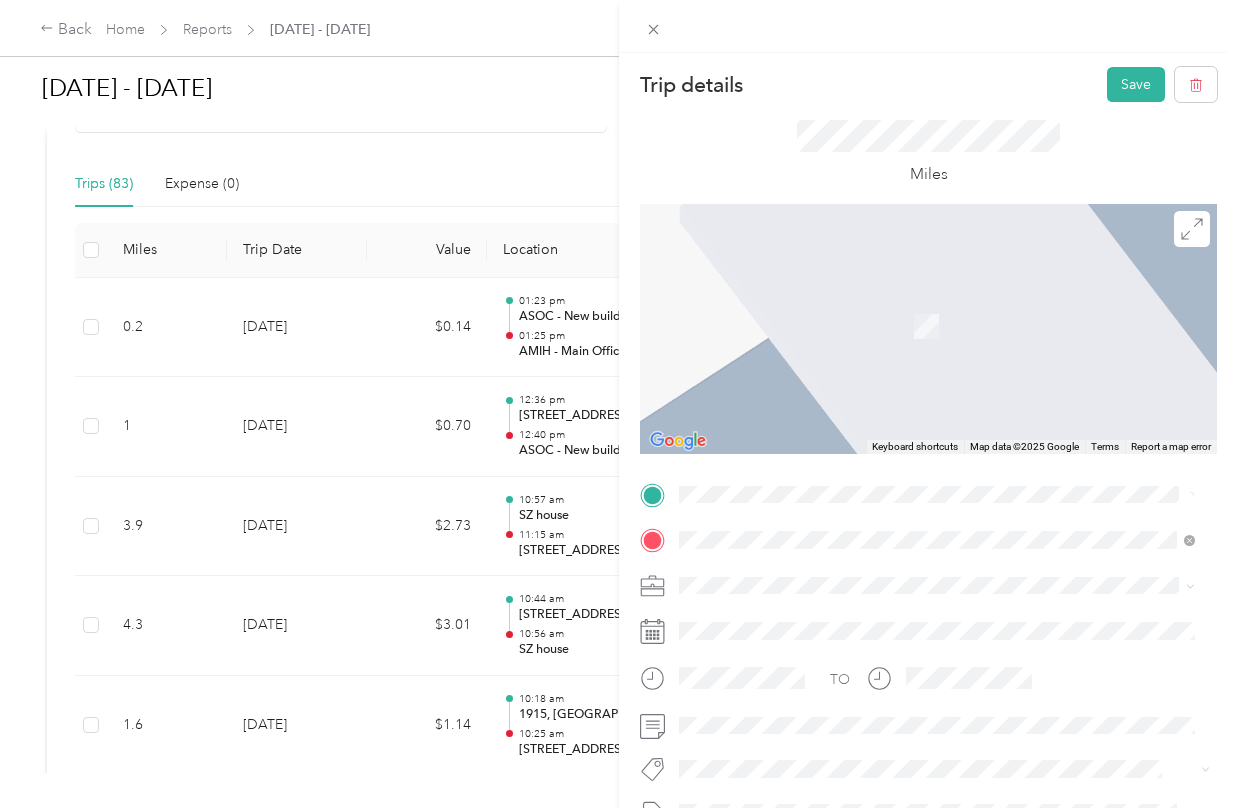 click on "[STREET_ADDRESS][US_STATE]" at bounding box center [817, 567] 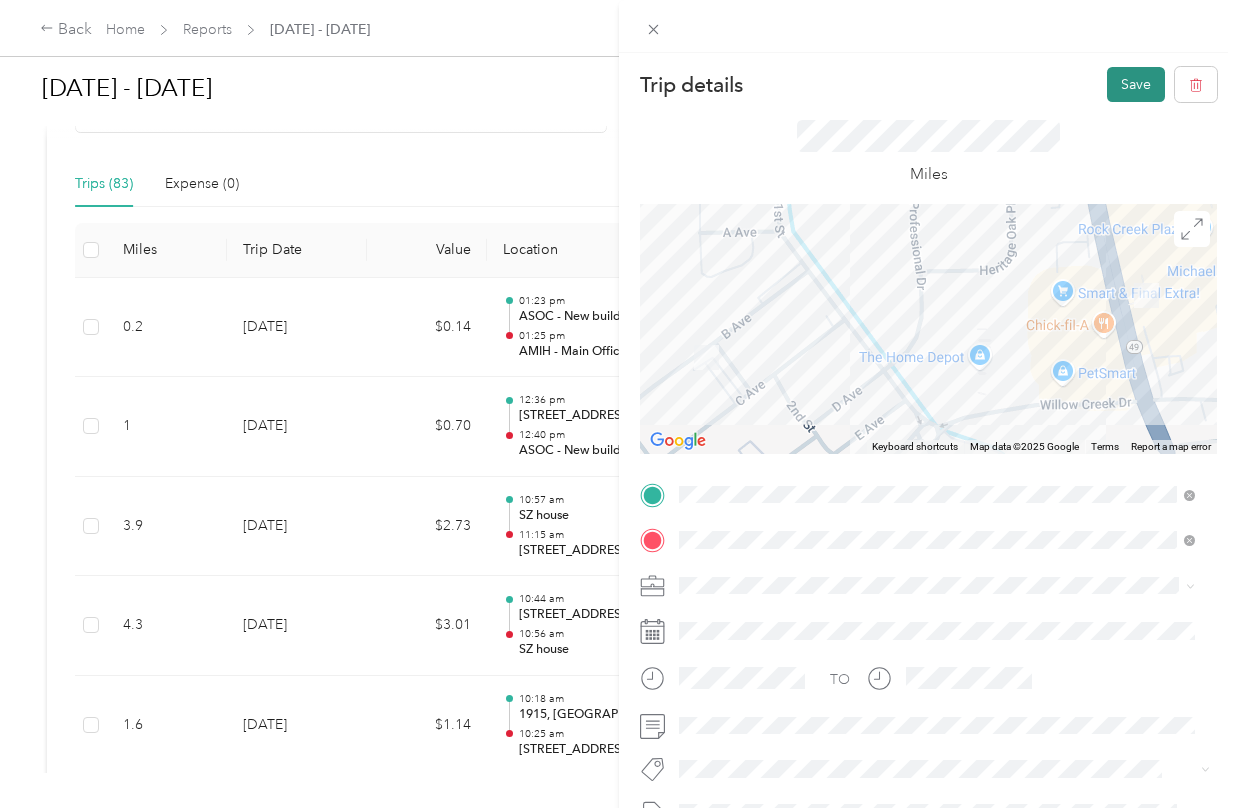 click on "Save" at bounding box center [1136, 84] 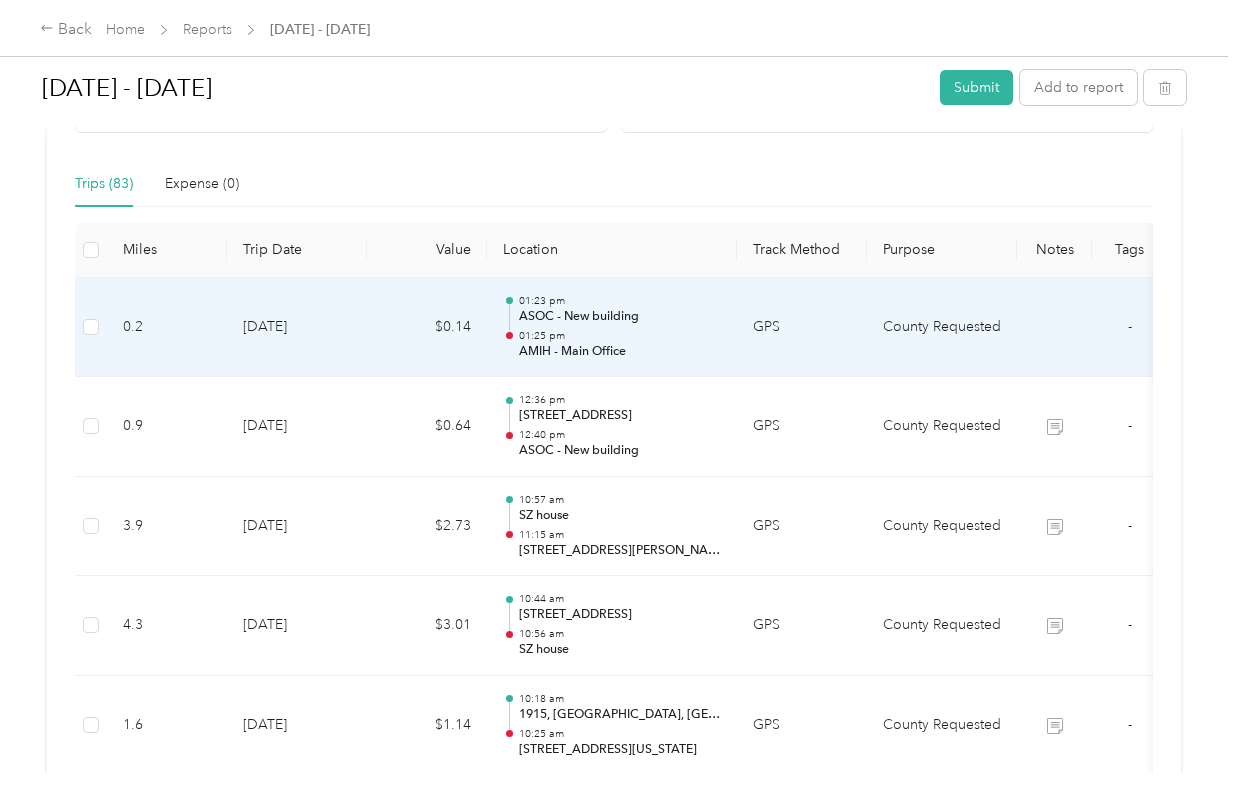 click on "01:25 pm" at bounding box center (620, 336) 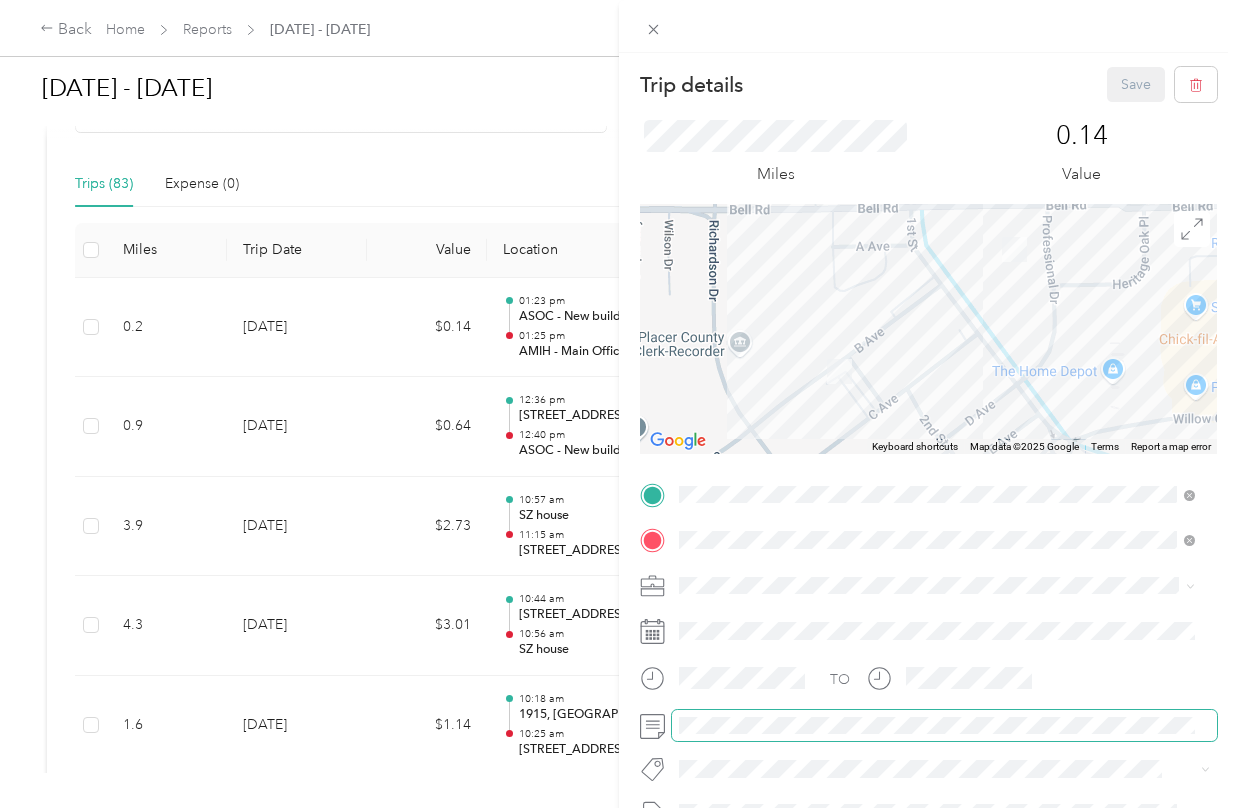 click at bounding box center [944, 726] 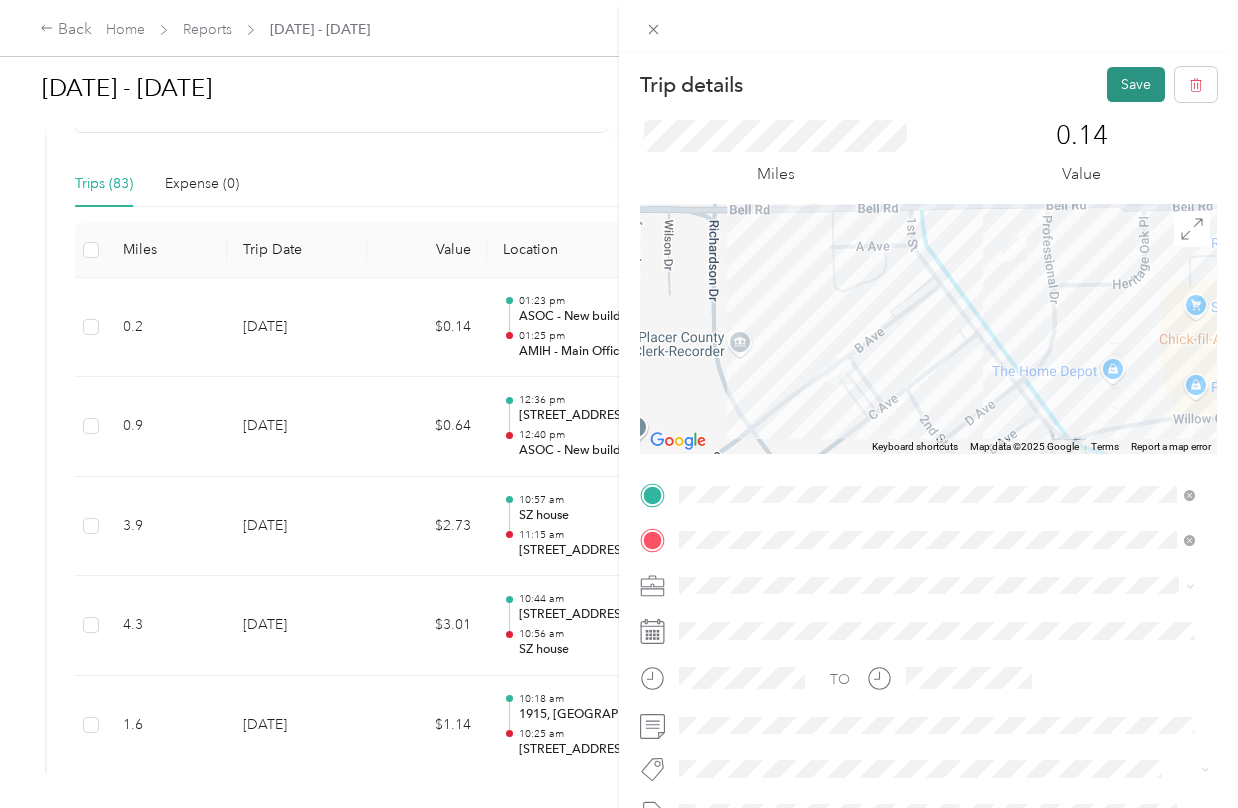 click on "Save" at bounding box center (1136, 84) 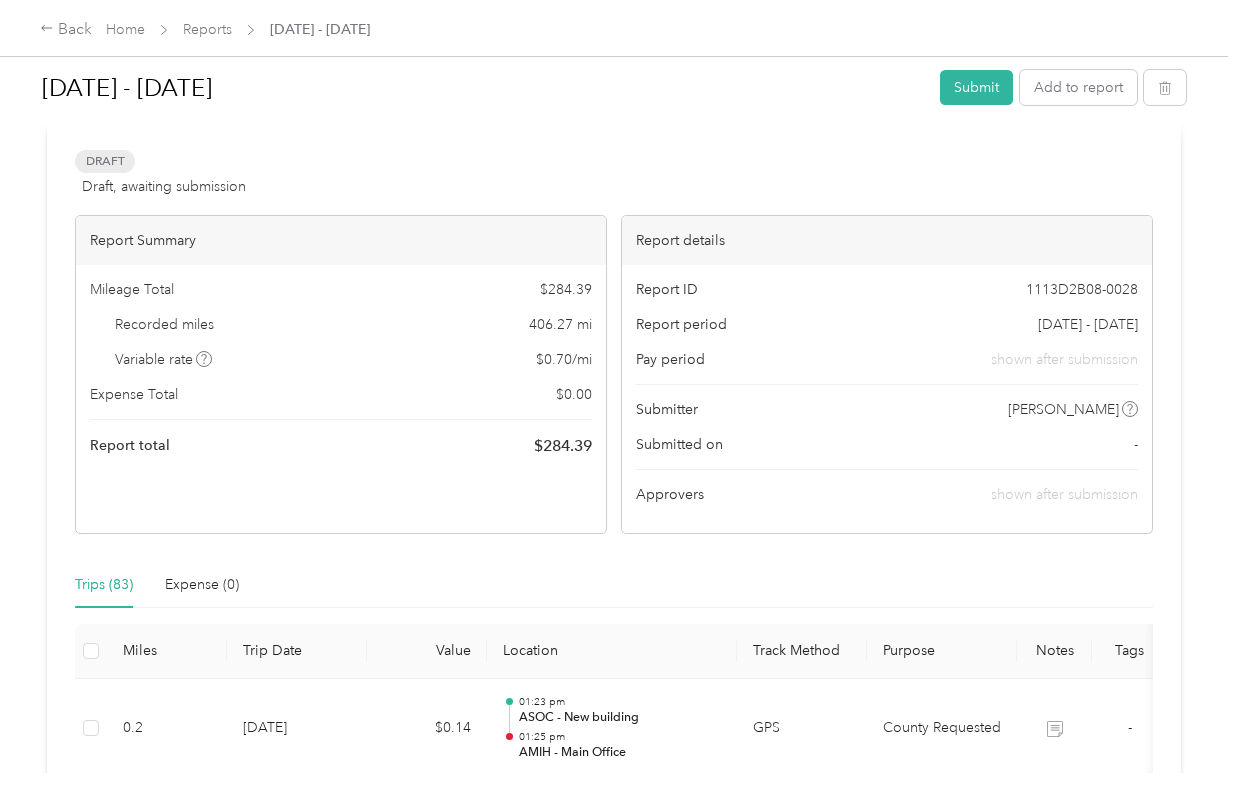 scroll, scrollTop: 0, scrollLeft: 0, axis: both 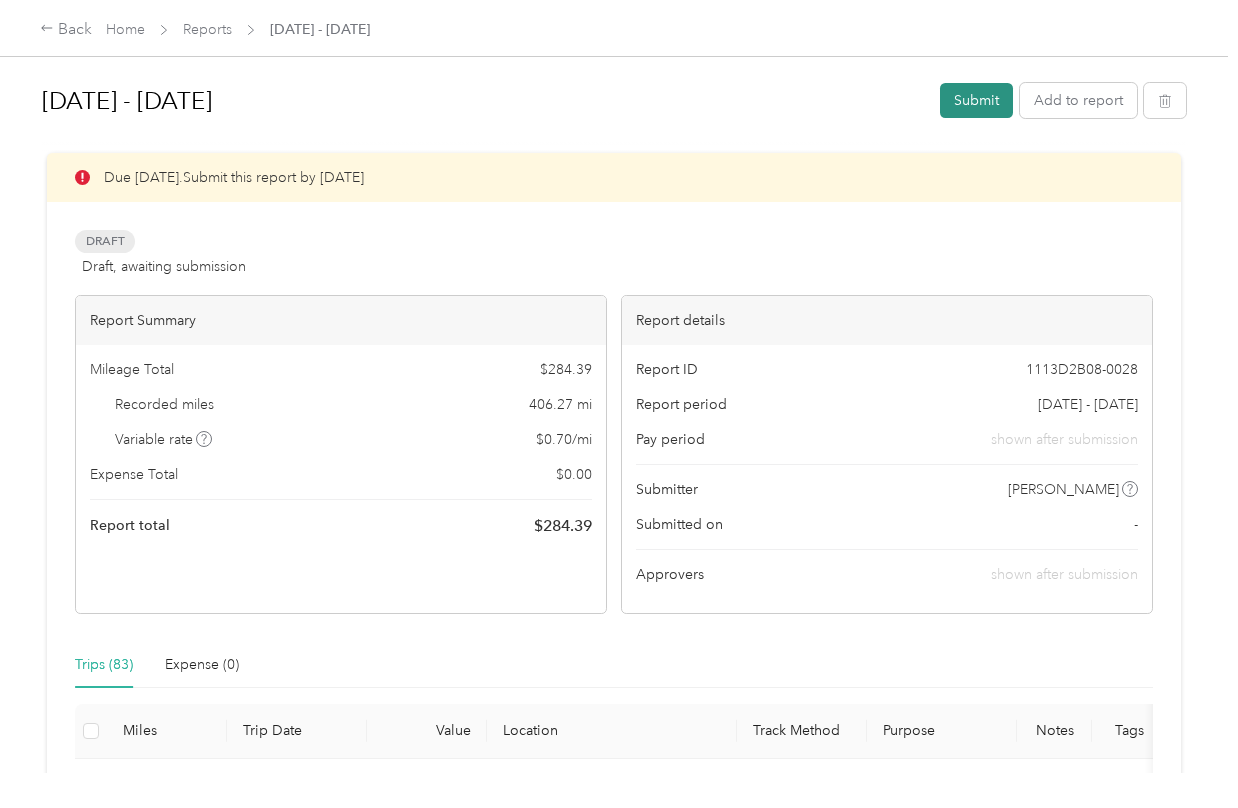 click on "Submit" at bounding box center [976, 100] 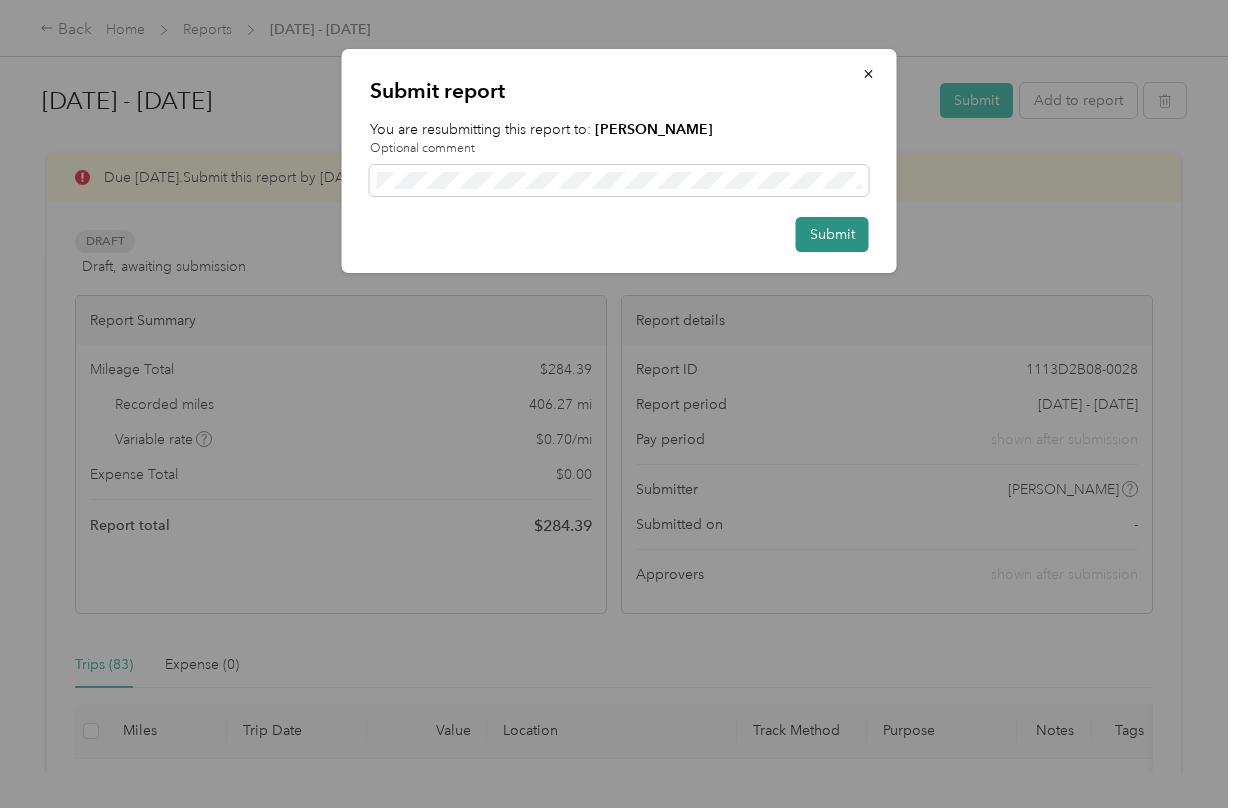 click on "Submit" at bounding box center [832, 234] 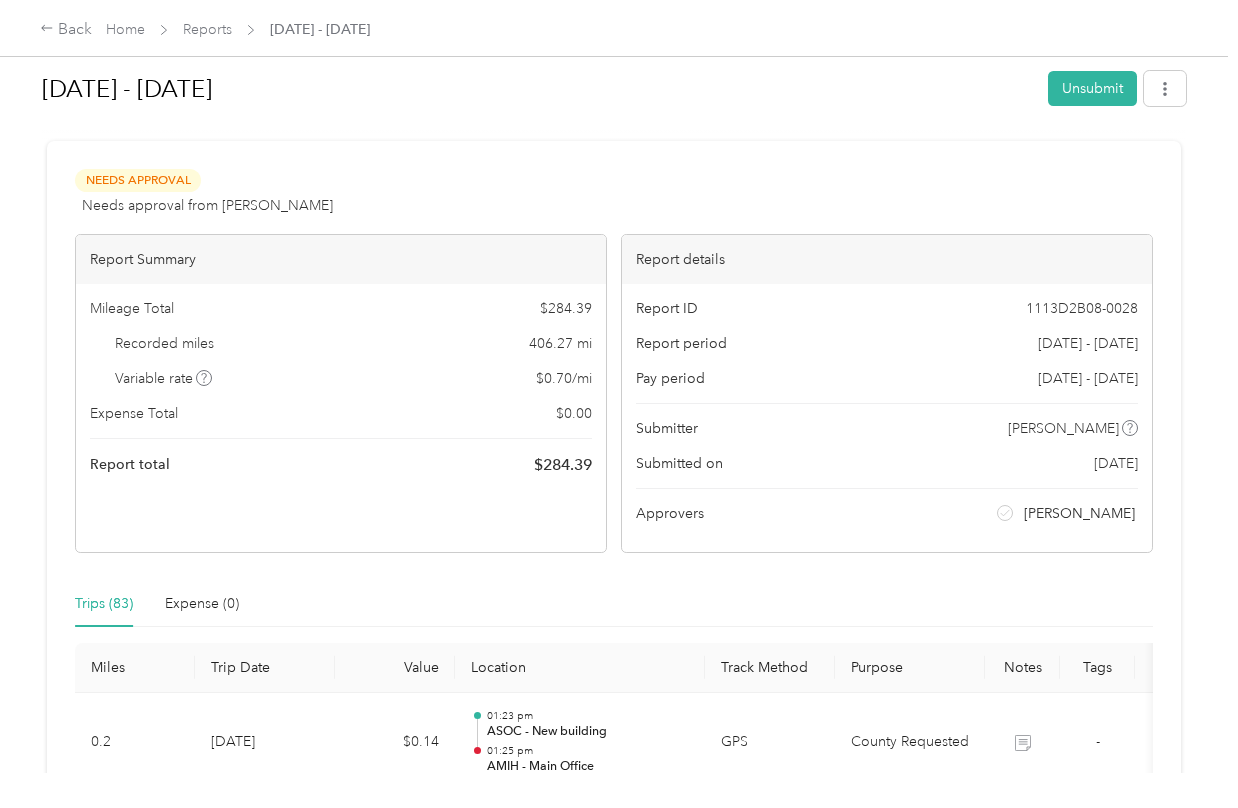 scroll, scrollTop: 0, scrollLeft: 0, axis: both 